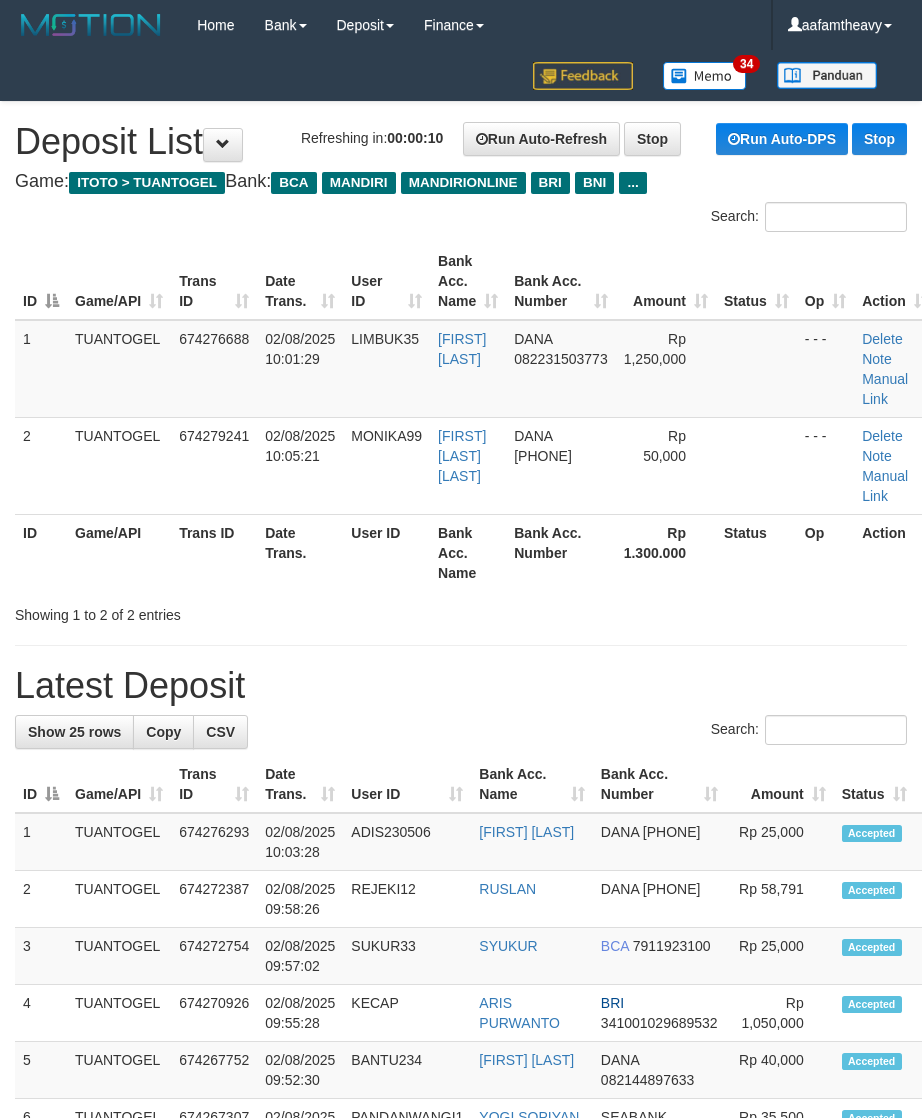 scroll, scrollTop: 0, scrollLeft: 0, axis: both 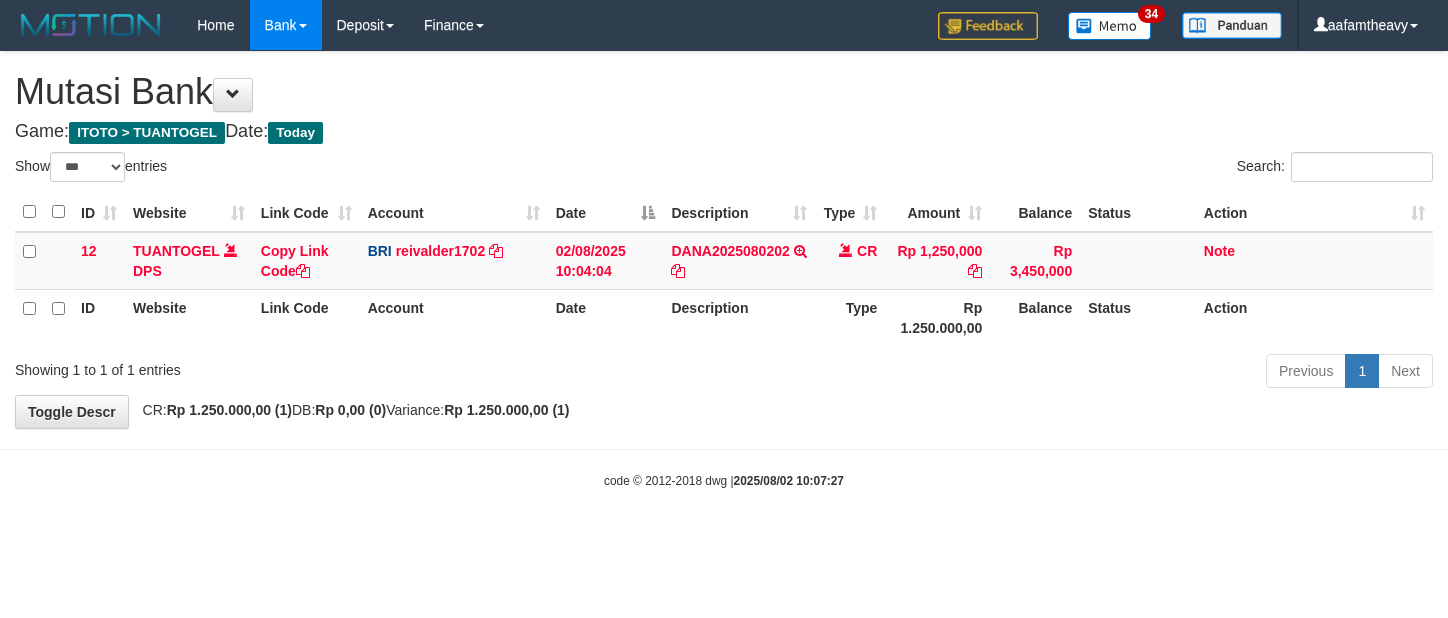 select on "***" 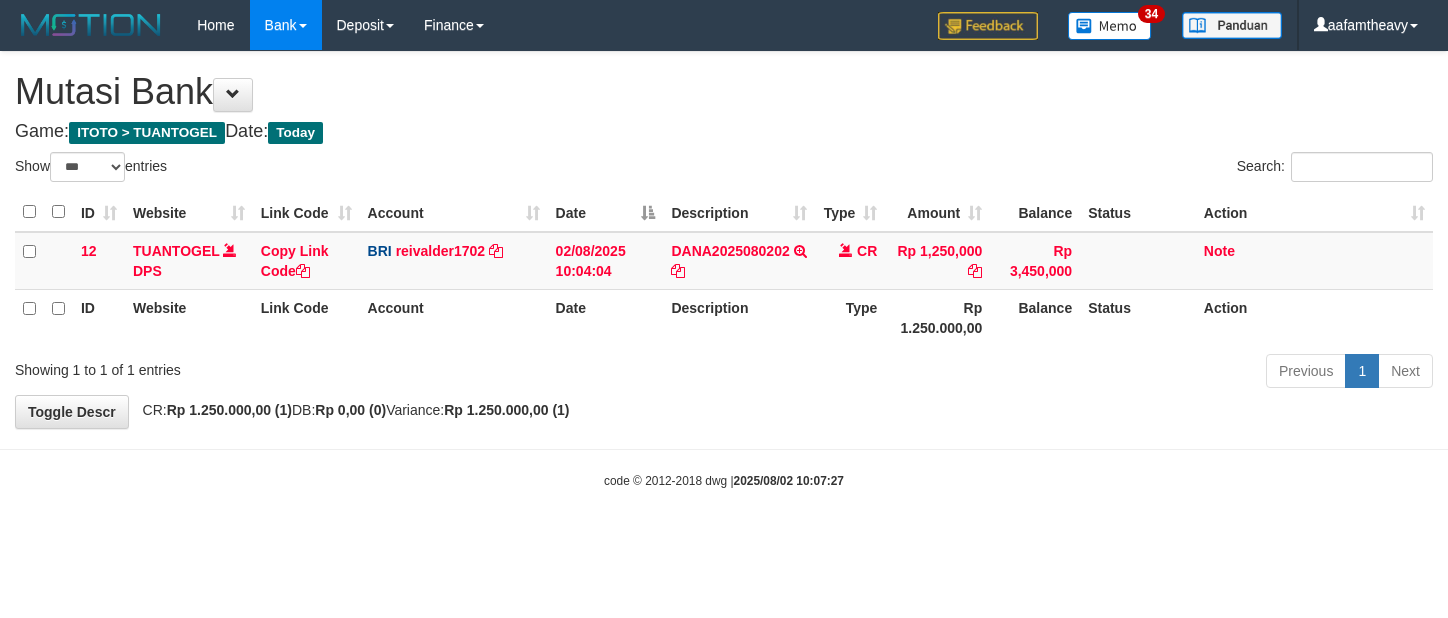 scroll, scrollTop: 0, scrollLeft: 0, axis: both 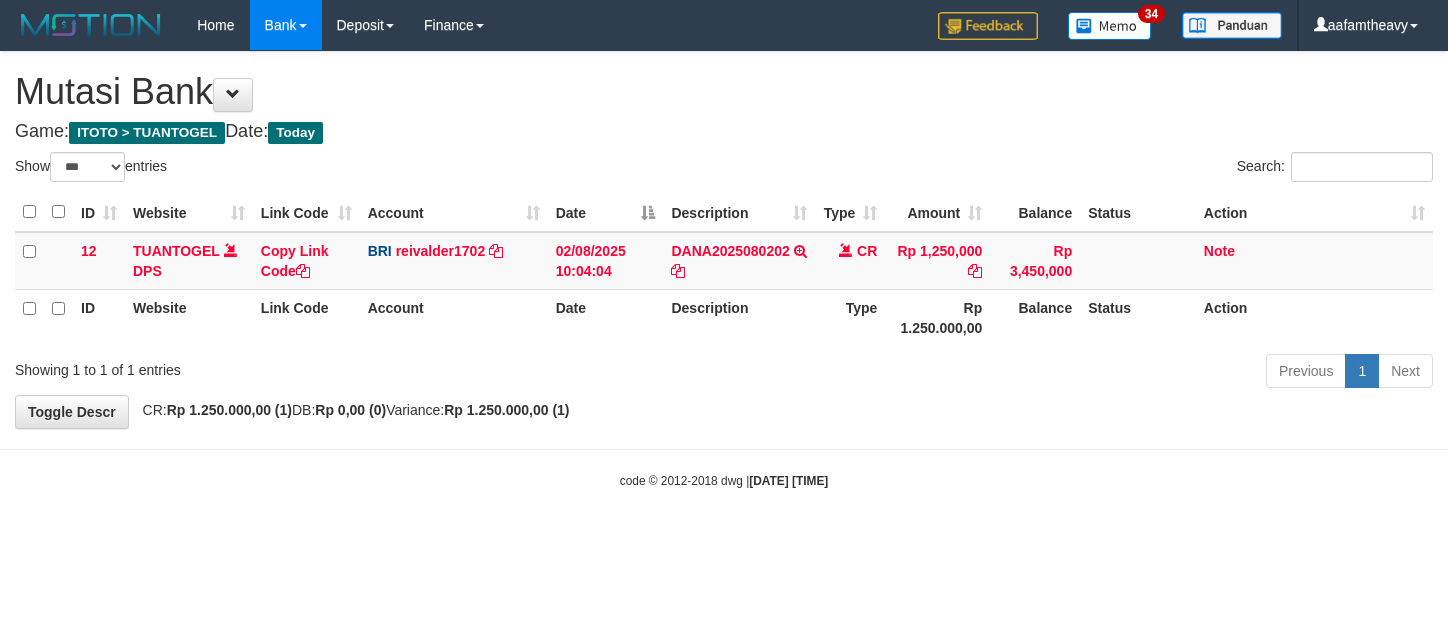 select on "***" 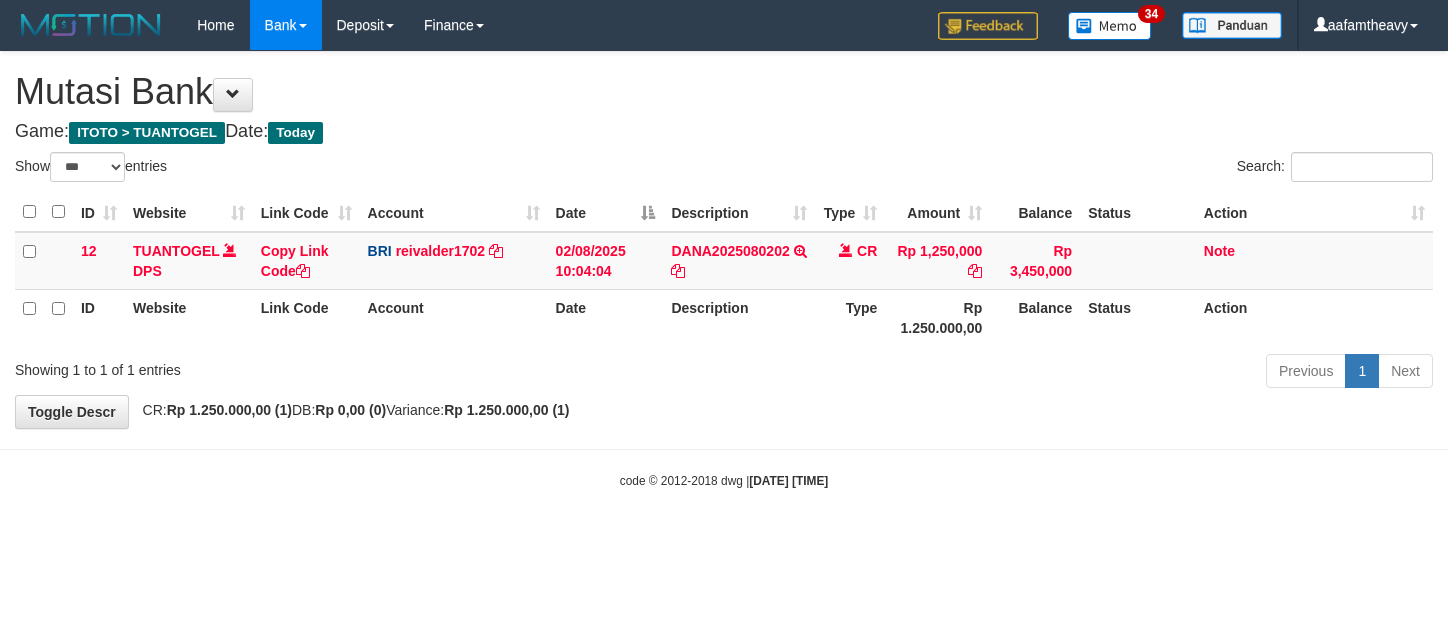 scroll, scrollTop: 0, scrollLeft: 0, axis: both 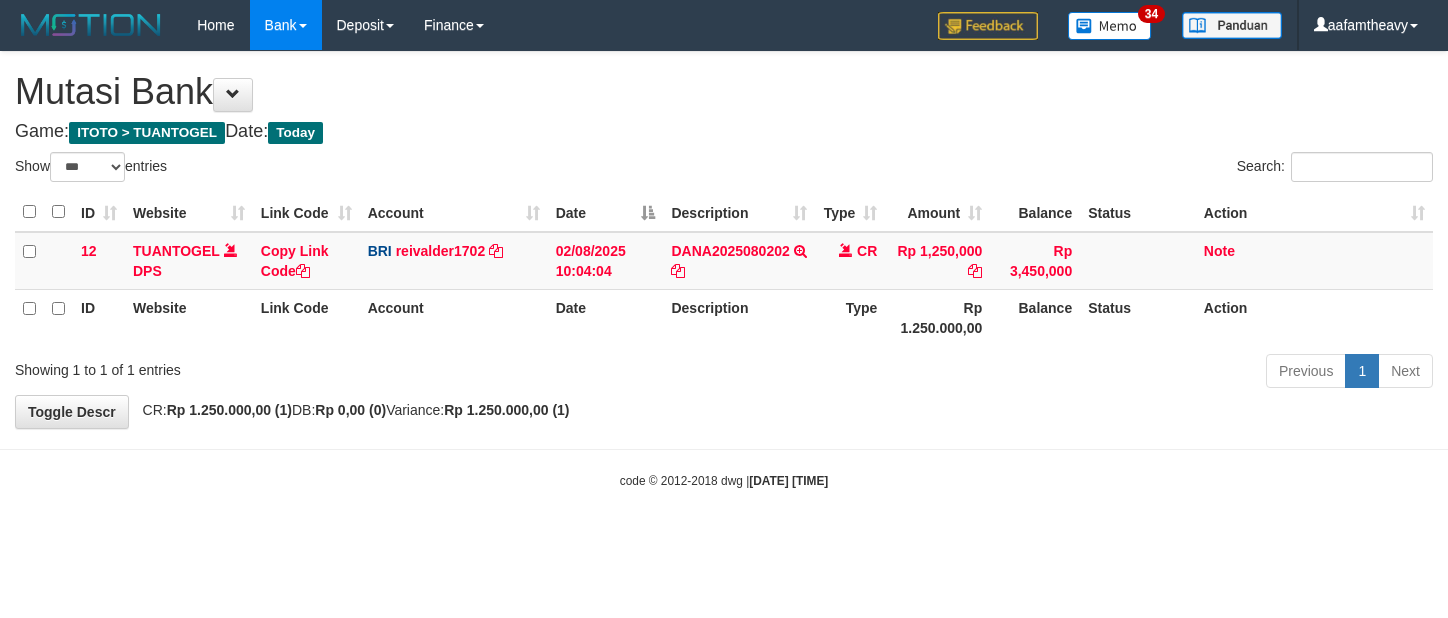 select on "***" 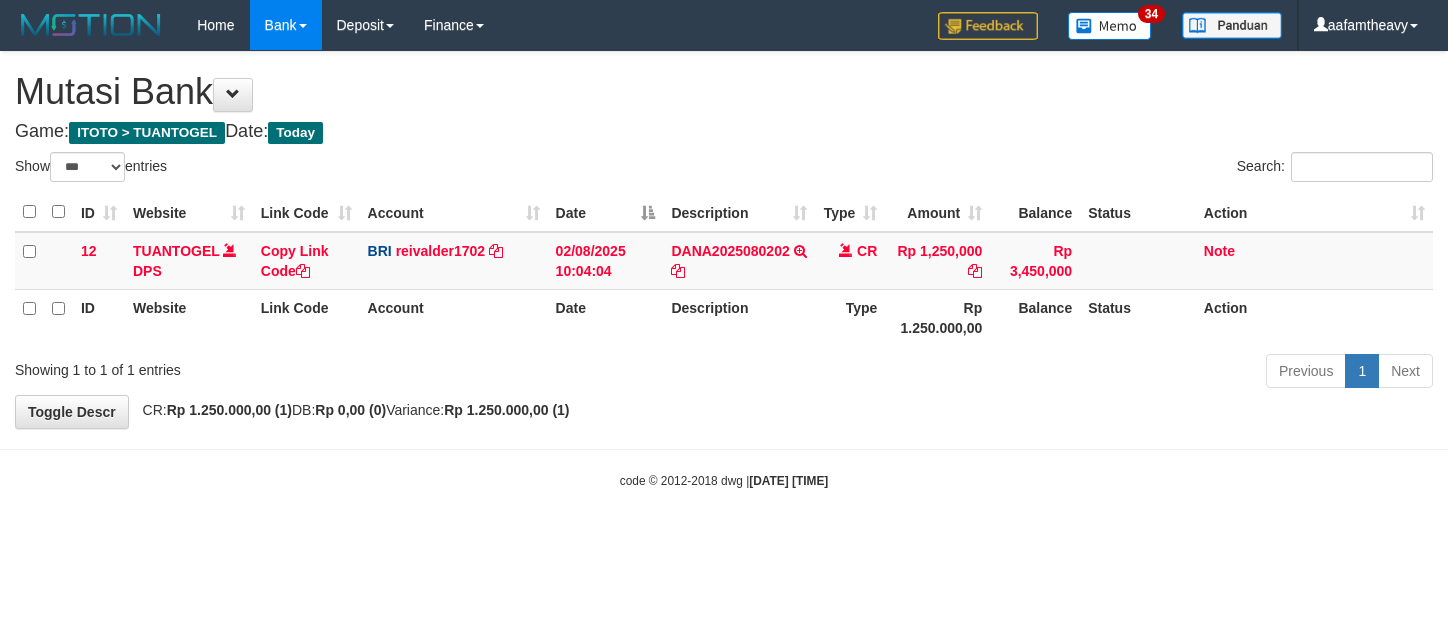 scroll, scrollTop: 0, scrollLeft: 0, axis: both 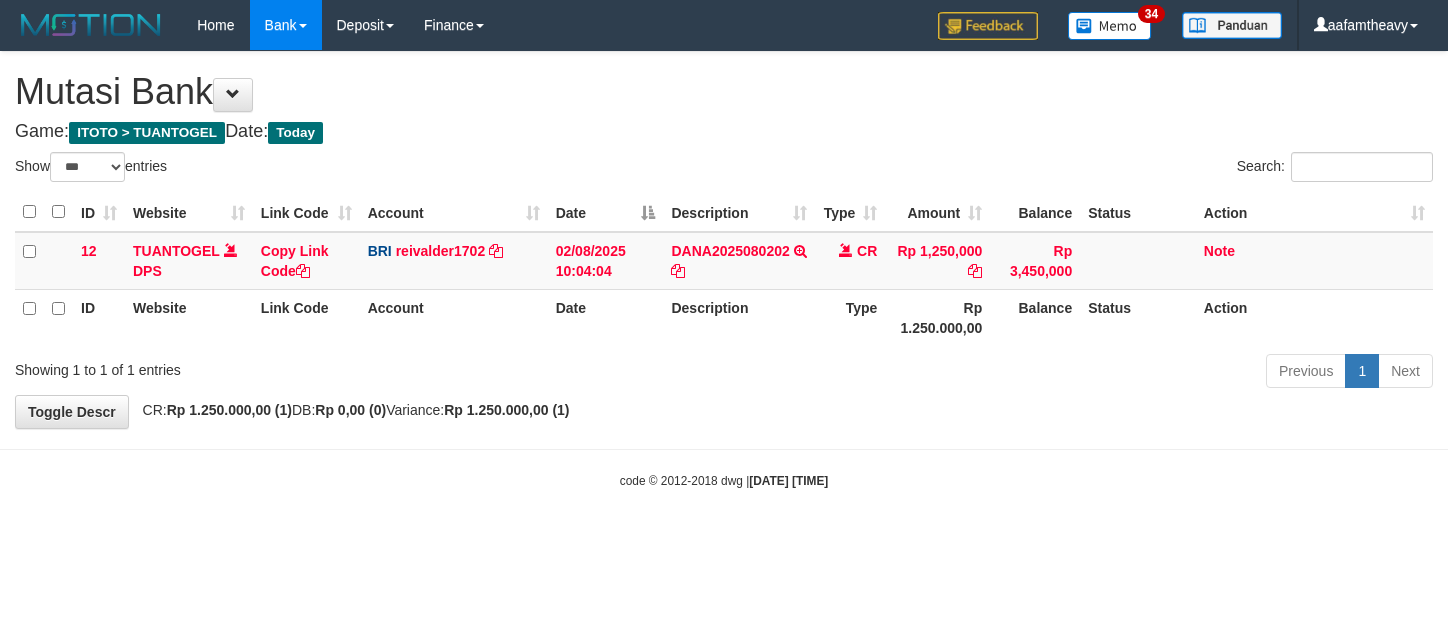 select on "***" 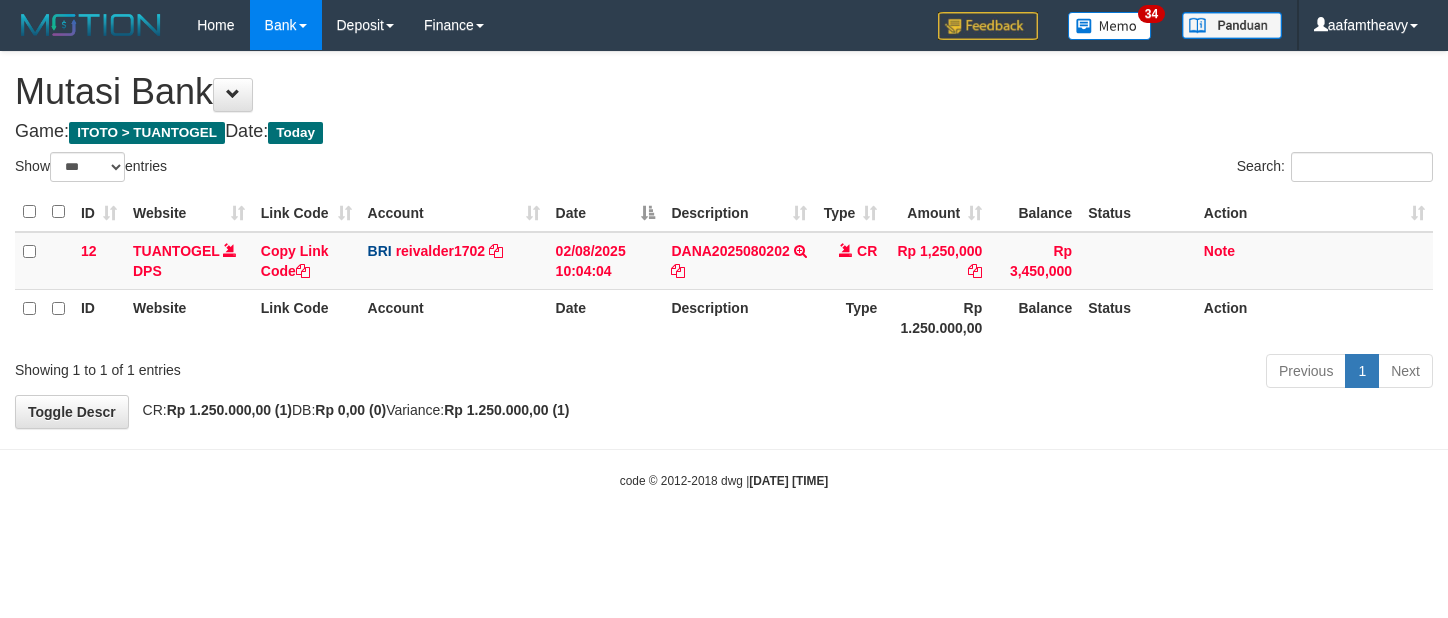 scroll, scrollTop: 0, scrollLeft: 0, axis: both 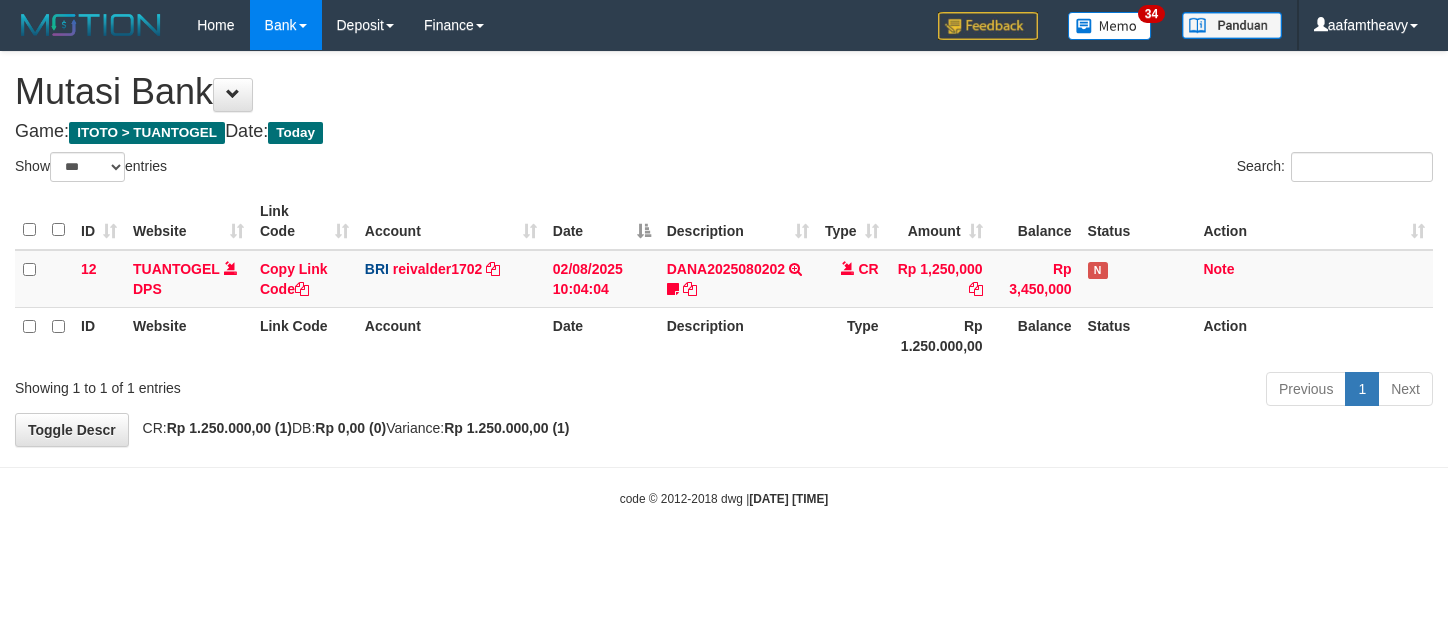 select on "***" 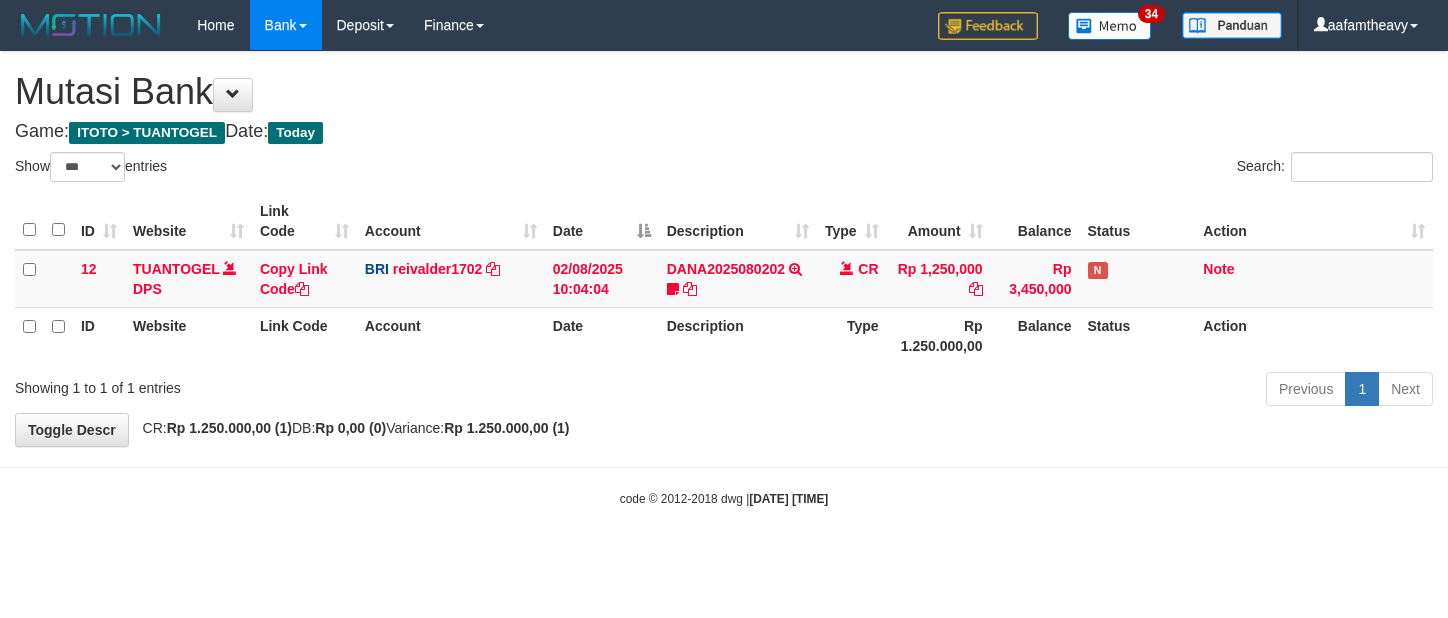 scroll, scrollTop: 0, scrollLeft: 0, axis: both 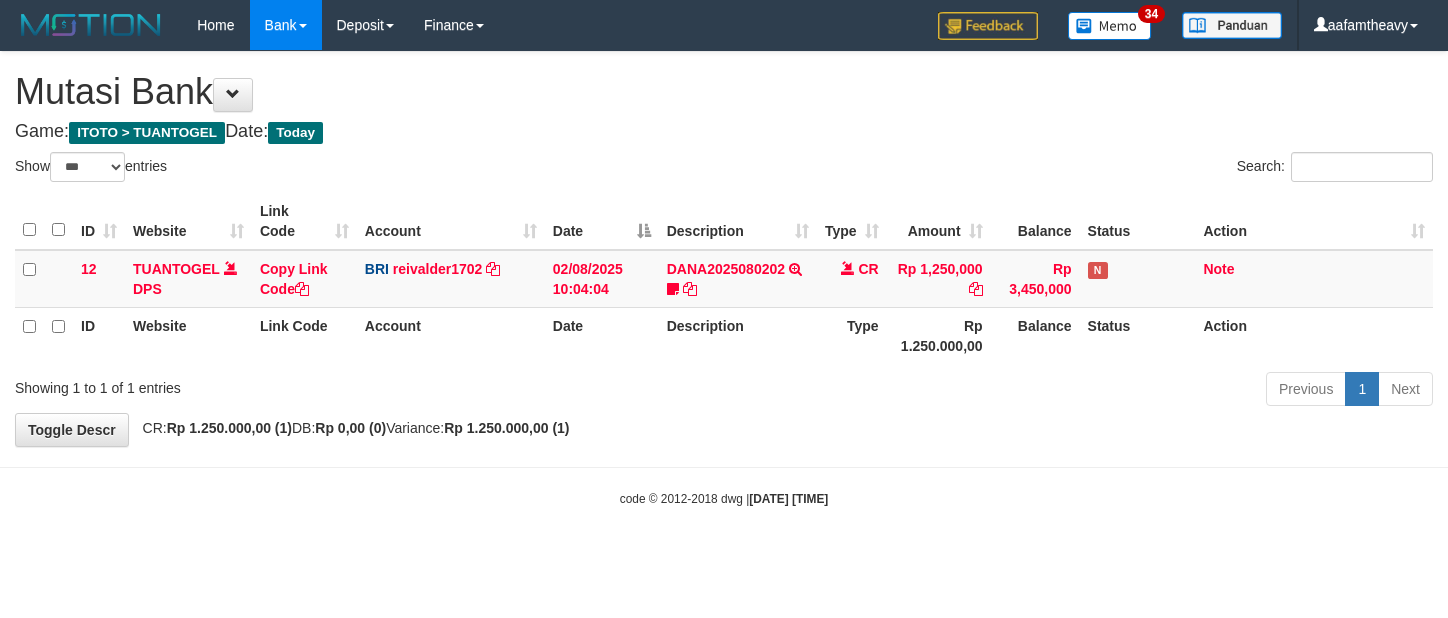 select on "***" 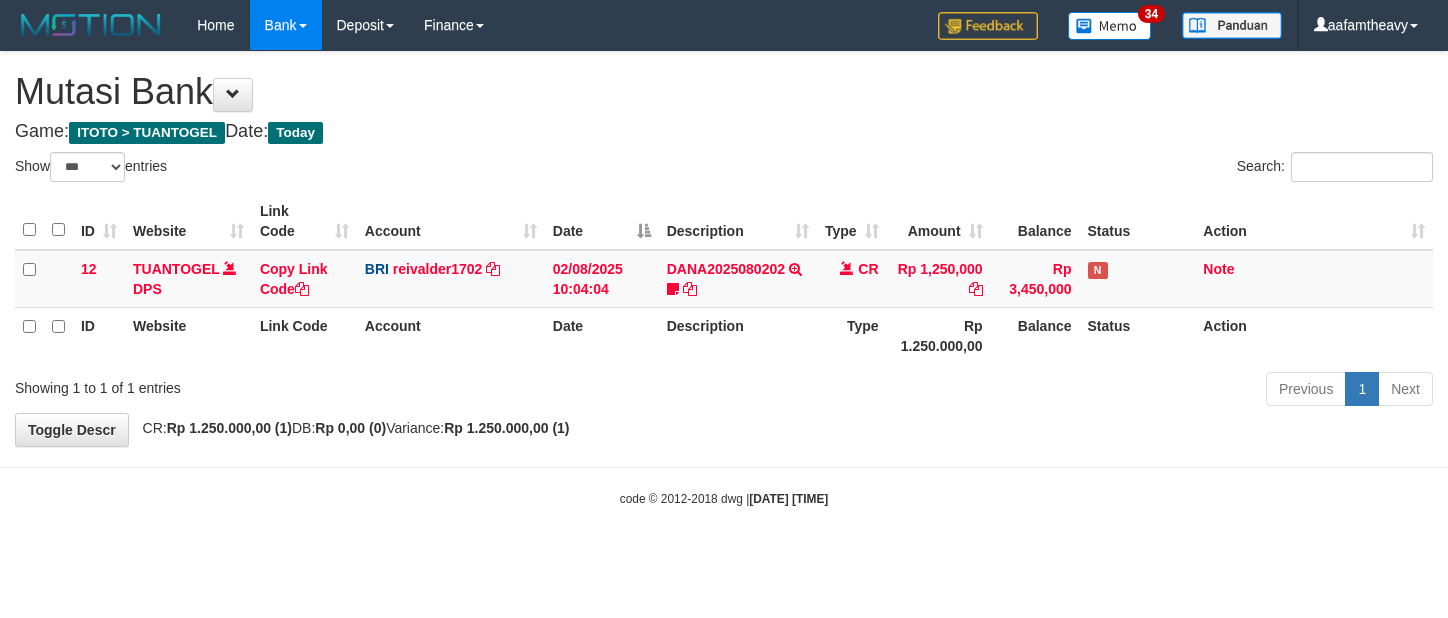 scroll, scrollTop: 0, scrollLeft: 0, axis: both 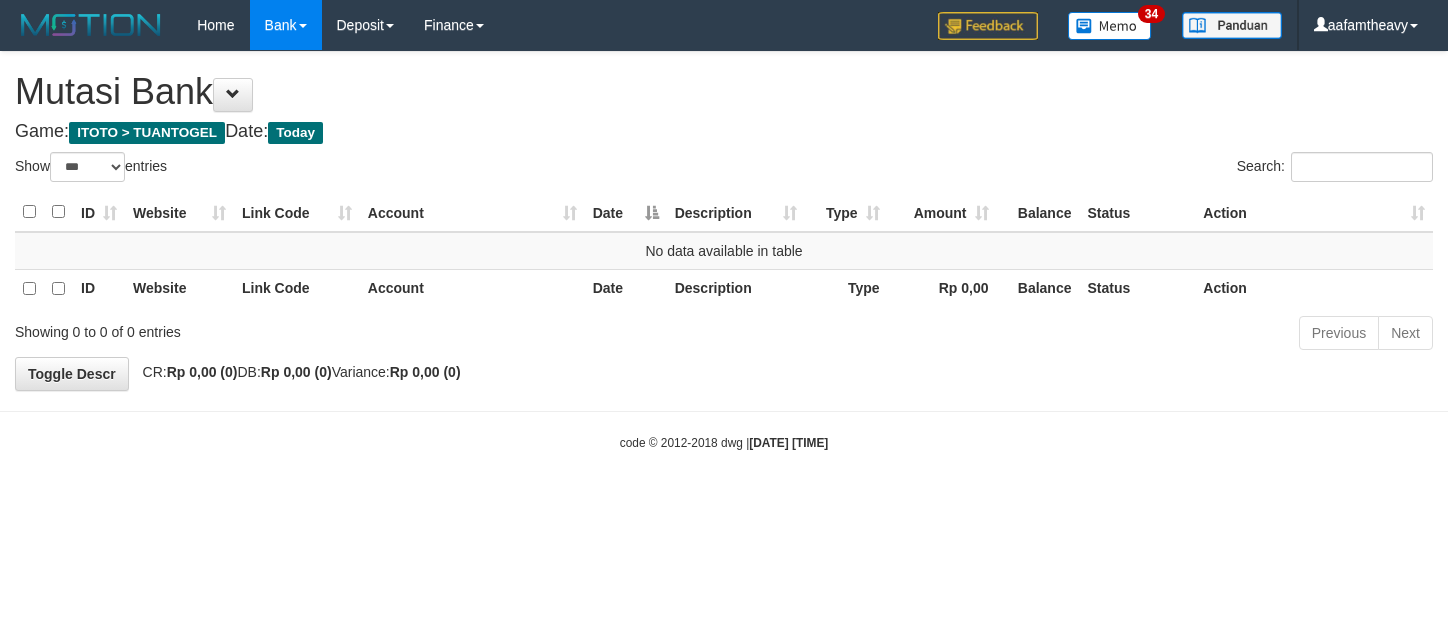 select on "***" 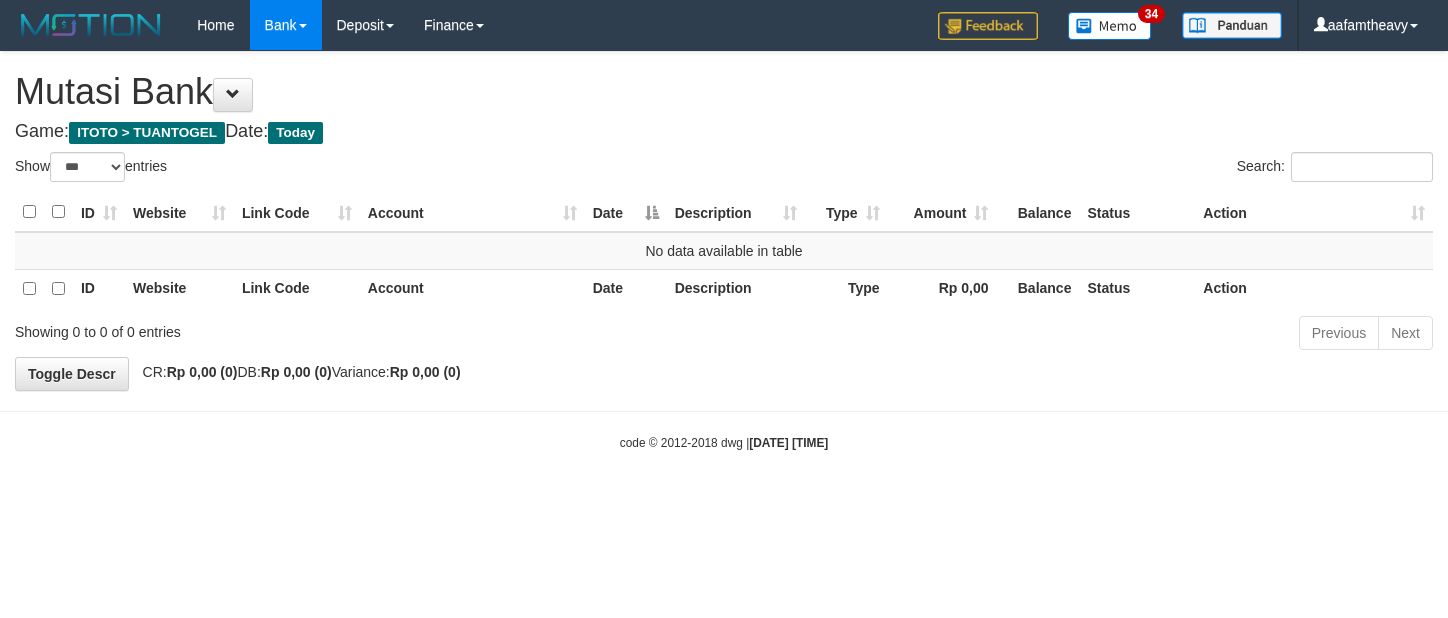 scroll, scrollTop: 0, scrollLeft: 0, axis: both 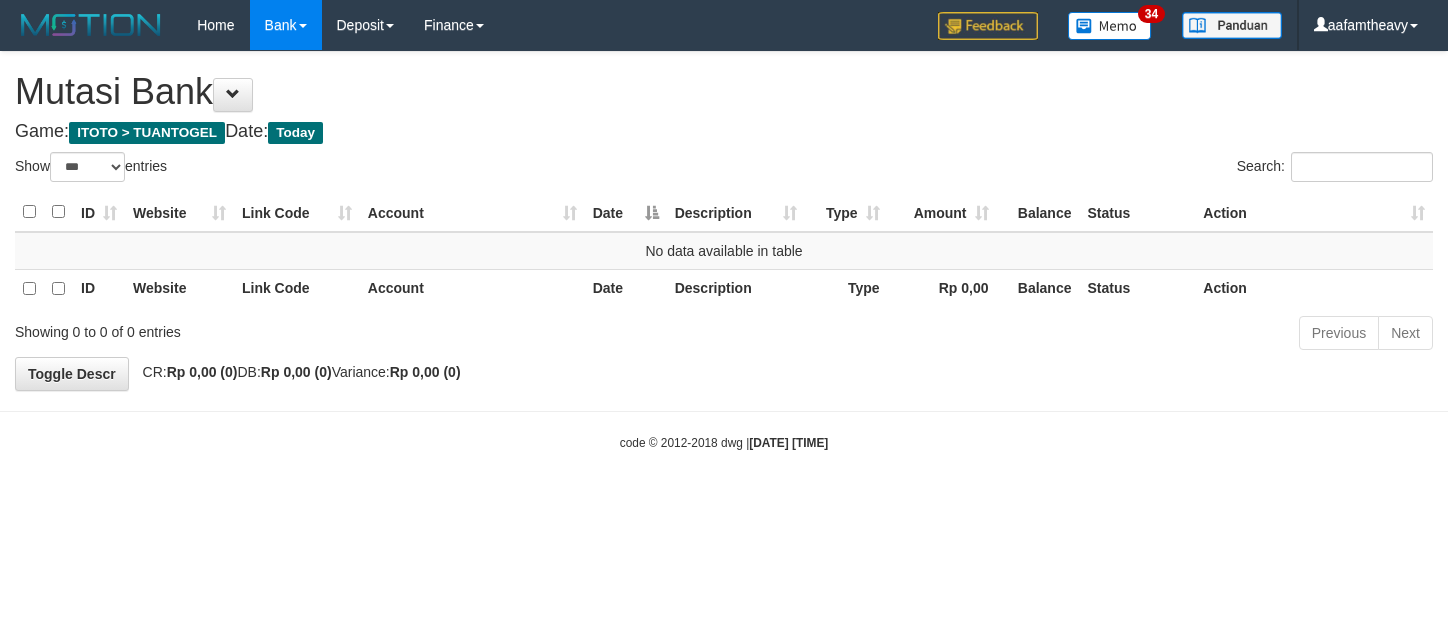 select on "***" 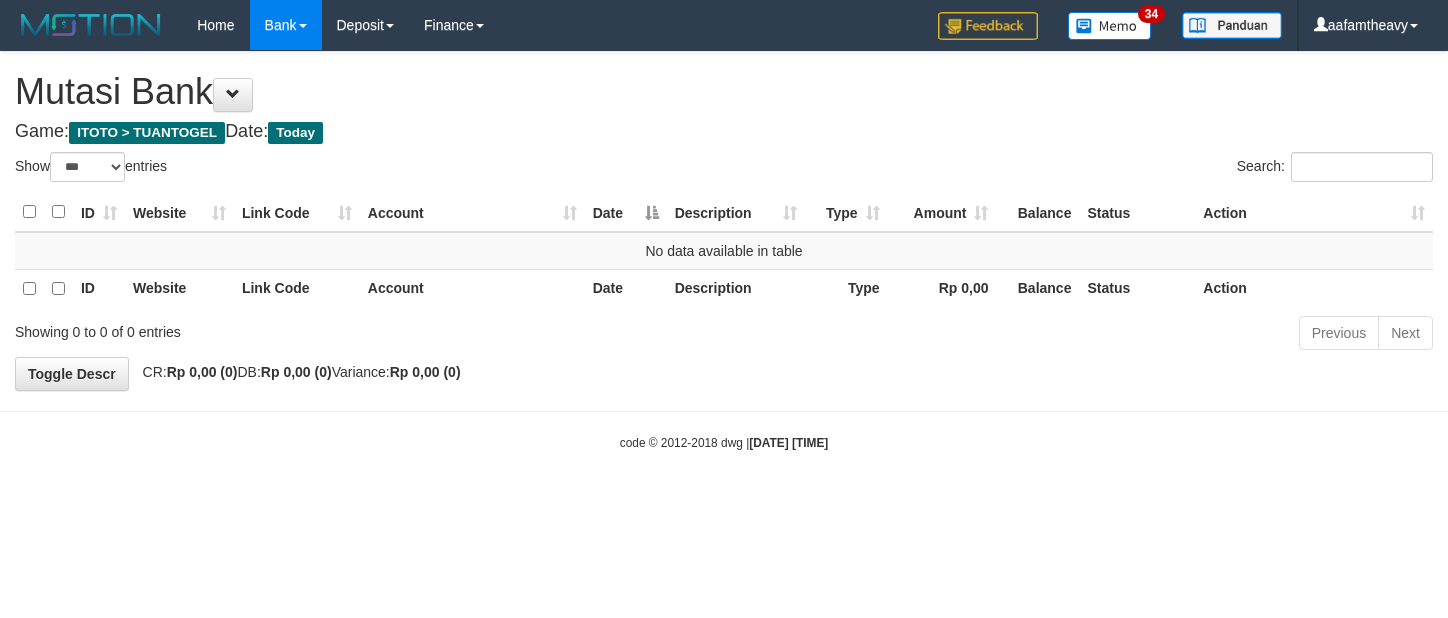 scroll, scrollTop: 0, scrollLeft: 0, axis: both 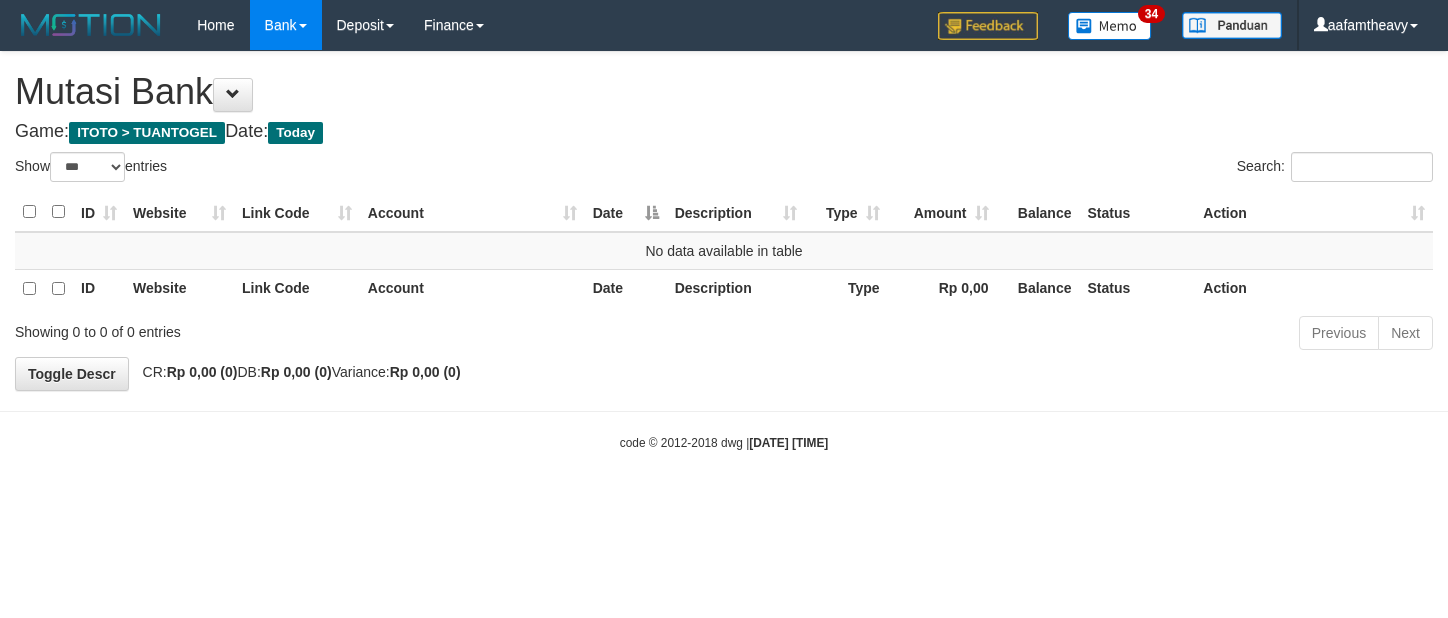 select on "***" 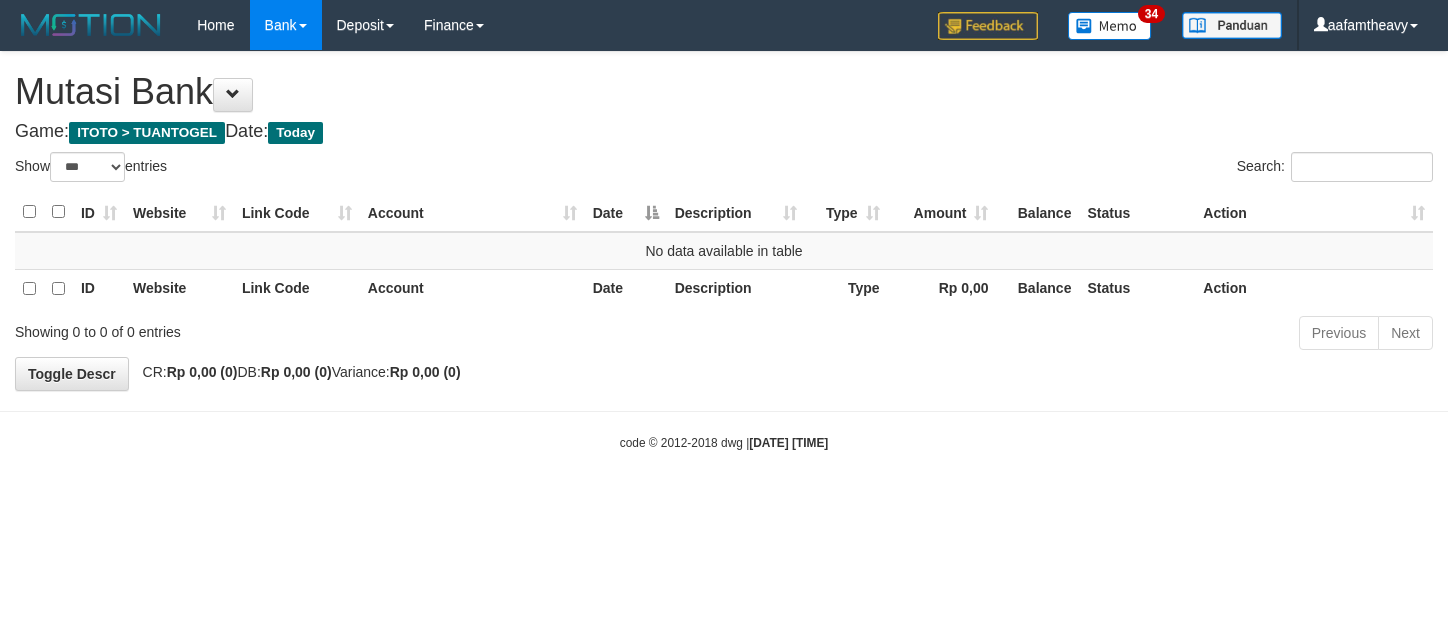 scroll, scrollTop: 0, scrollLeft: 0, axis: both 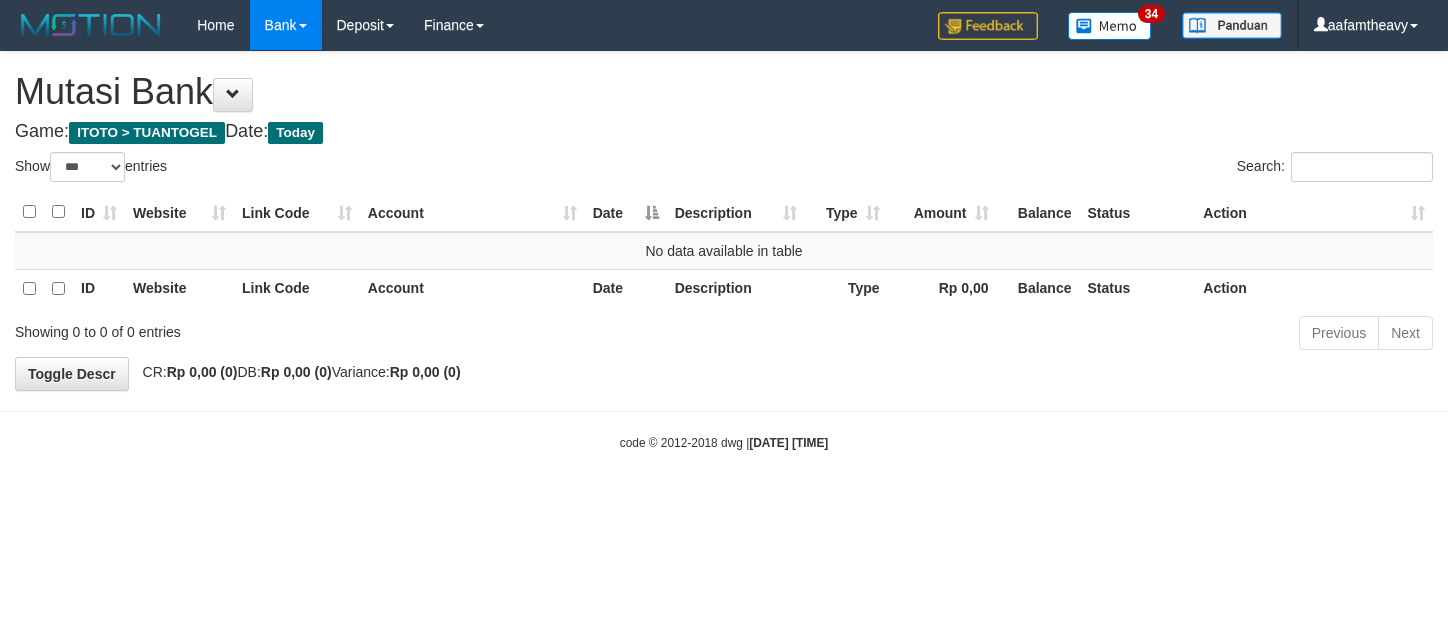select on "***" 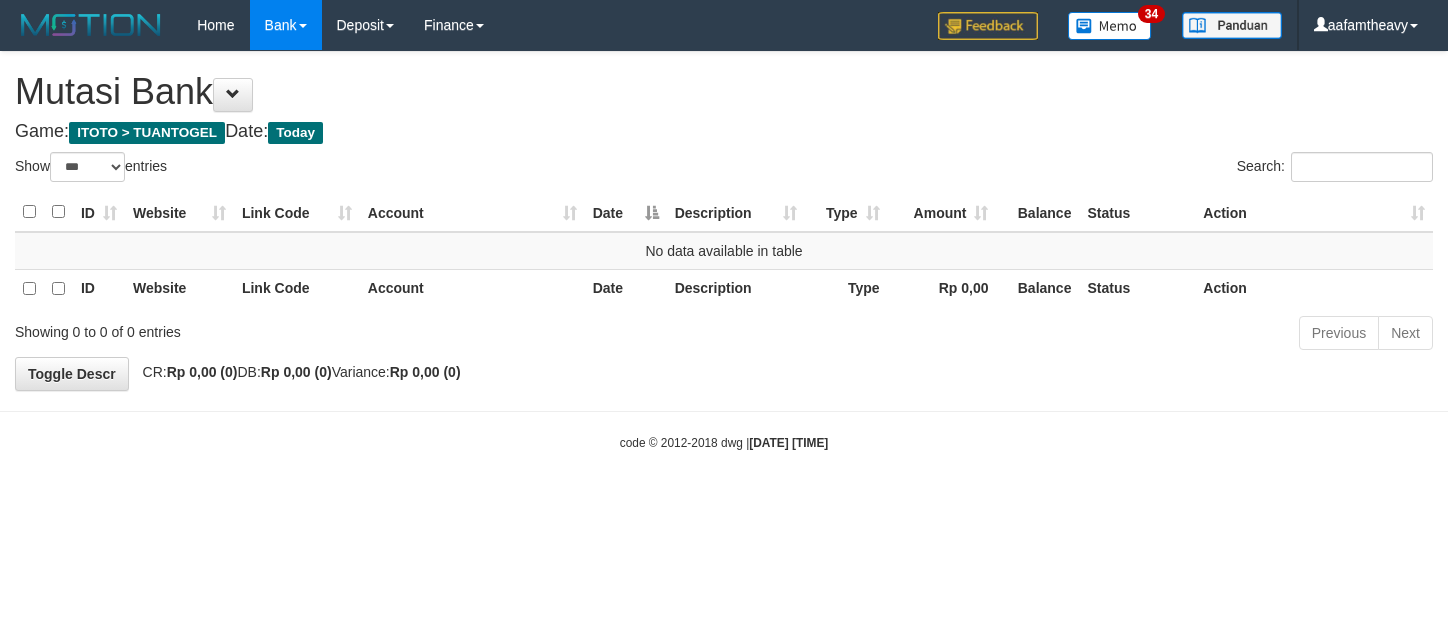 scroll, scrollTop: 0, scrollLeft: 0, axis: both 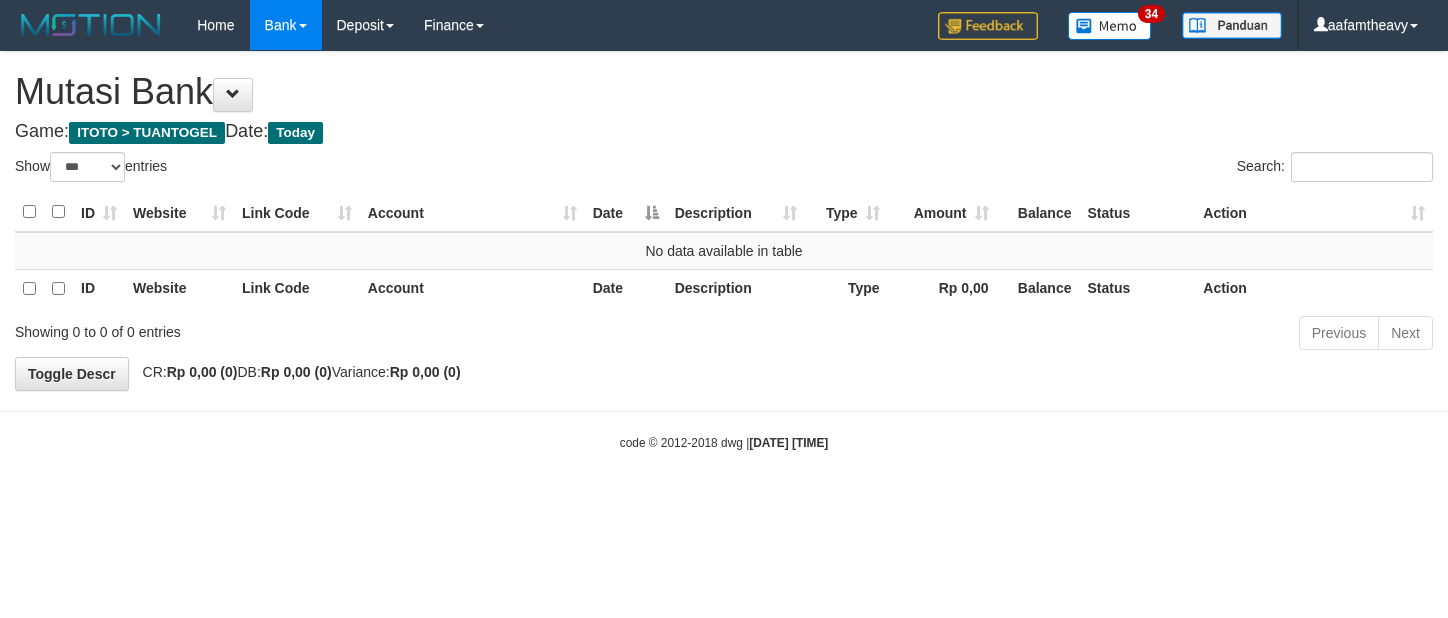 select on "***" 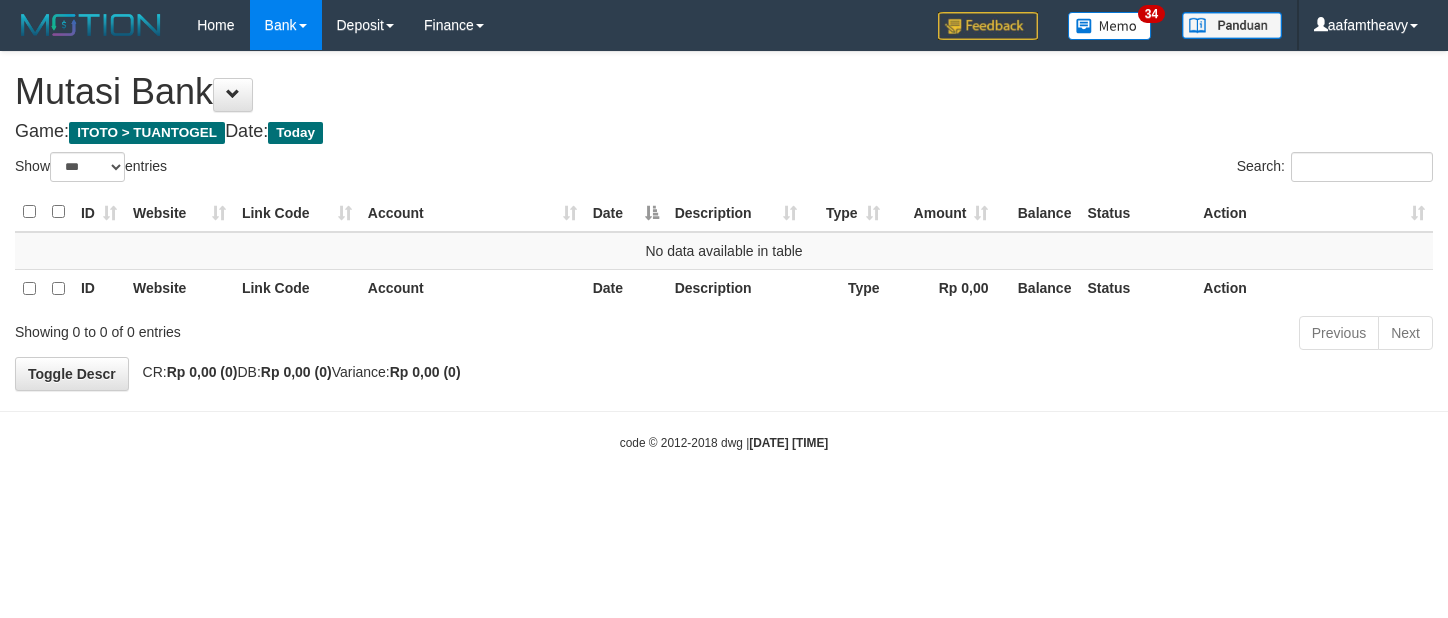 scroll, scrollTop: 0, scrollLeft: 0, axis: both 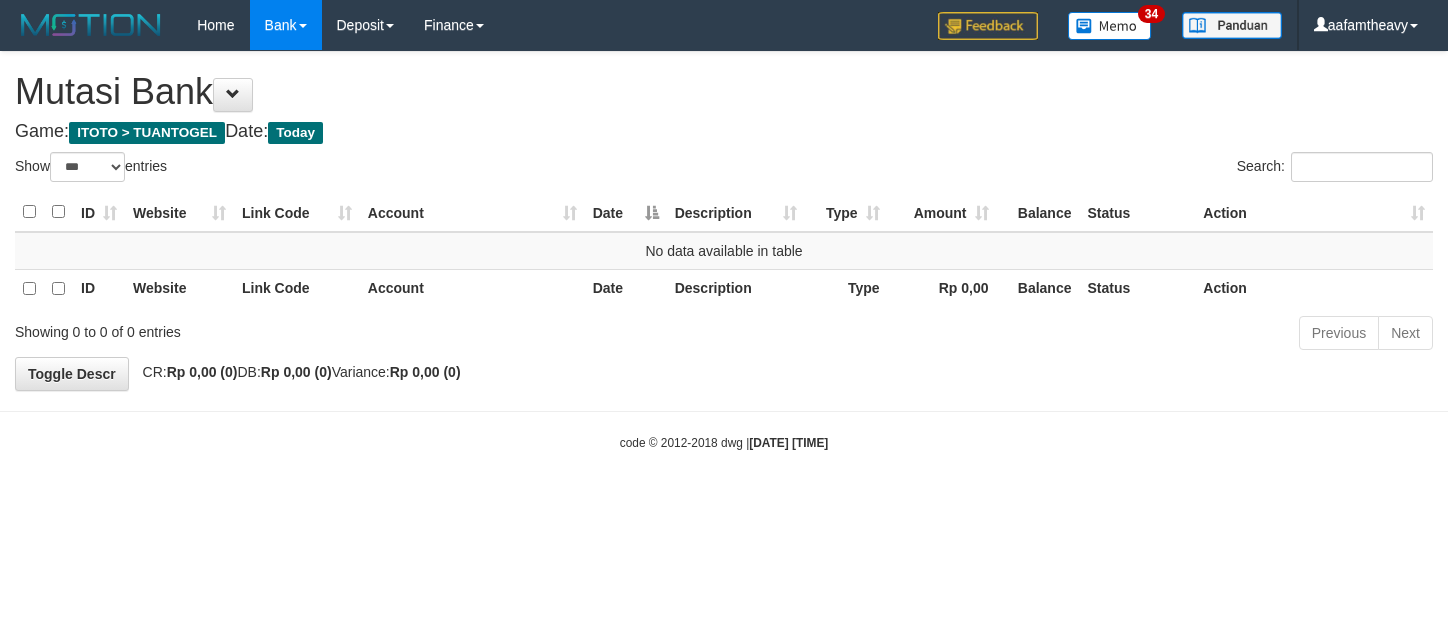 select on "***" 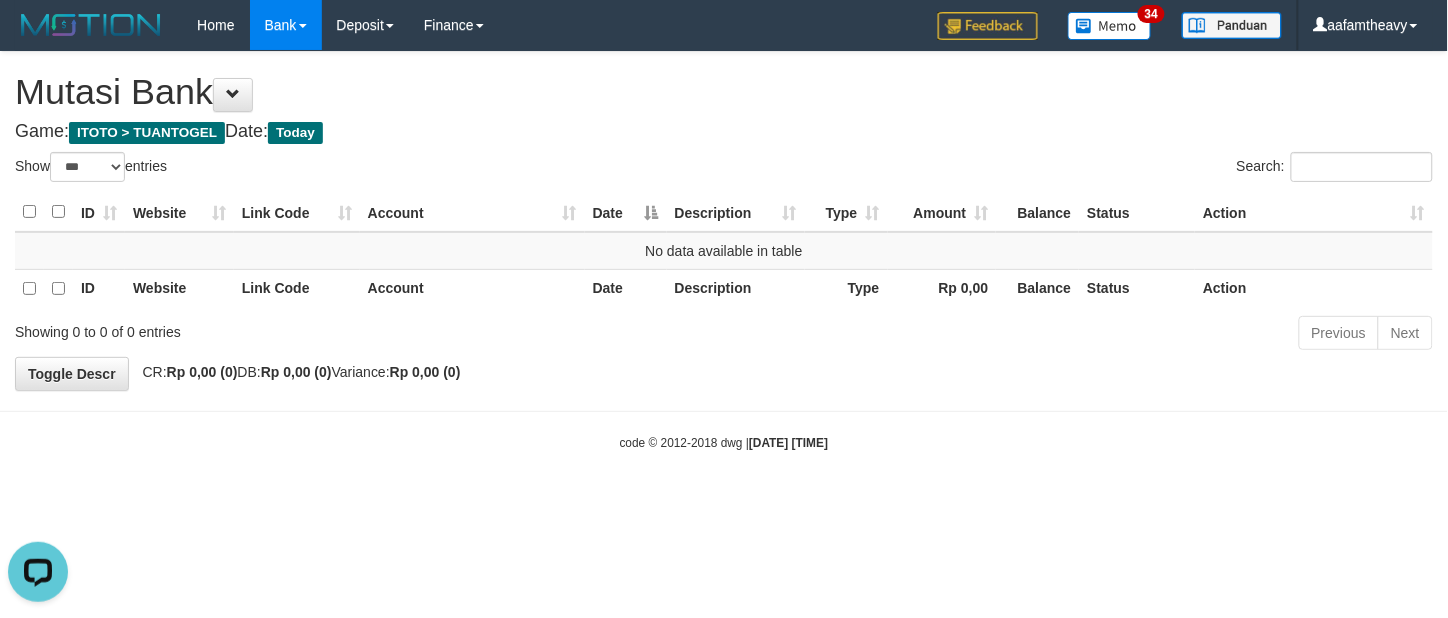 scroll, scrollTop: 0, scrollLeft: 0, axis: both 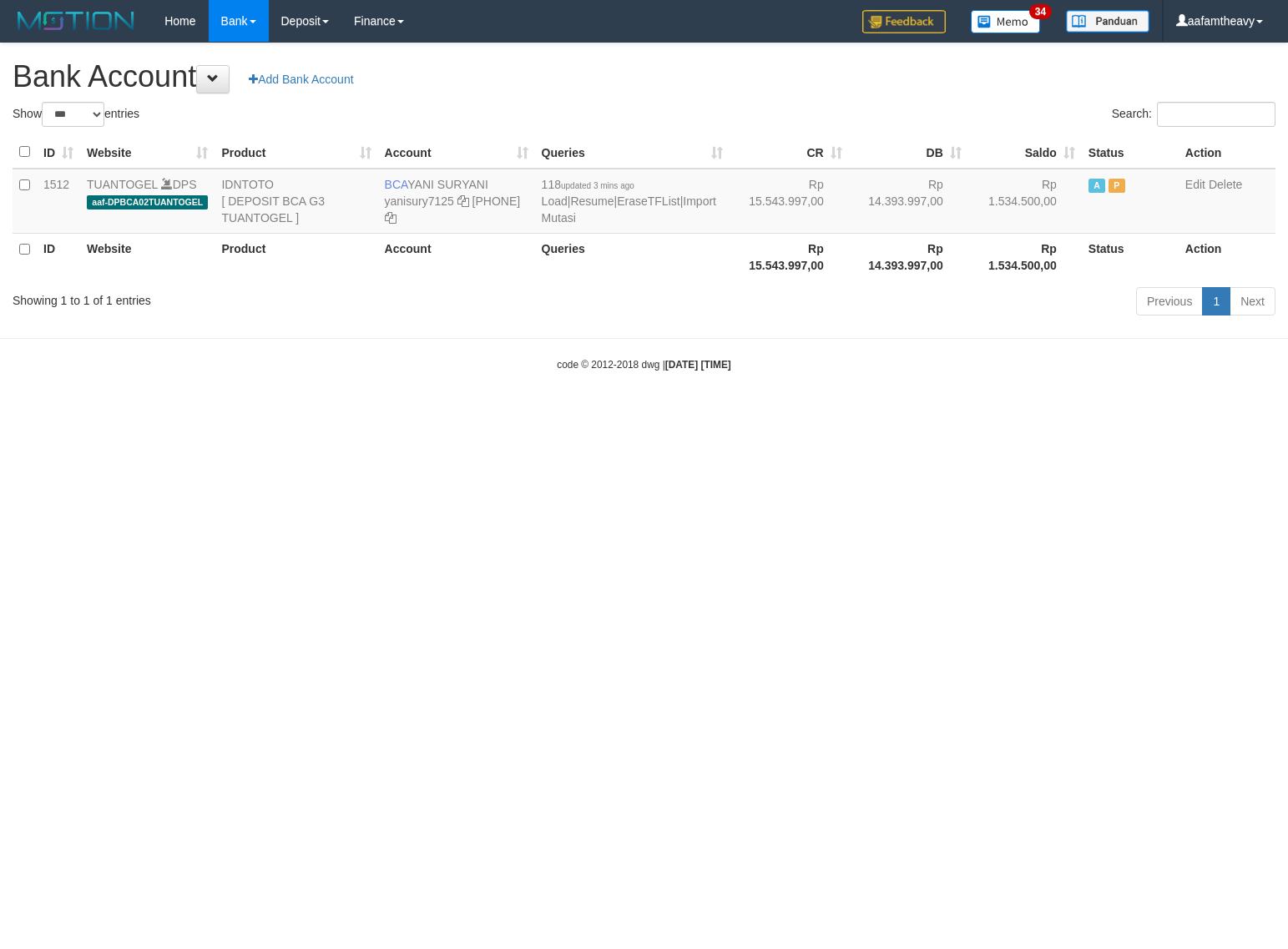 select on "***" 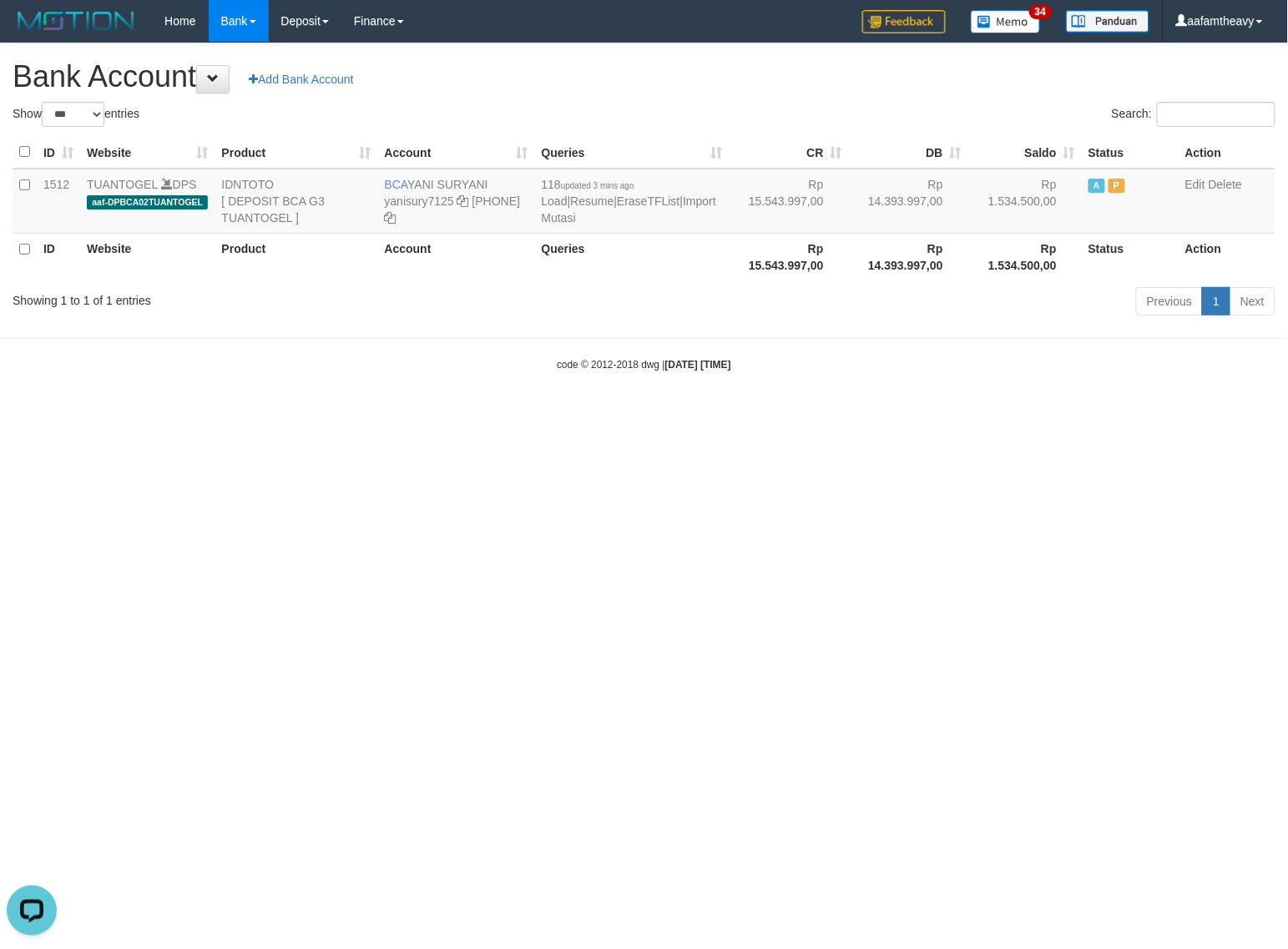 scroll, scrollTop: 0, scrollLeft: 0, axis: both 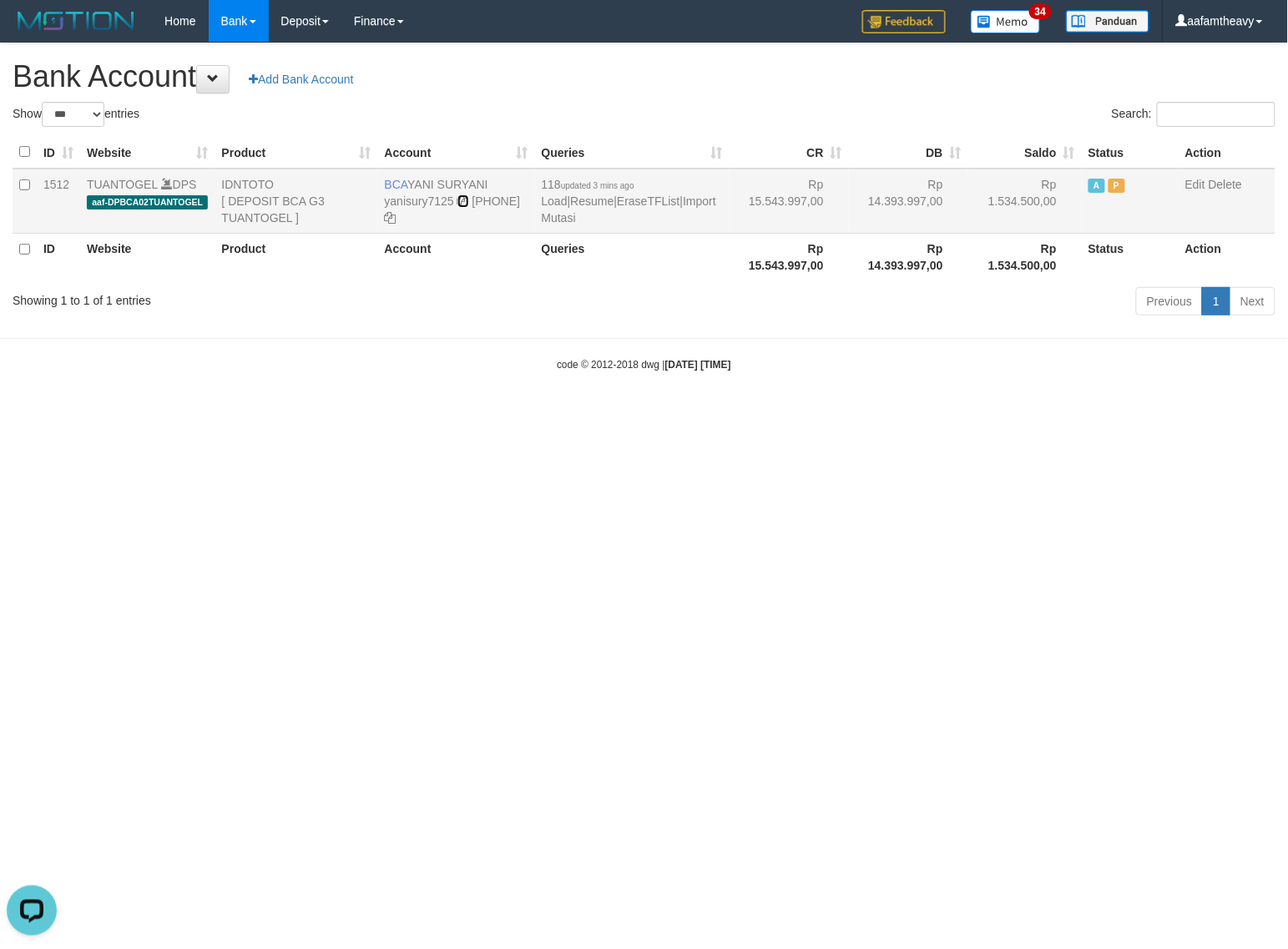 click at bounding box center (463, 201) 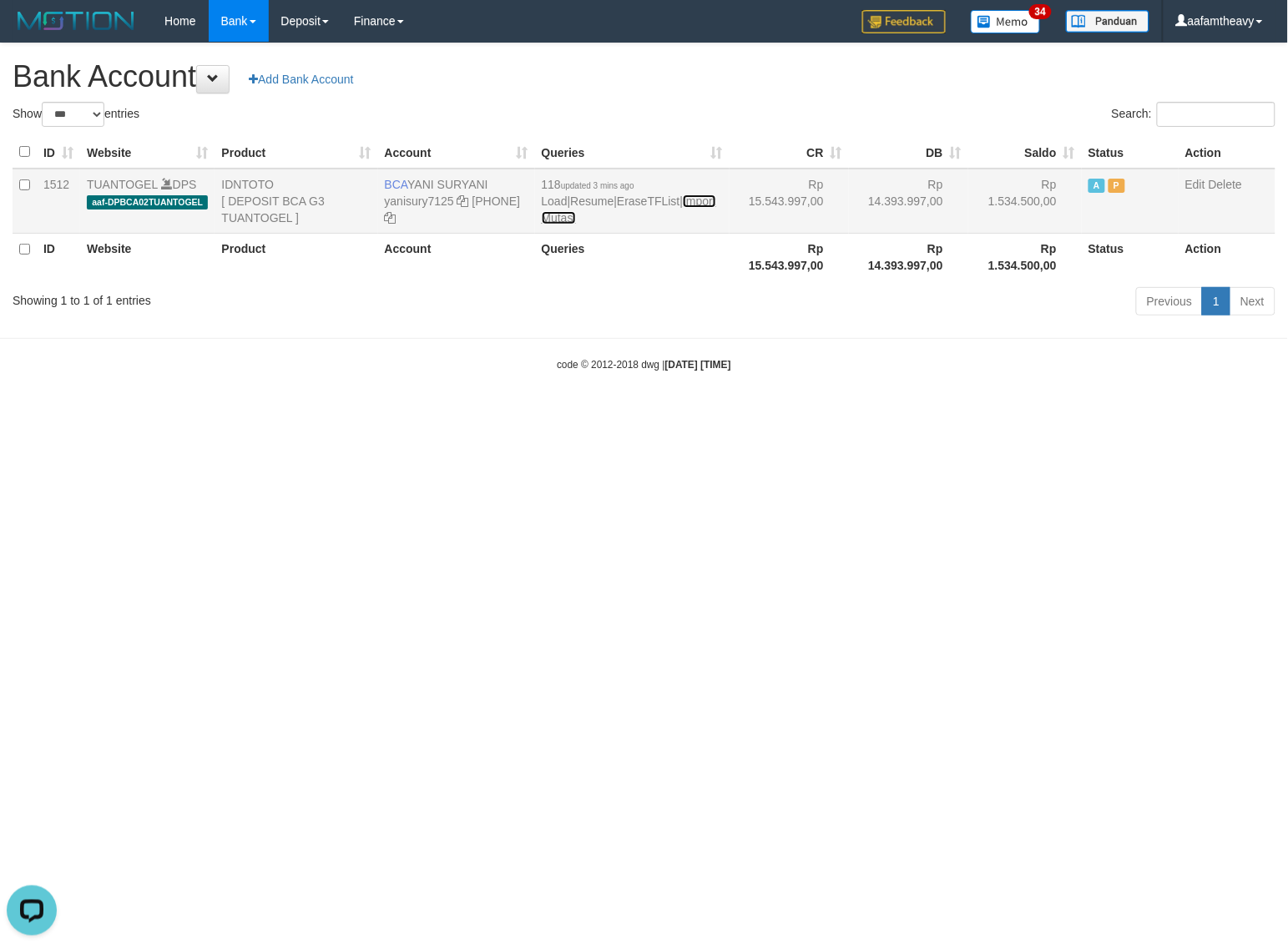 click on "Import Mutasi" at bounding box center [629, 209] 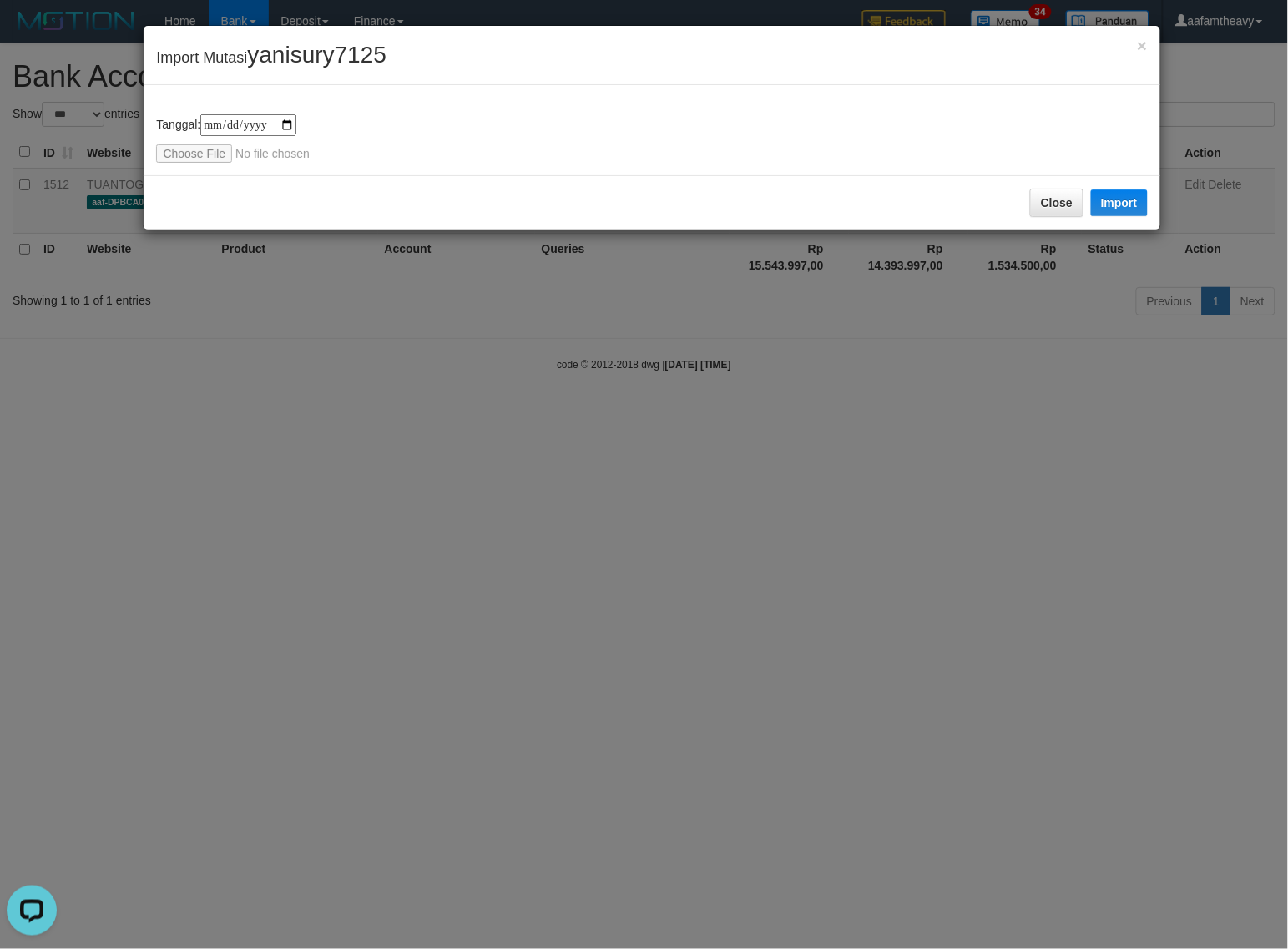 type on "**********" 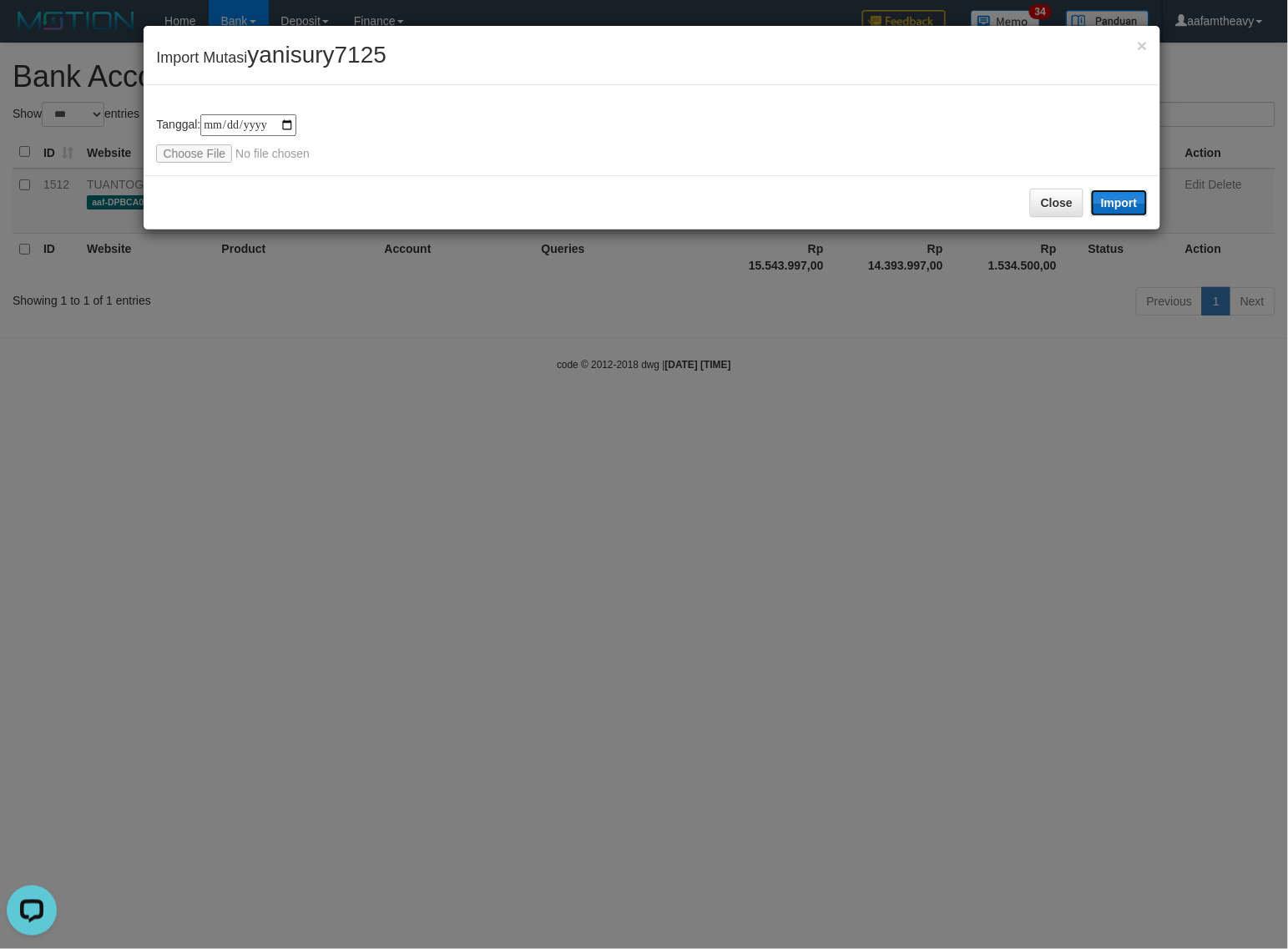 click on "Import" at bounding box center [1119, 203] 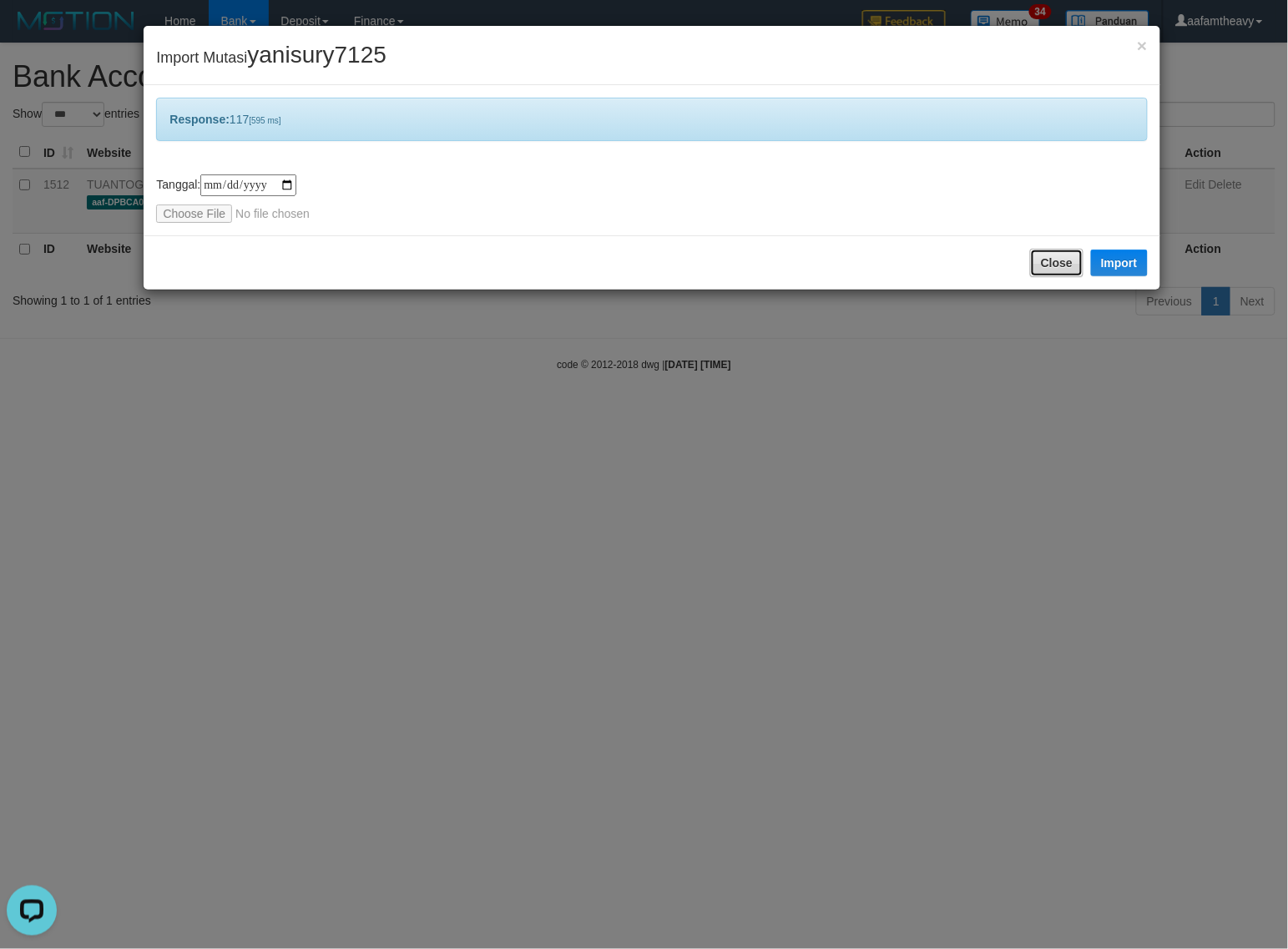 click on "Close" at bounding box center (1057, 263) 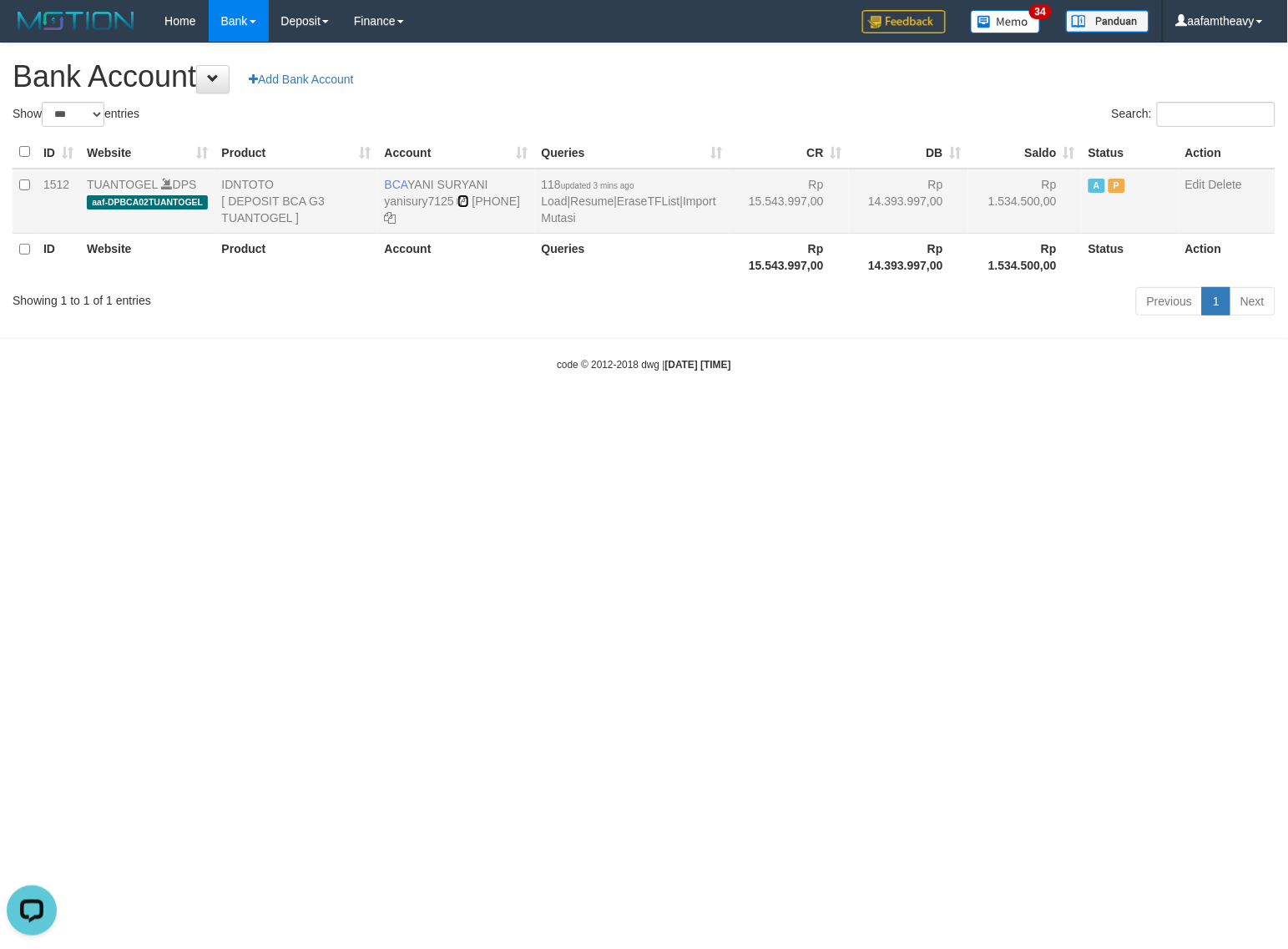 click at bounding box center [463, 201] 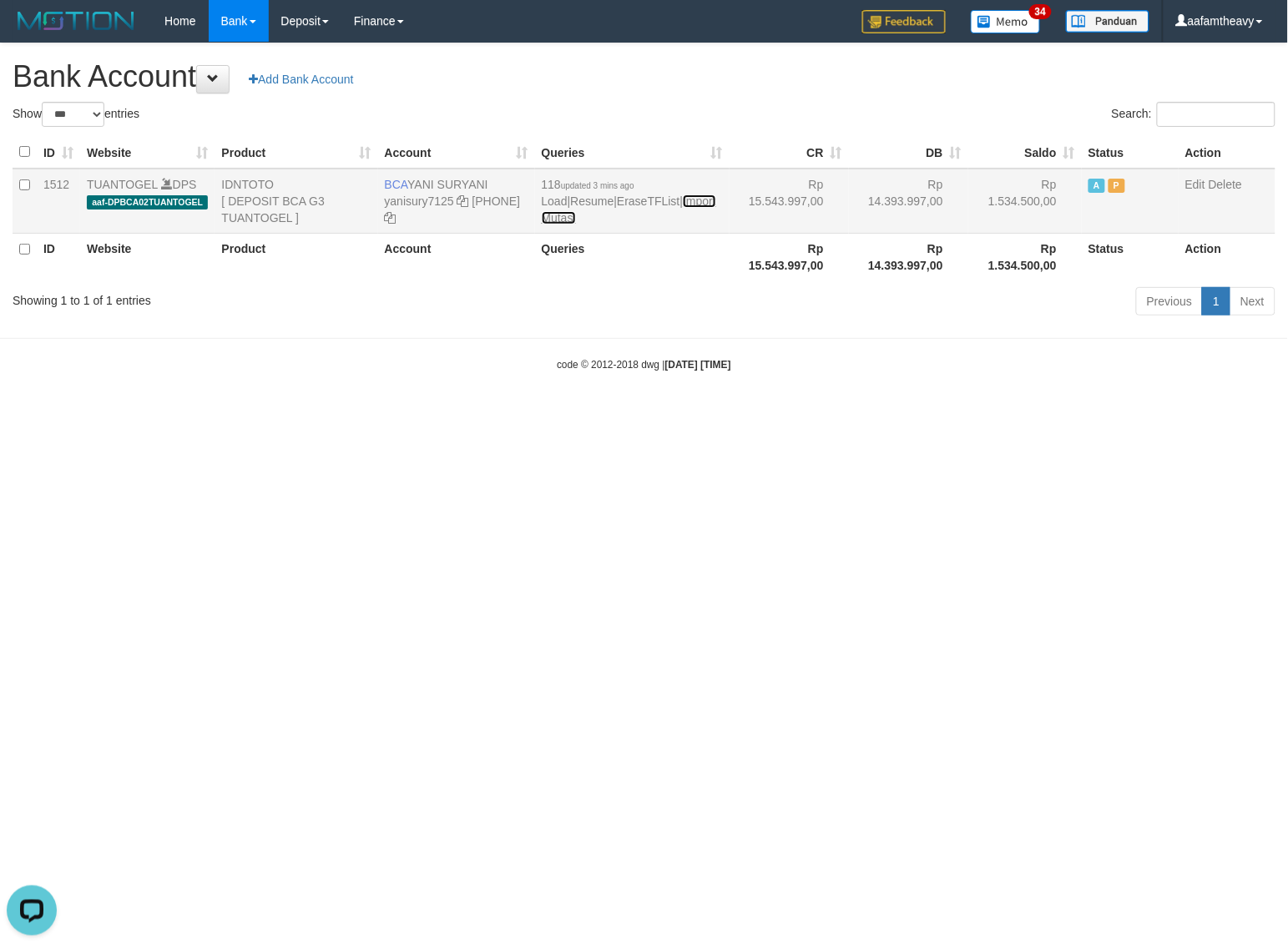 click on "Import Mutasi" at bounding box center [629, 209] 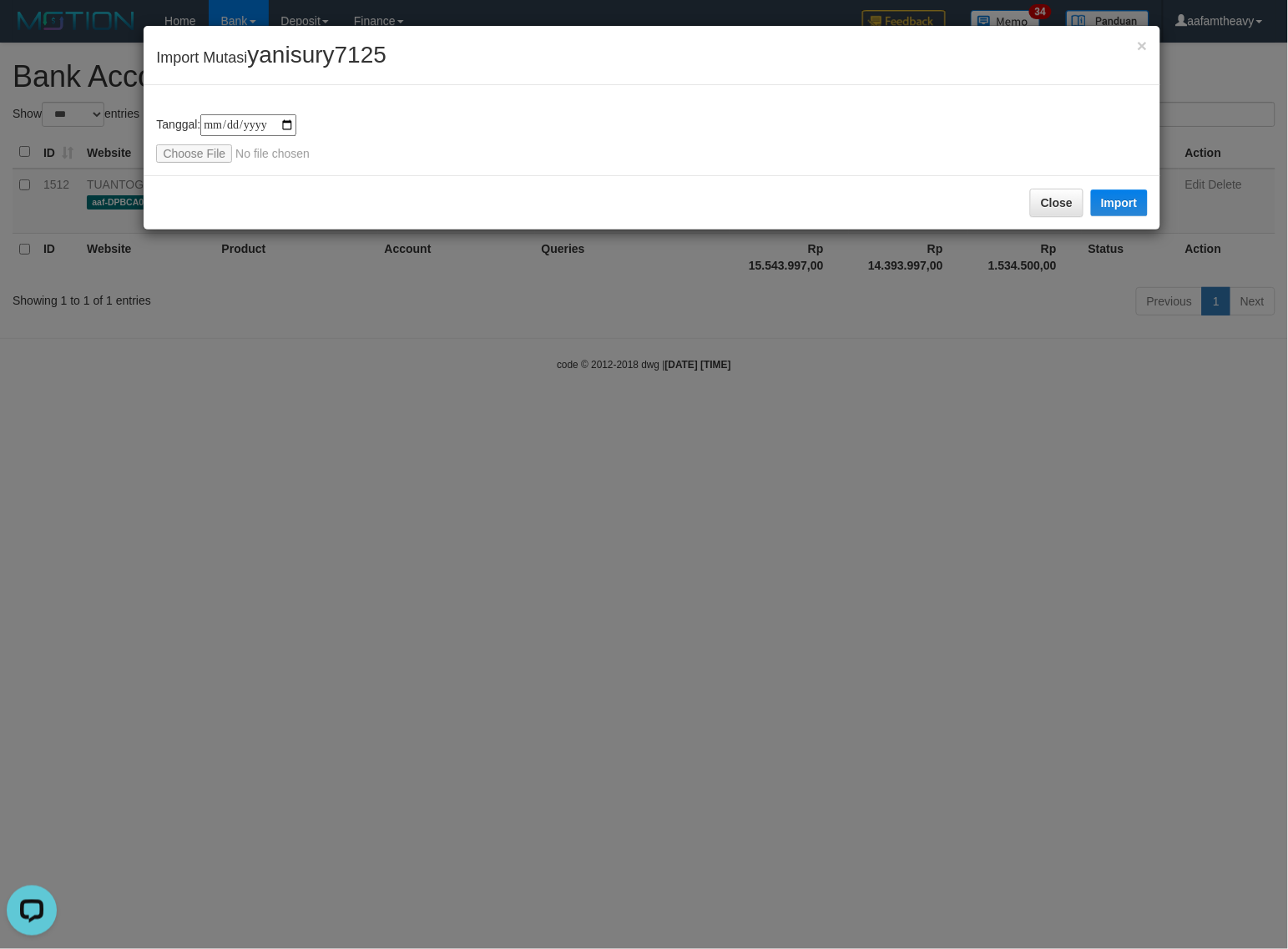 type on "**********" 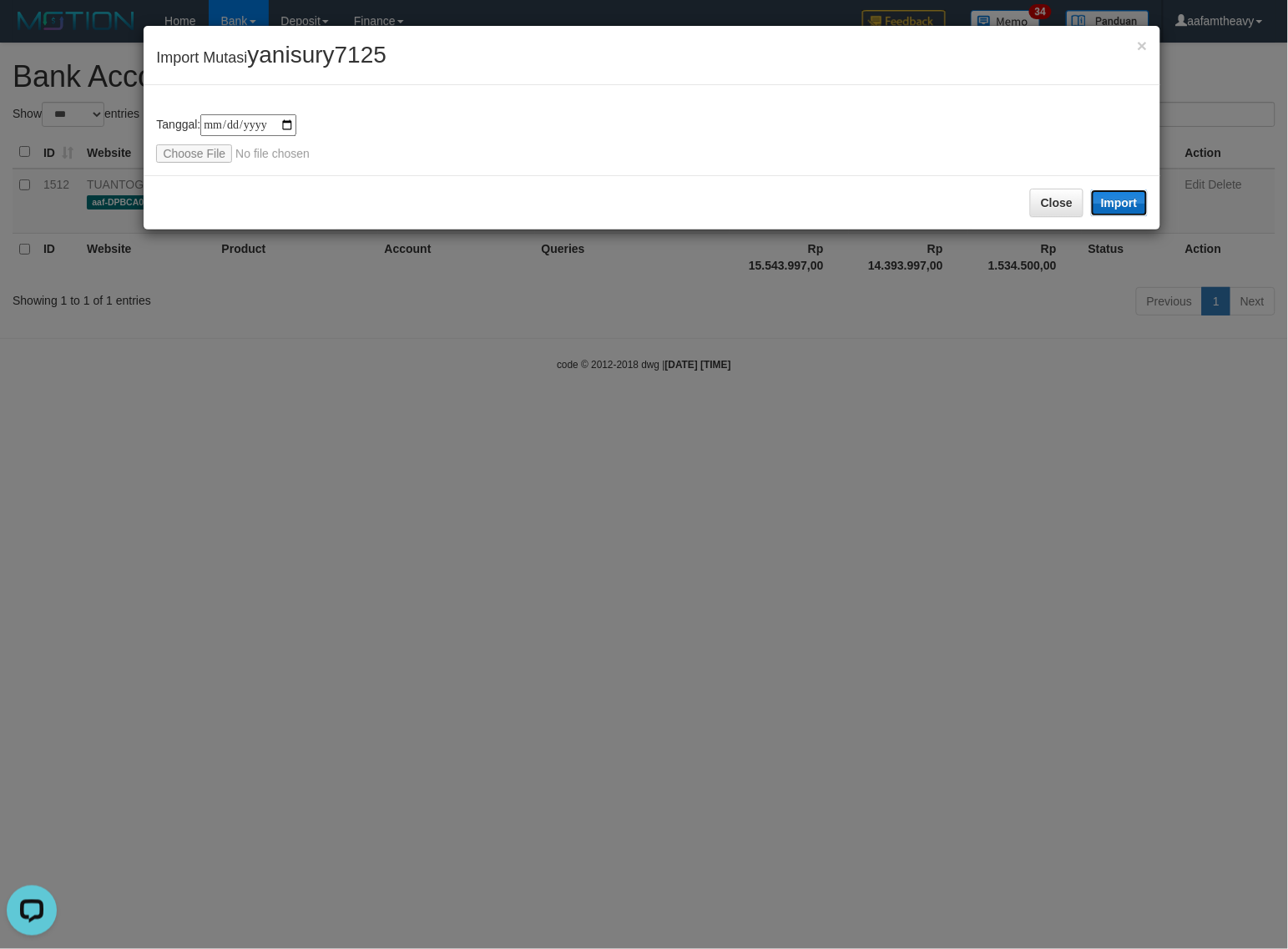 click on "Import" at bounding box center [1119, 203] 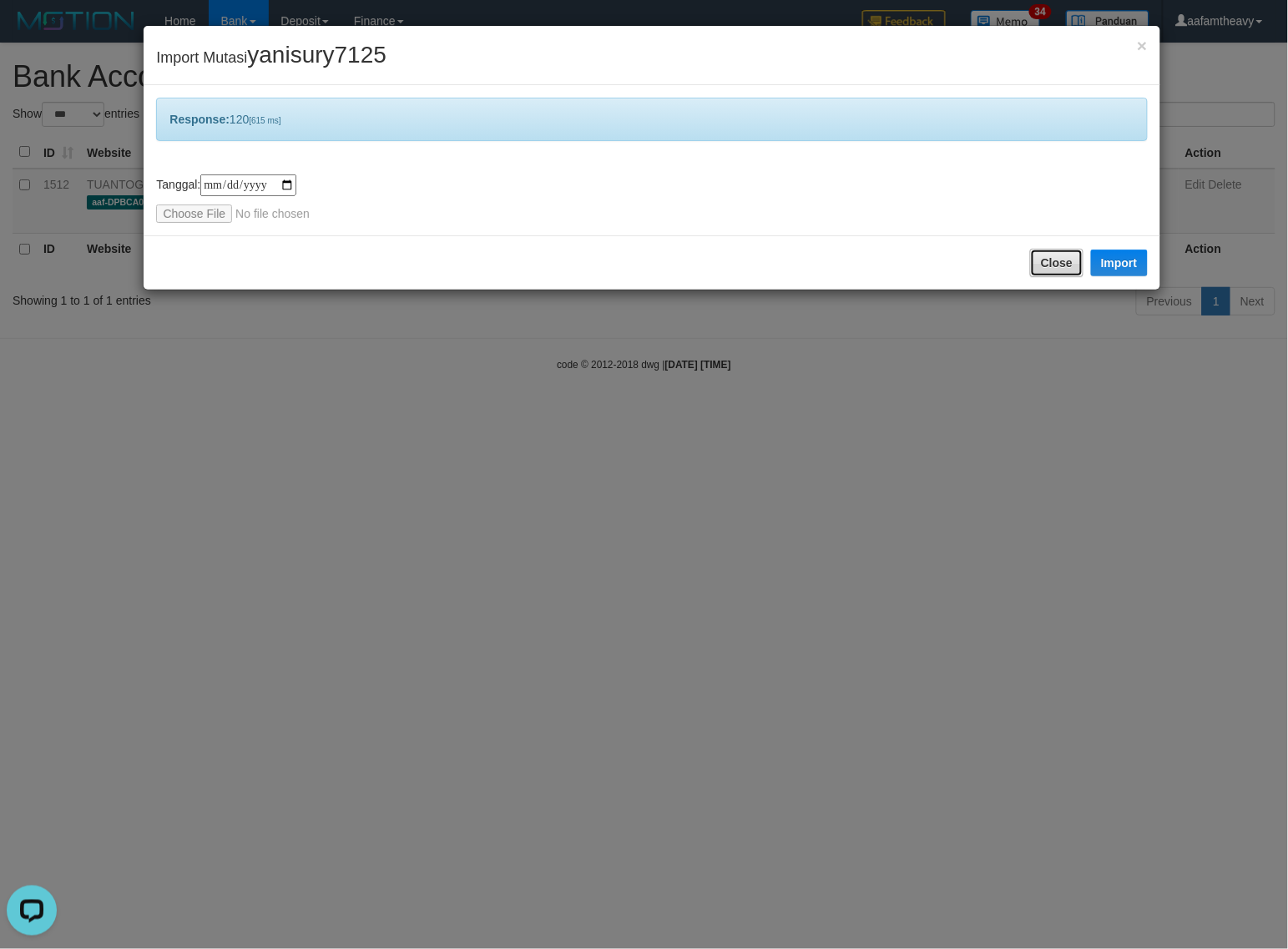 click on "Close" at bounding box center (1057, 263) 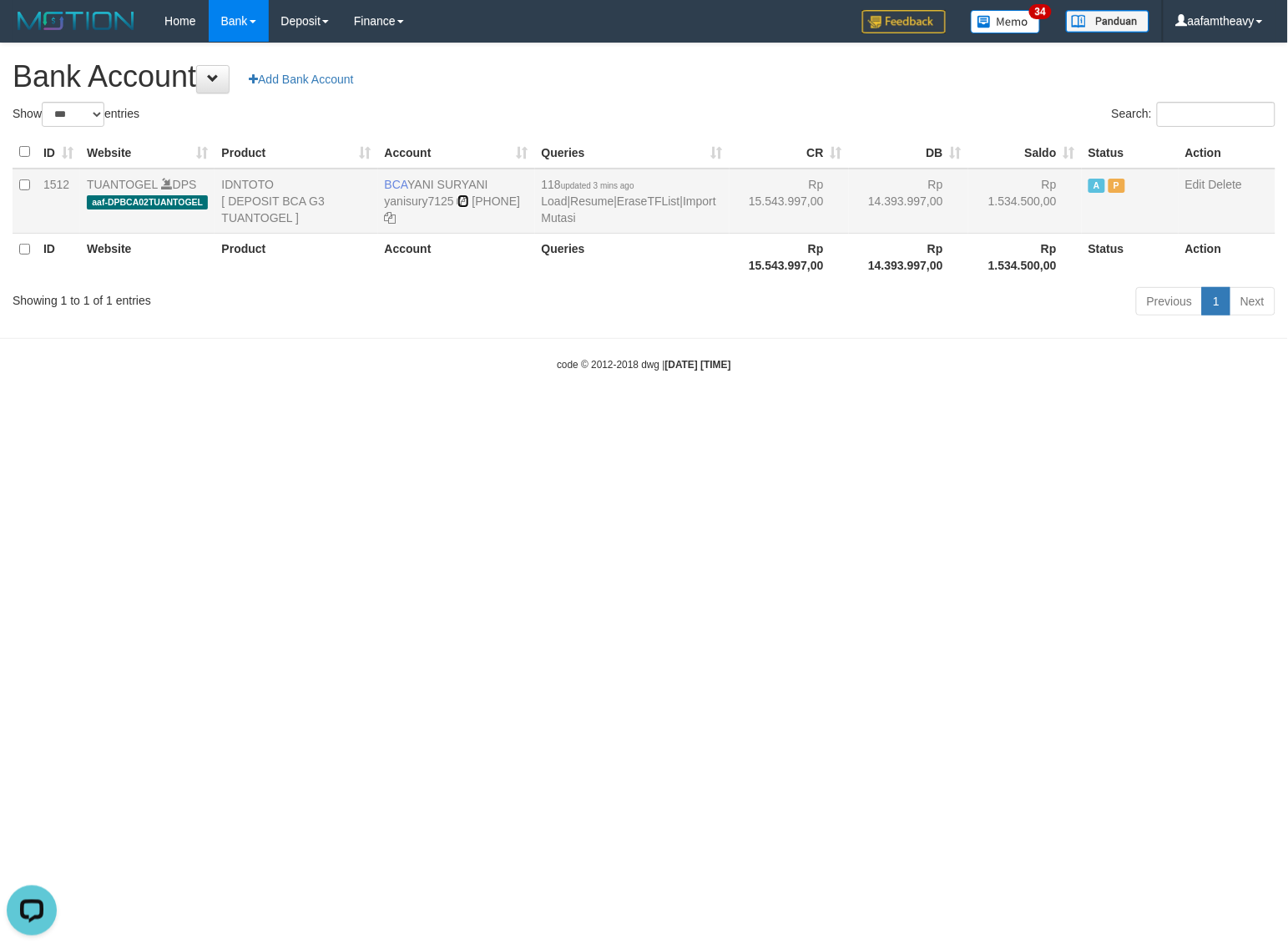 click at bounding box center (463, 201) 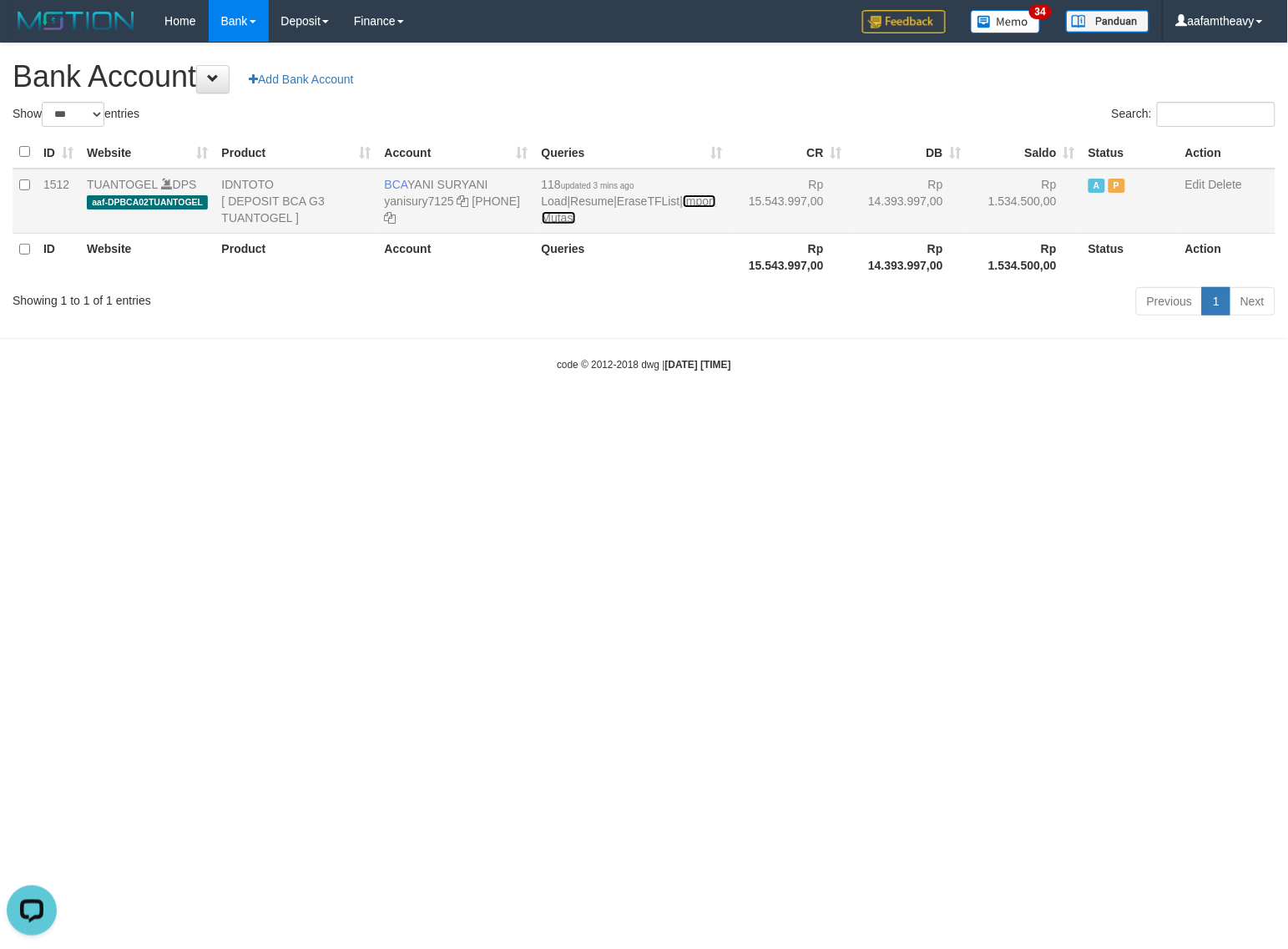 click on "Import Mutasi" at bounding box center [629, 209] 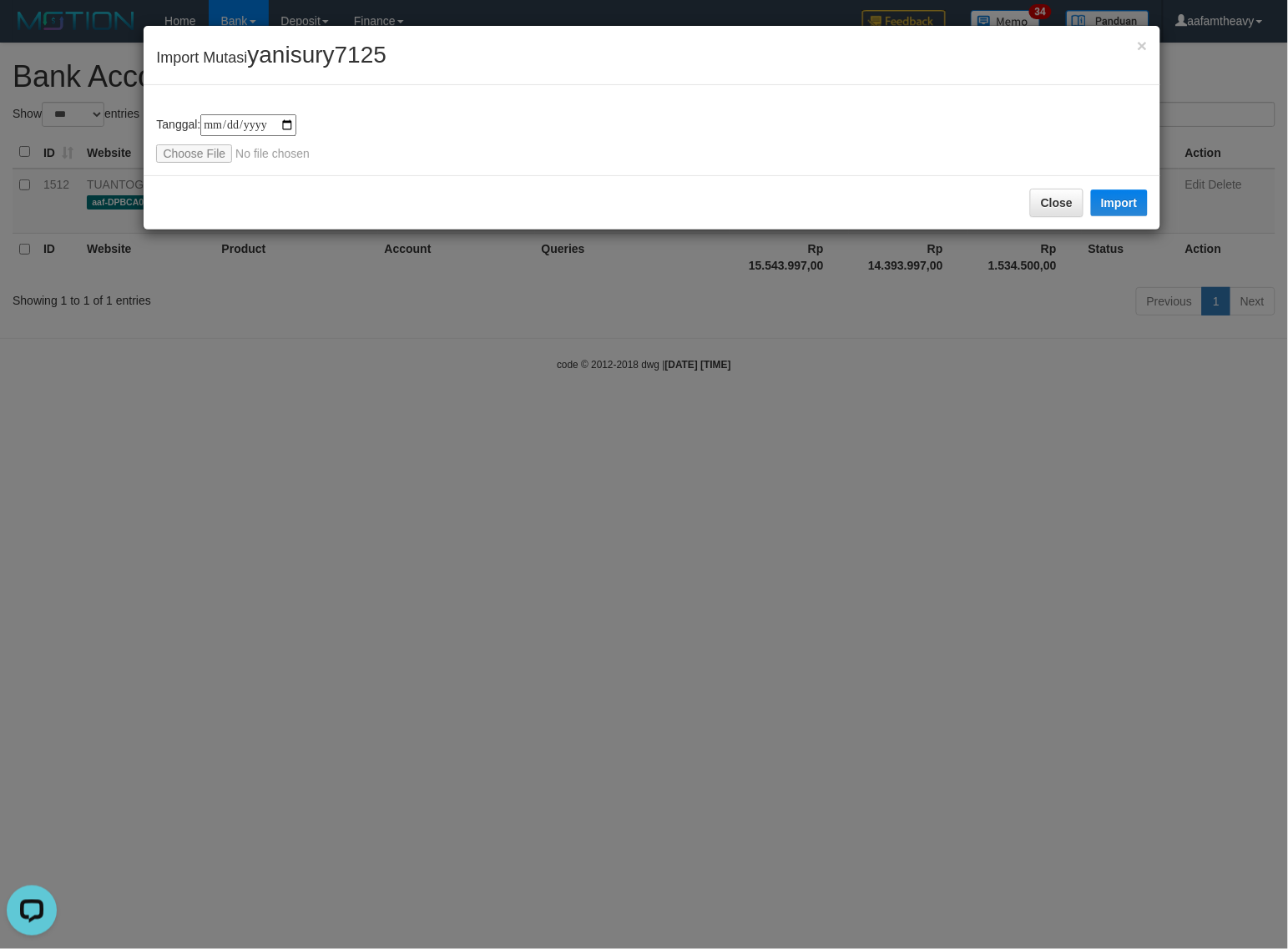 type on "**********" 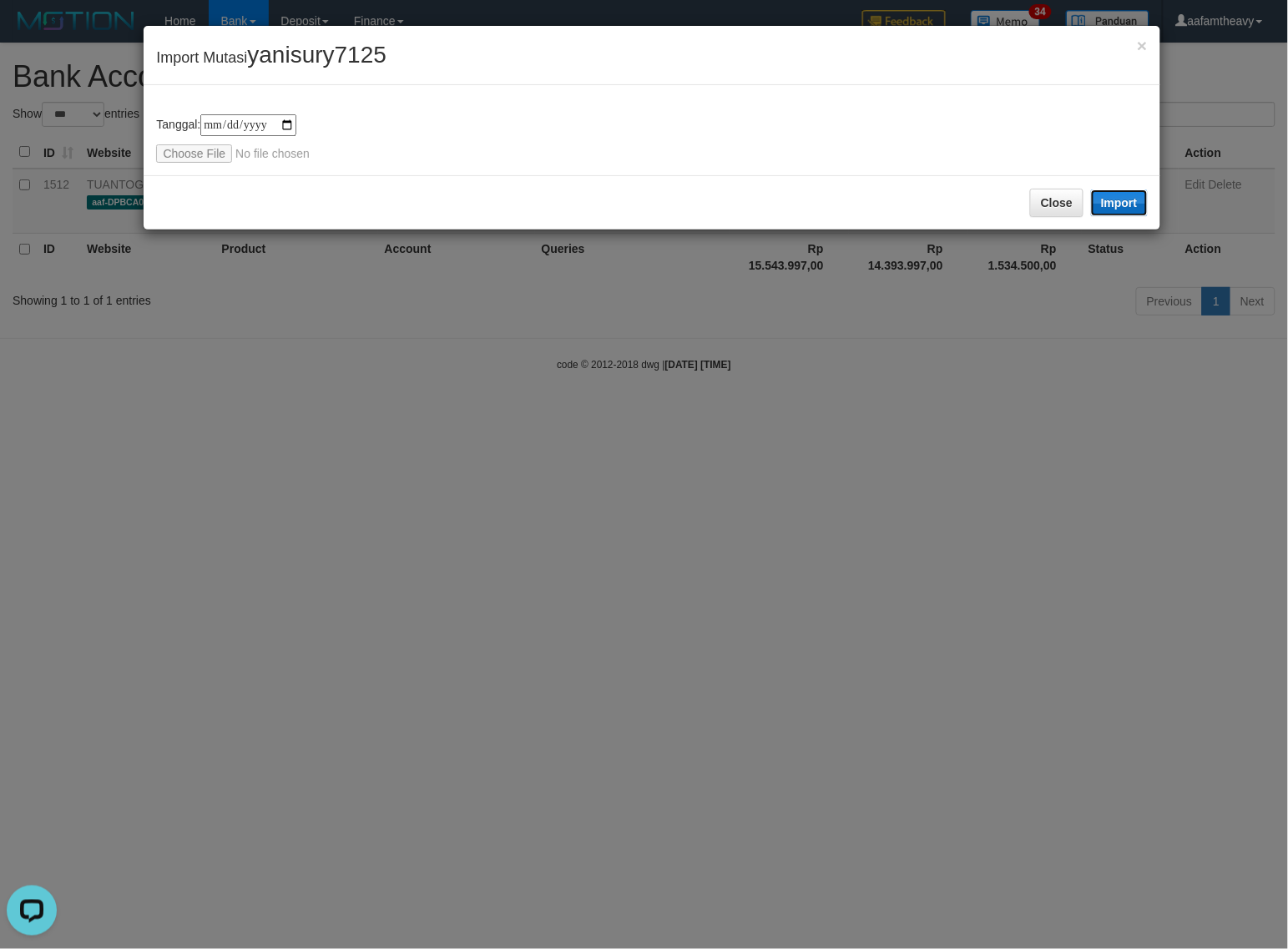 click on "Import" at bounding box center (1119, 203) 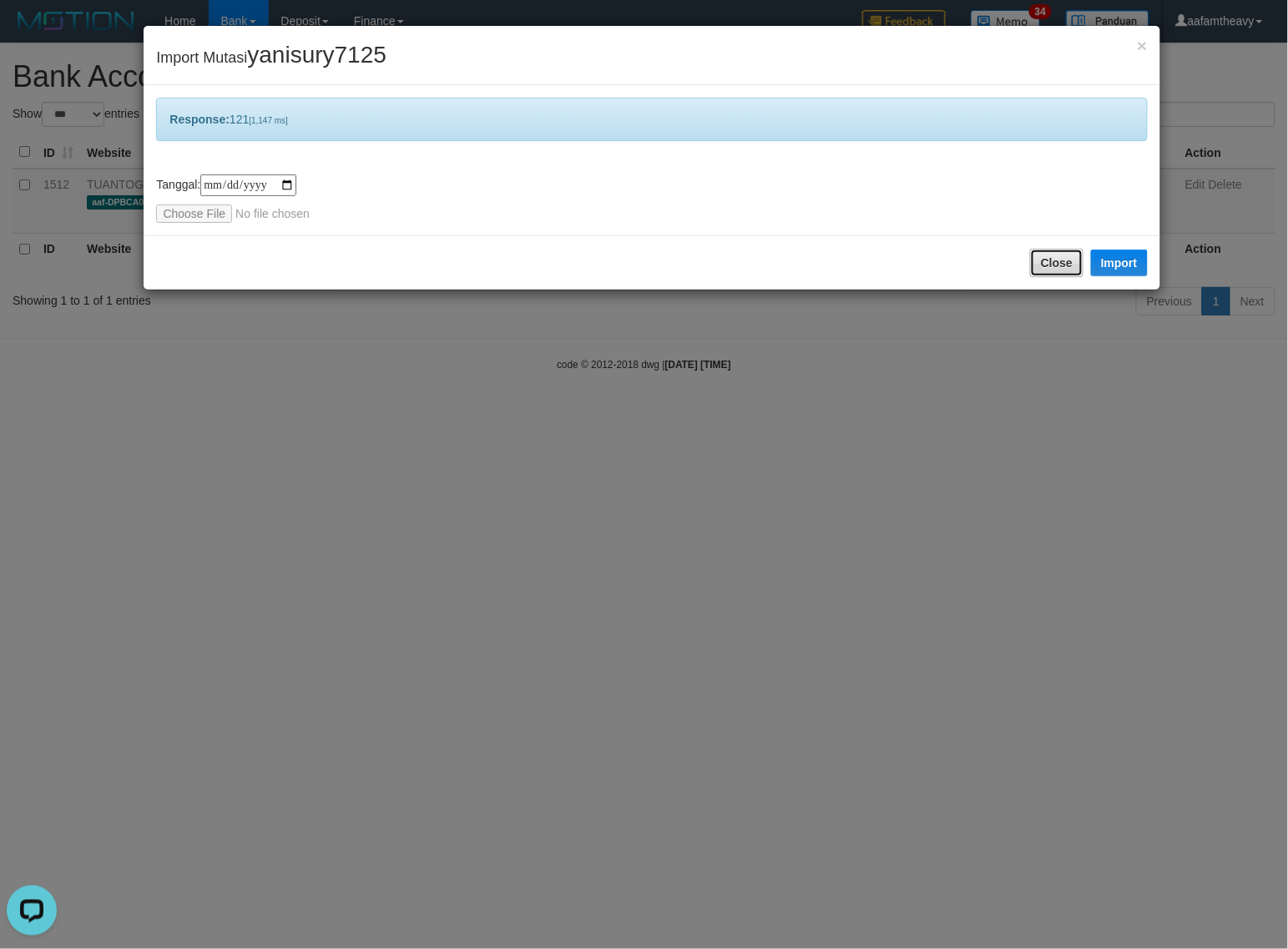 click on "Close" at bounding box center (1057, 263) 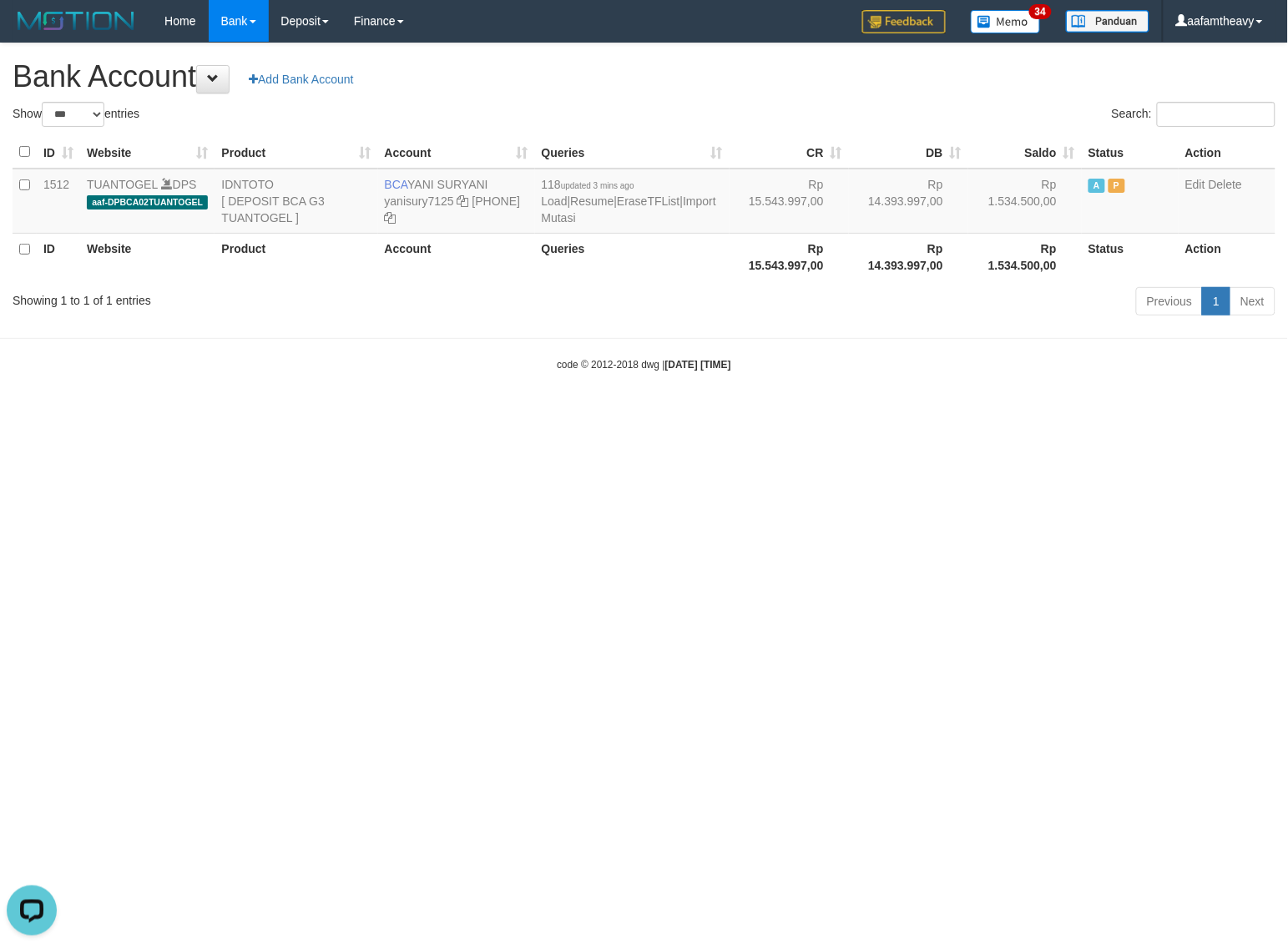 click on "Bank Account
Add Bank Account" at bounding box center (644, 77) 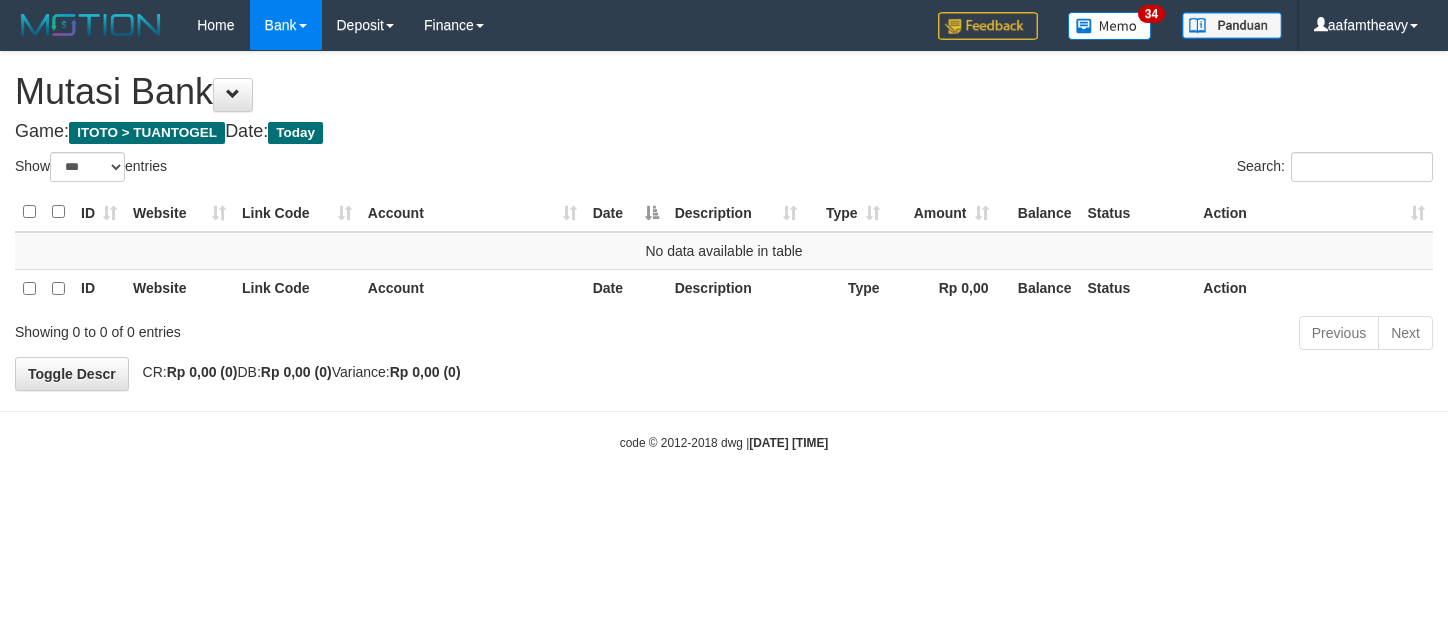 select on "***" 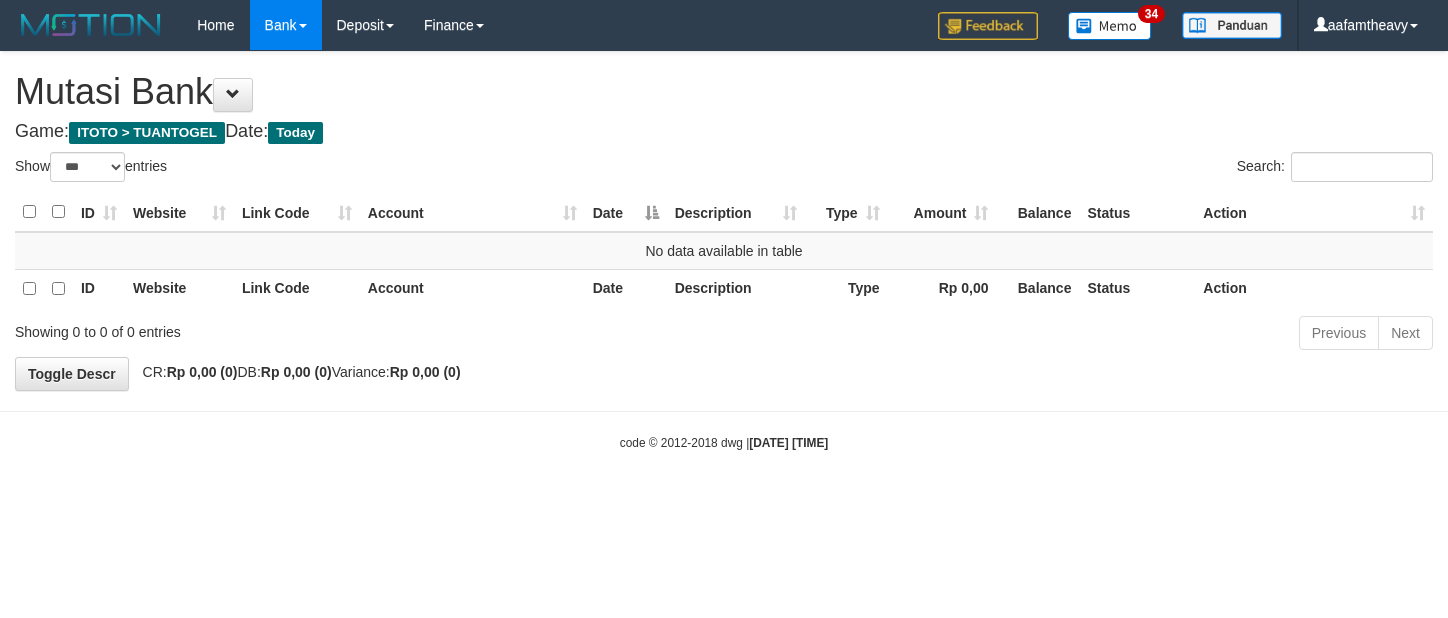 scroll, scrollTop: 0, scrollLeft: 0, axis: both 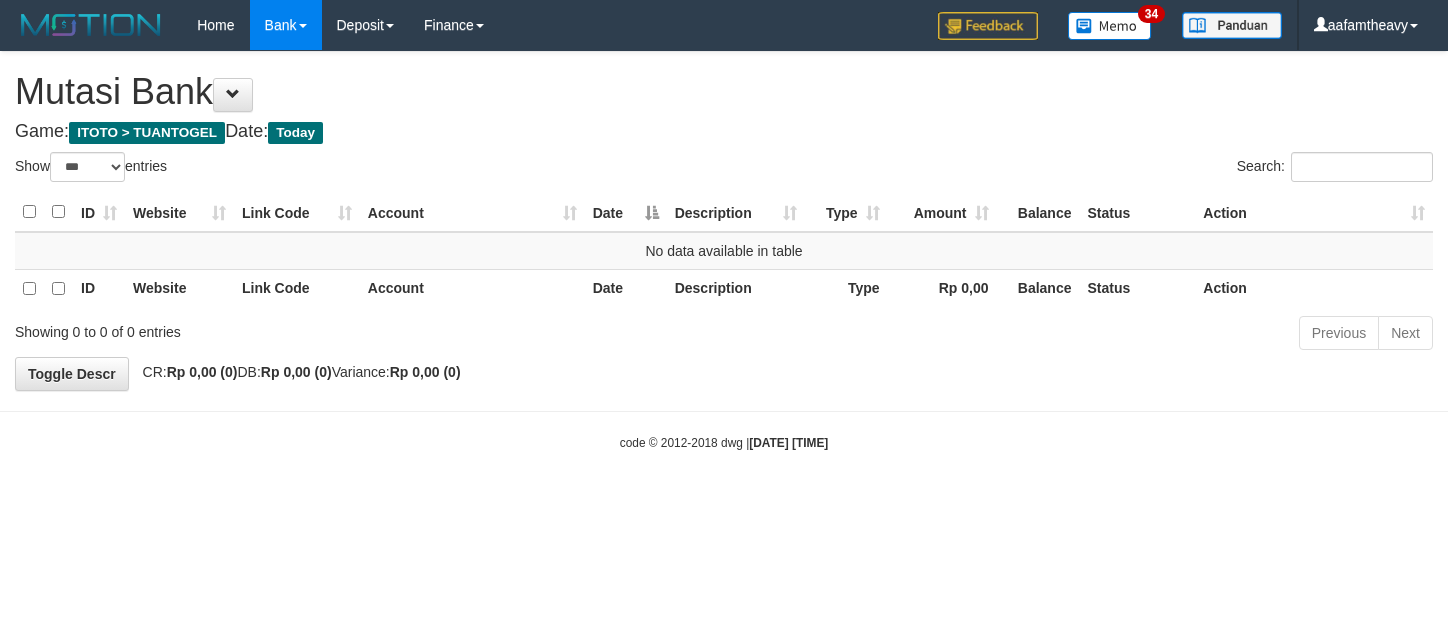 select on "***" 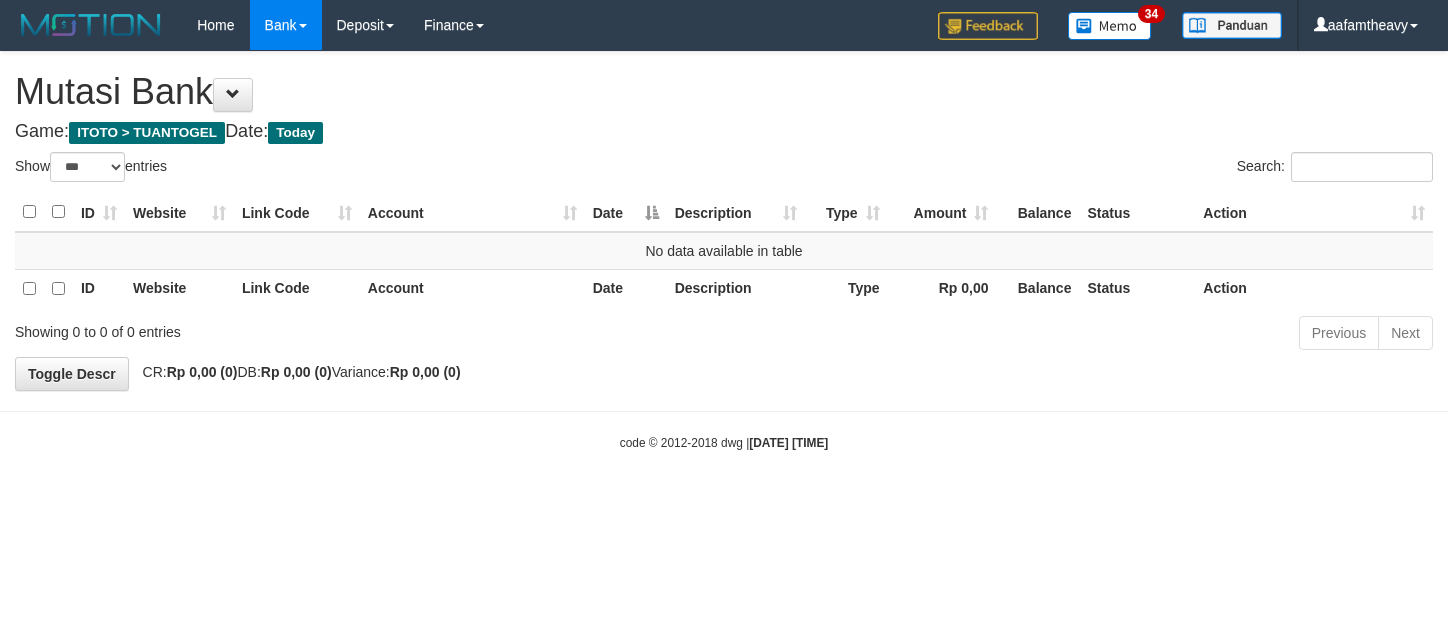 scroll, scrollTop: 0, scrollLeft: 0, axis: both 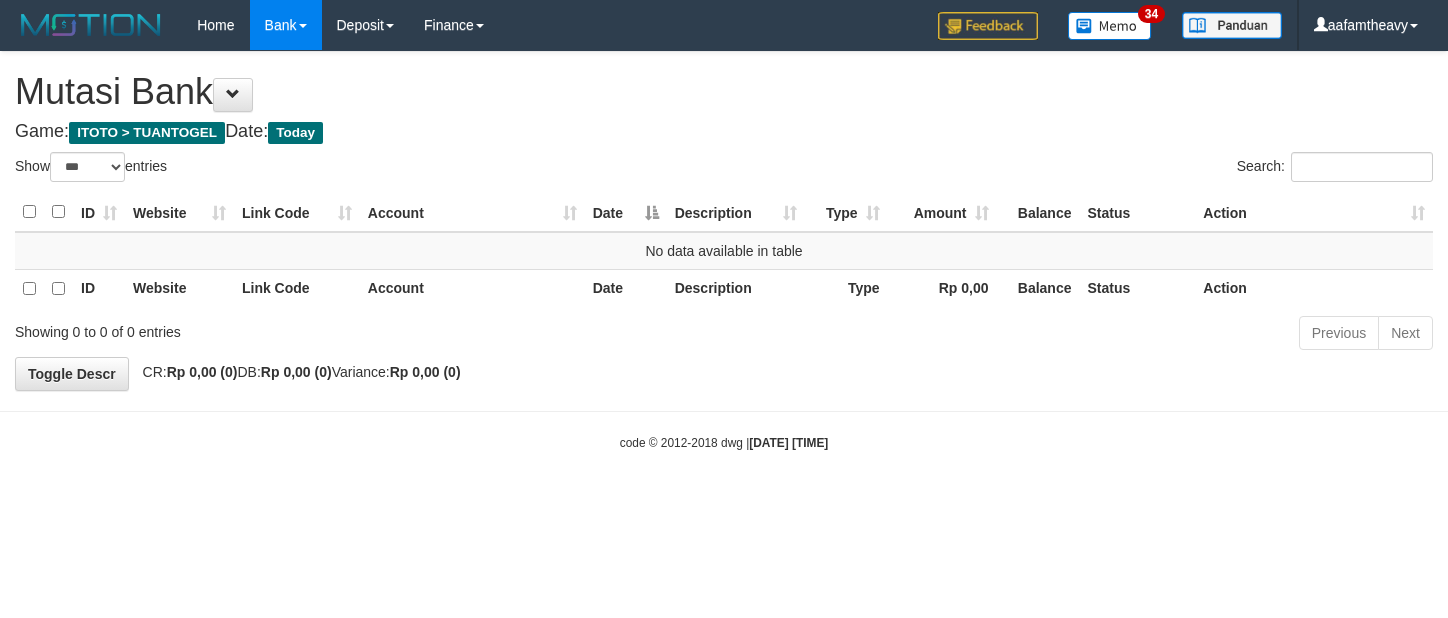 select on "***" 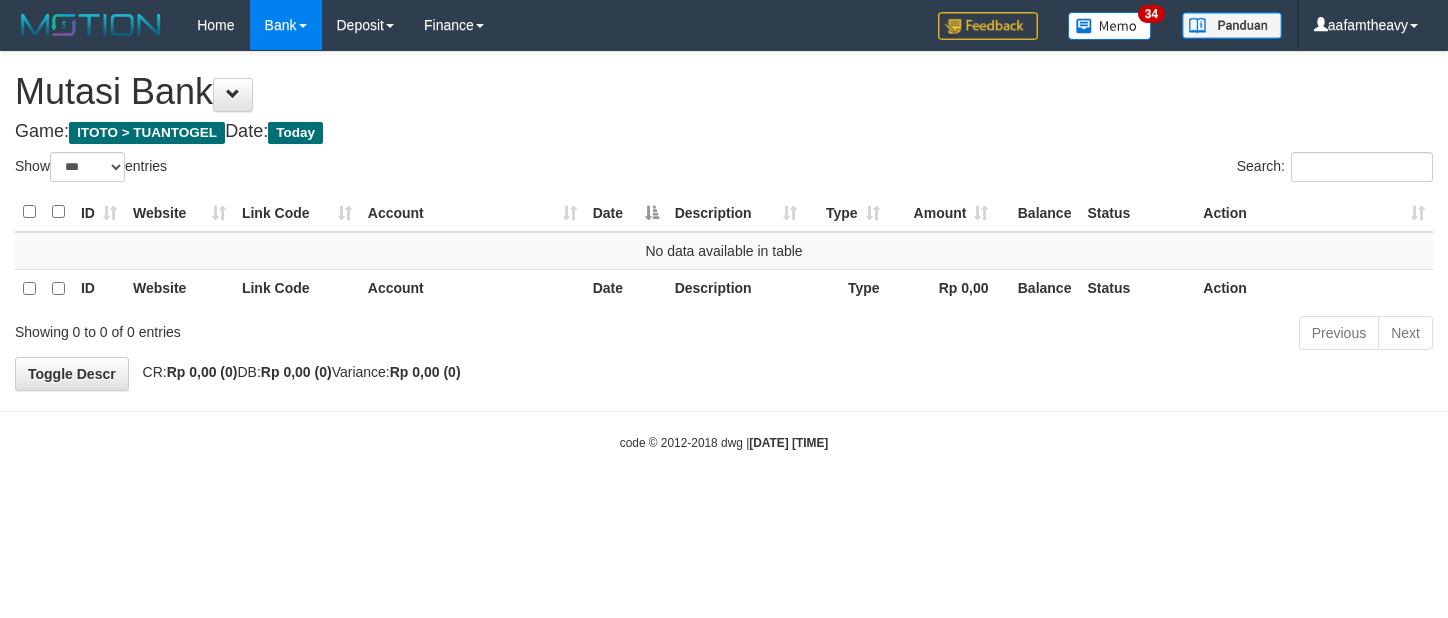 scroll, scrollTop: 0, scrollLeft: 0, axis: both 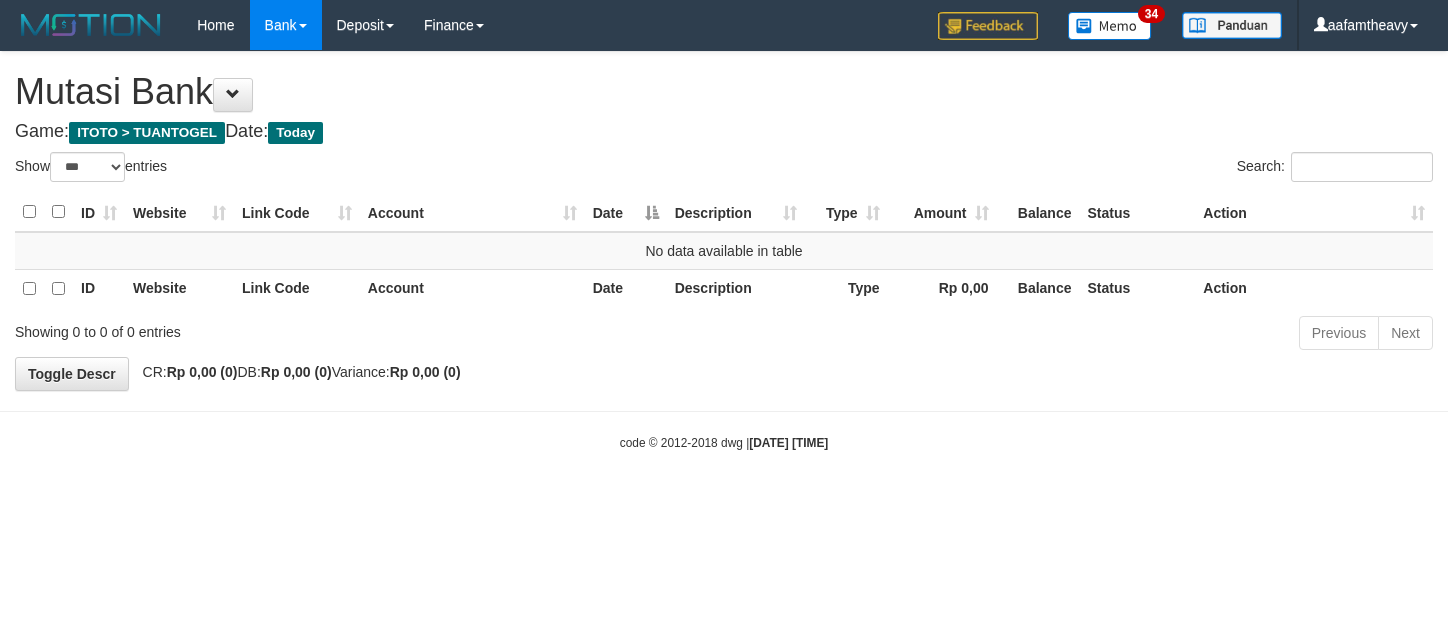 select on "***" 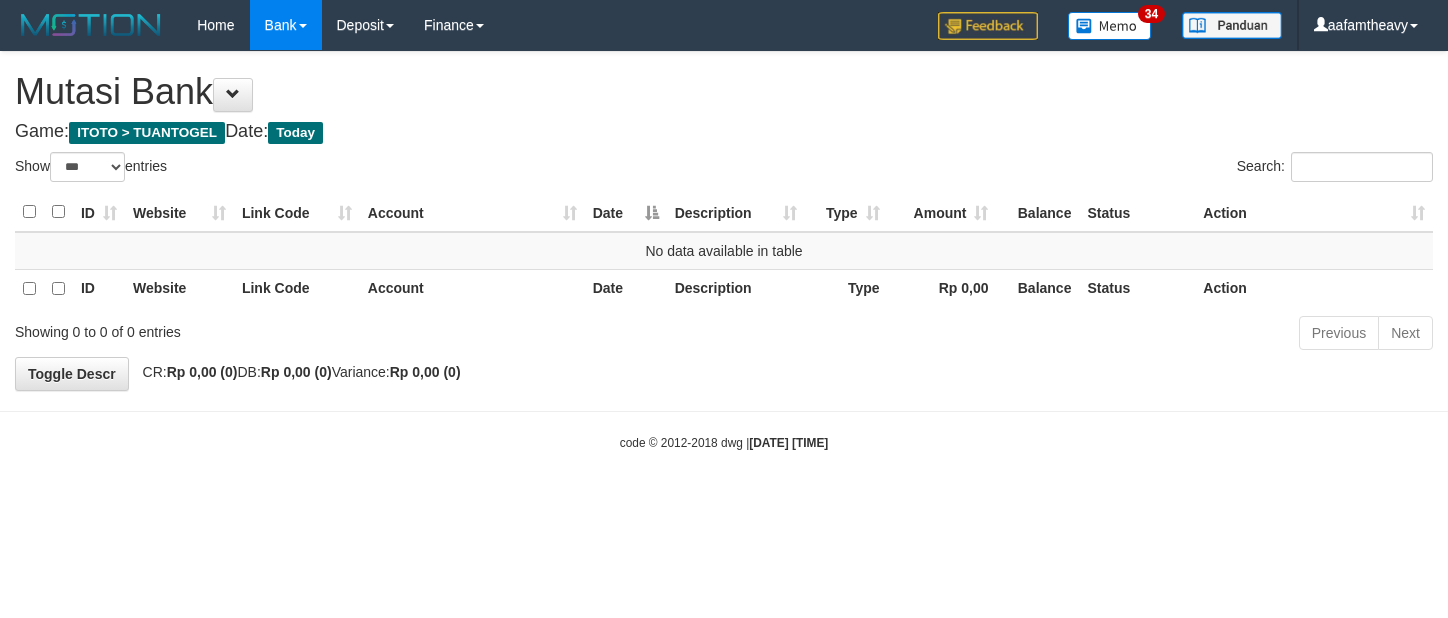 scroll, scrollTop: 0, scrollLeft: 0, axis: both 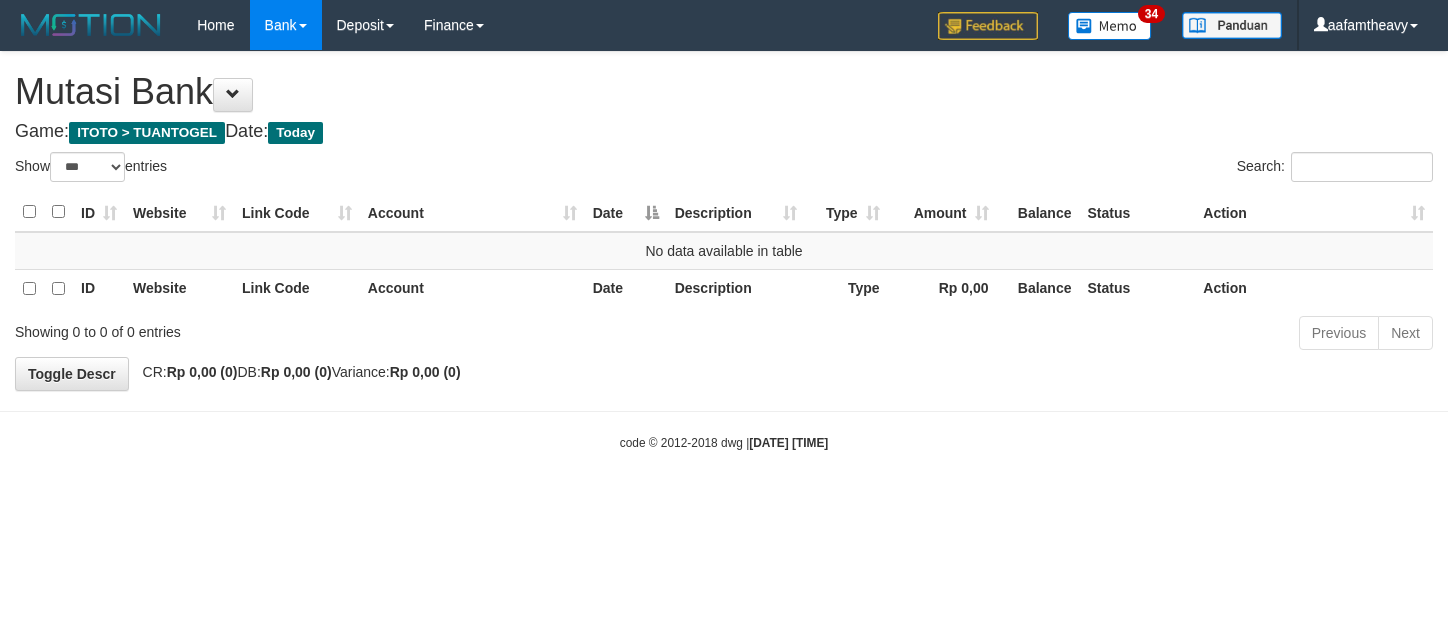 select on "***" 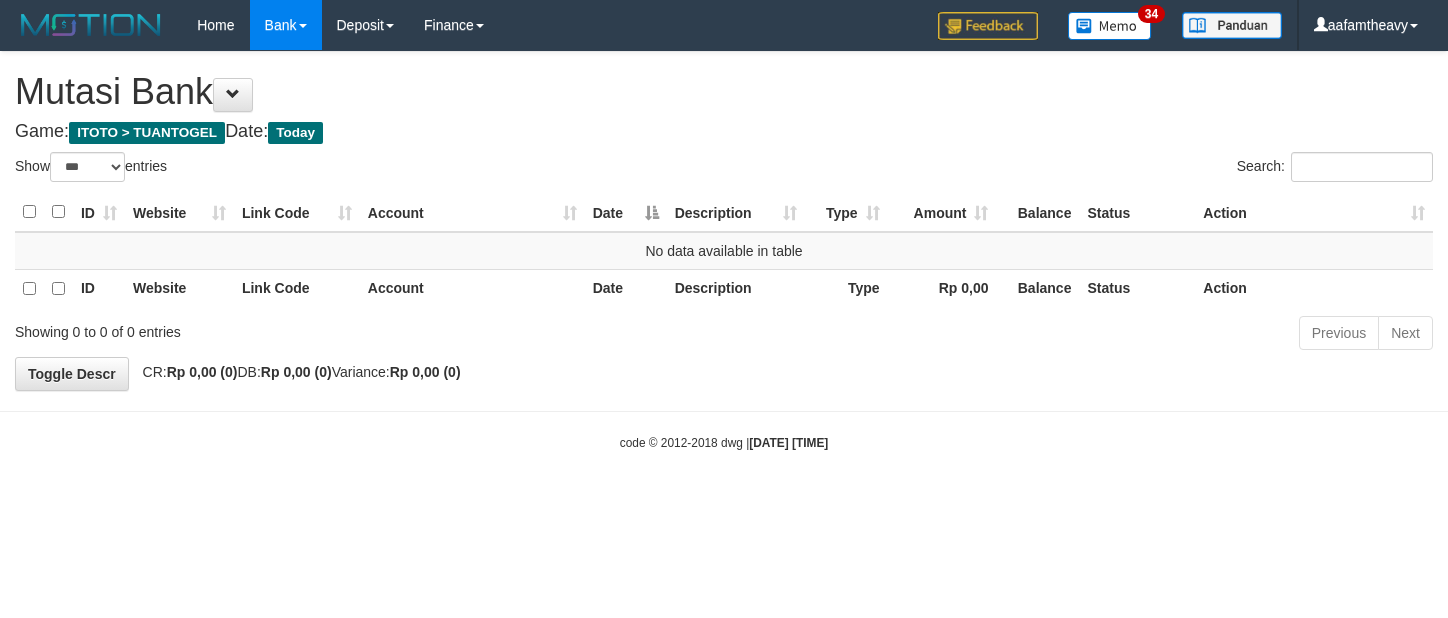 scroll, scrollTop: 0, scrollLeft: 0, axis: both 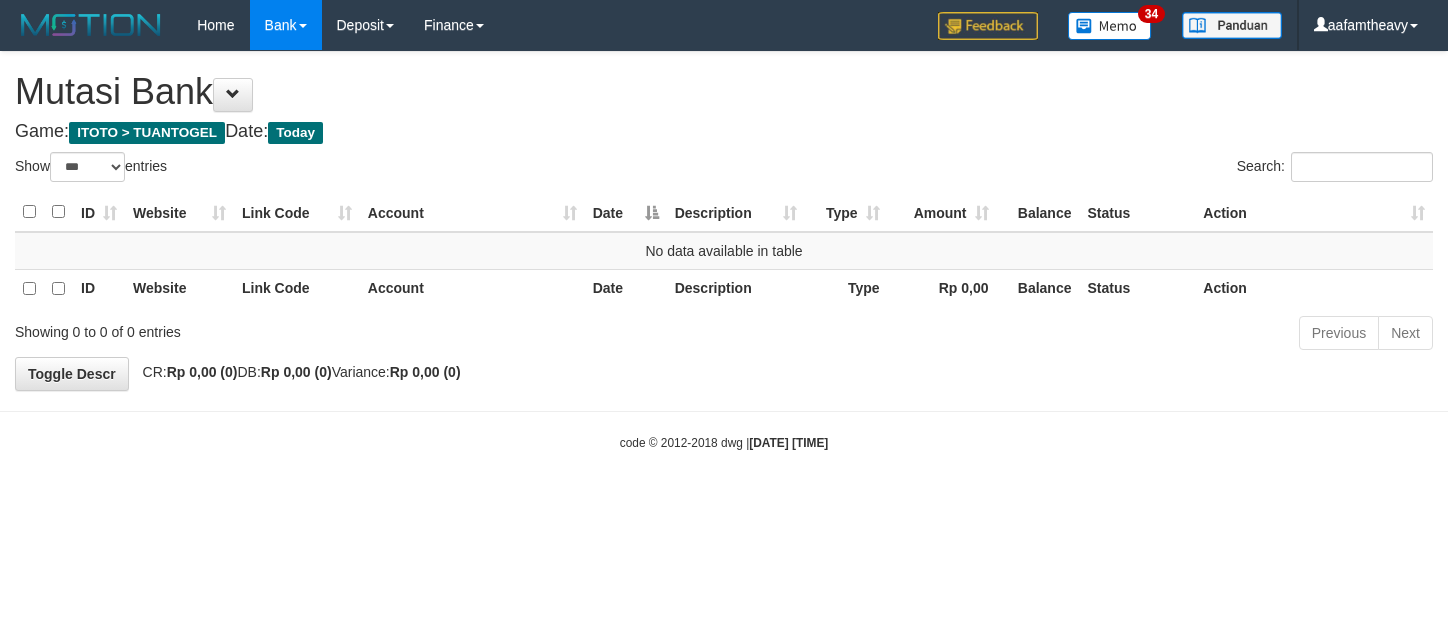 select on "***" 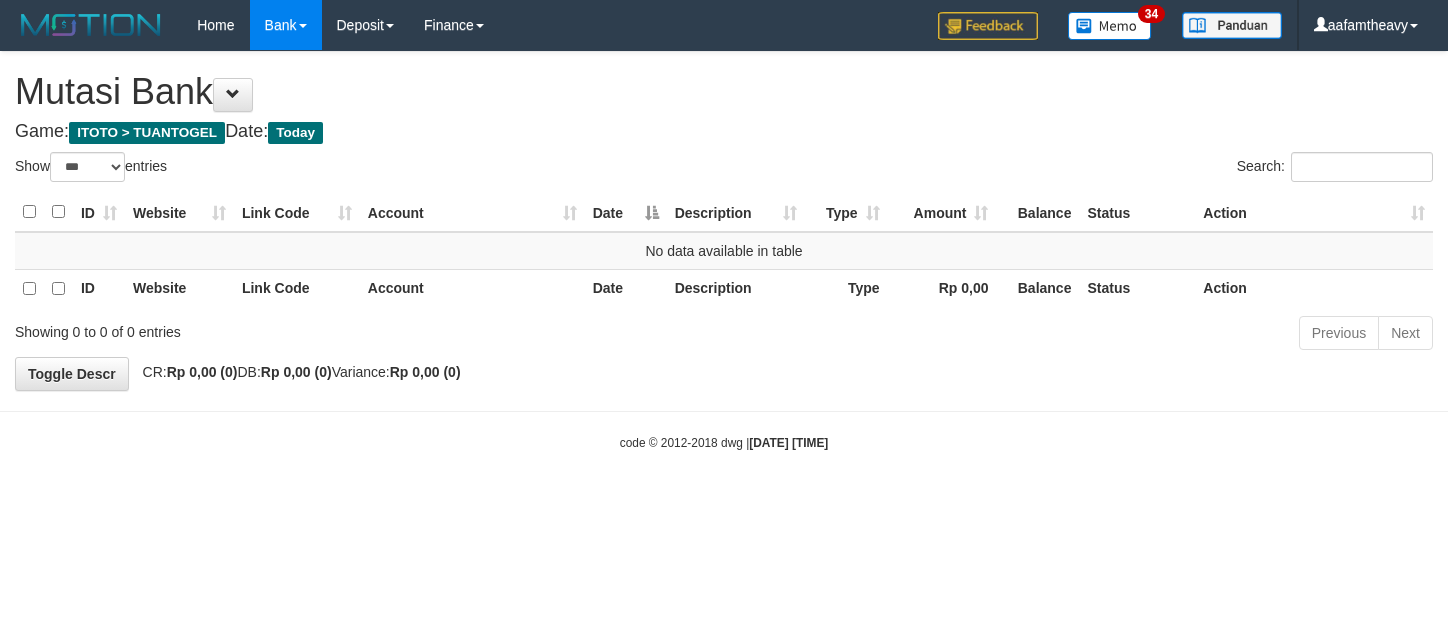 scroll, scrollTop: 0, scrollLeft: 0, axis: both 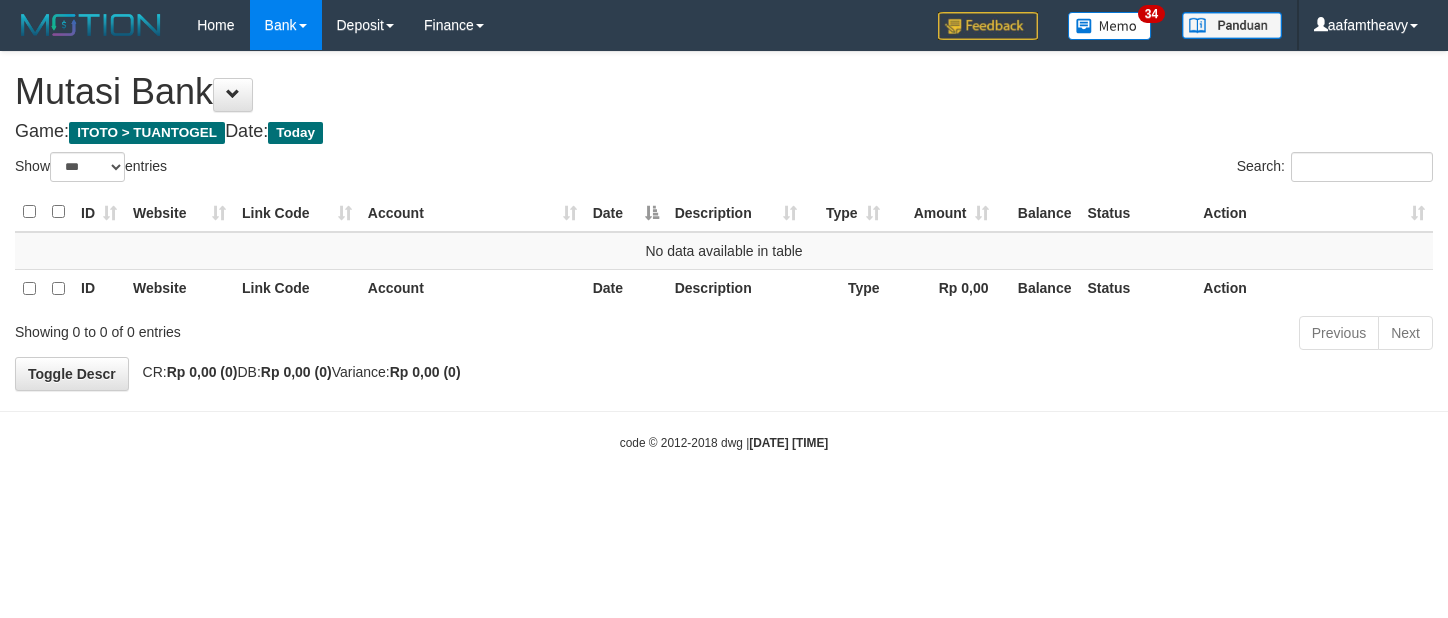 select on "***" 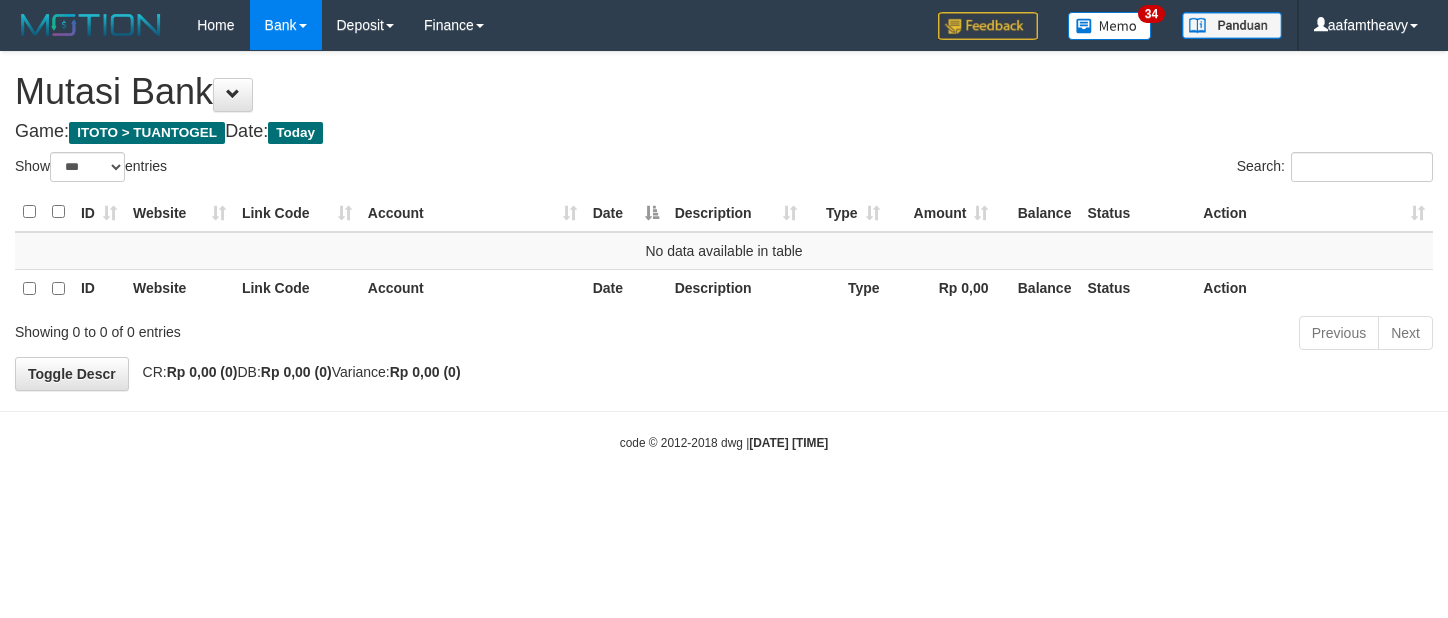 scroll, scrollTop: 0, scrollLeft: 0, axis: both 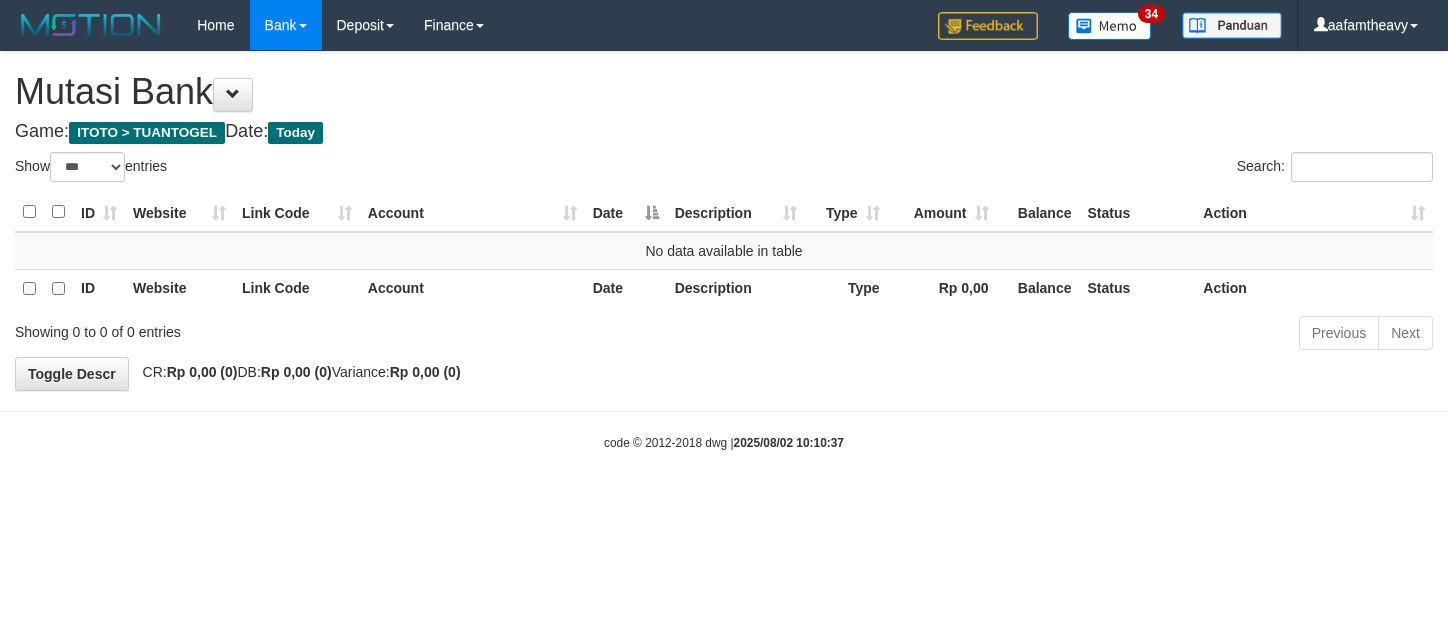 select on "***" 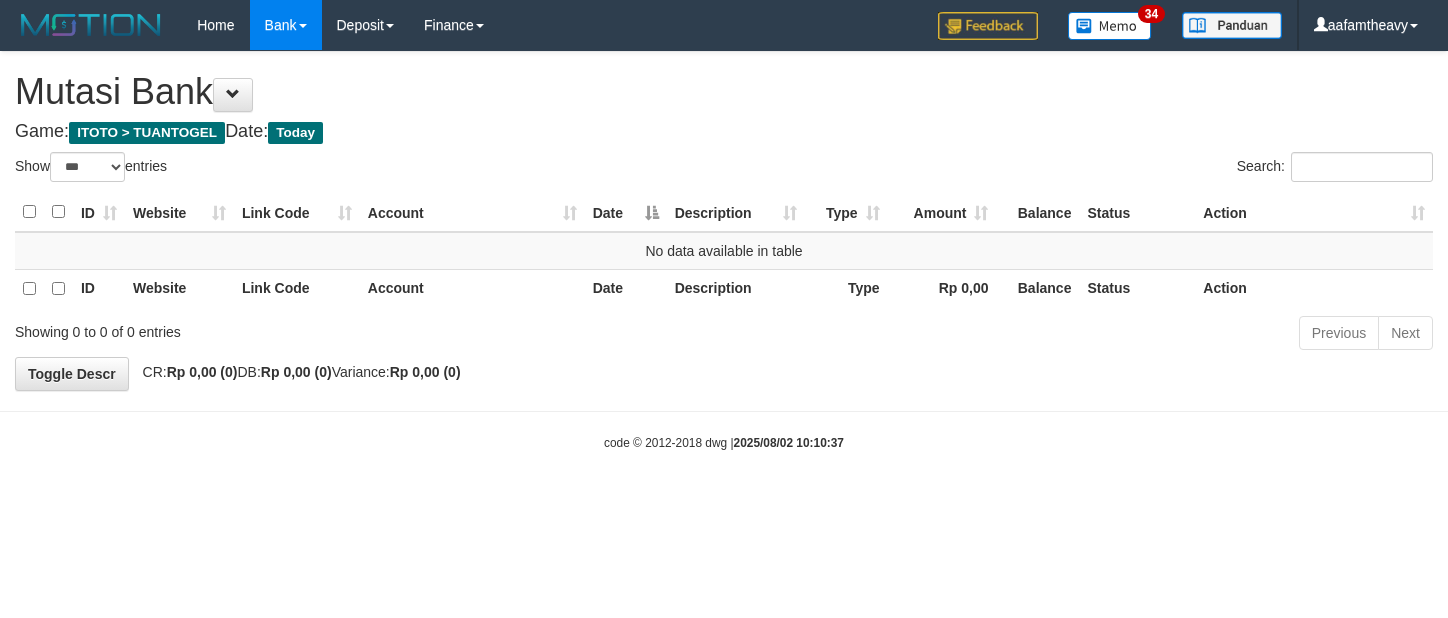 scroll, scrollTop: 0, scrollLeft: 0, axis: both 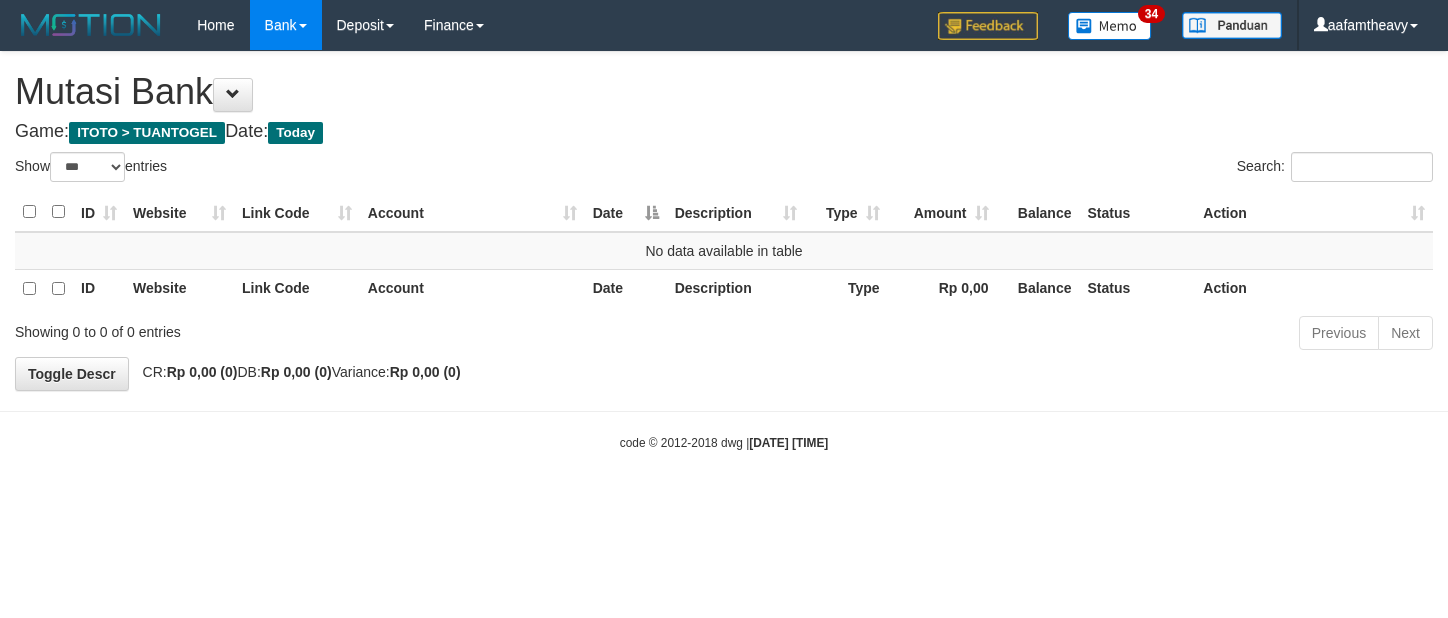 select on "***" 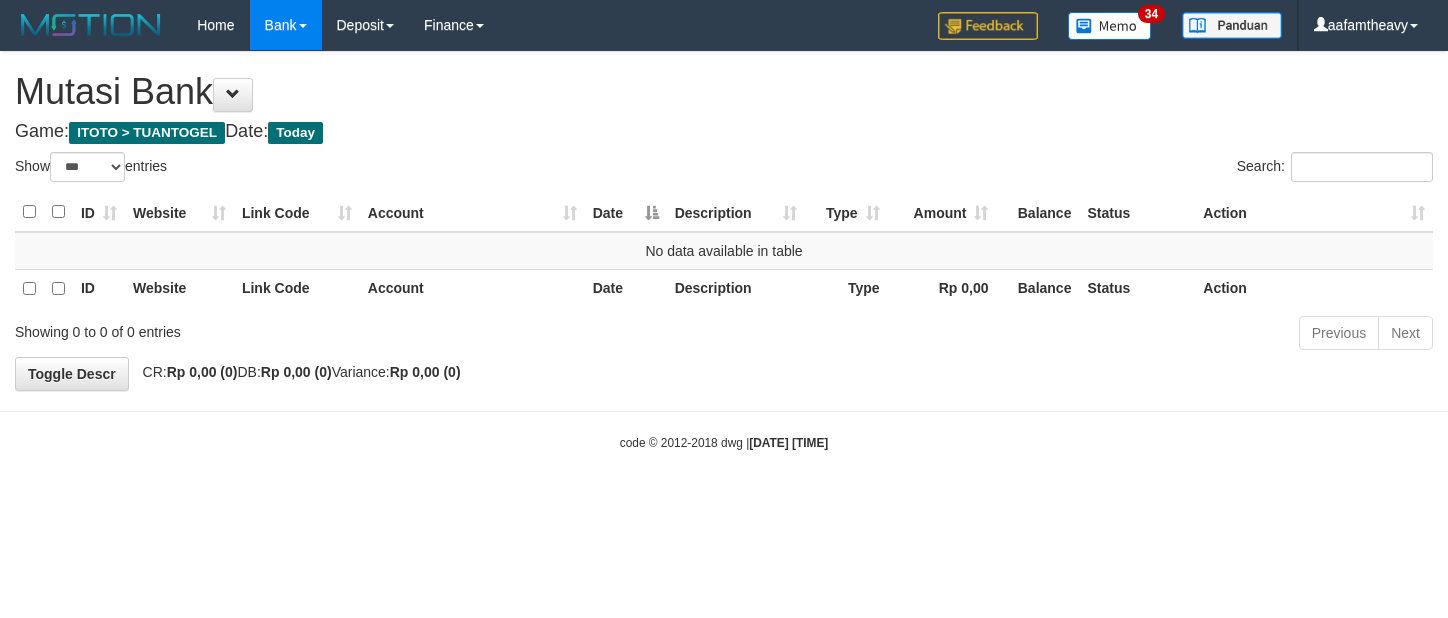 scroll, scrollTop: 0, scrollLeft: 0, axis: both 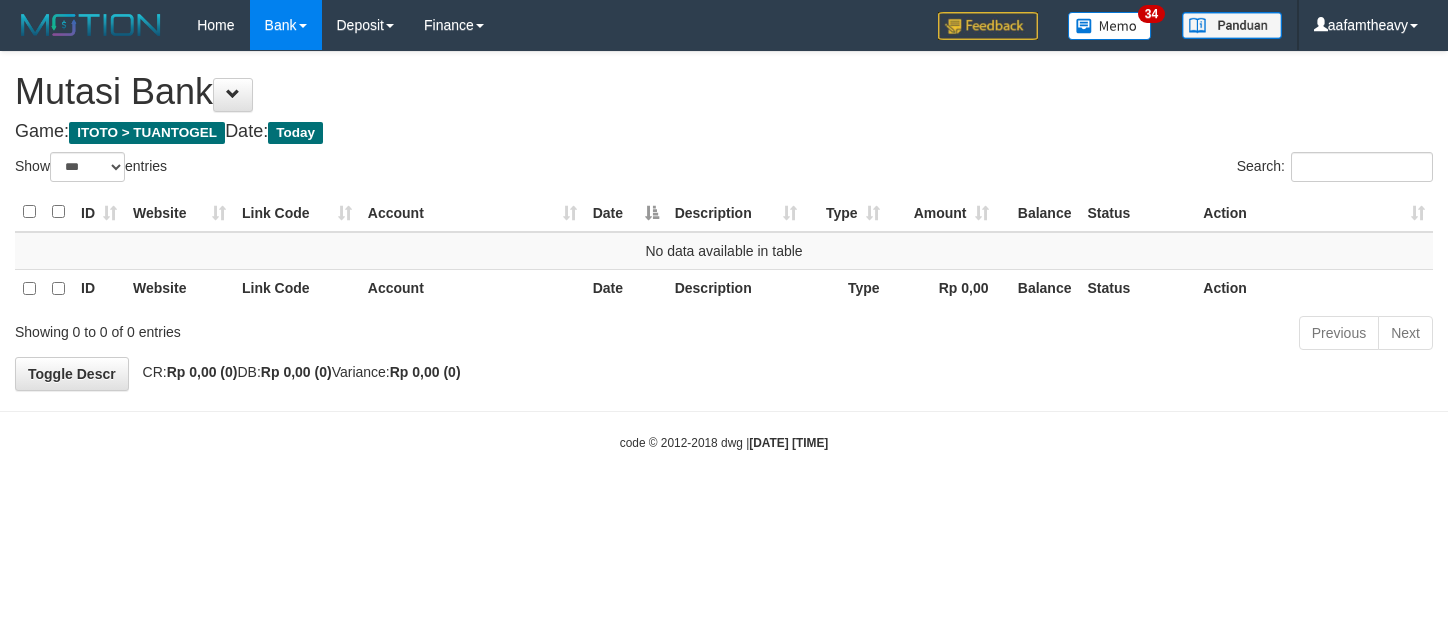 select on "***" 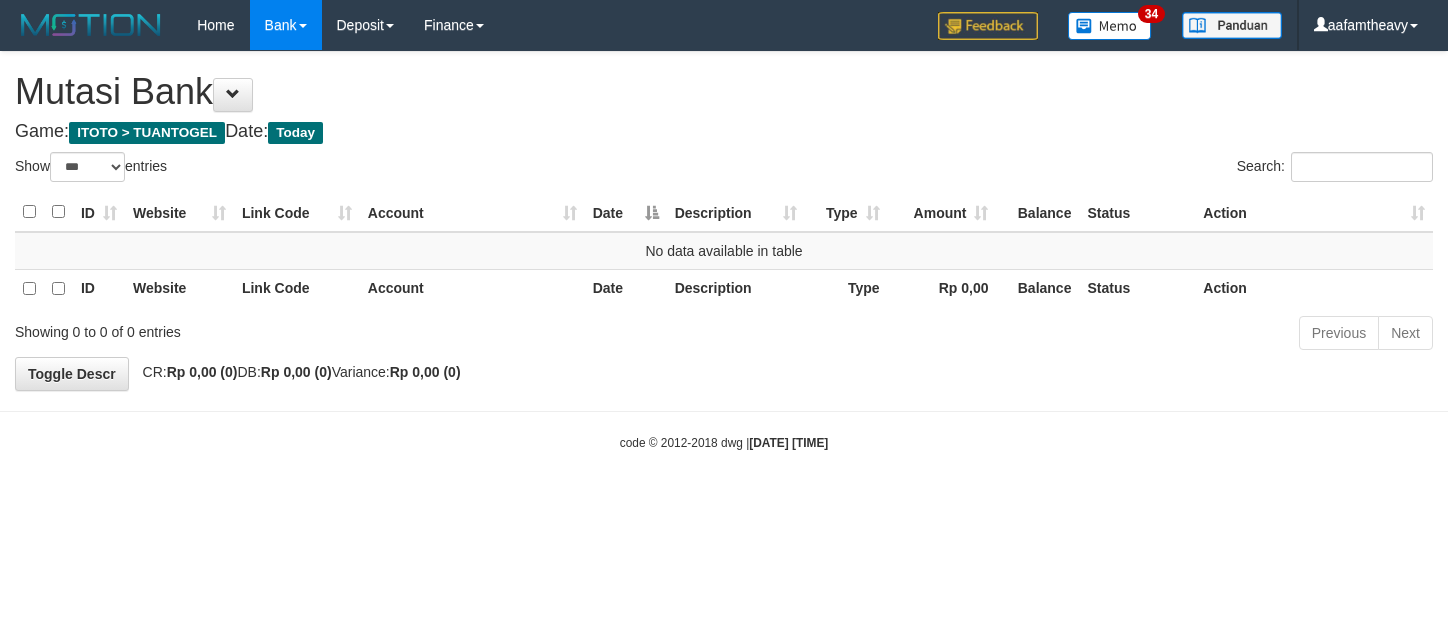scroll, scrollTop: 0, scrollLeft: 0, axis: both 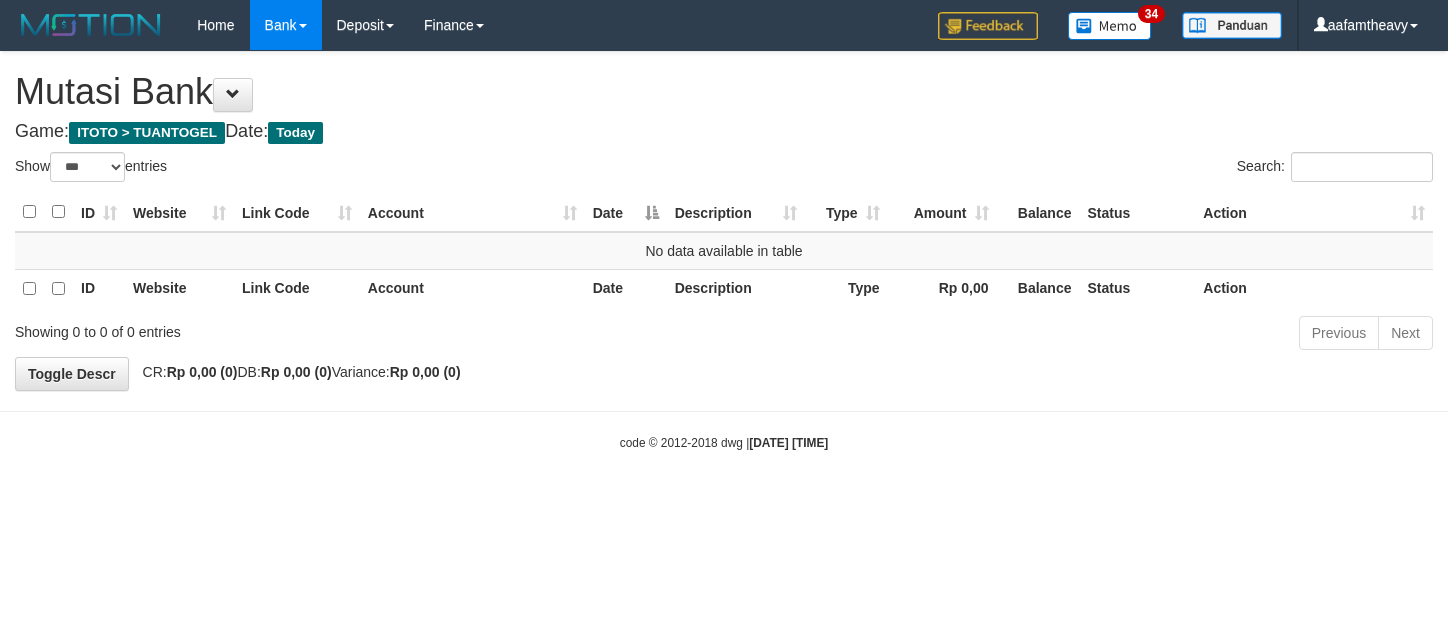 select on "***" 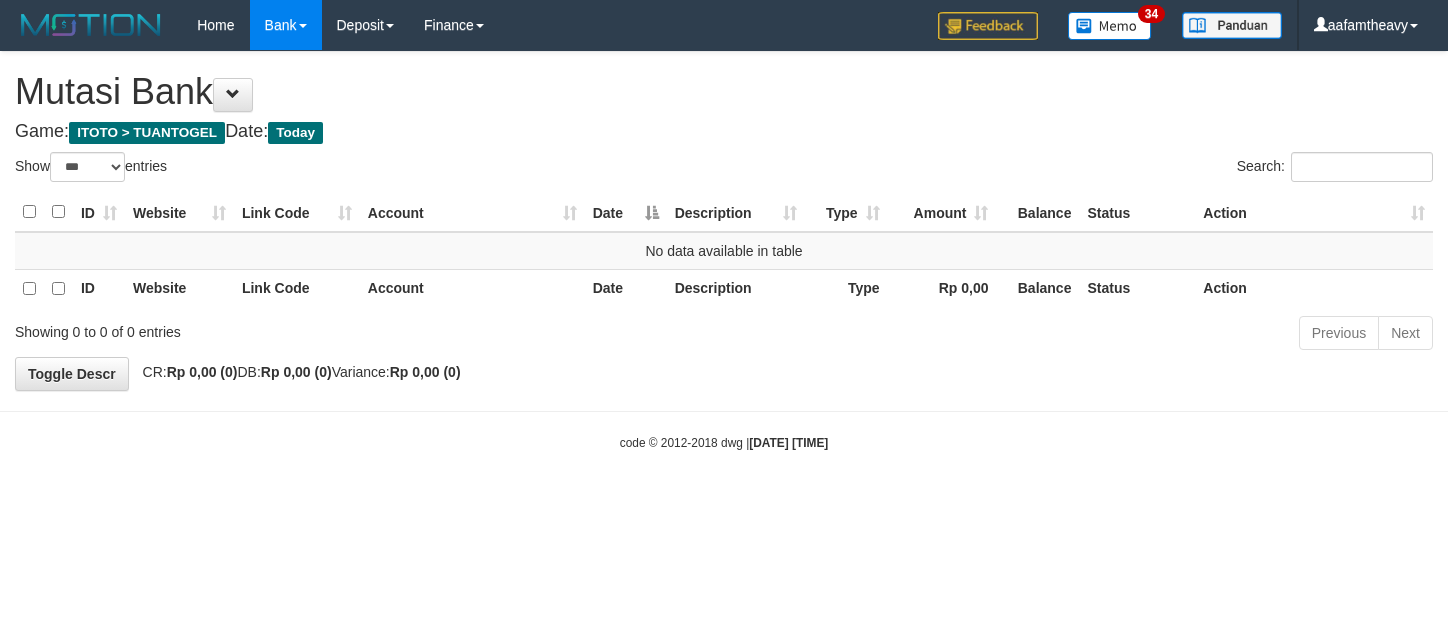 scroll, scrollTop: 0, scrollLeft: 0, axis: both 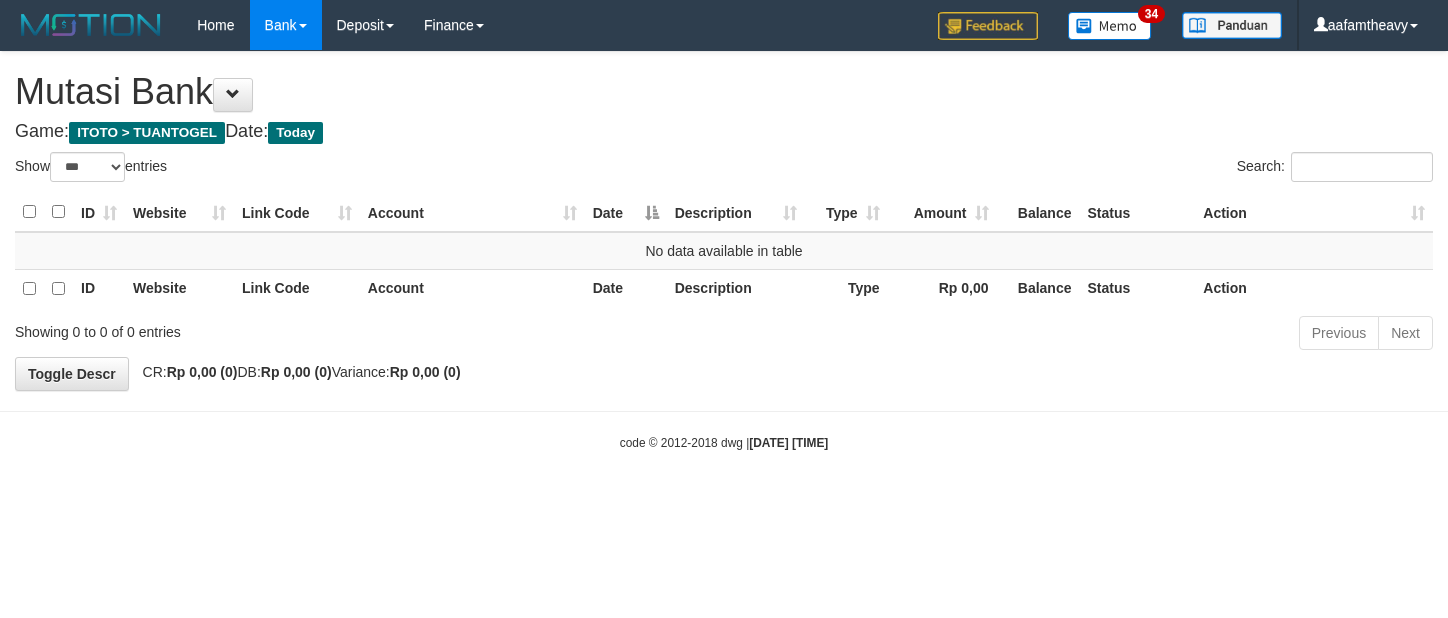 select on "***" 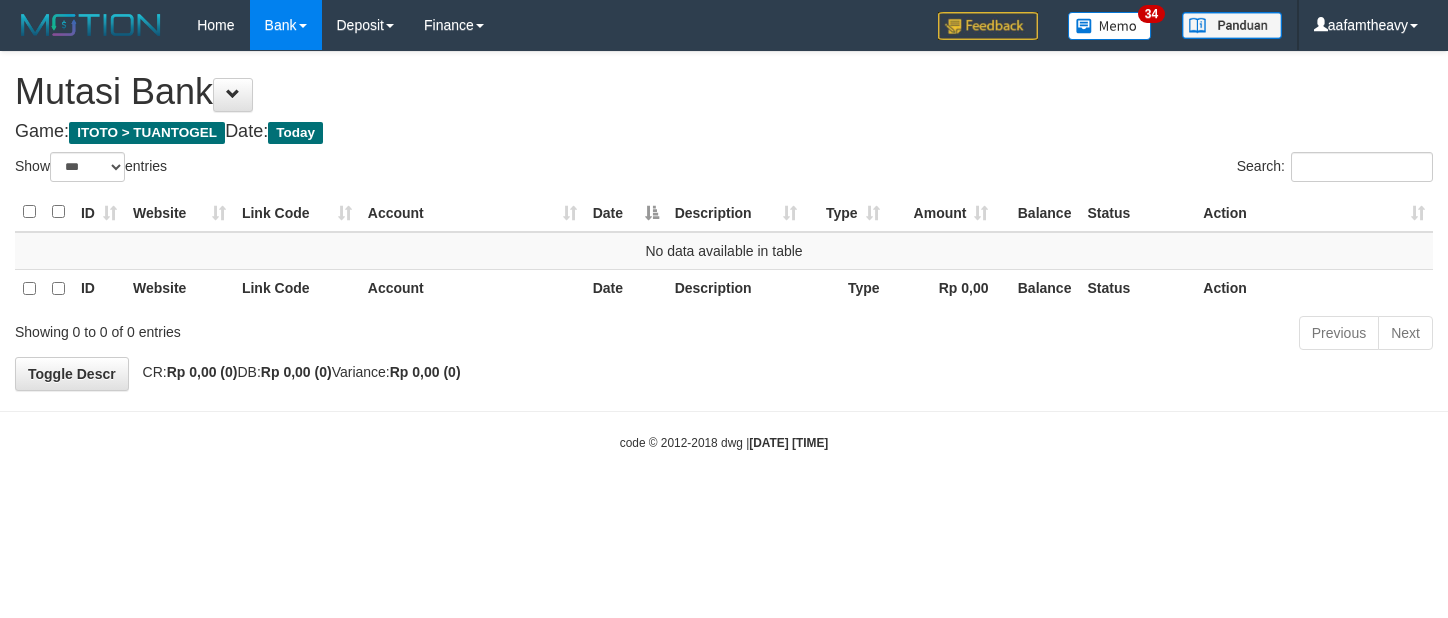 scroll, scrollTop: 0, scrollLeft: 0, axis: both 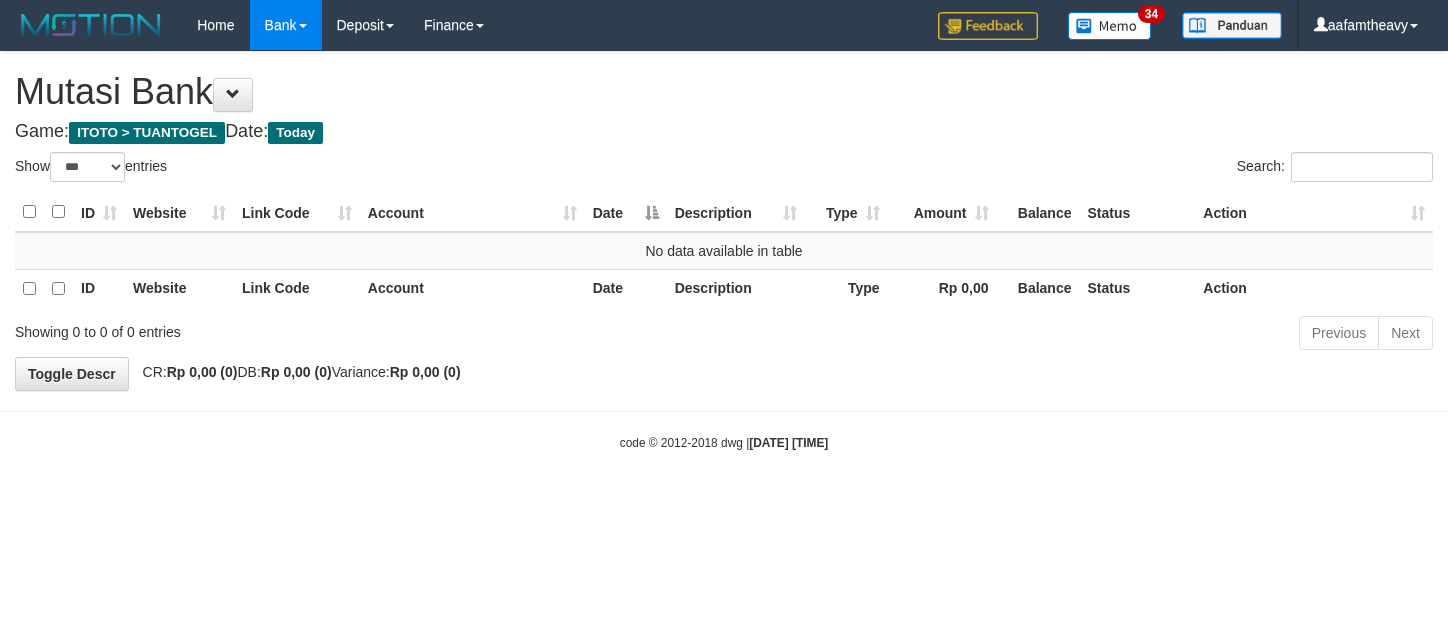 select on "***" 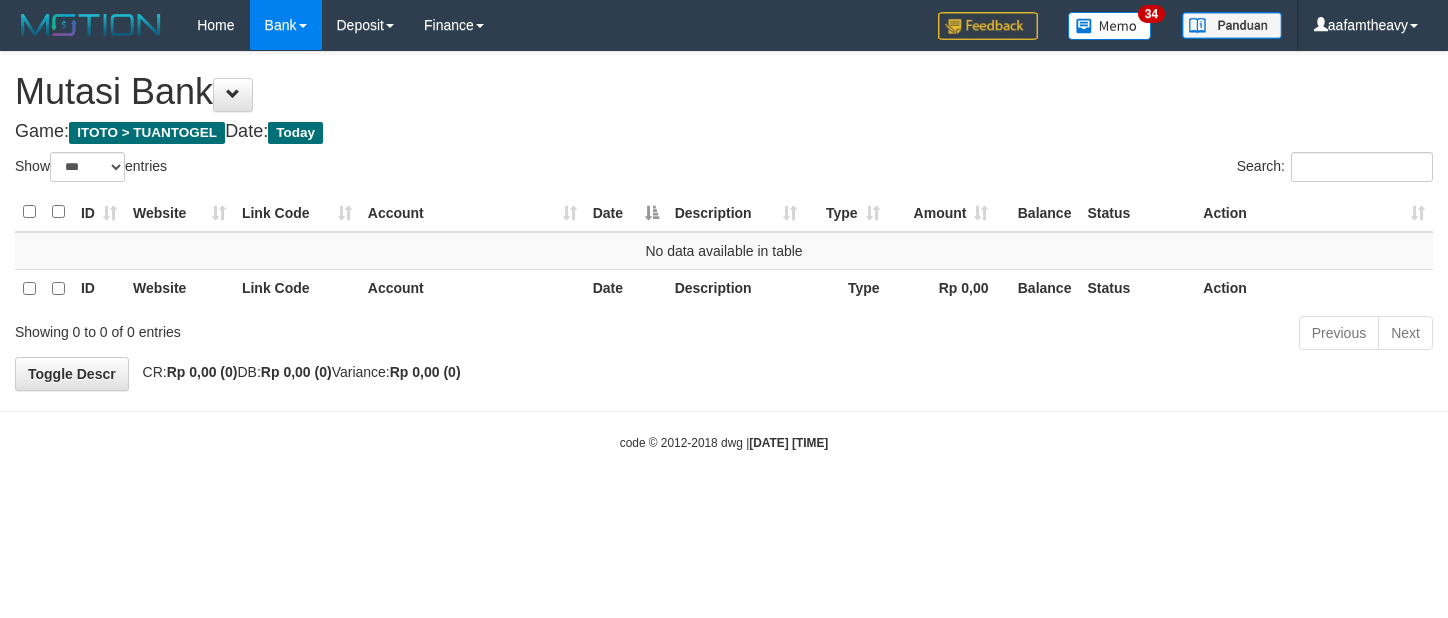 scroll, scrollTop: 0, scrollLeft: 0, axis: both 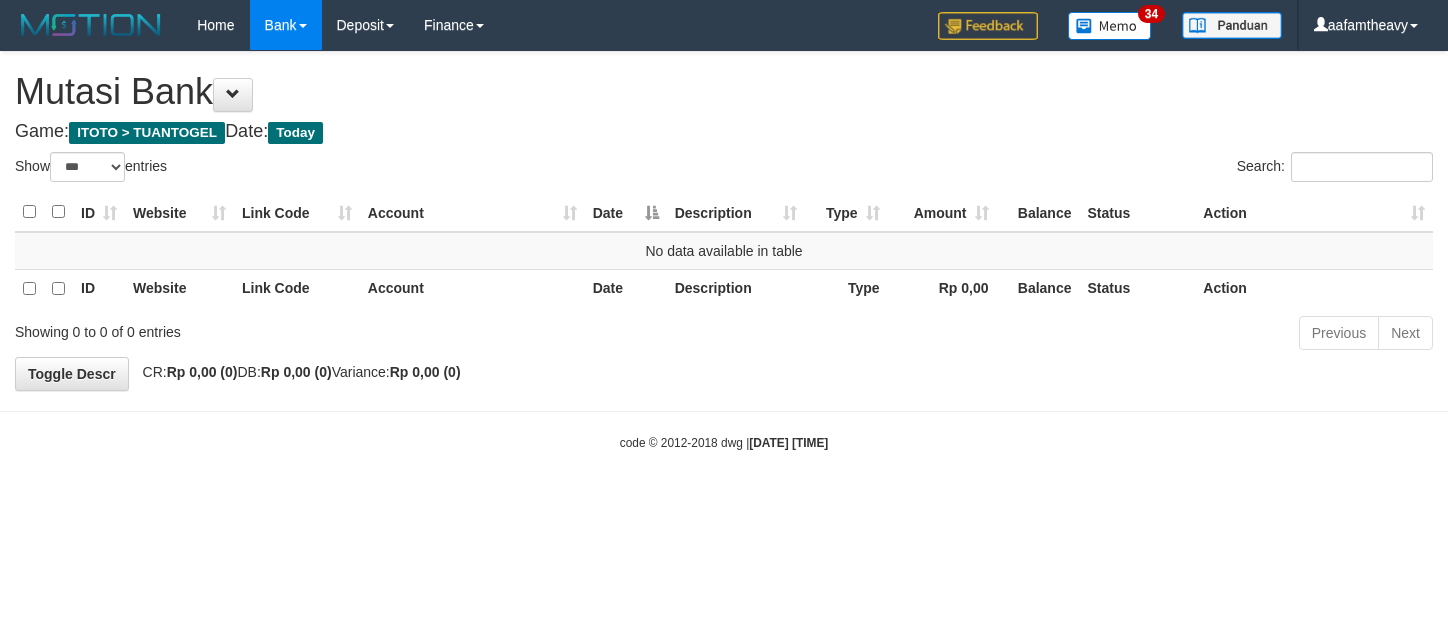 select on "***" 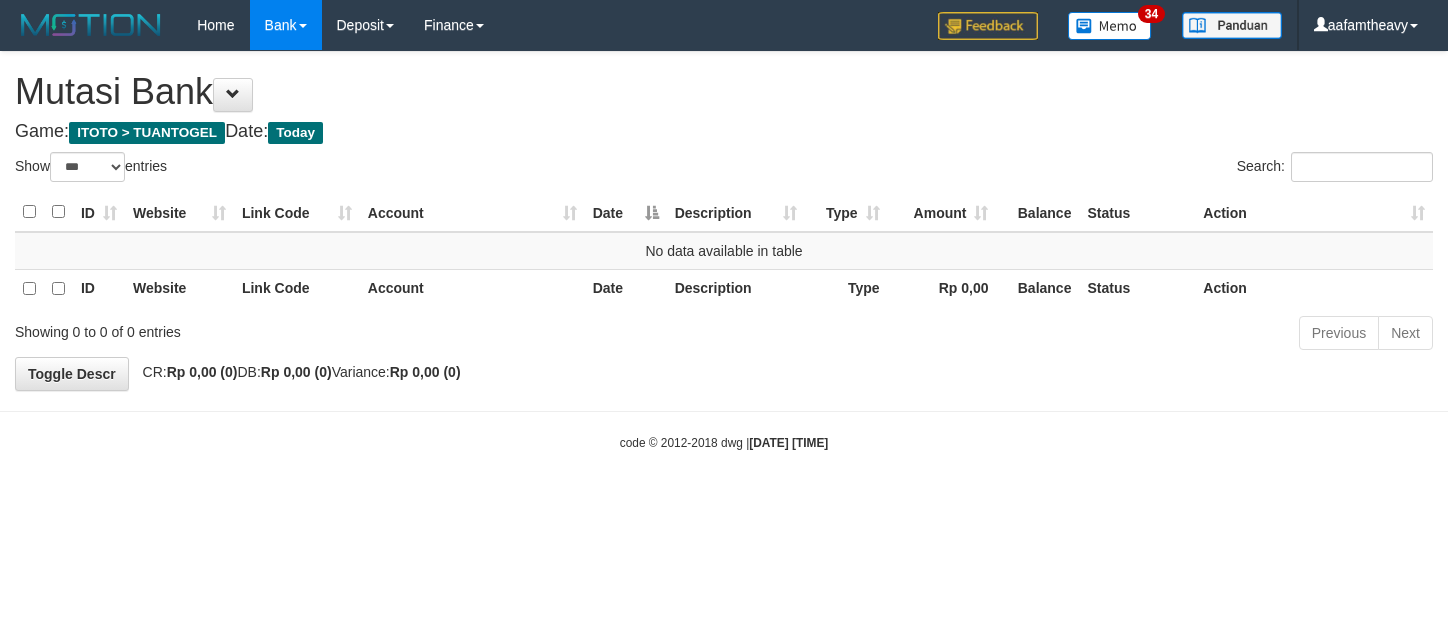 scroll, scrollTop: 0, scrollLeft: 0, axis: both 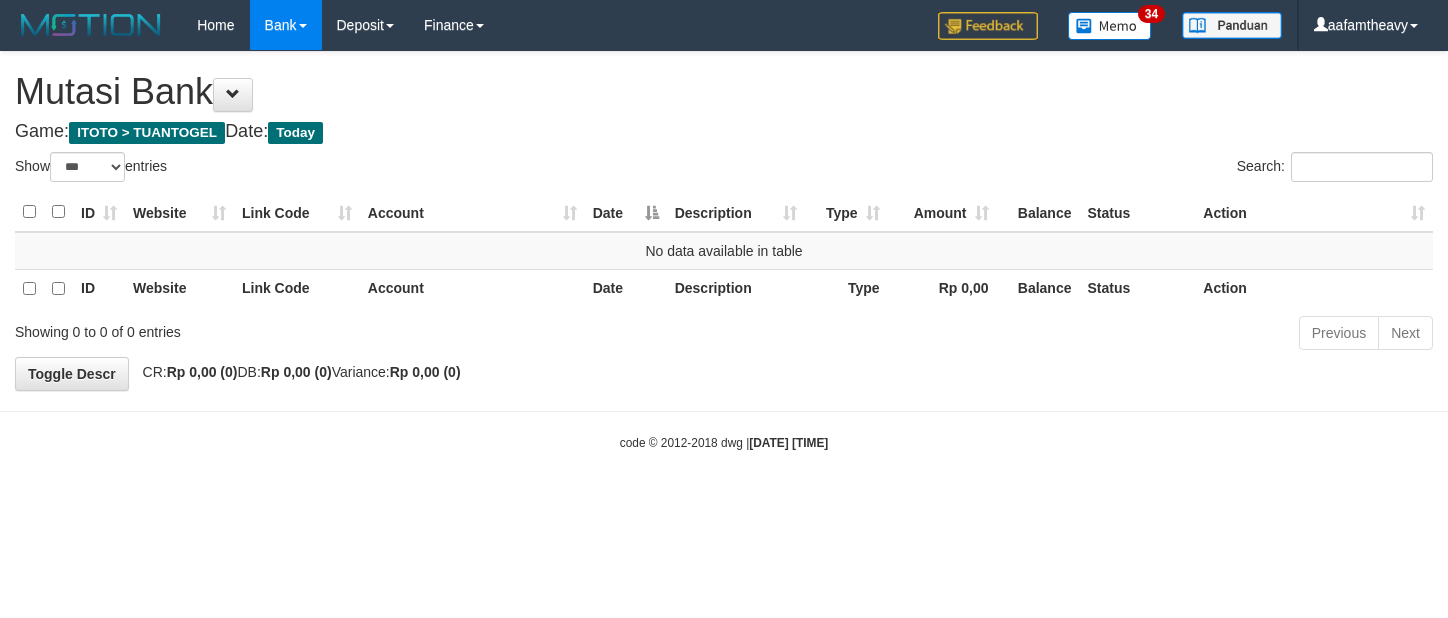 select on "***" 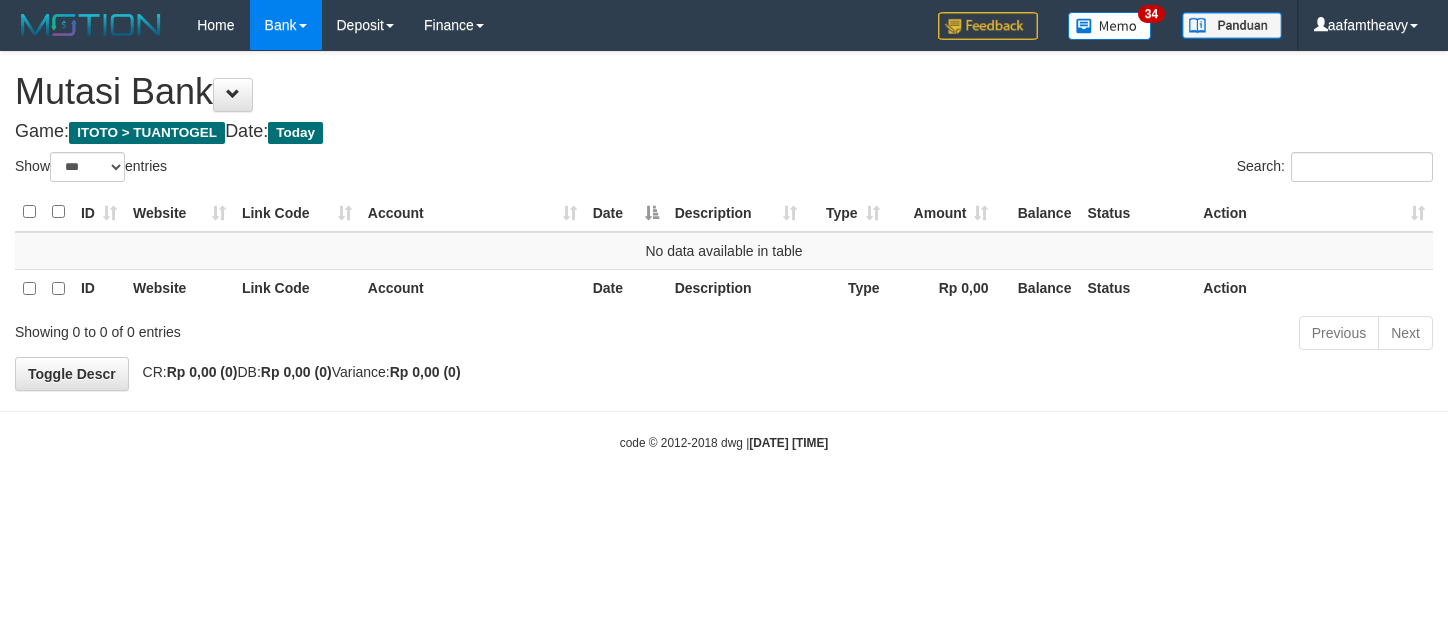 scroll, scrollTop: 0, scrollLeft: 0, axis: both 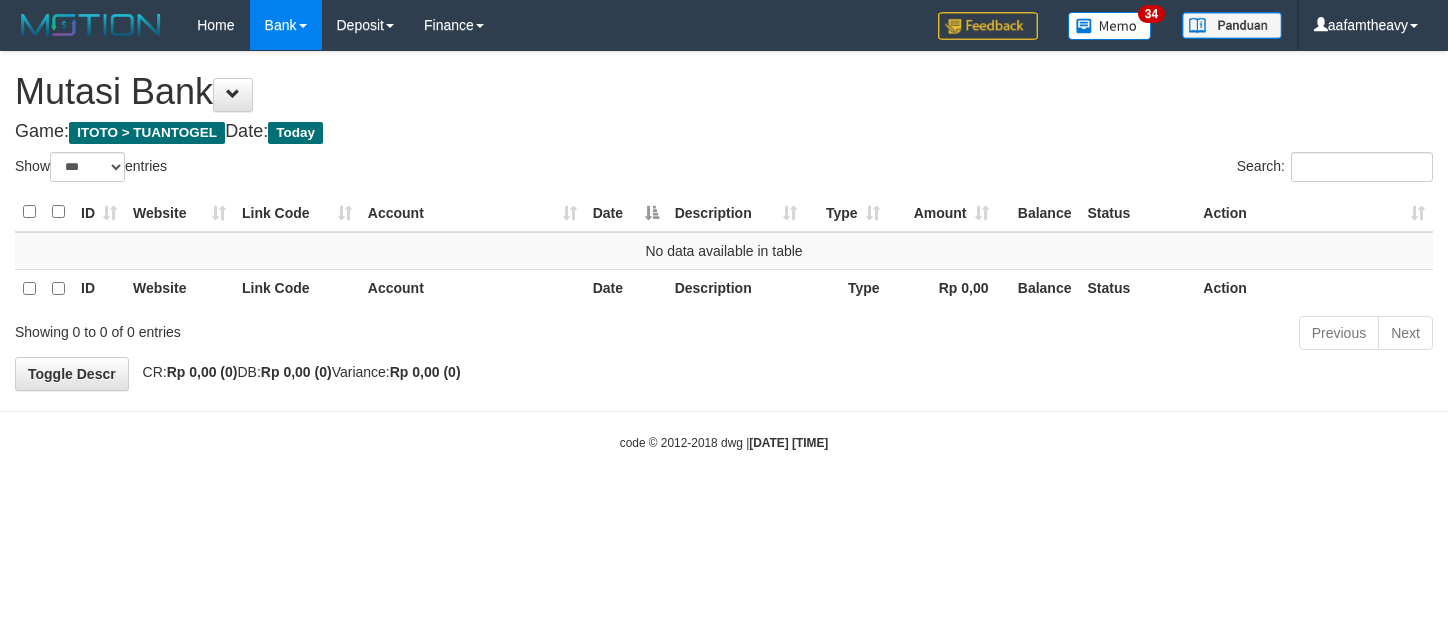 select on "***" 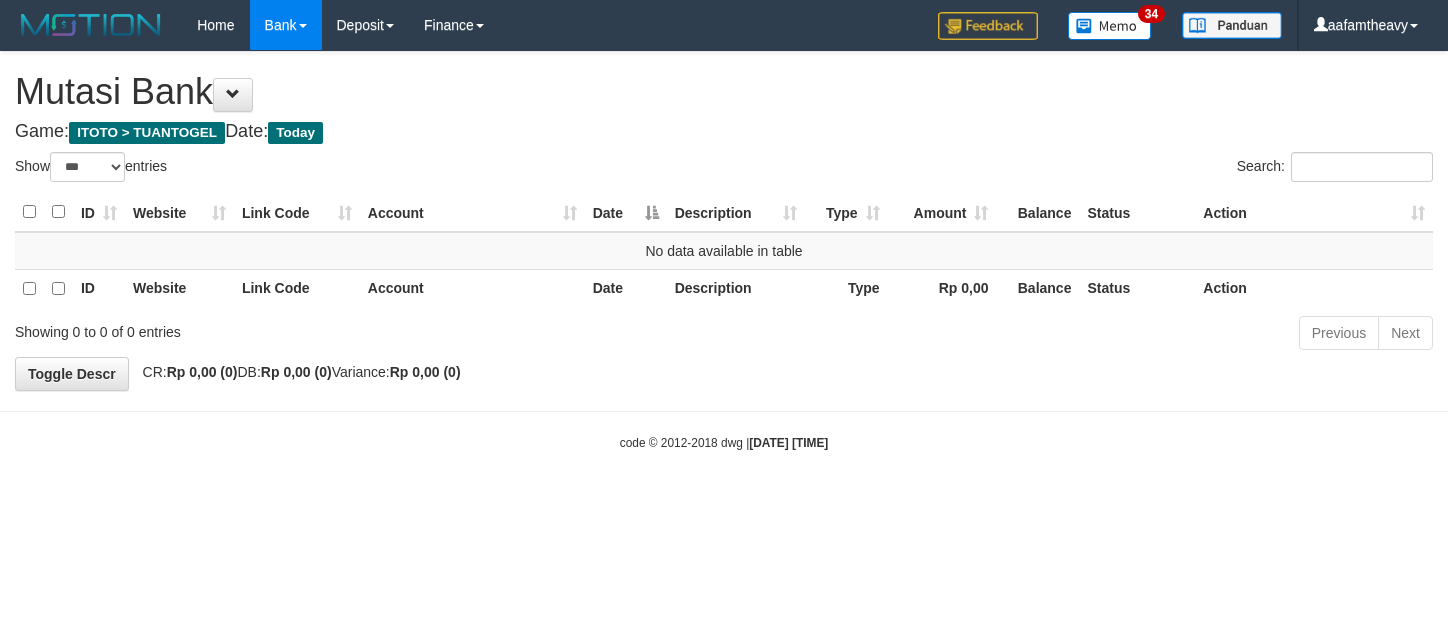 scroll, scrollTop: 0, scrollLeft: 0, axis: both 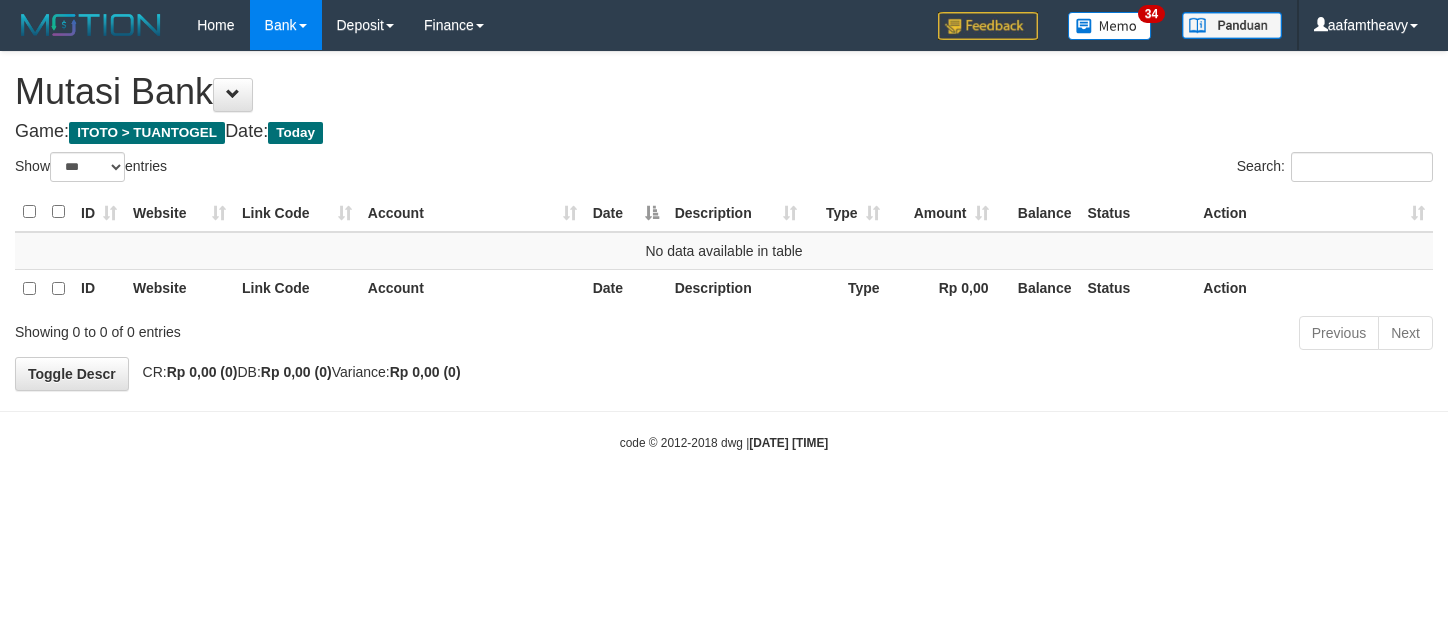 select on "***" 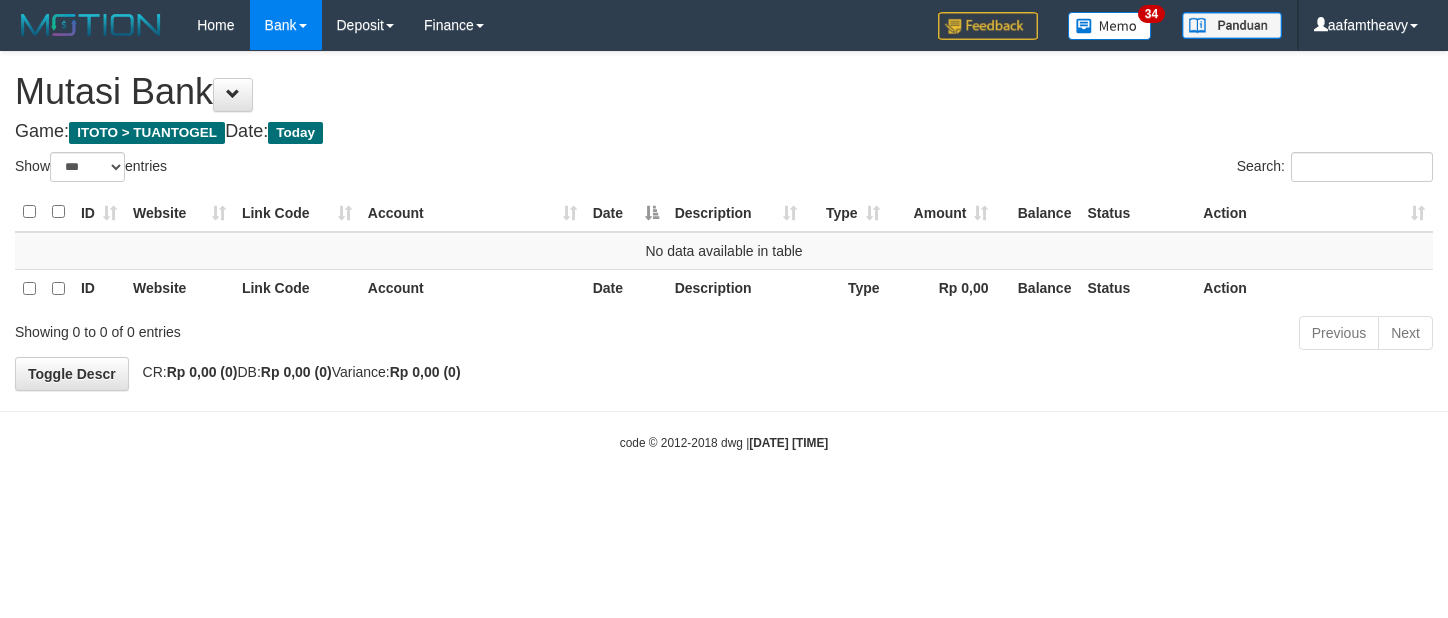 scroll, scrollTop: 0, scrollLeft: 0, axis: both 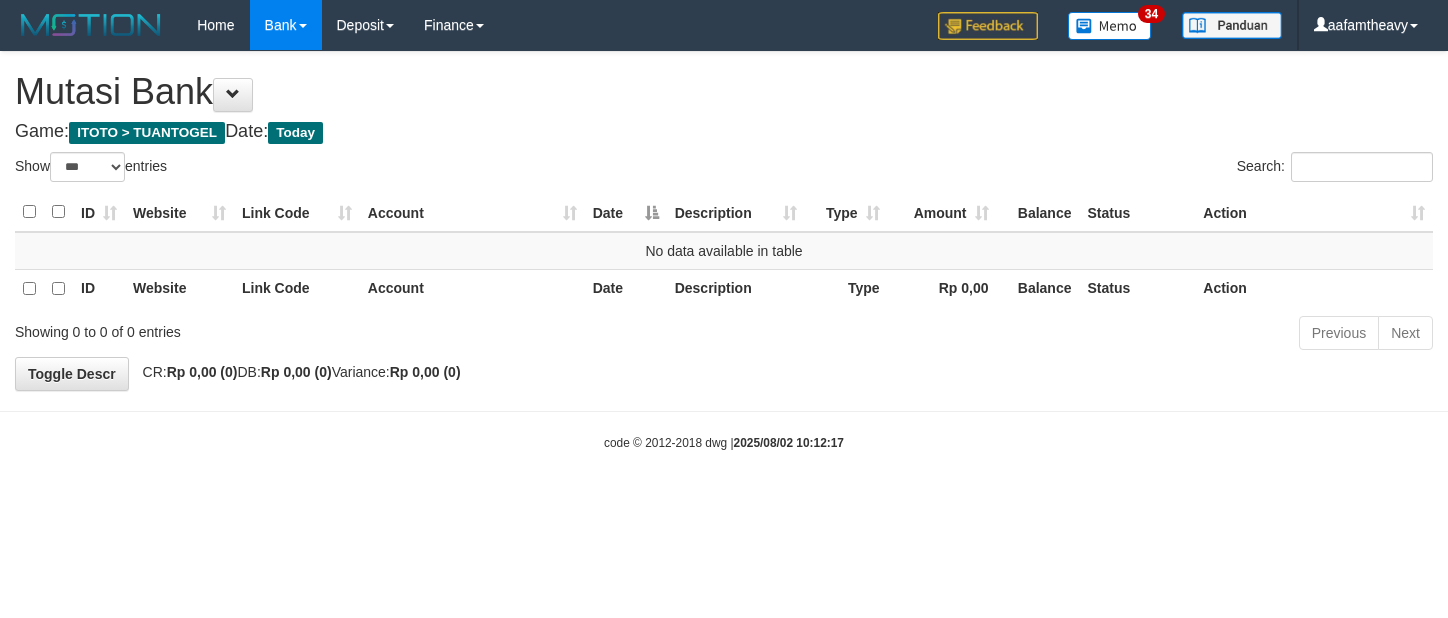 select on "***" 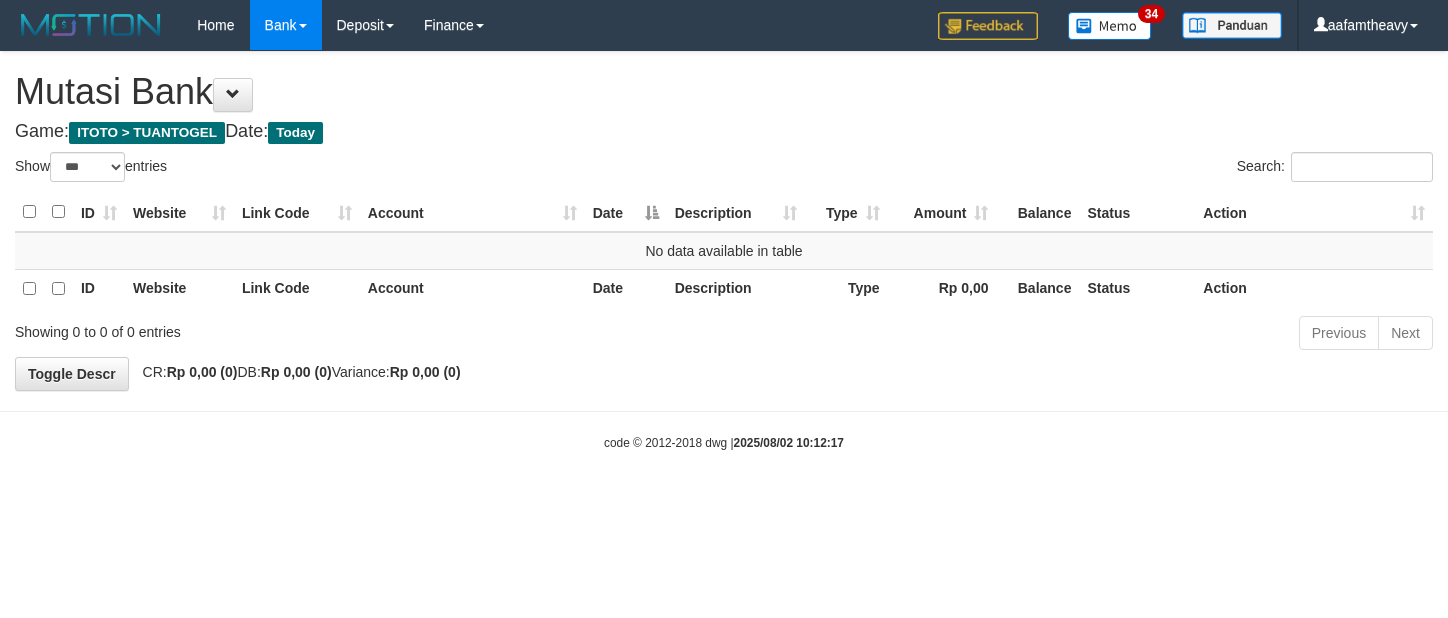 scroll, scrollTop: 0, scrollLeft: 0, axis: both 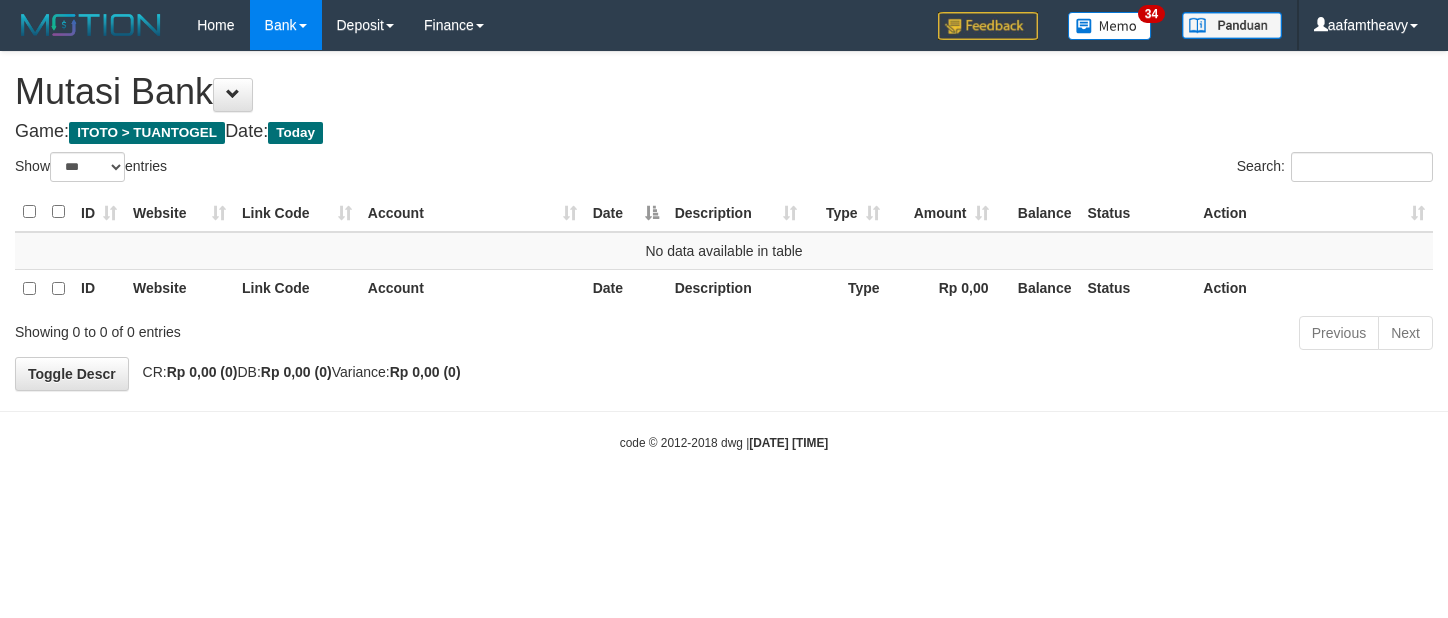 select on "***" 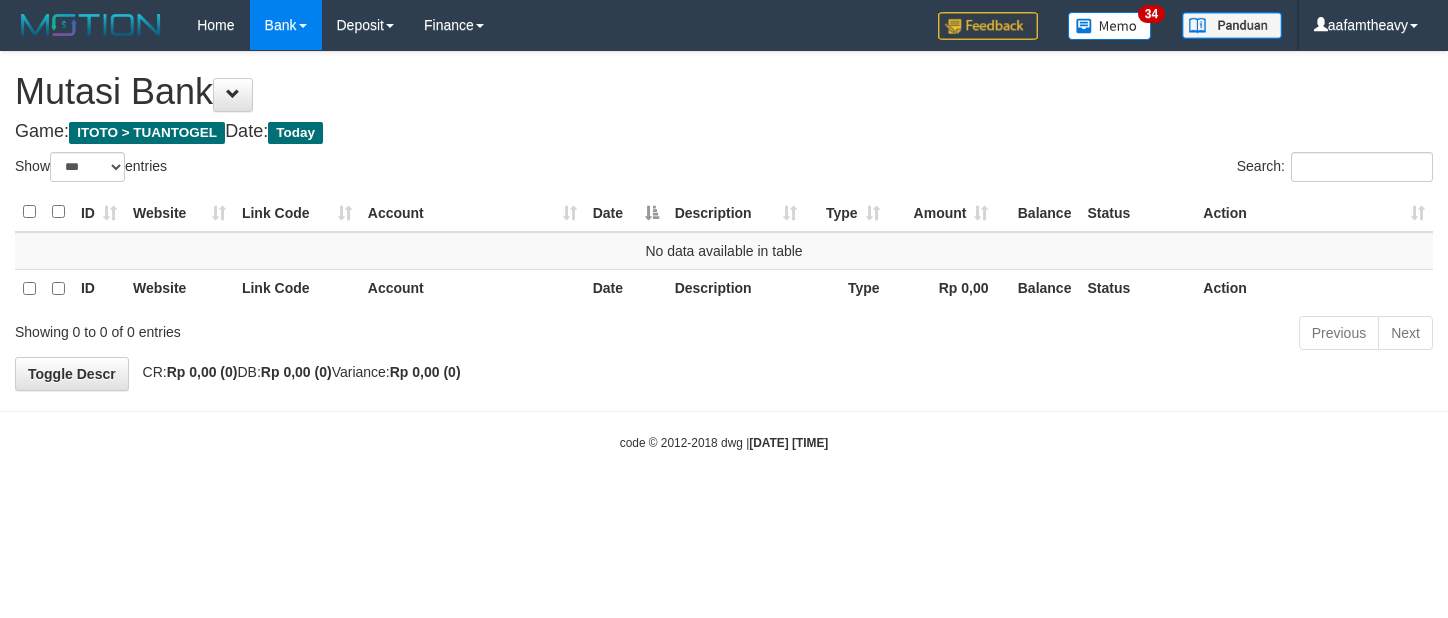 scroll, scrollTop: 0, scrollLeft: 0, axis: both 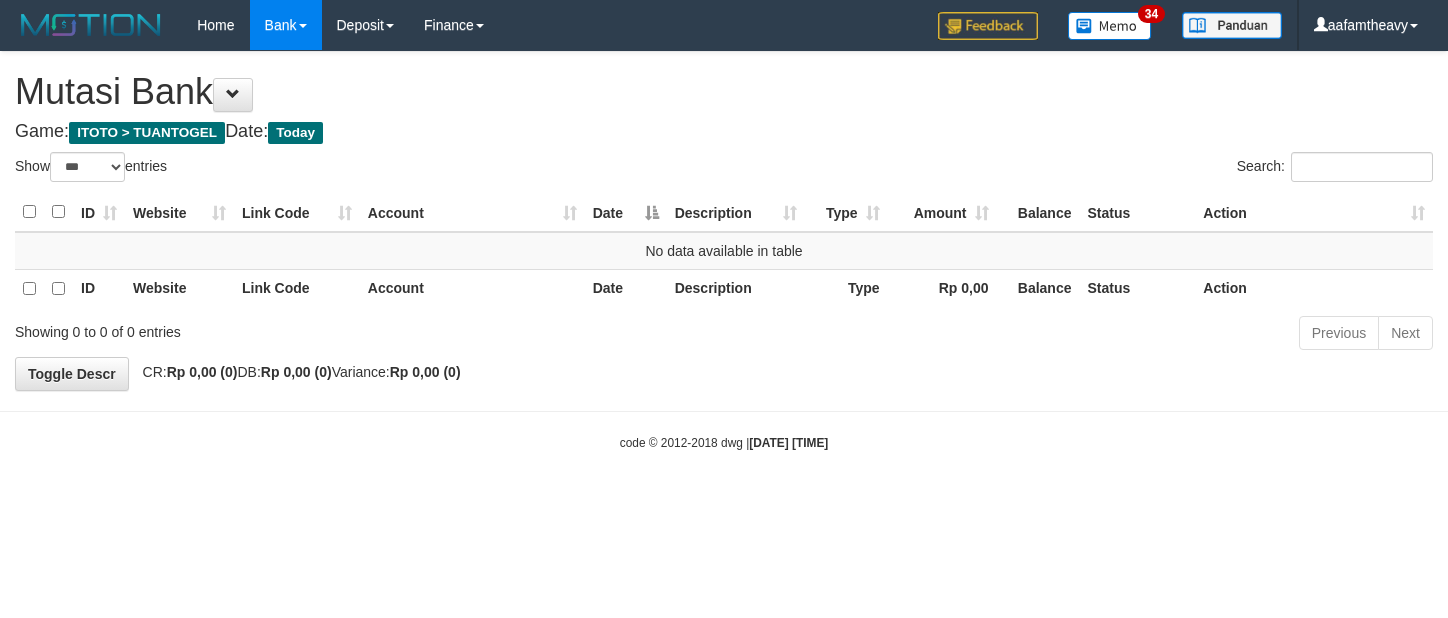 select on "***" 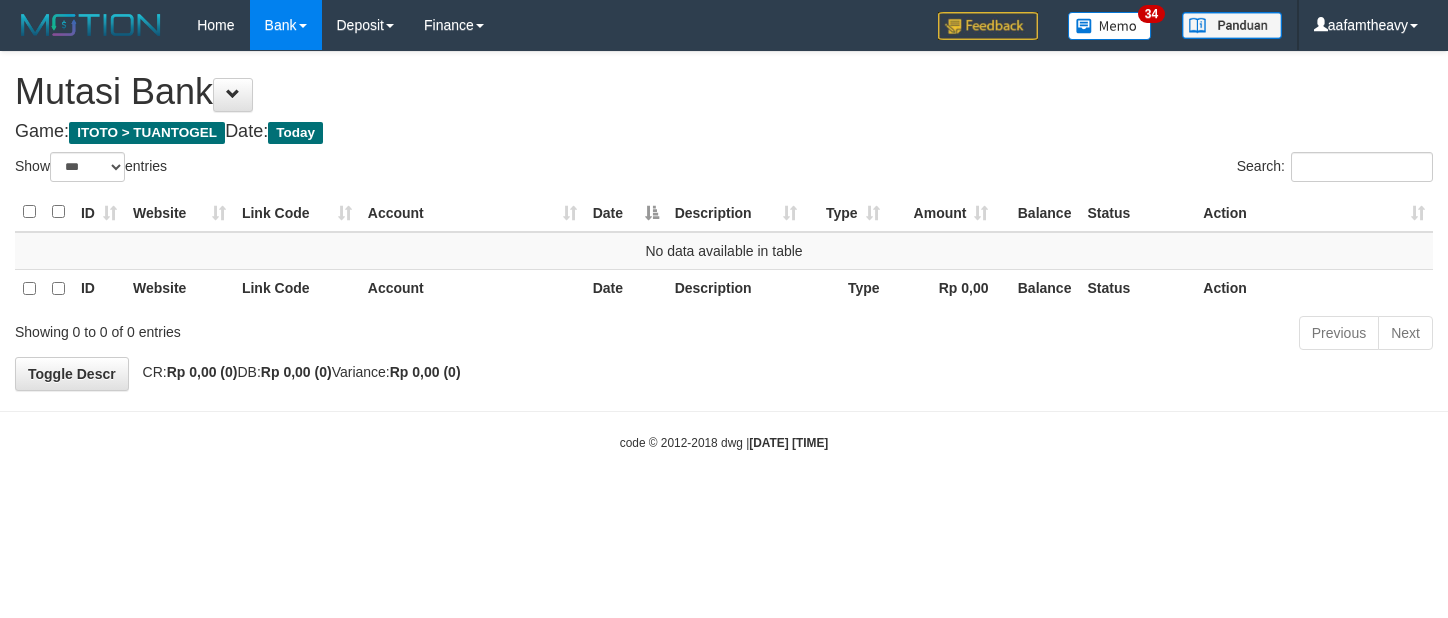 scroll, scrollTop: 0, scrollLeft: 0, axis: both 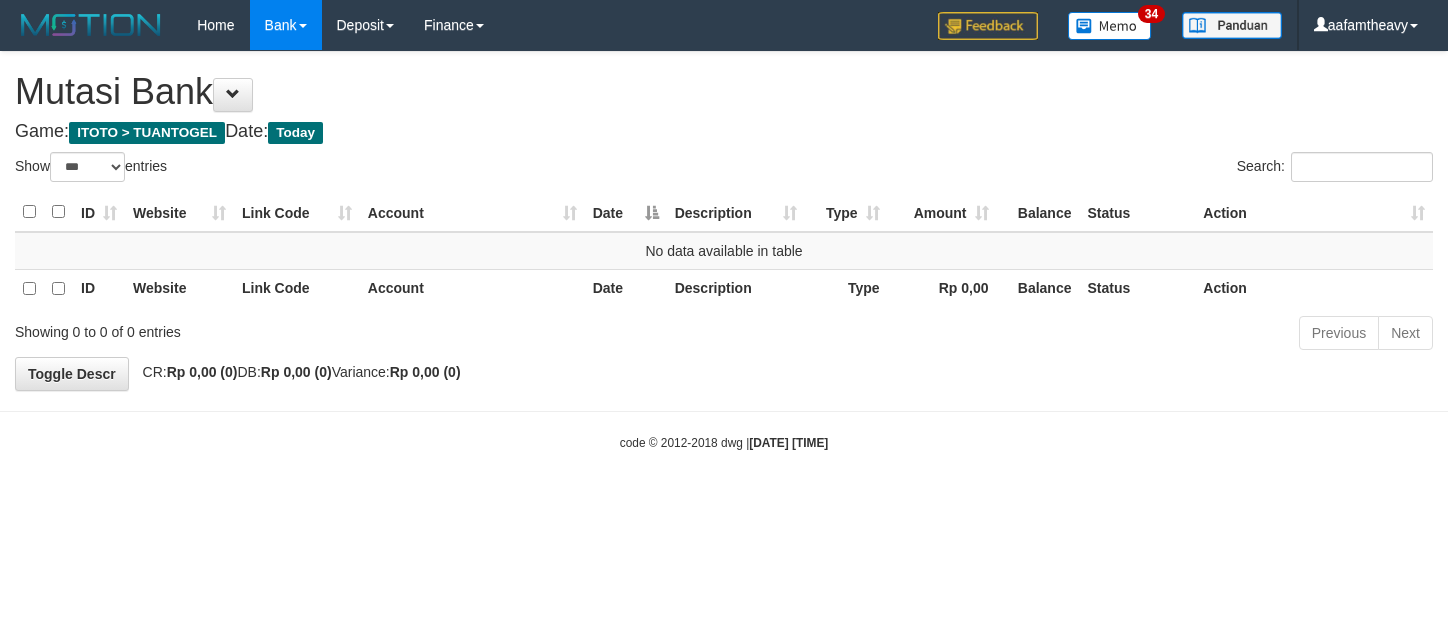 select on "***" 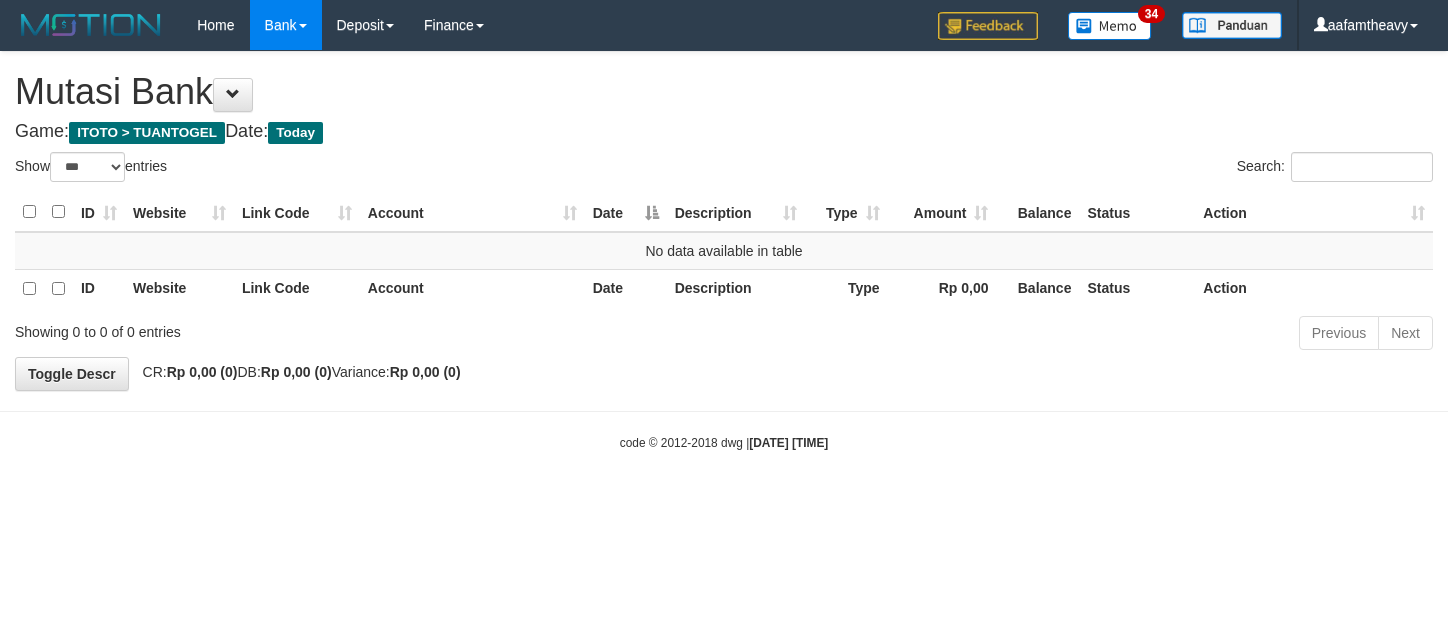 scroll, scrollTop: 0, scrollLeft: 0, axis: both 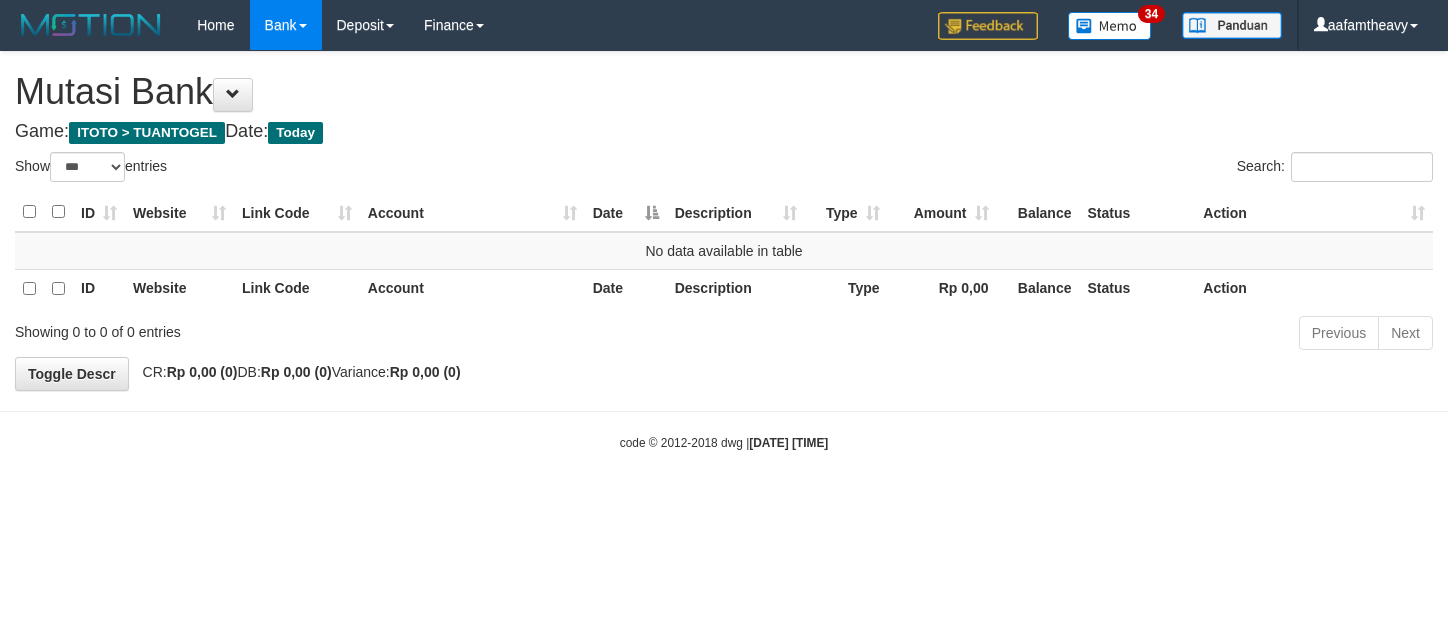 select on "***" 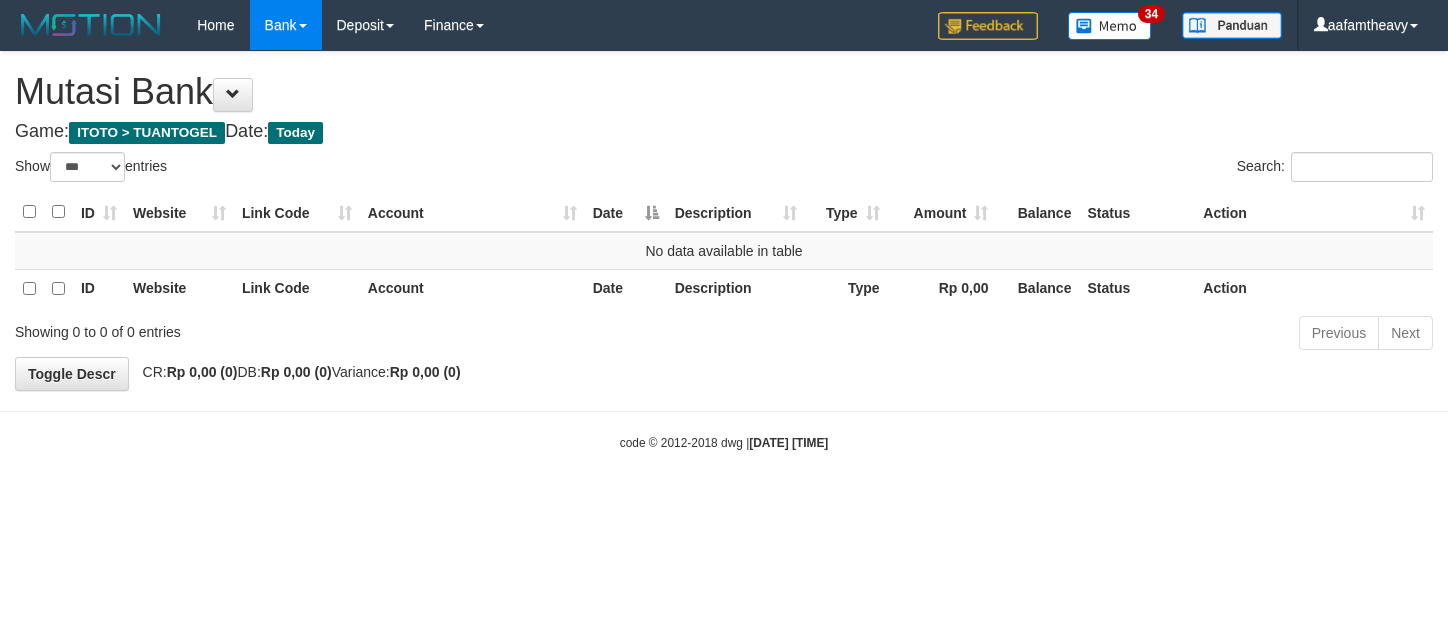 scroll, scrollTop: 0, scrollLeft: 0, axis: both 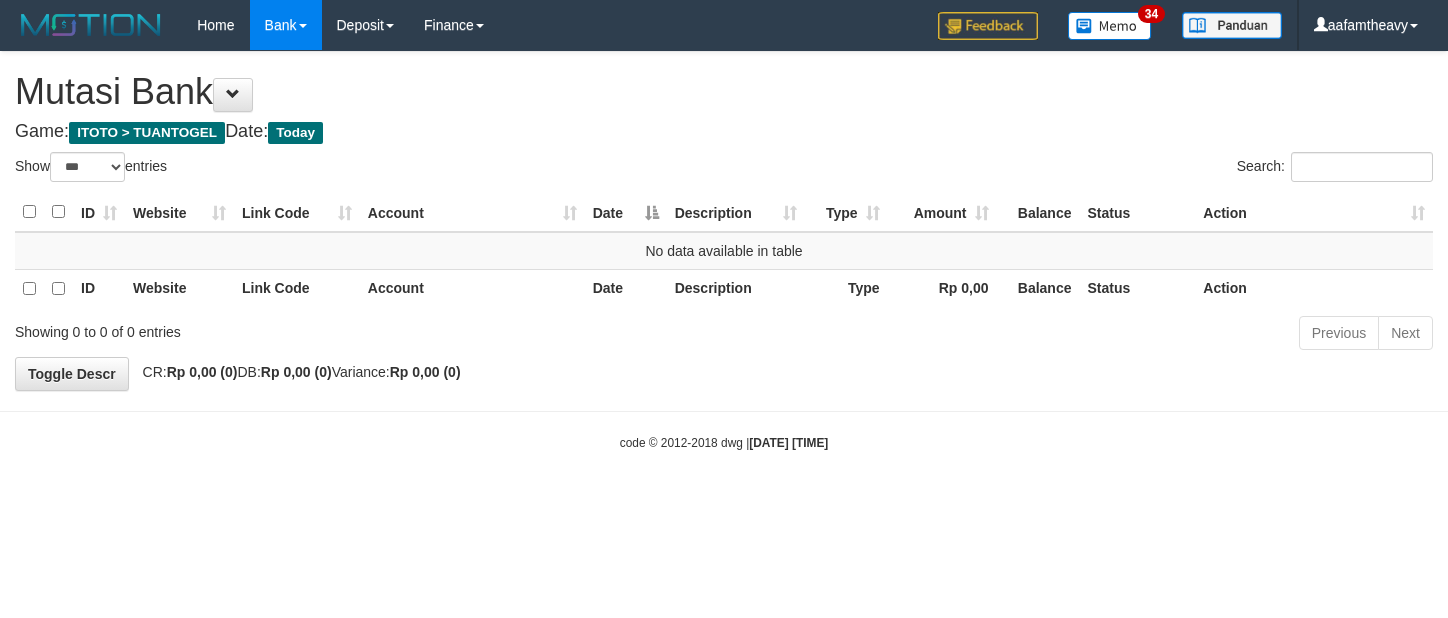 select on "***" 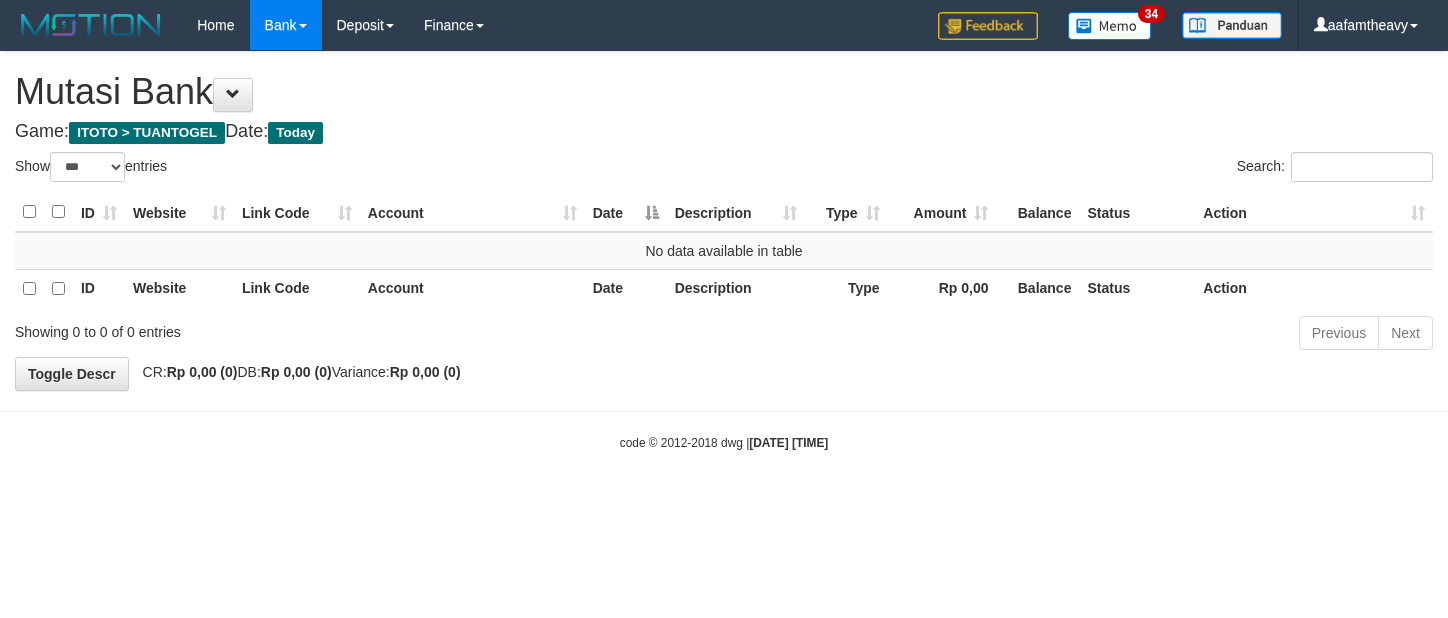 scroll, scrollTop: 0, scrollLeft: 0, axis: both 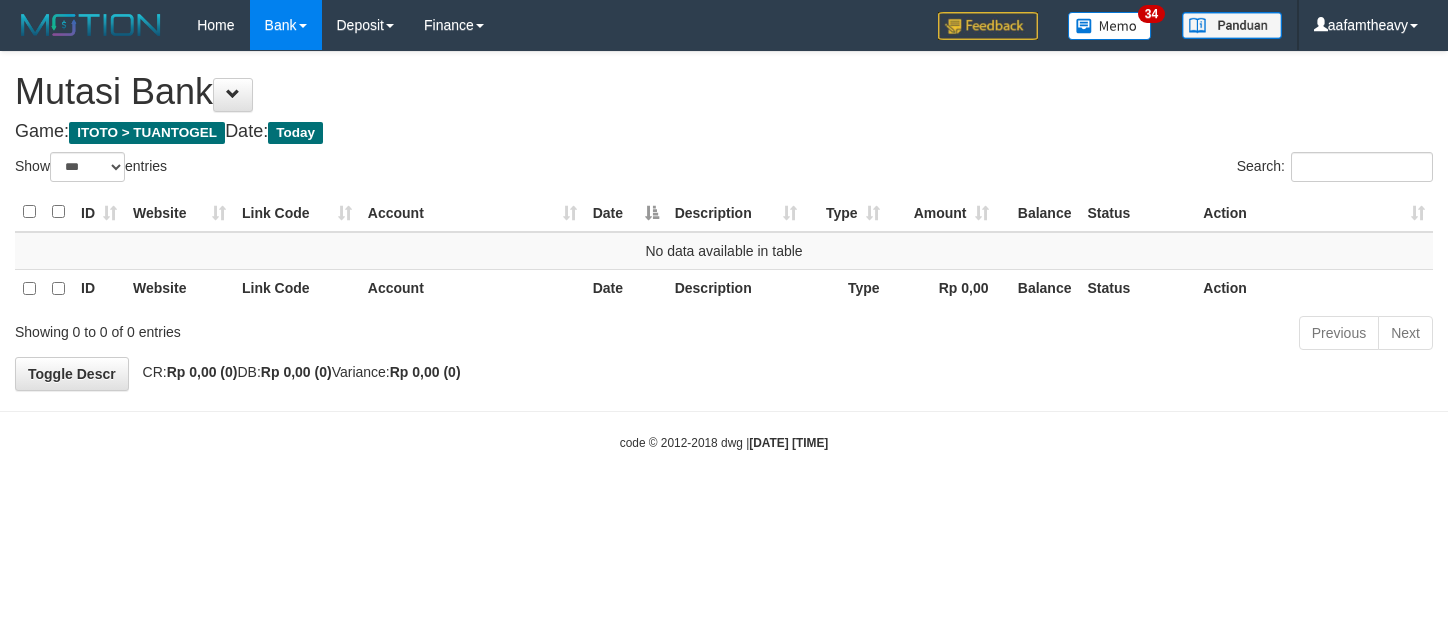 select on "***" 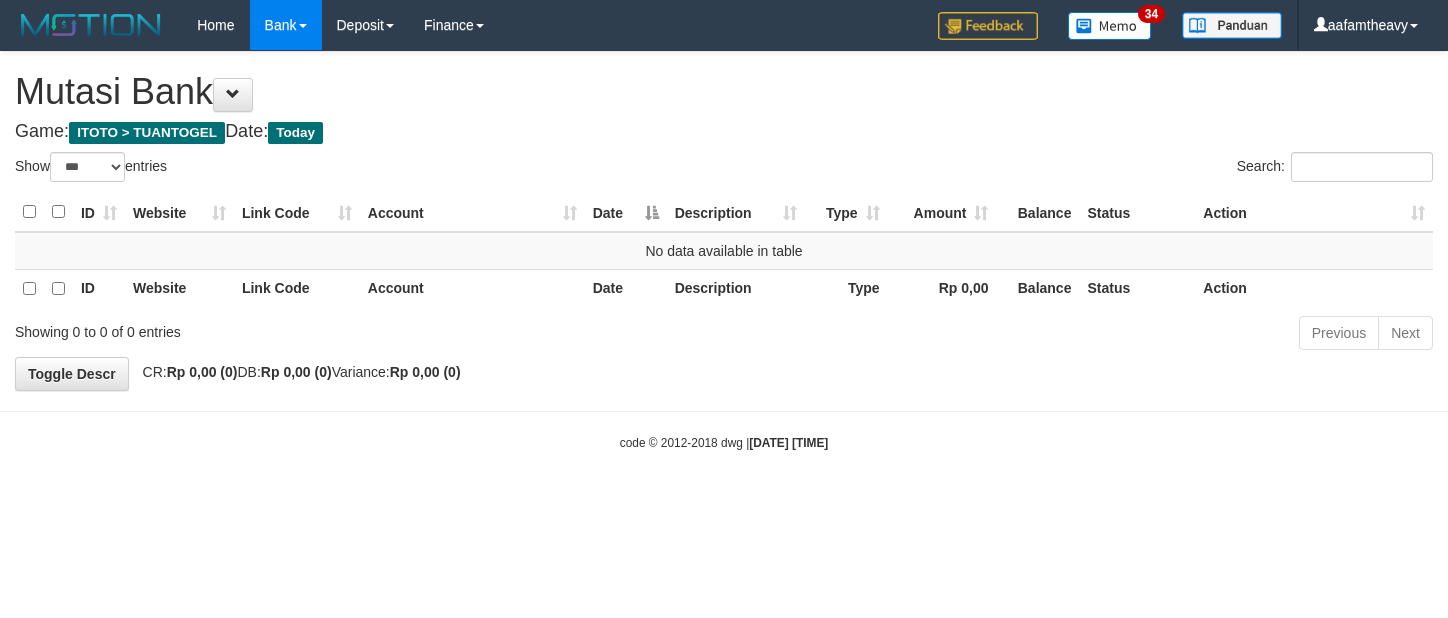 scroll, scrollTop: 0, scrollLeft: 0, axis: both 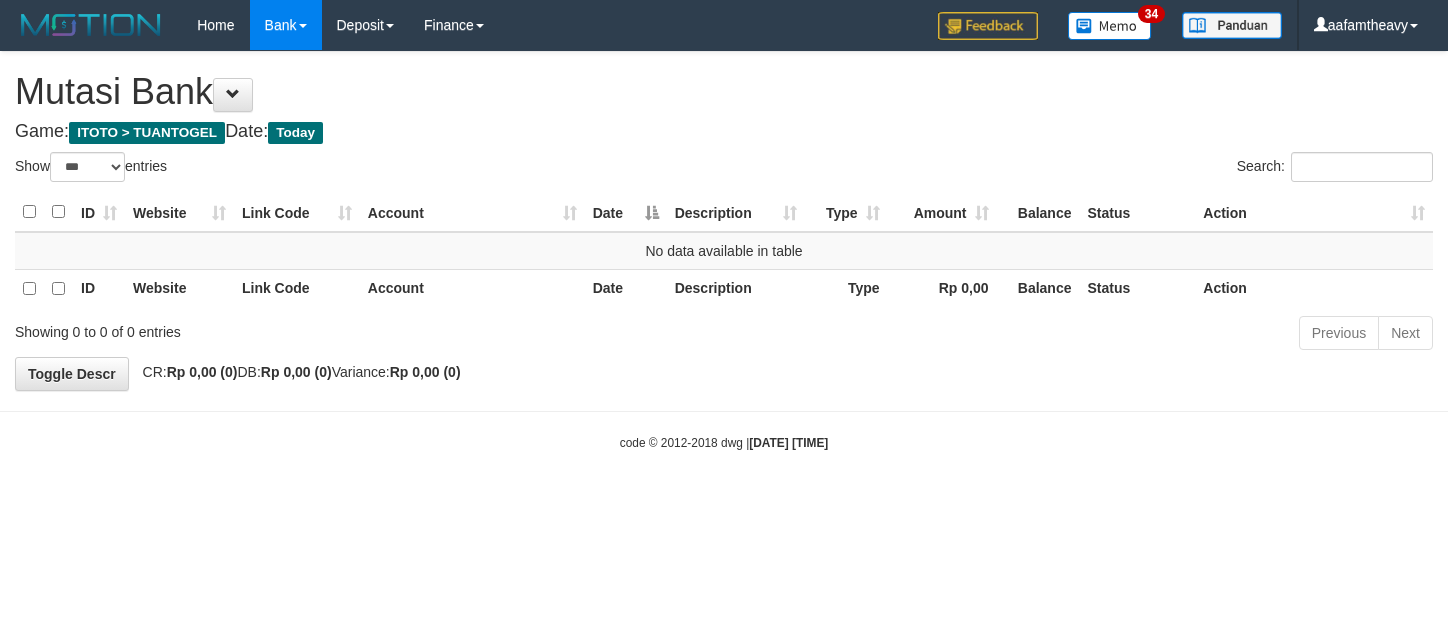 select on "***" 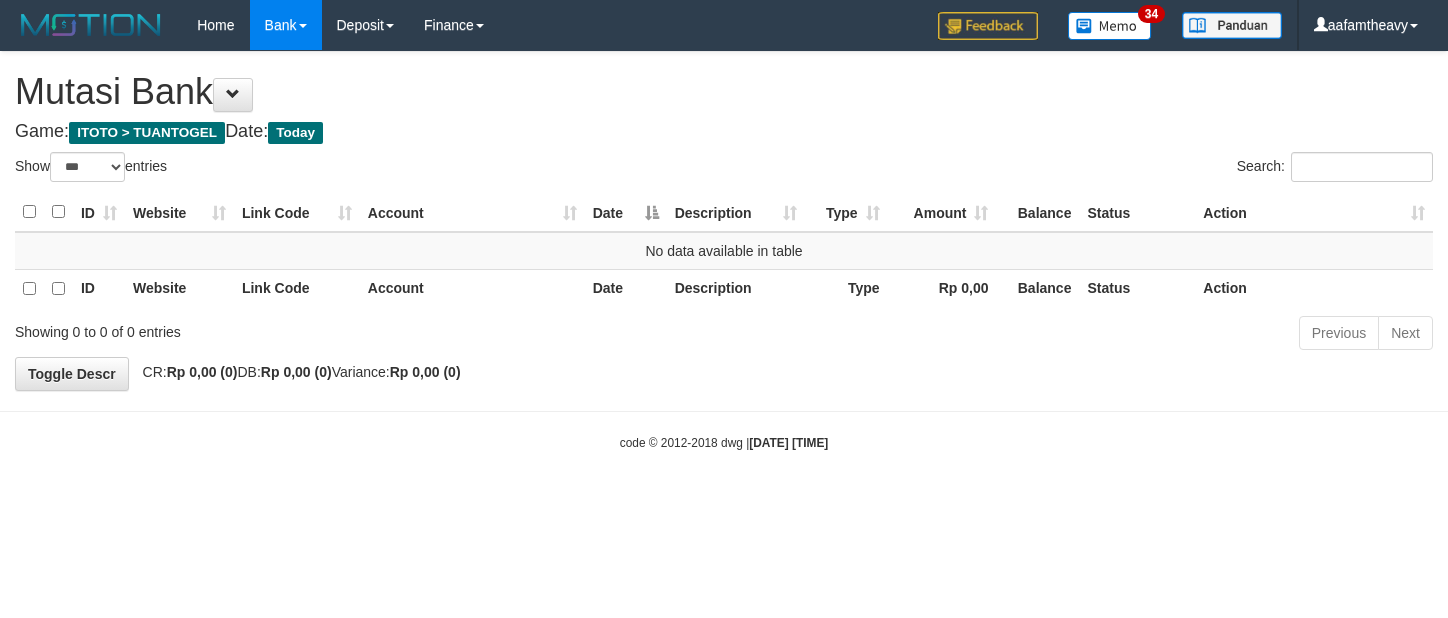 scroll, scrollTop: 0, scrollLeft: 0, axis: both 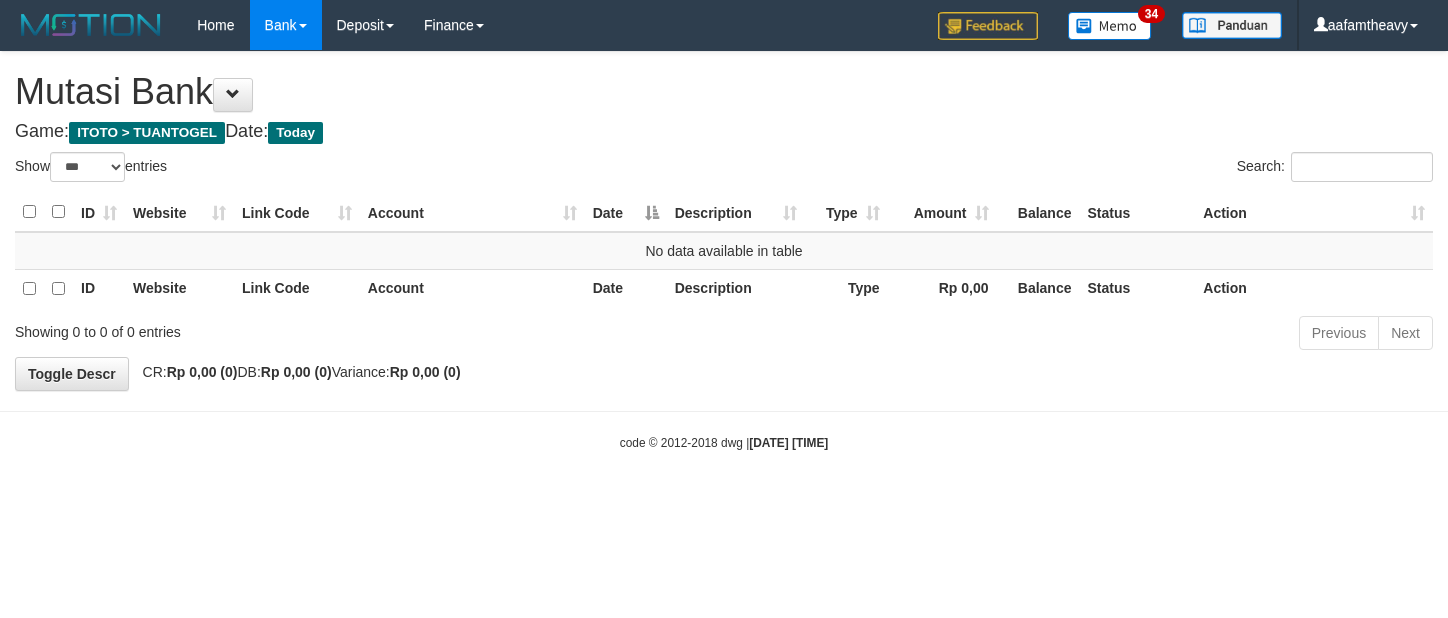 select on "***" 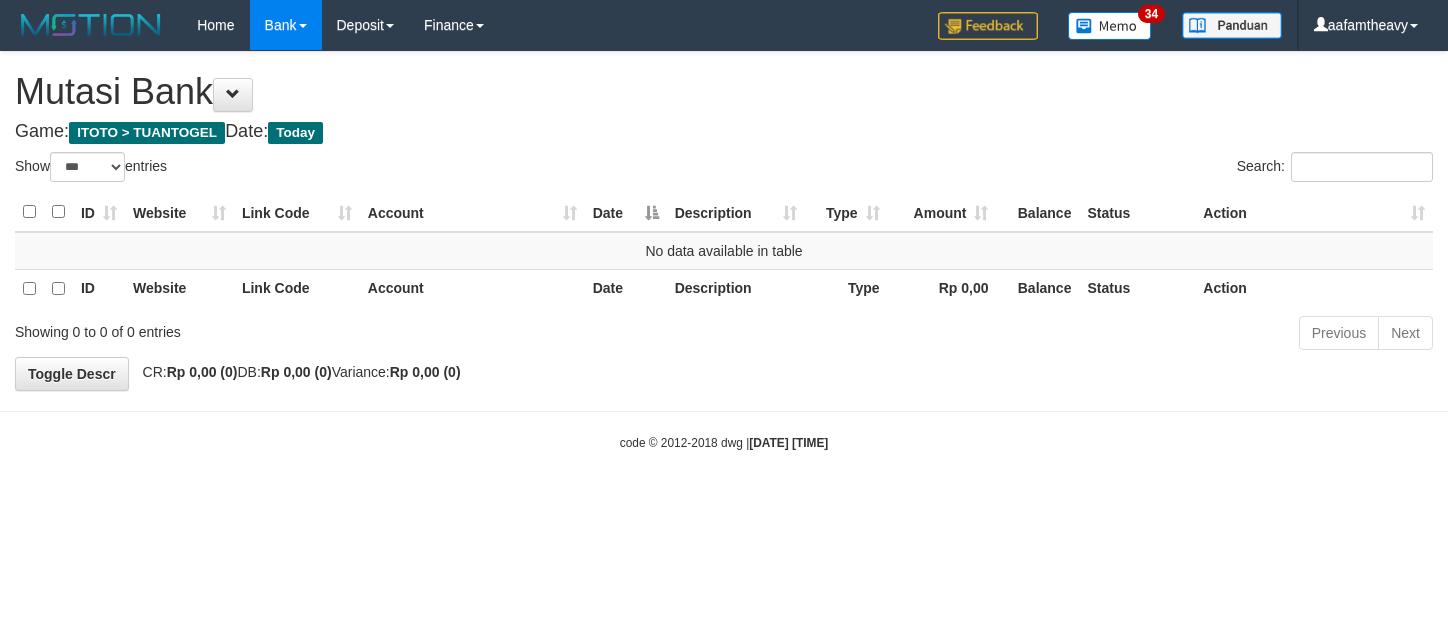 scroll, scrollTop: 0, scrollLeft: 0, axis: both 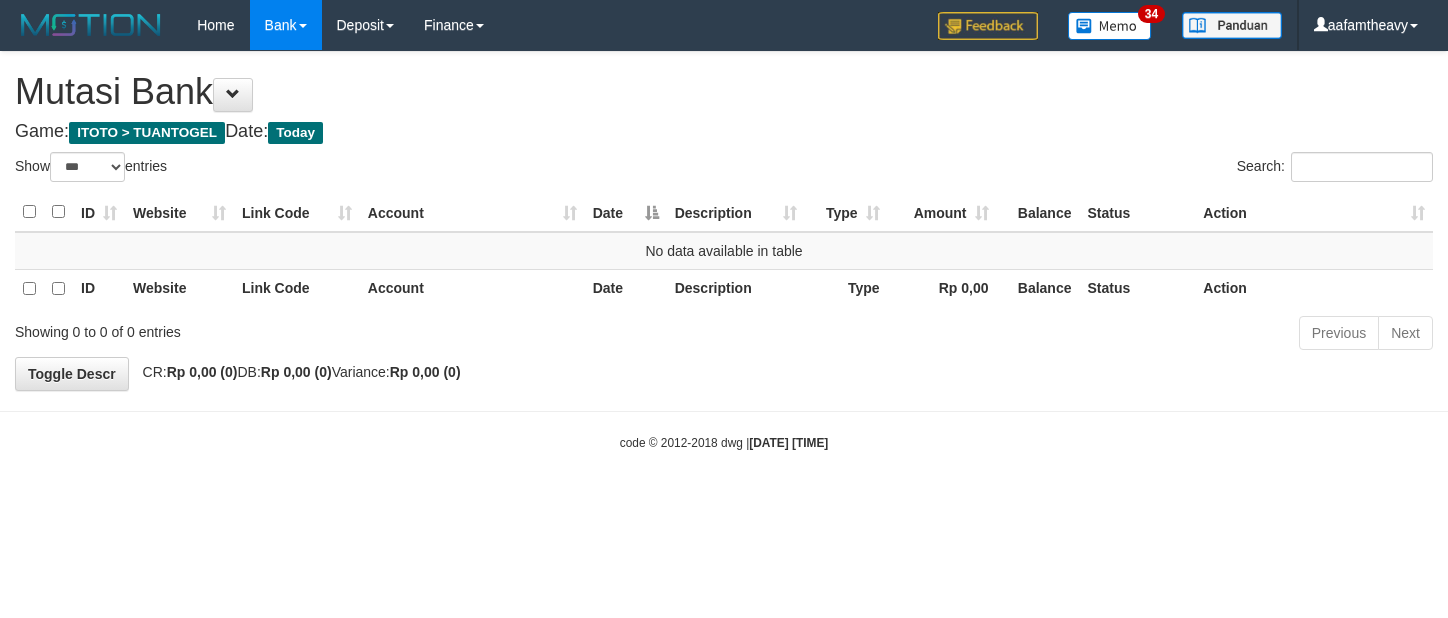 select on "***" 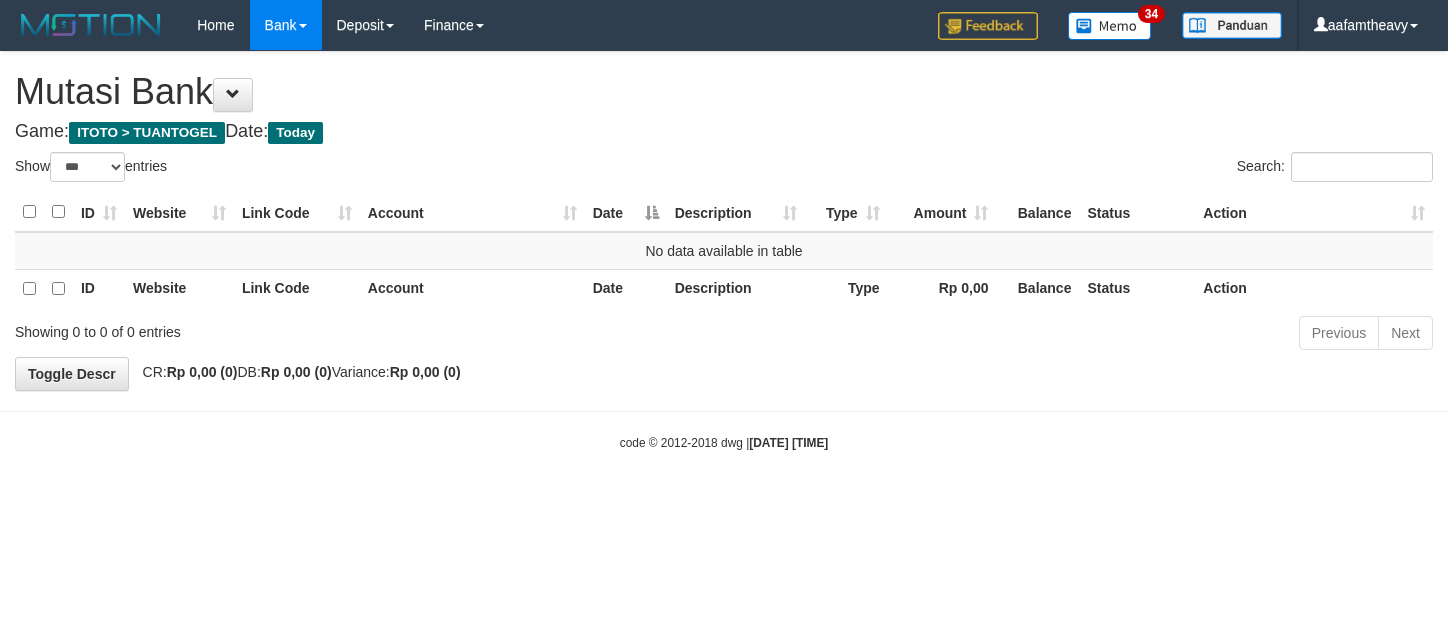 scroll, scrollTop: 0, scrollLeft: 0, axis: both 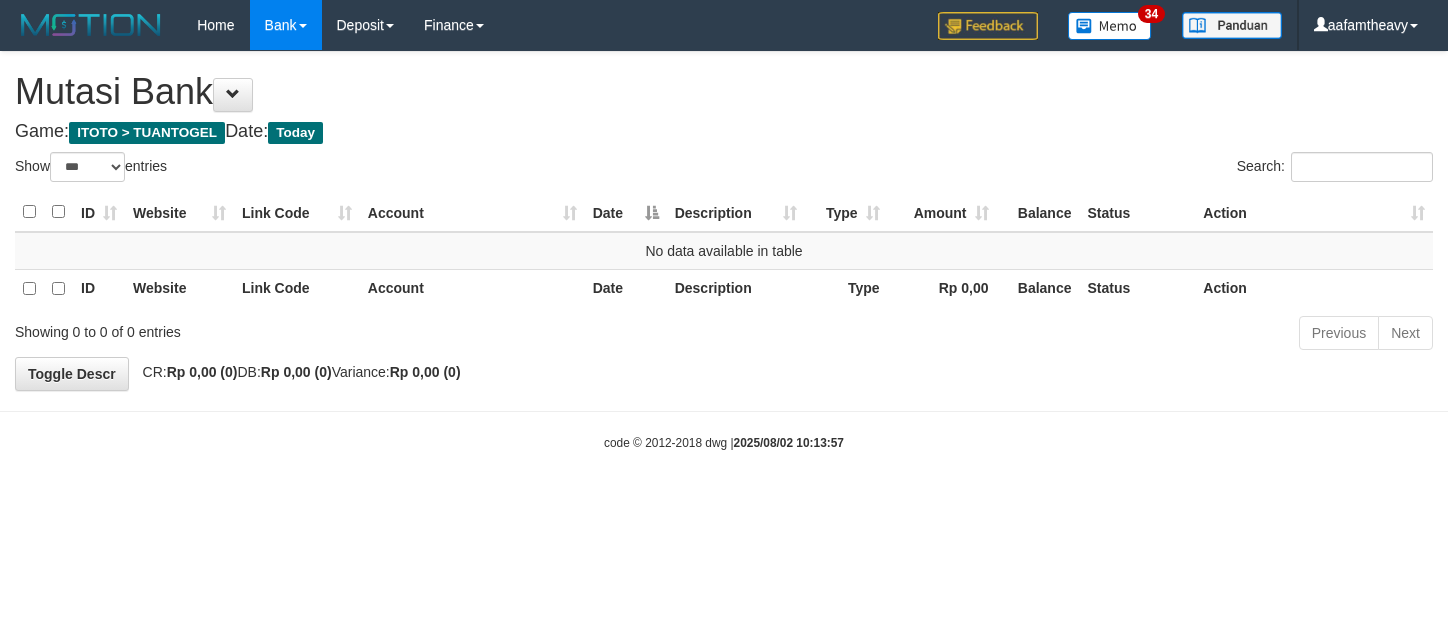 select on "***" 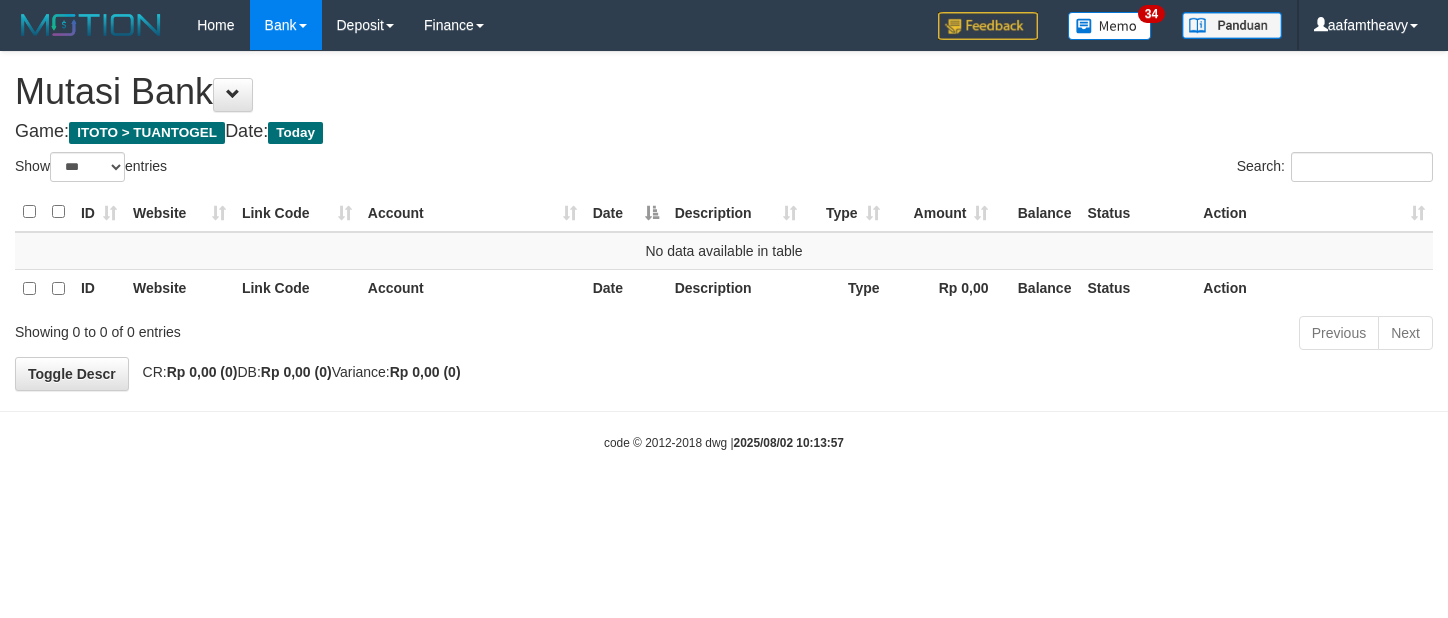 scroll, scrollTop: 0, scrollLeft: 0, axis: both 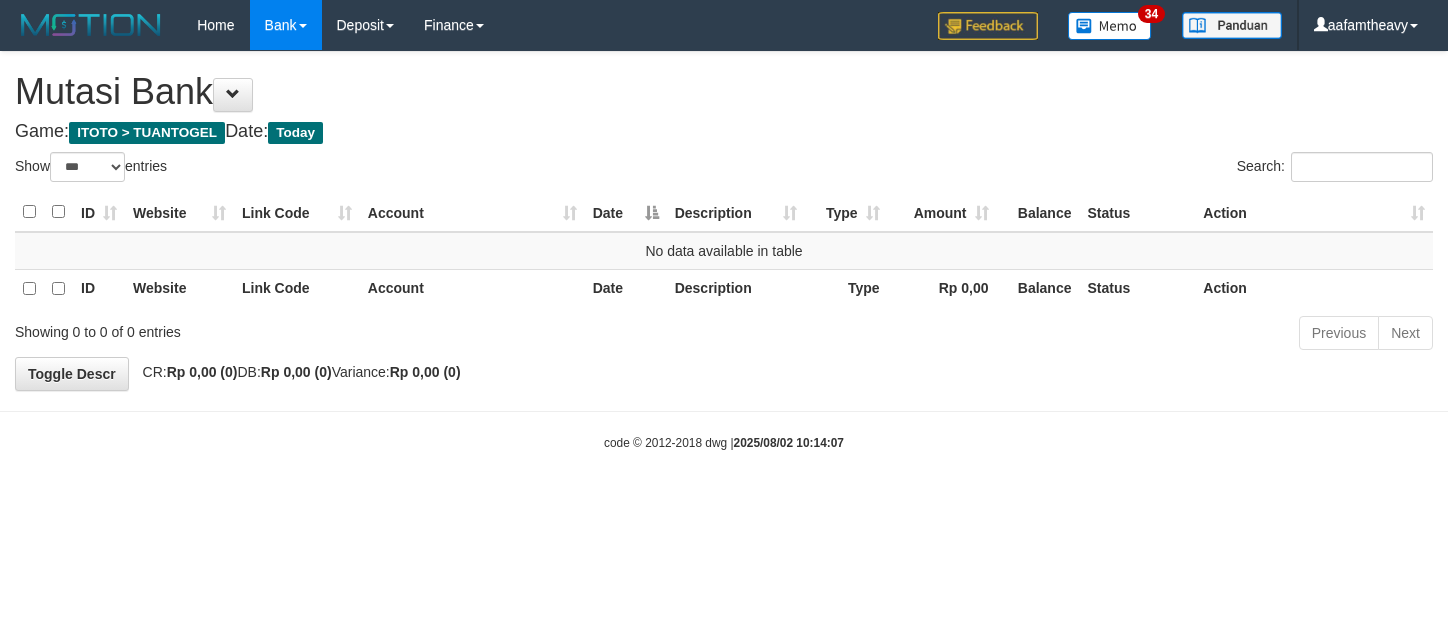 select on "***" 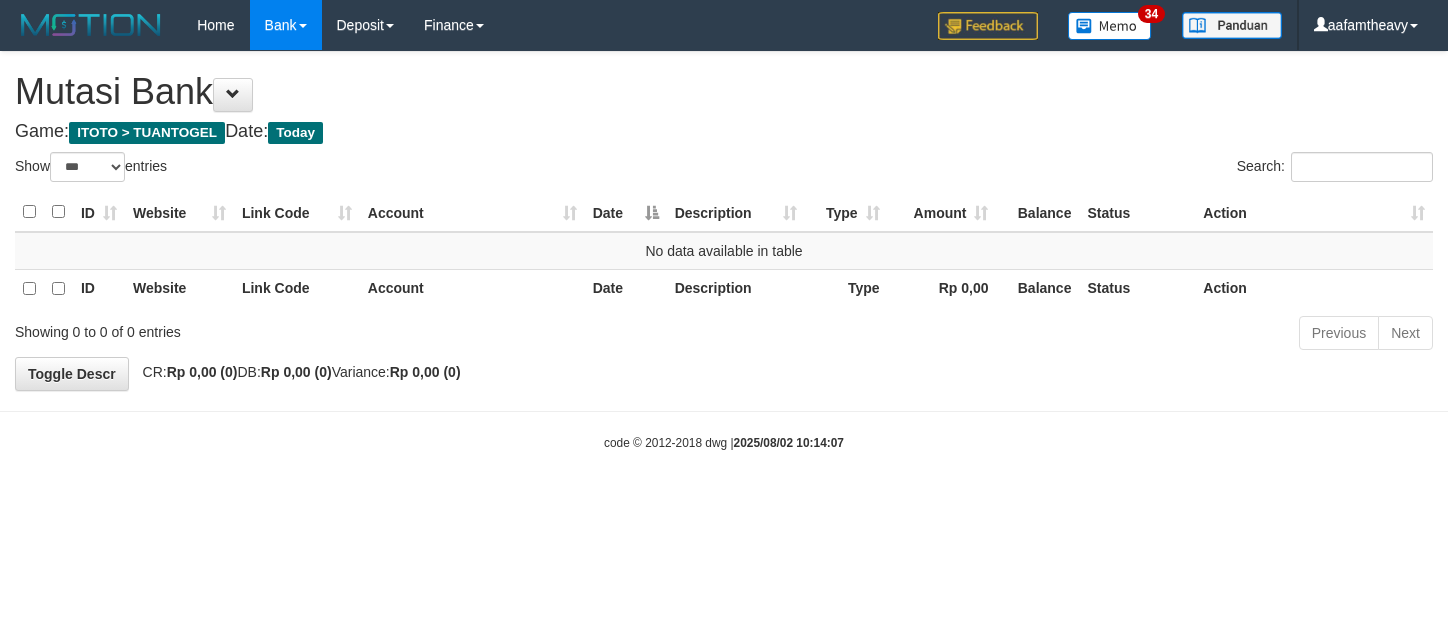 scroll, scrollTop: 0, scrollLeft: 0, axis: both 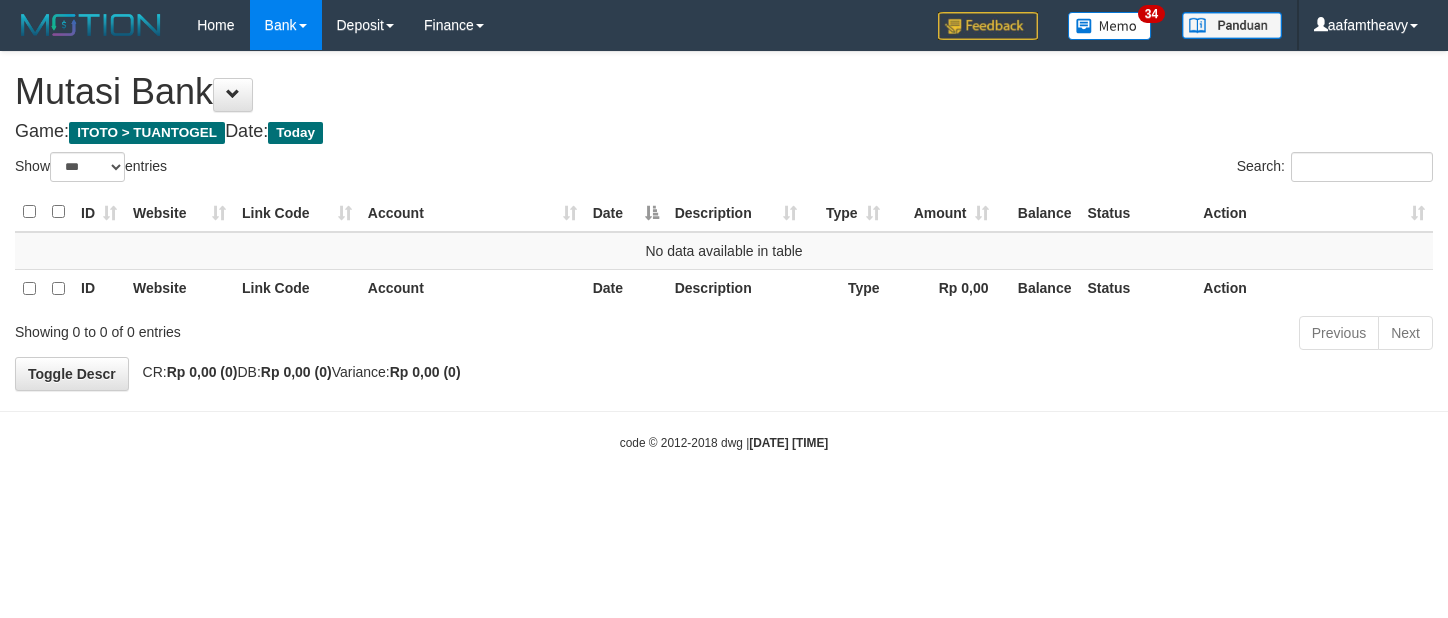 select on "***" 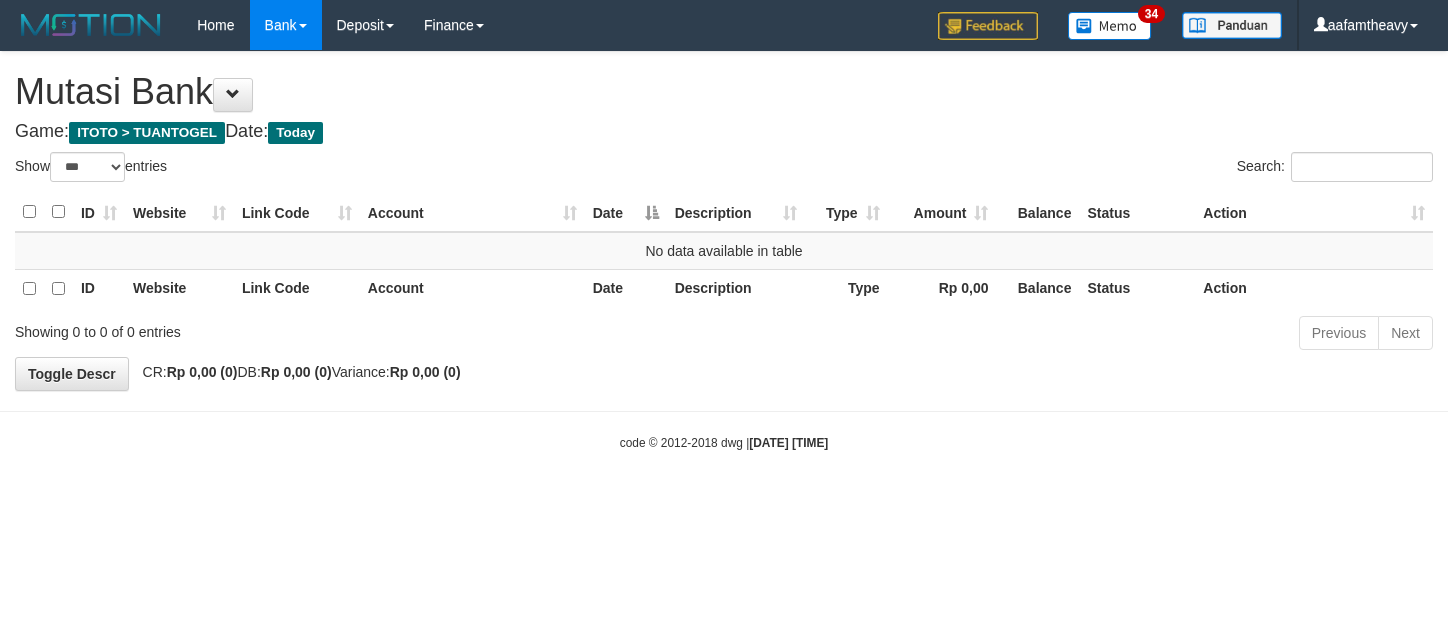 scroll, scrollTop: 0, scrollLeft: 0, axis: both 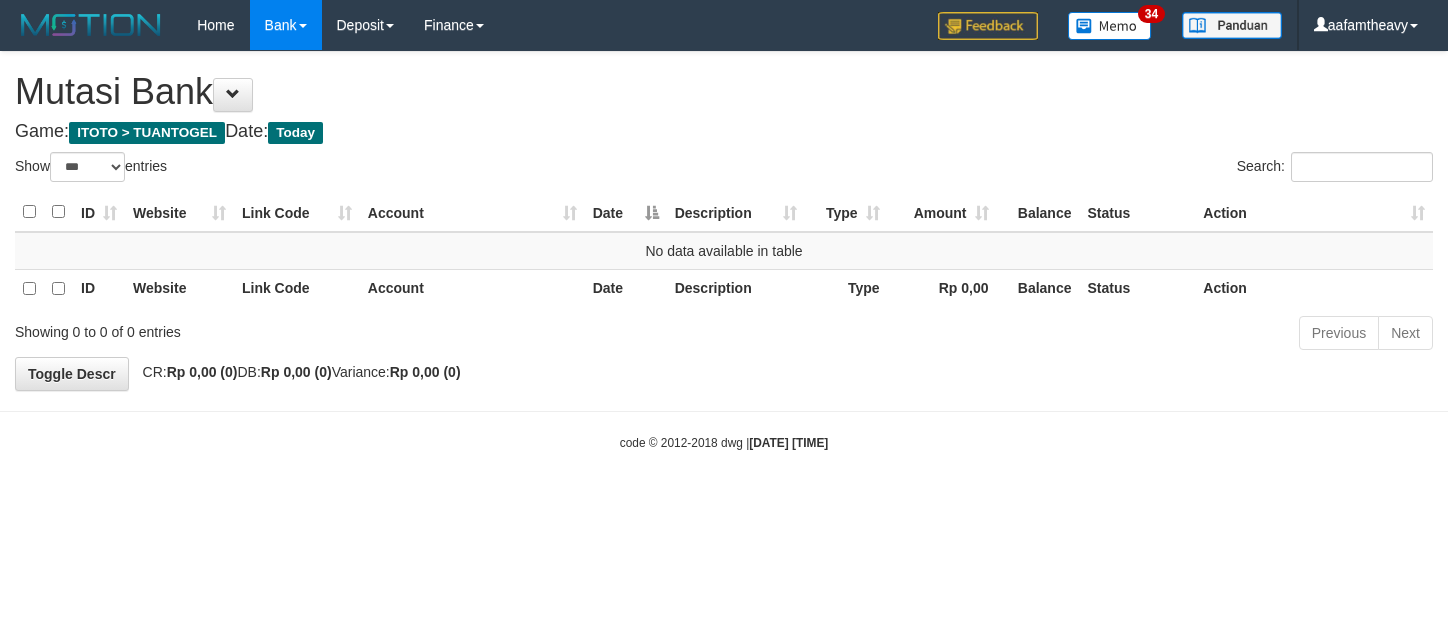 select on "***" 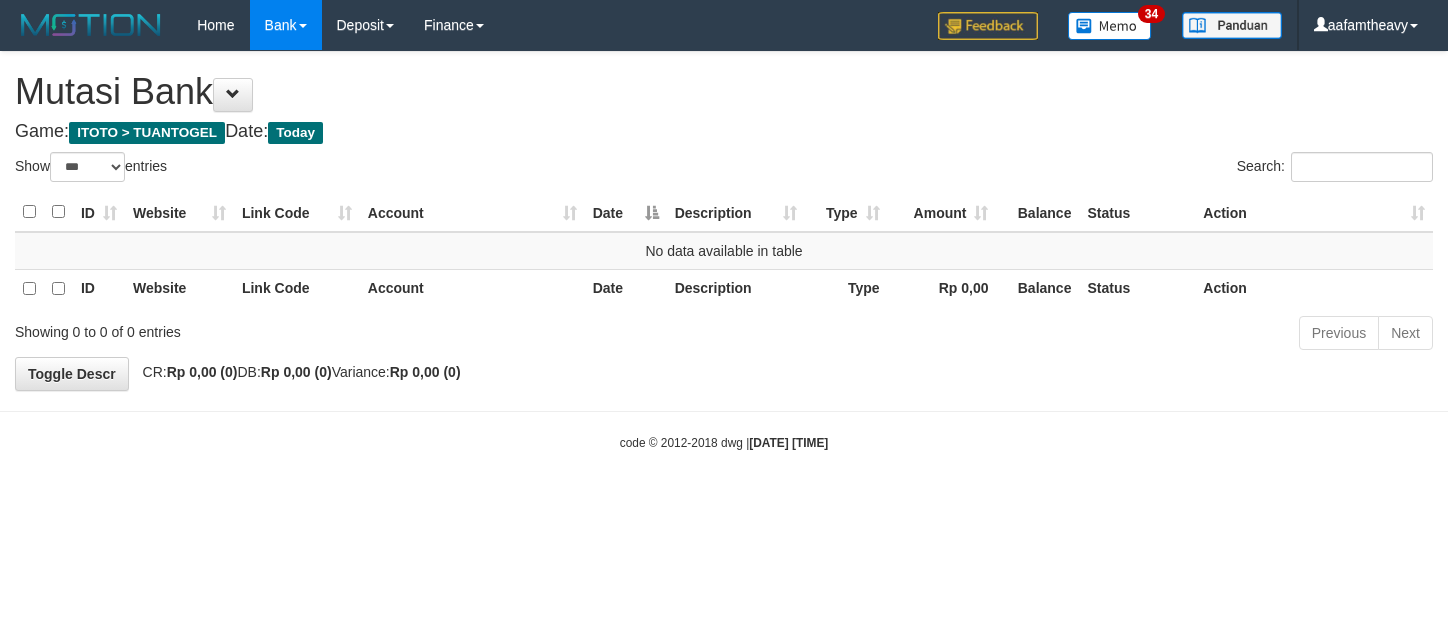 scroll, scrollTop: 0, scrollLeft: 0, axis: both 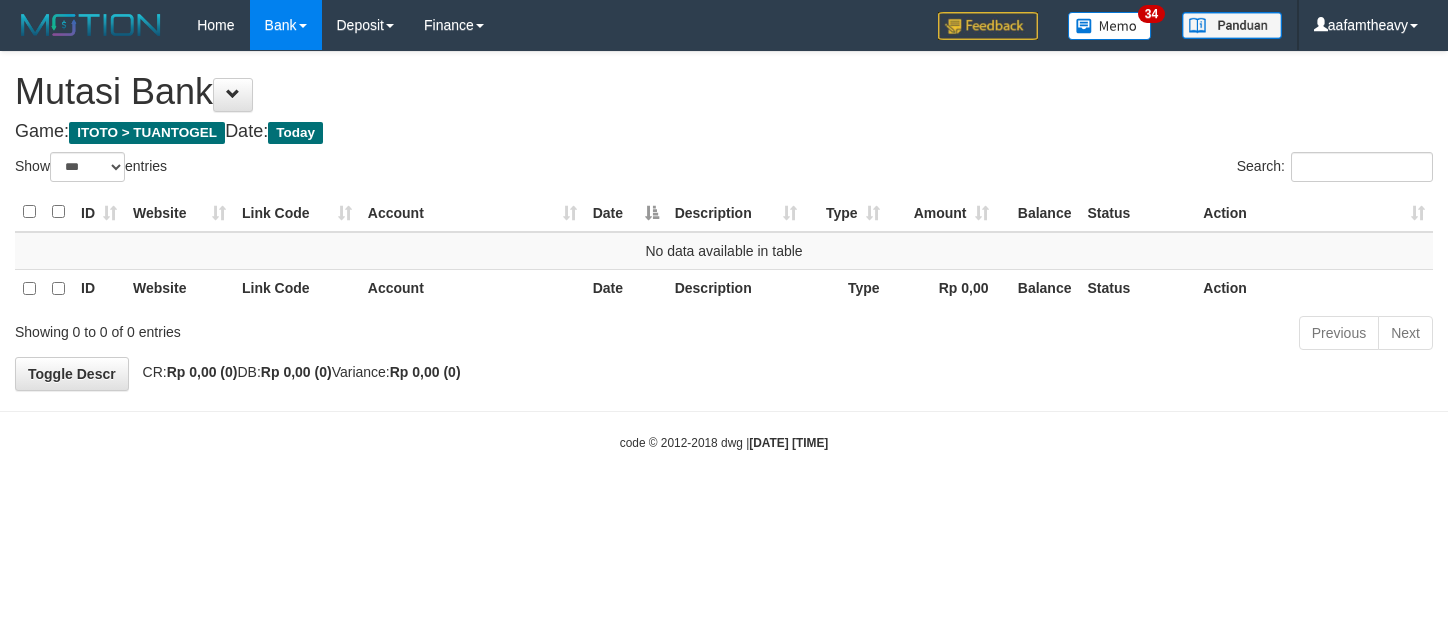 select on "***" 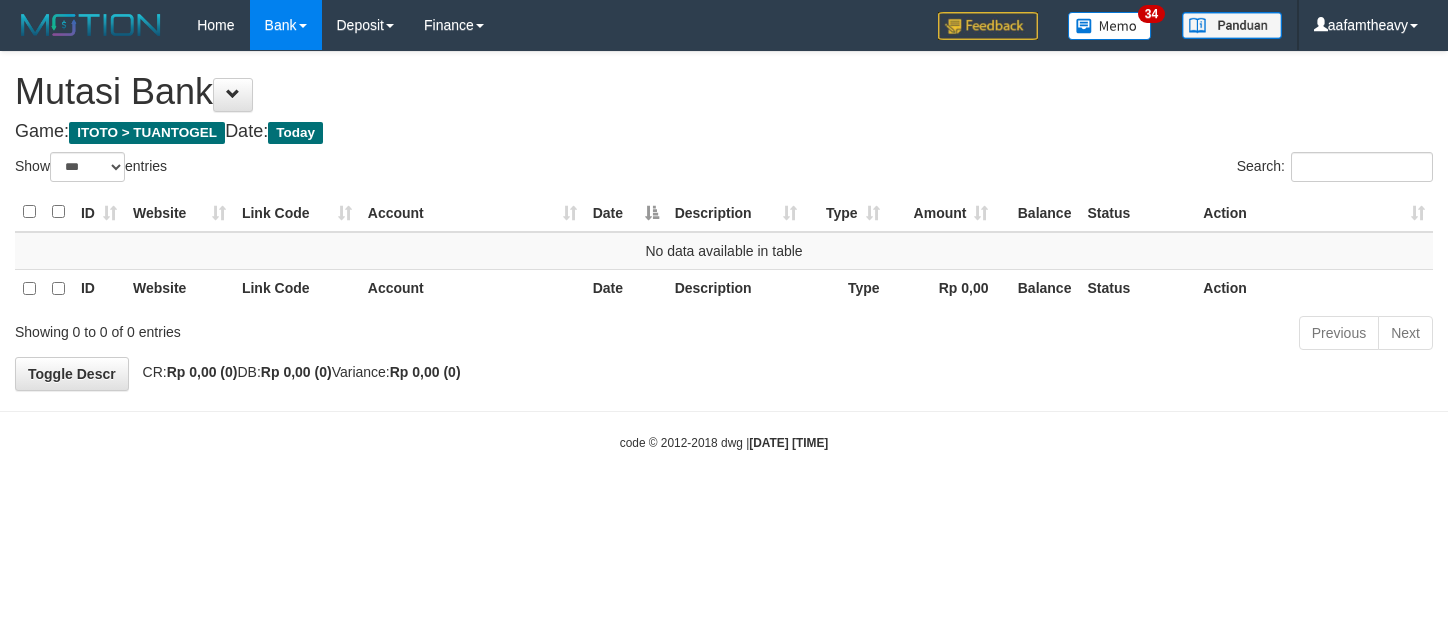 scroll, scrollTop: 0, scrollLeft: 0, axis: both 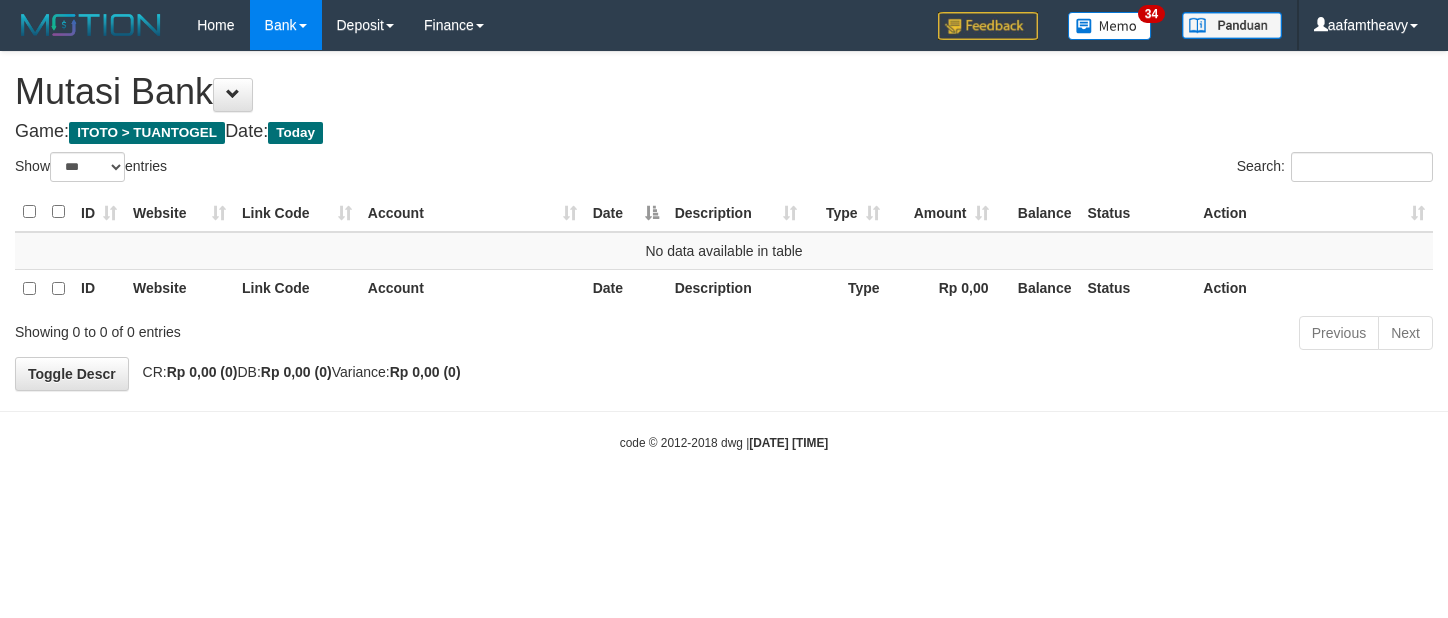 select on "***" 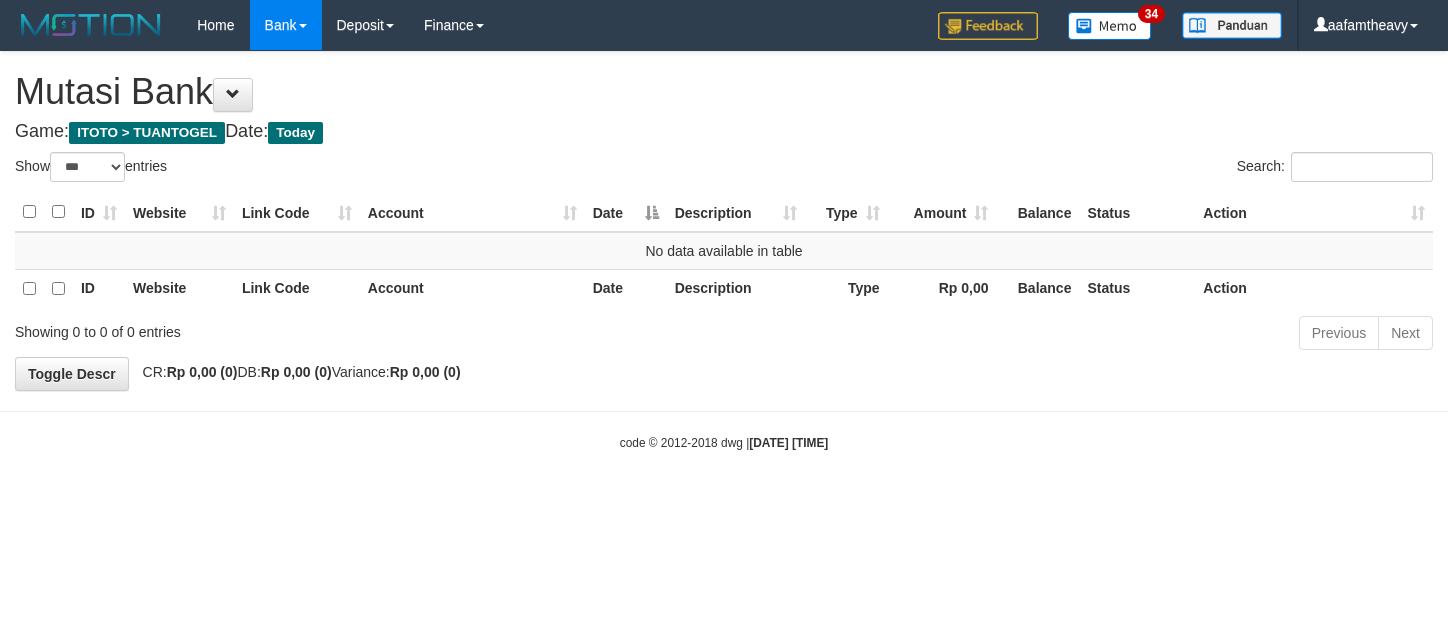 scroll, scrollTop: 0, scrollLeft: 0, axis: both 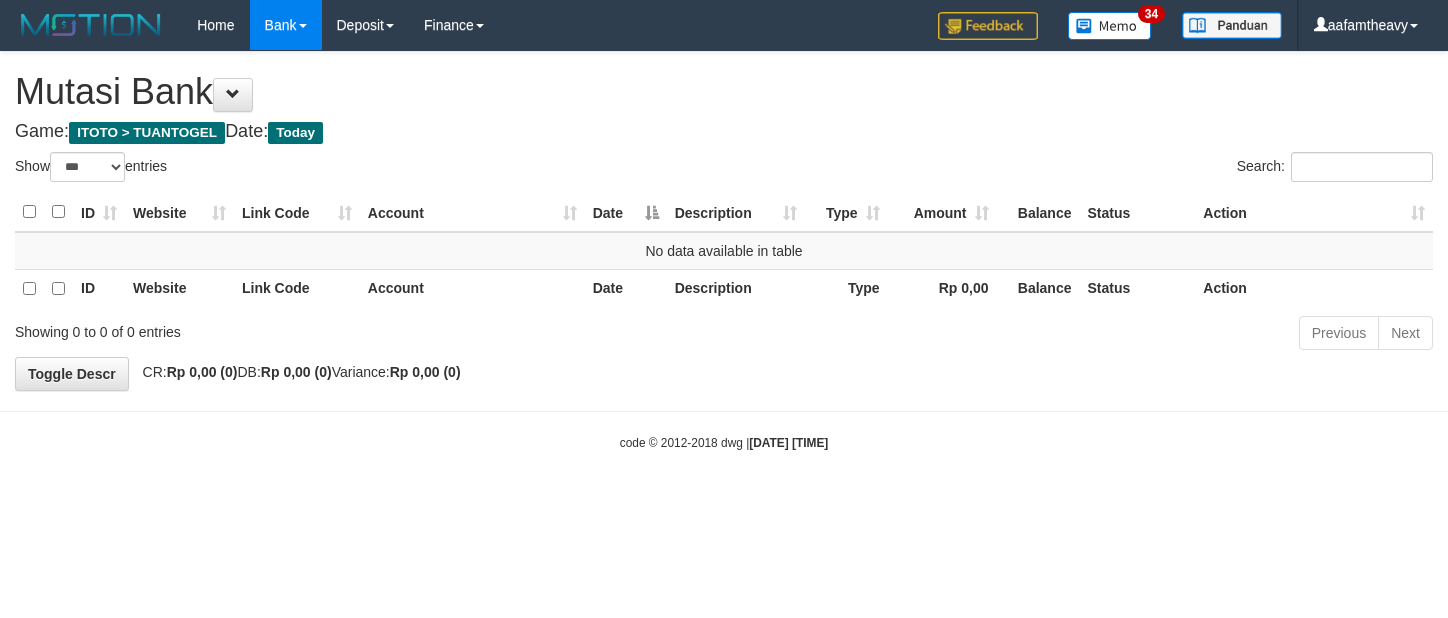 select on "***" 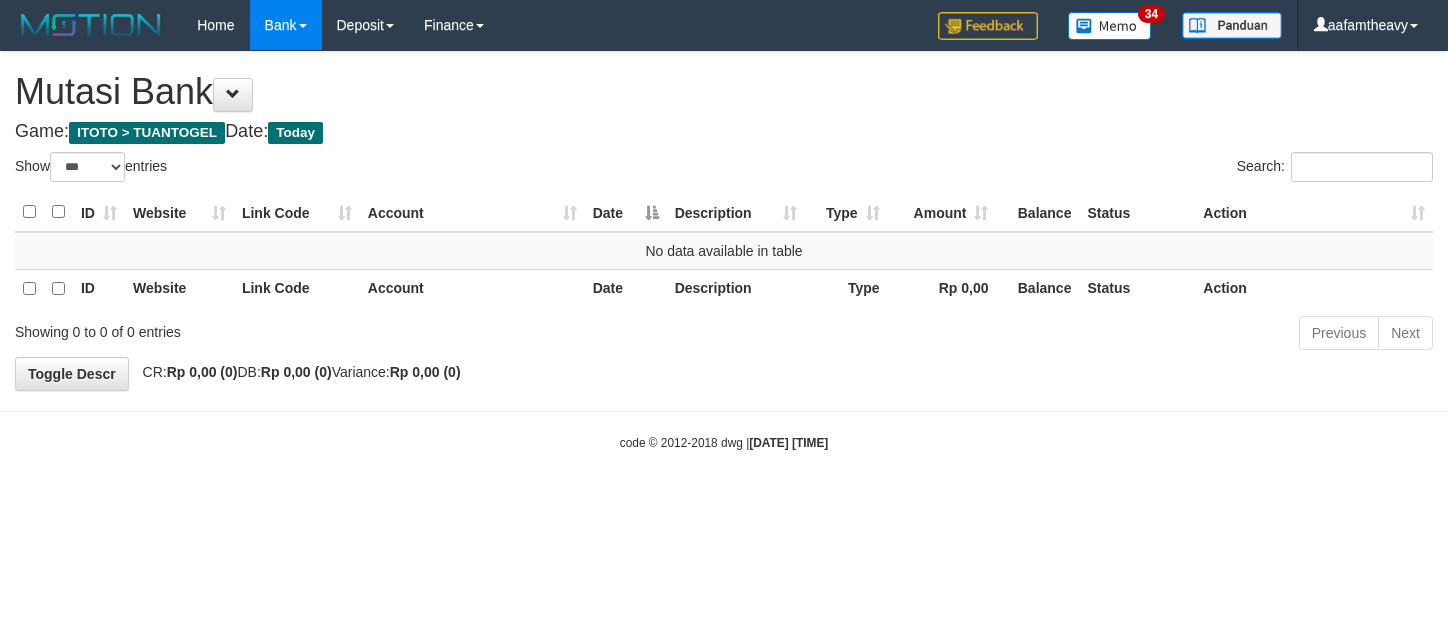 scroll, scrollTop: 0, scrollLeft: 0, axis: both 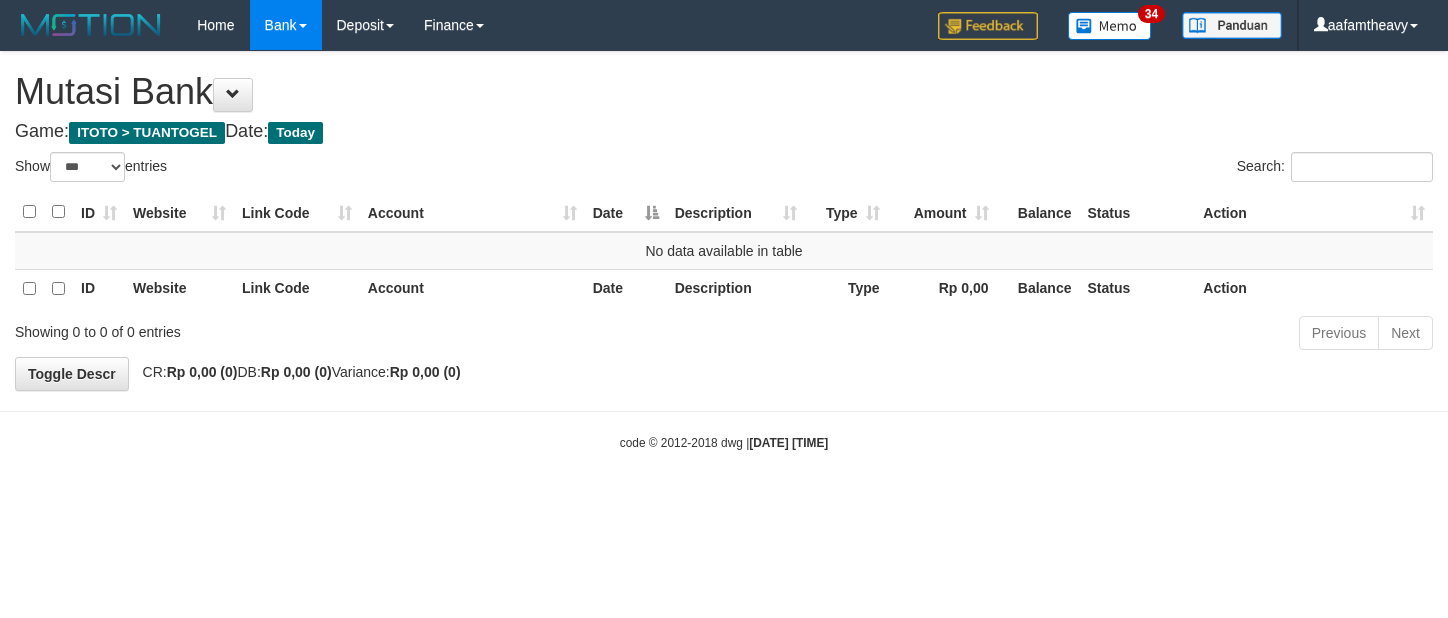 select on "***" 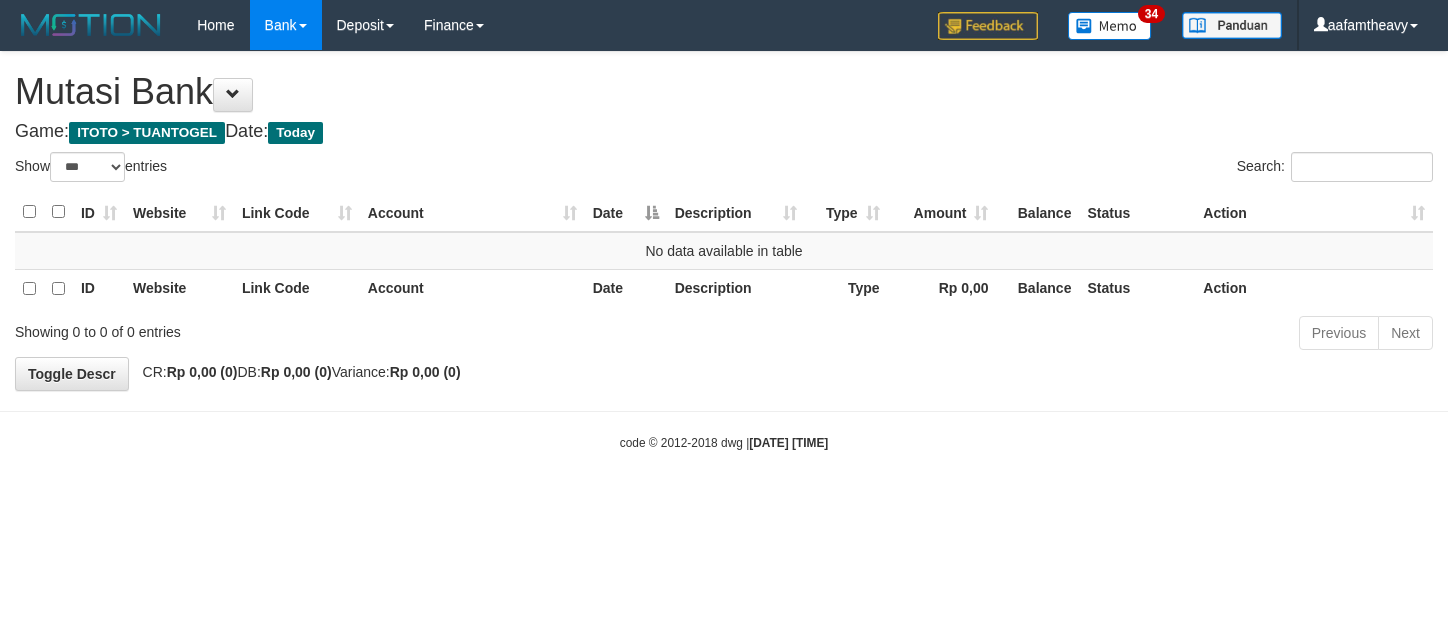 scroll, scrollTop: 0, scrollLeft: 0, axis: both 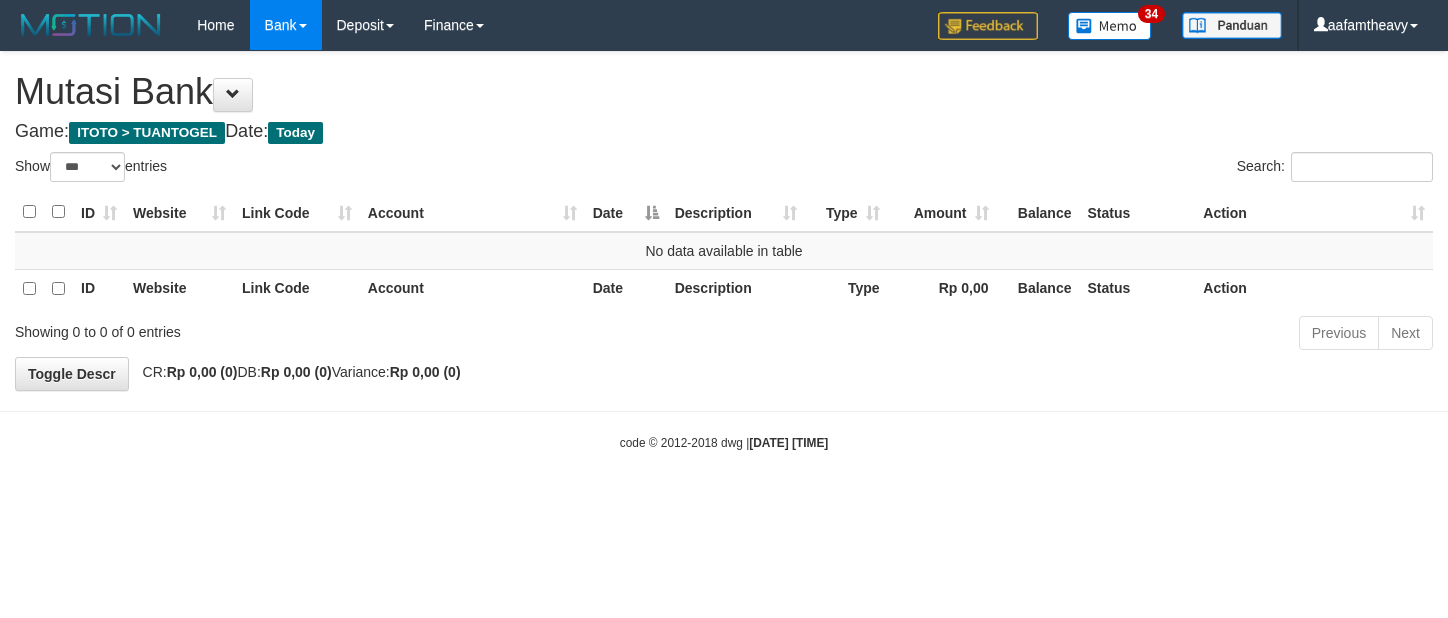 select on "***" 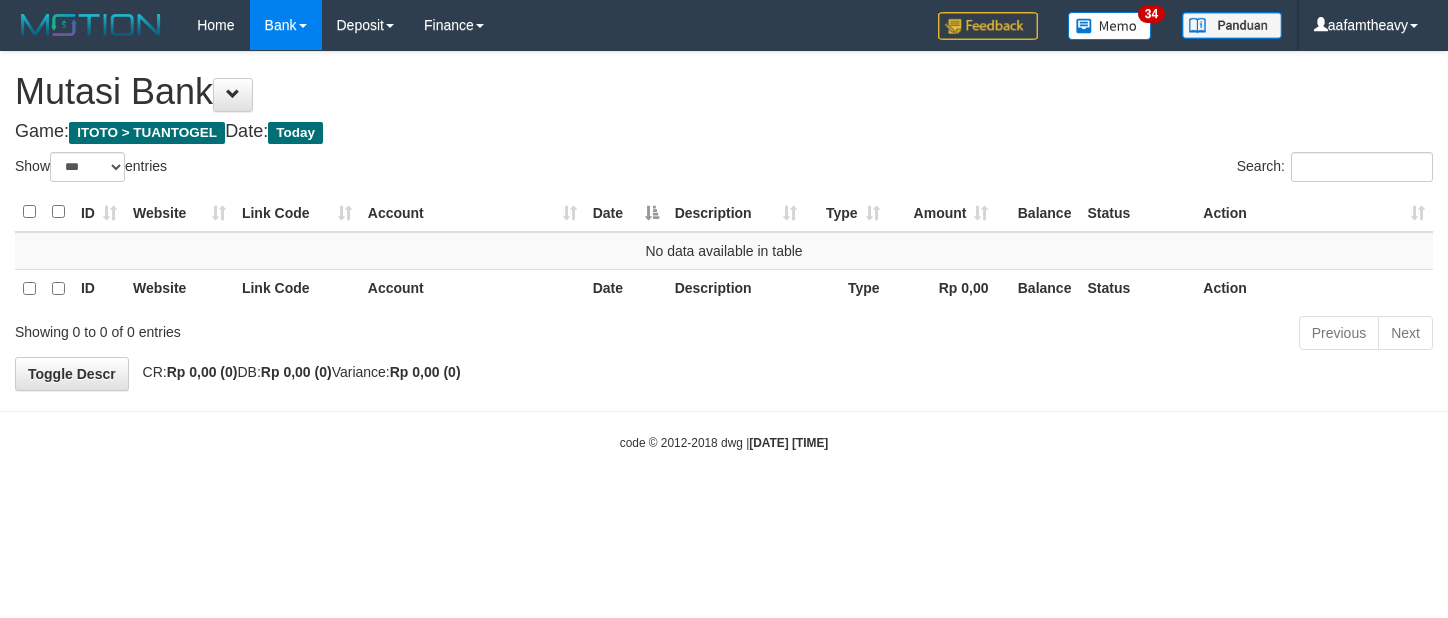 scroll, scrollTop: 0, scrollLeft: 0, axis: both 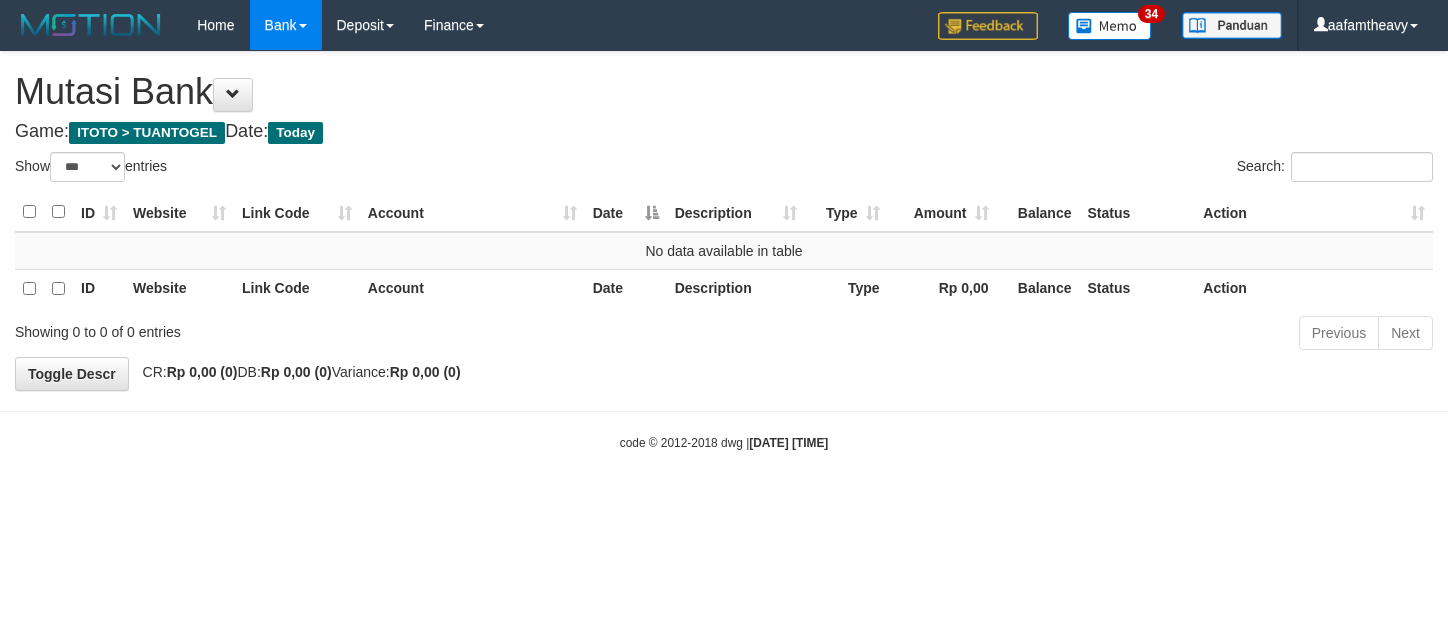 select on "***" 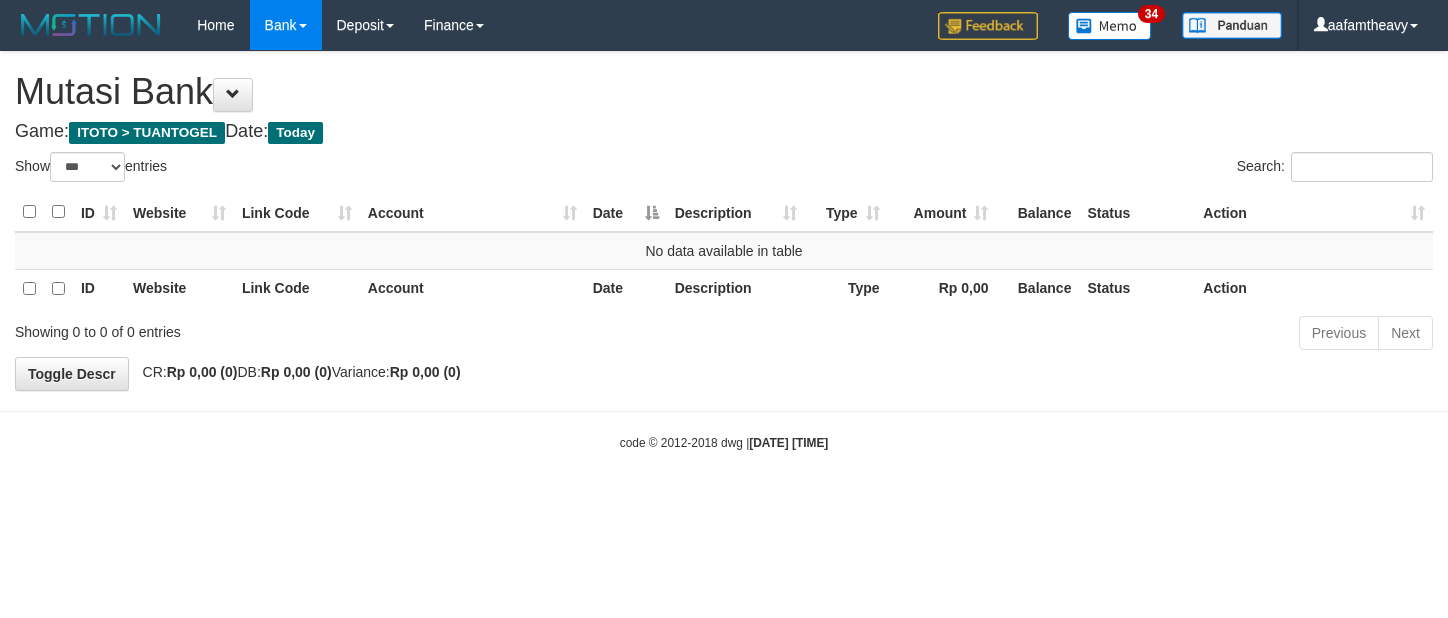 scroll, scrollTop: 0, scrollLeft: 0, axis: both 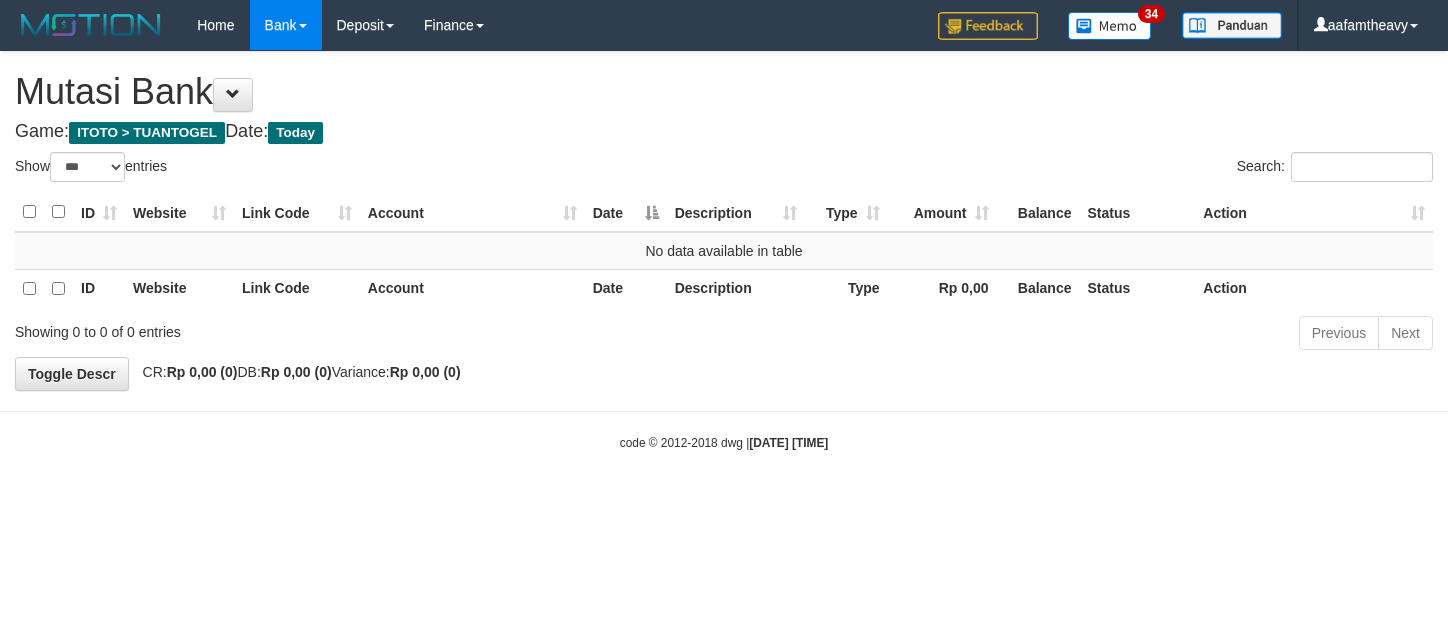 select on "***" 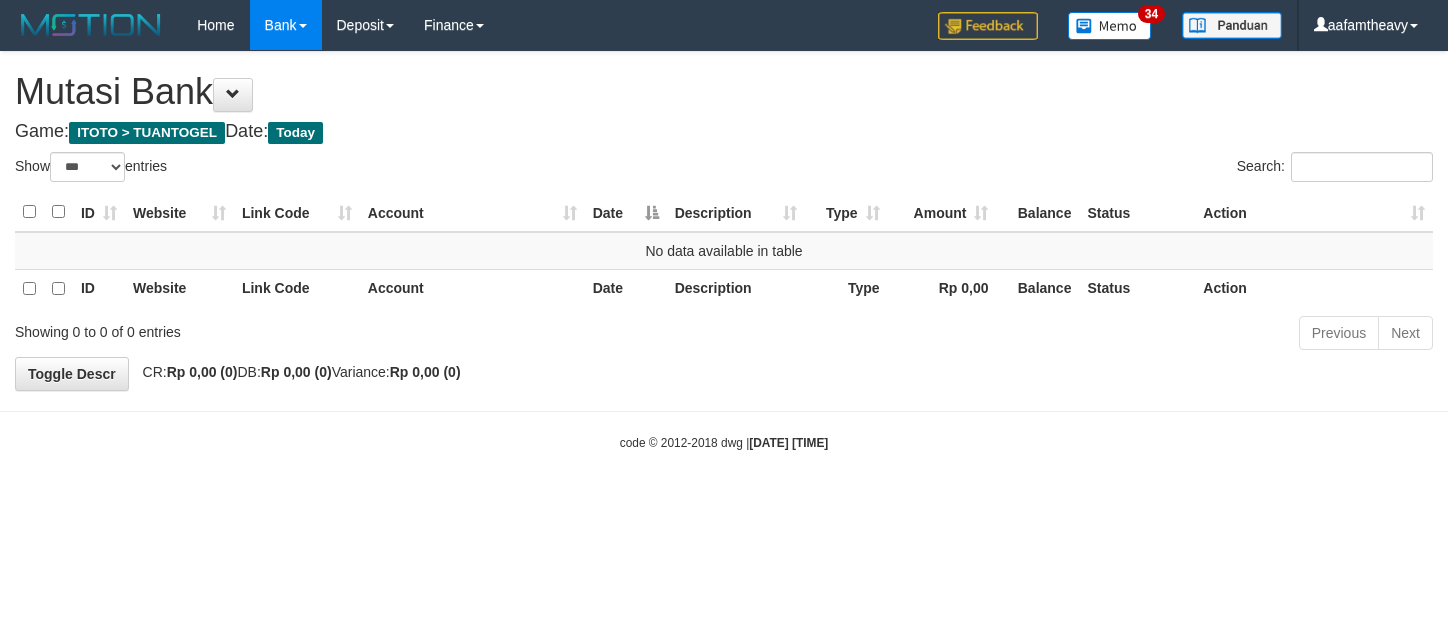 scroll, scrollTop: 0, scrollLeft: 0, axis: both 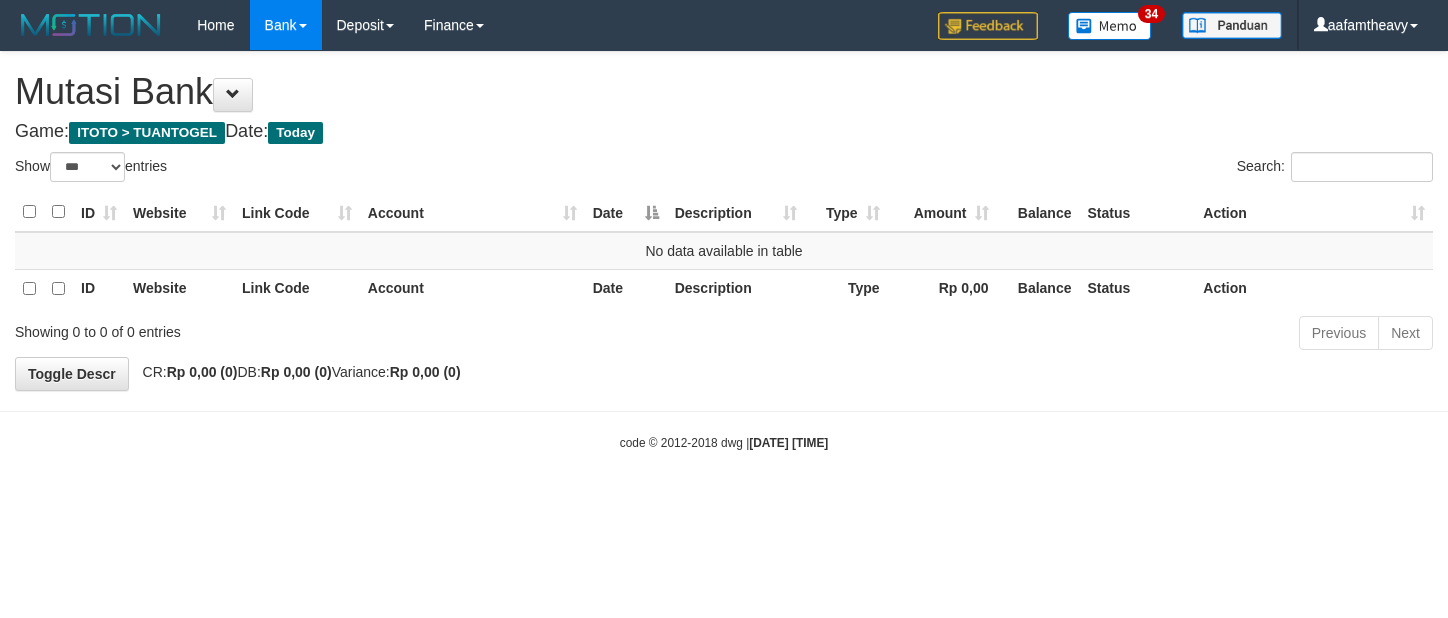 select on "***" 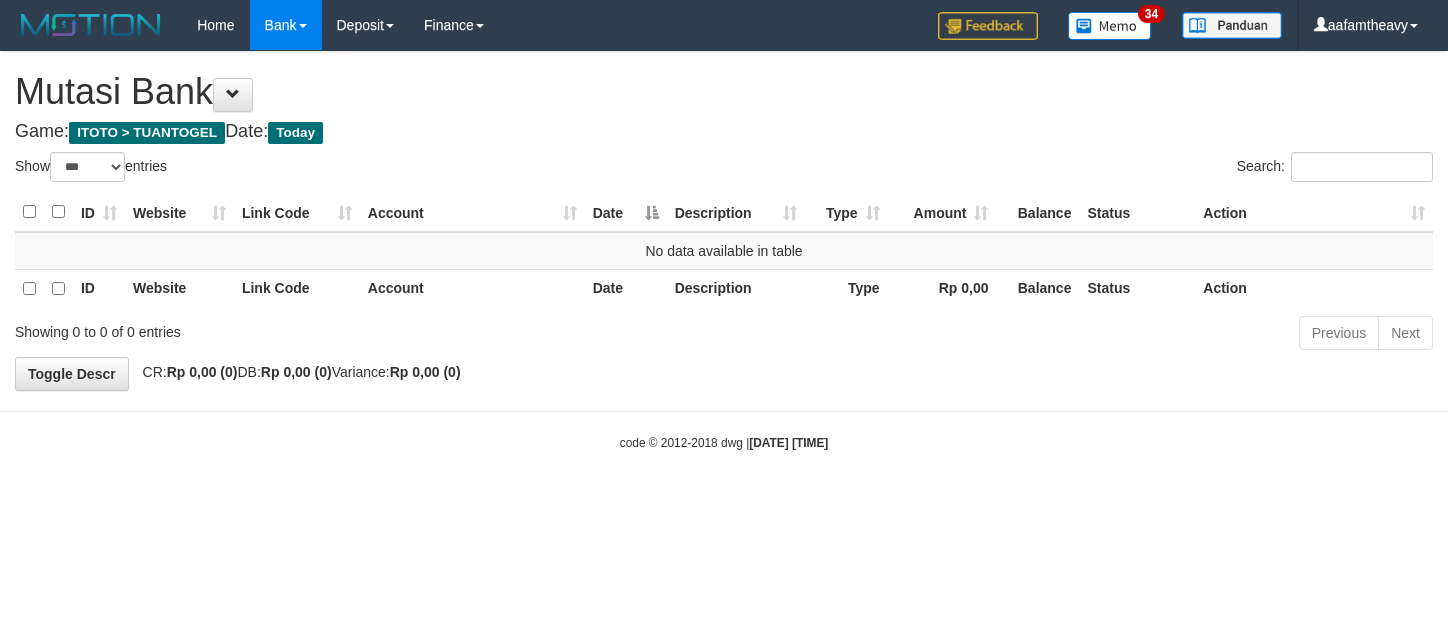scroll, scrollTop: 0, scrollLeft: 0, axis: both 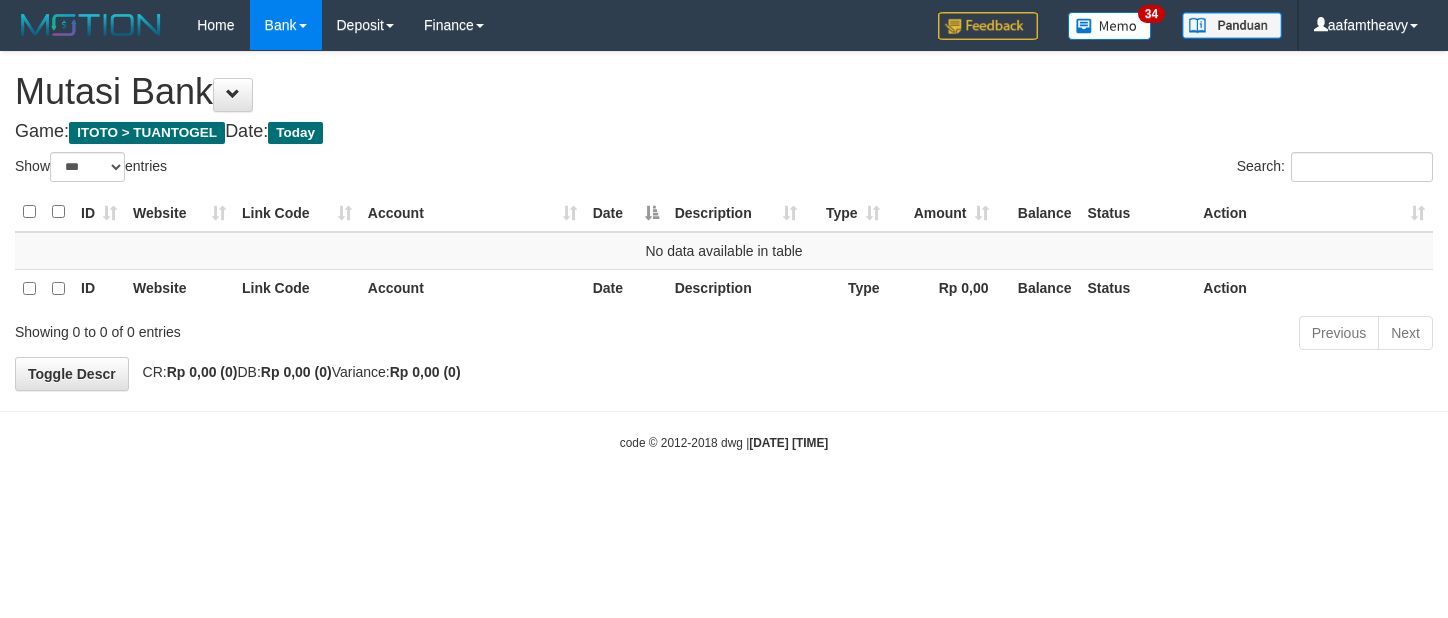 select on "***" 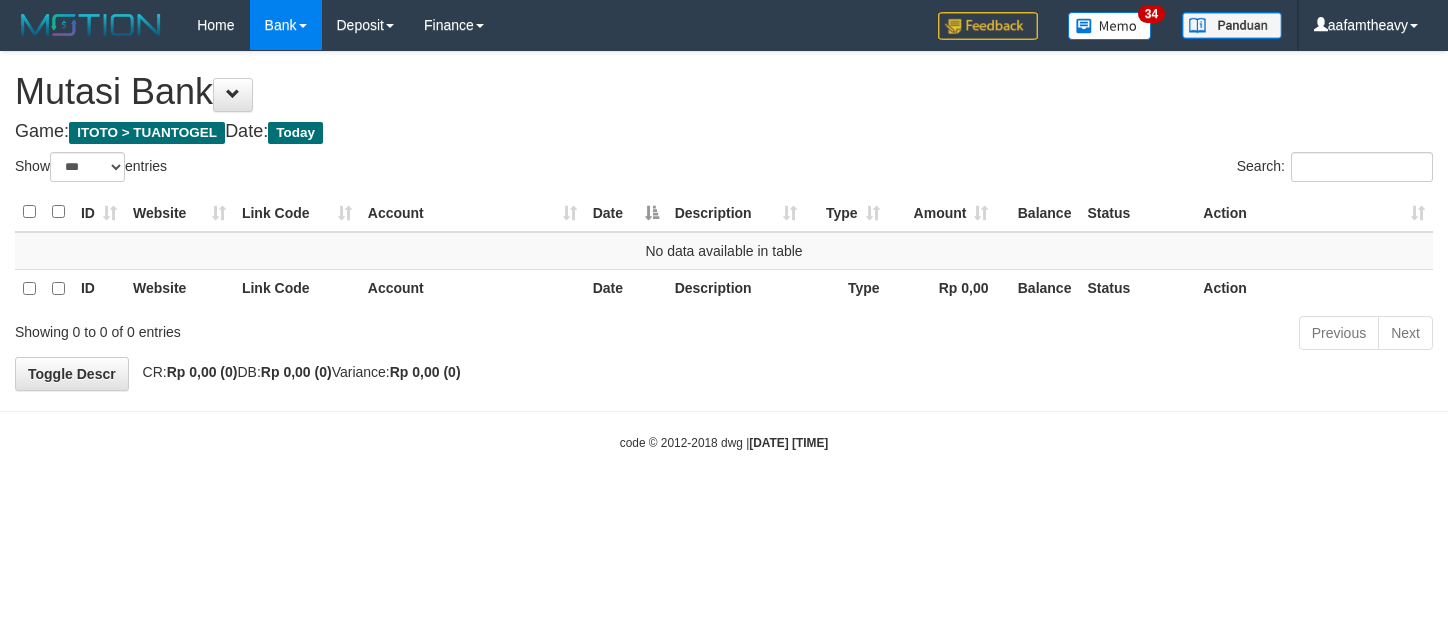 scroll, scrollTop: 0, scrollLeft: 0, axis: both 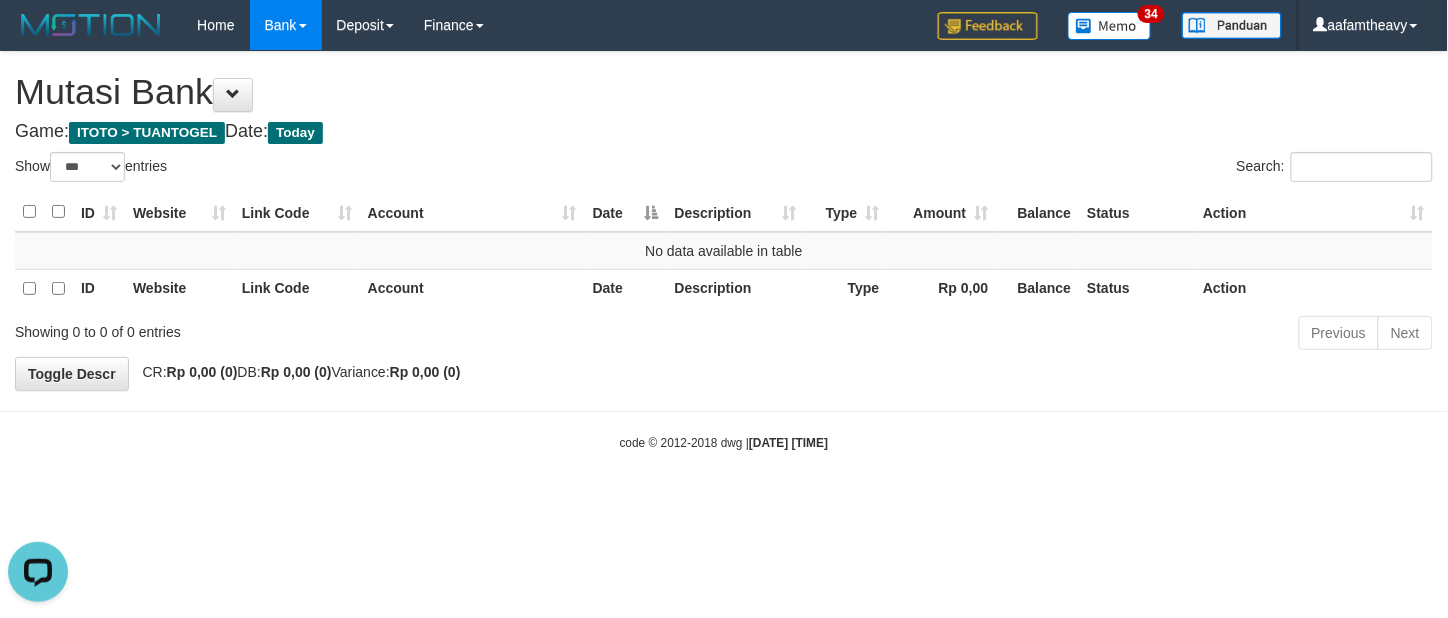 click on "**********" at bounding box center (724, 221) 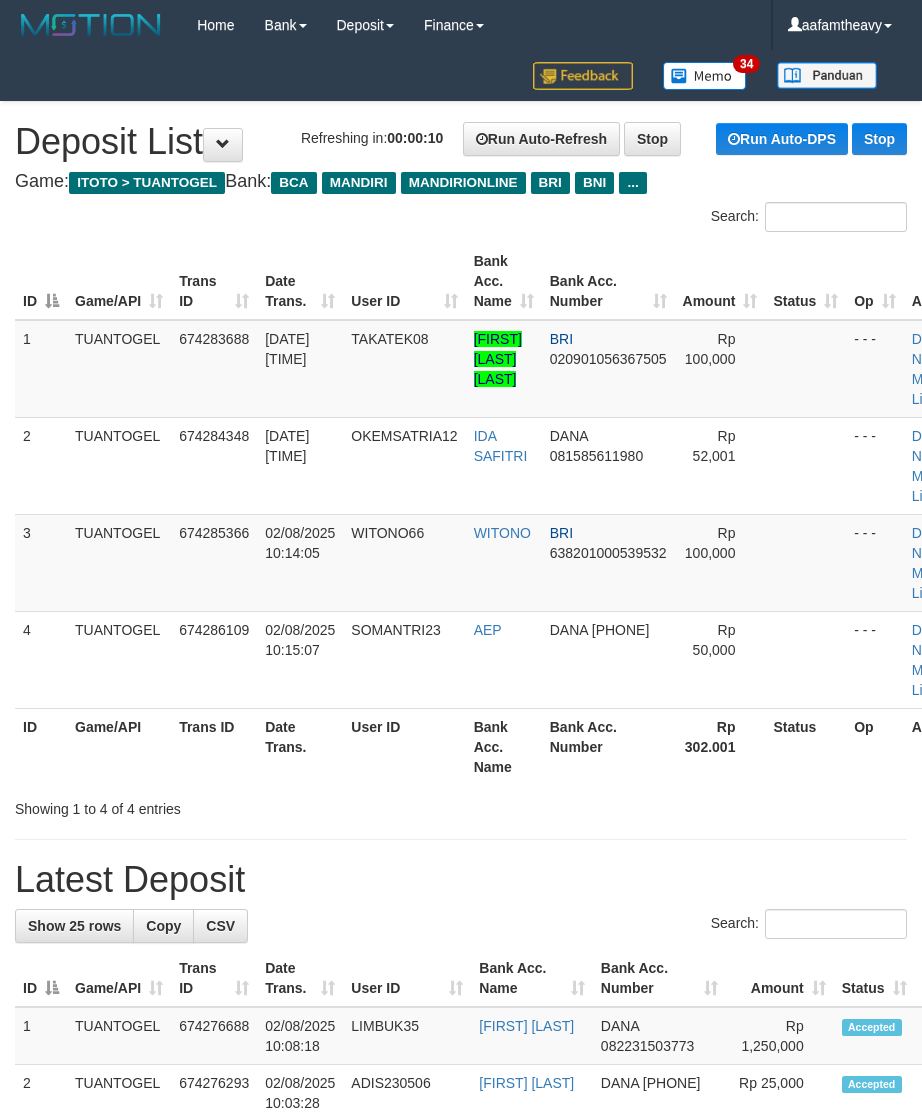 scroll, scrollTop: 0, scrollLeft: 0, axis: both 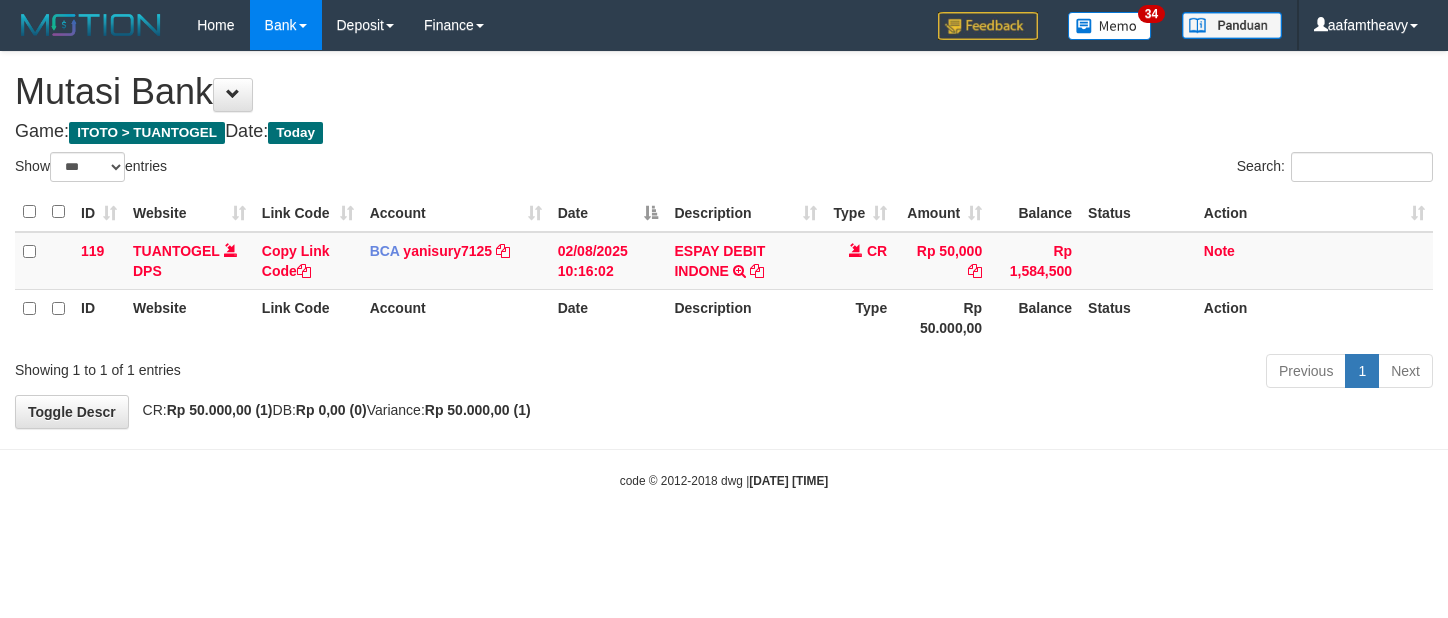 select on "***" 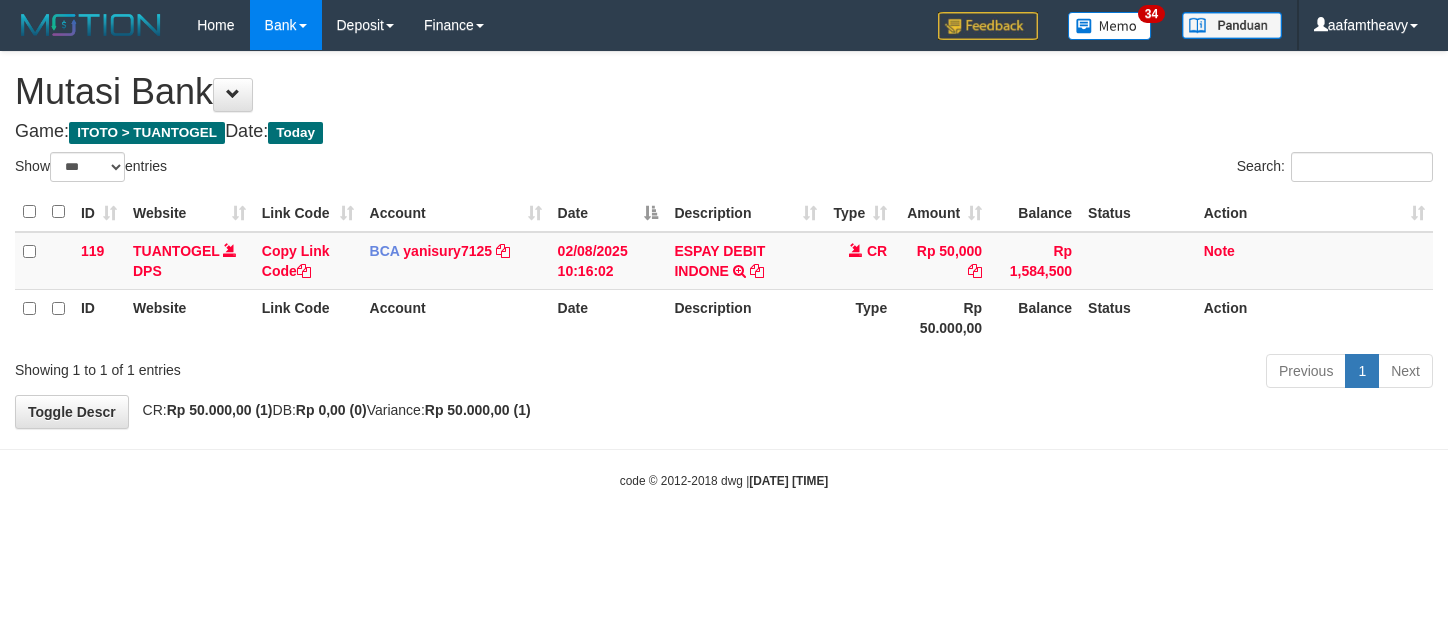 scroll, scrollTop: 0, scrollLeft: 0, axis: both 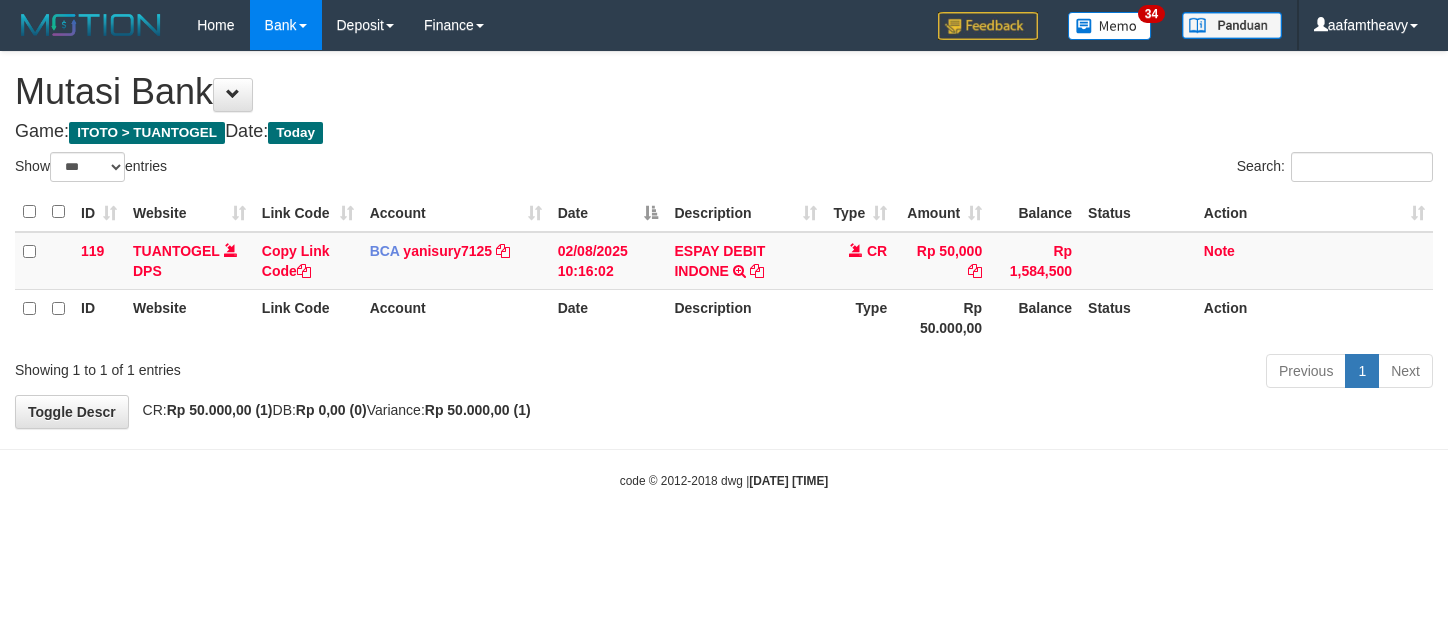 select on "***" 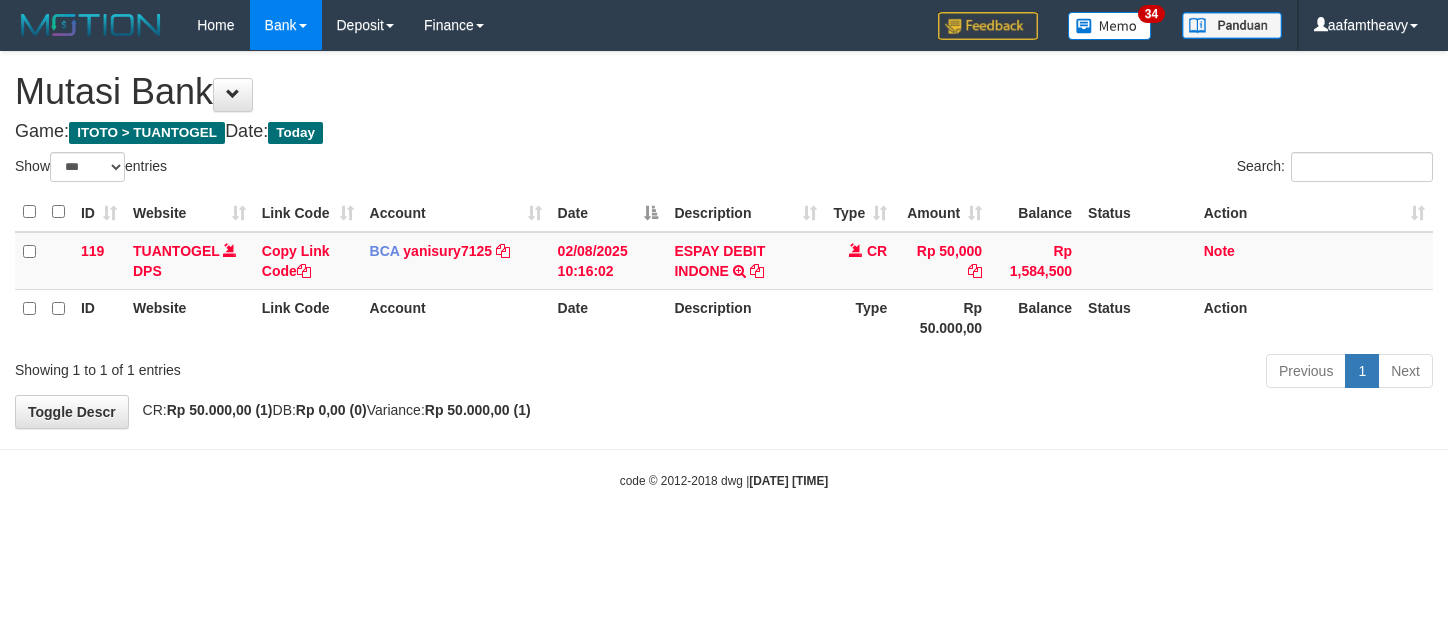 scroll, scrollTop: 0, scrollLeft: 0, axis: both 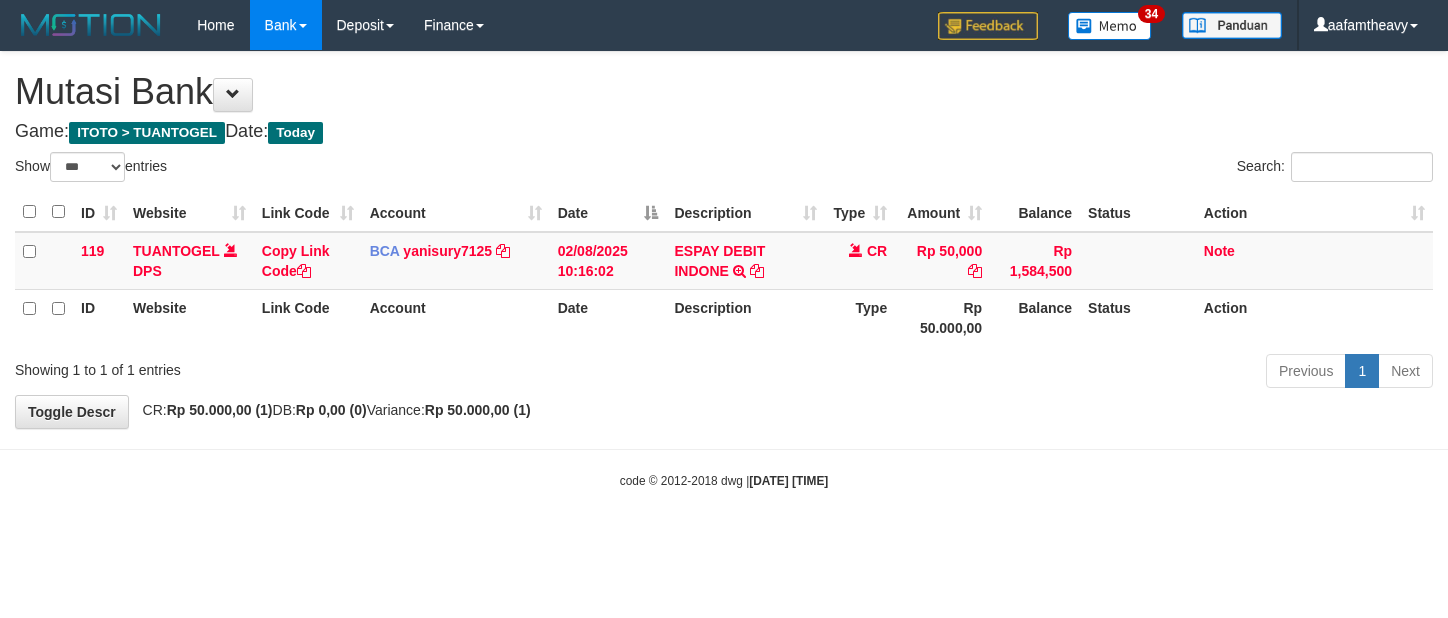select on "***" 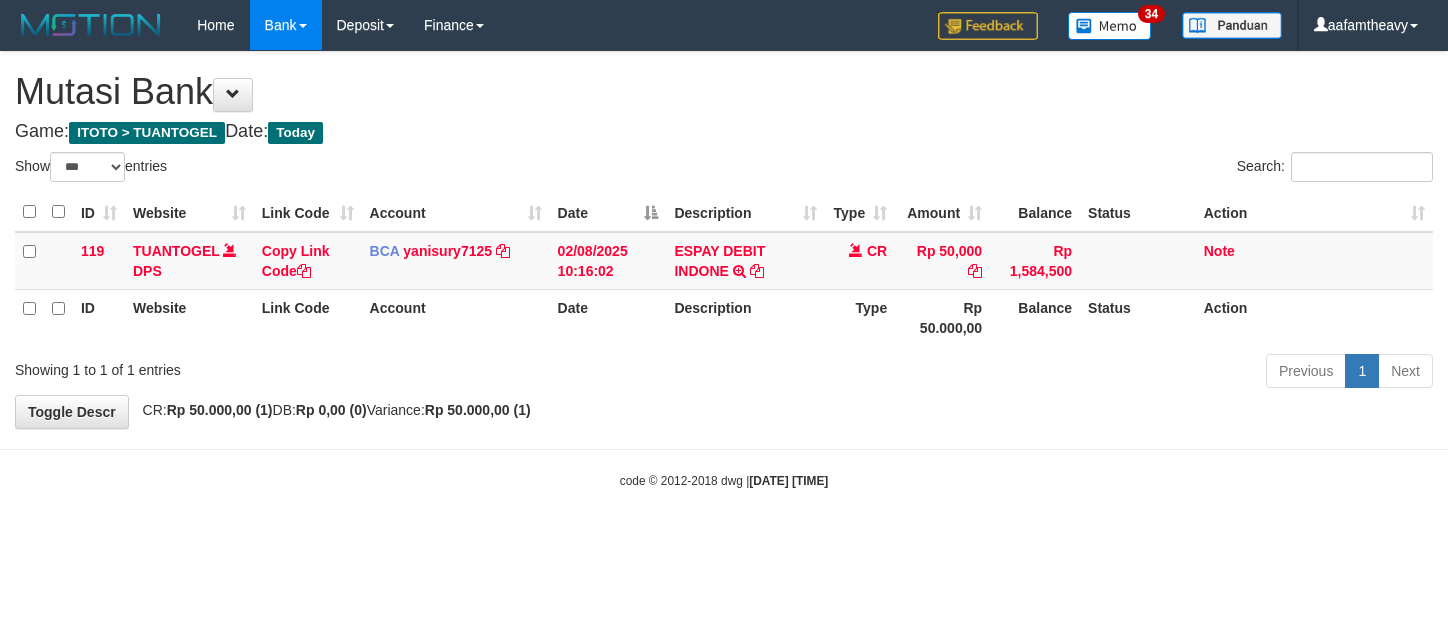 scroll, scrollTop: 0, scrollLeft: 0, axis: both 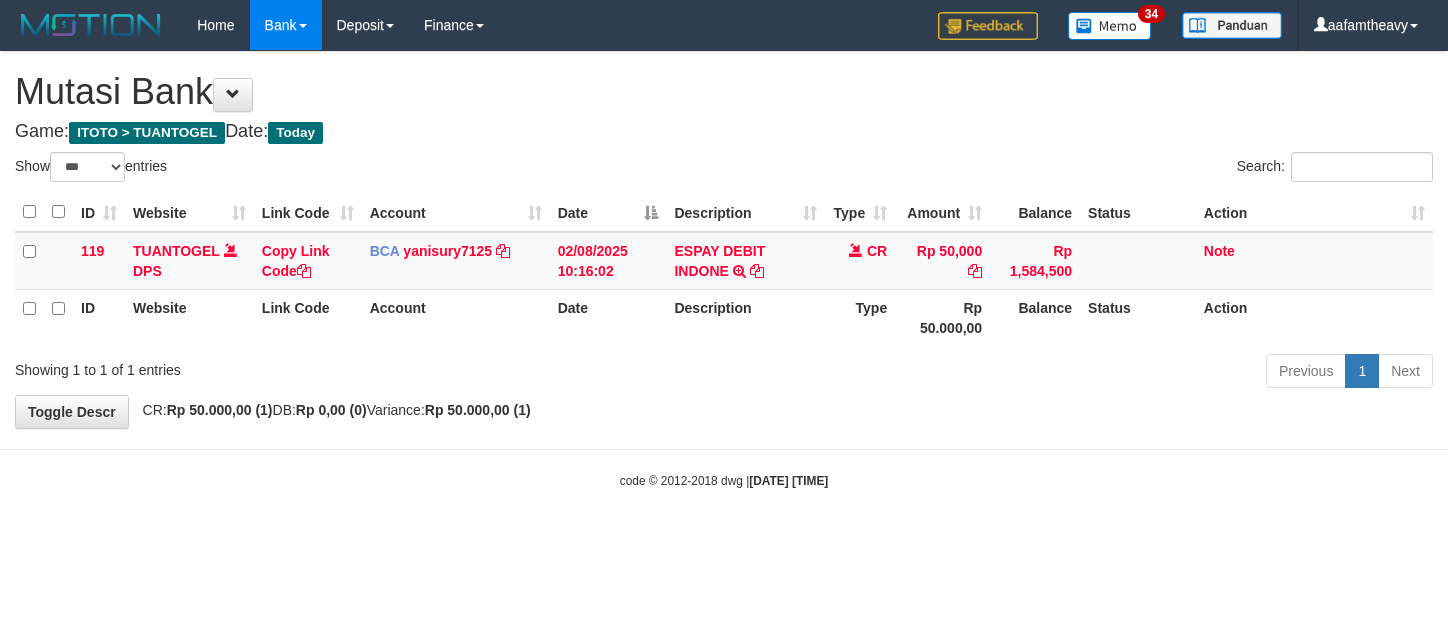 select on "***" 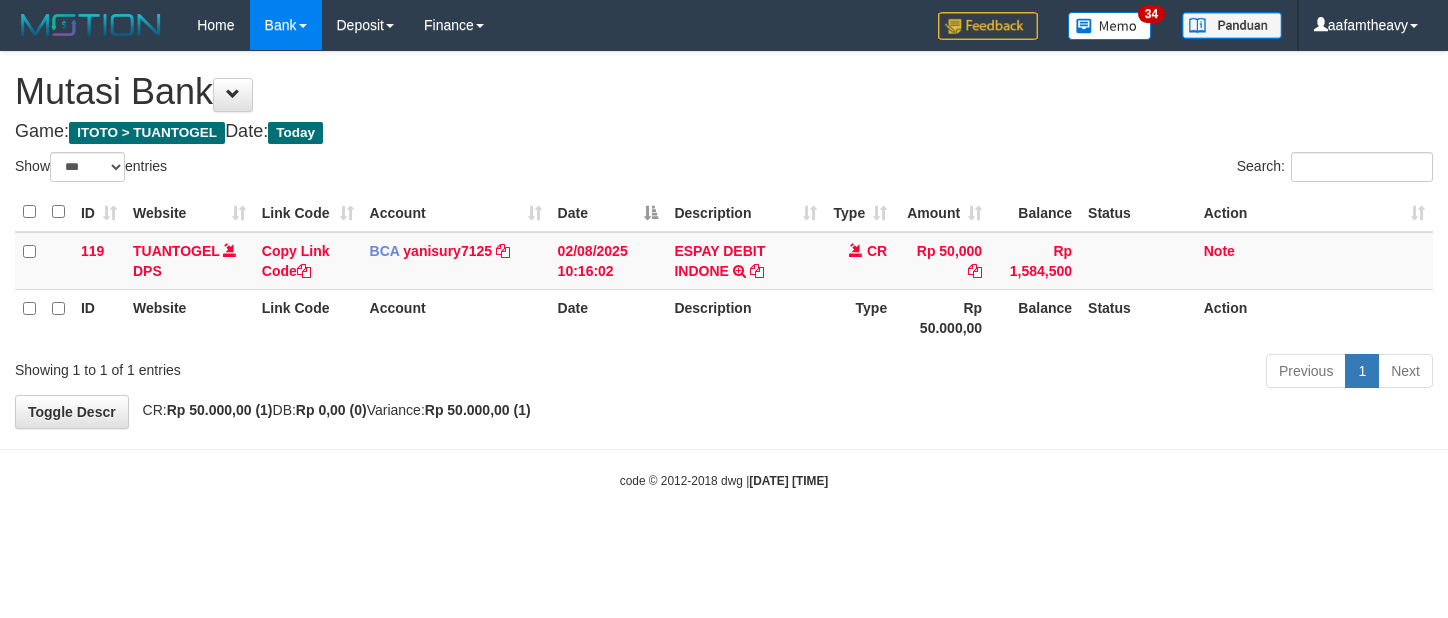 scroll, scrollTop: 0, scrollLeft: 0, axis: both 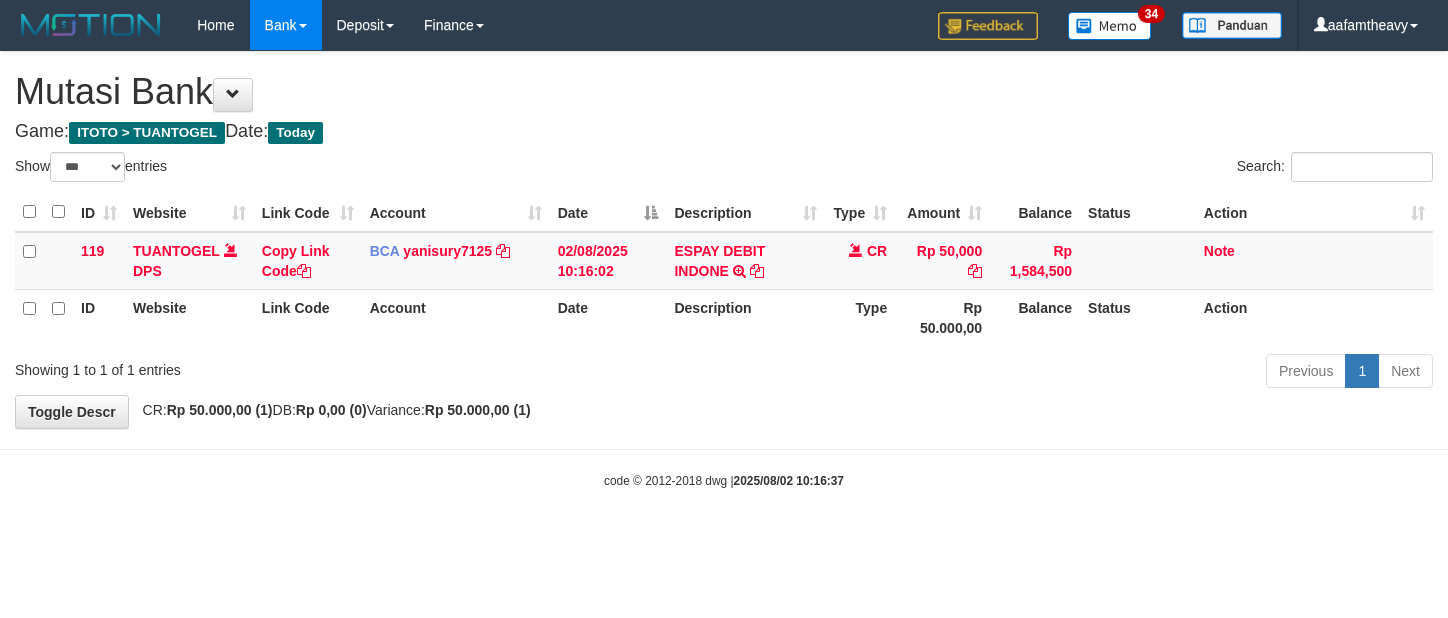select on "***" 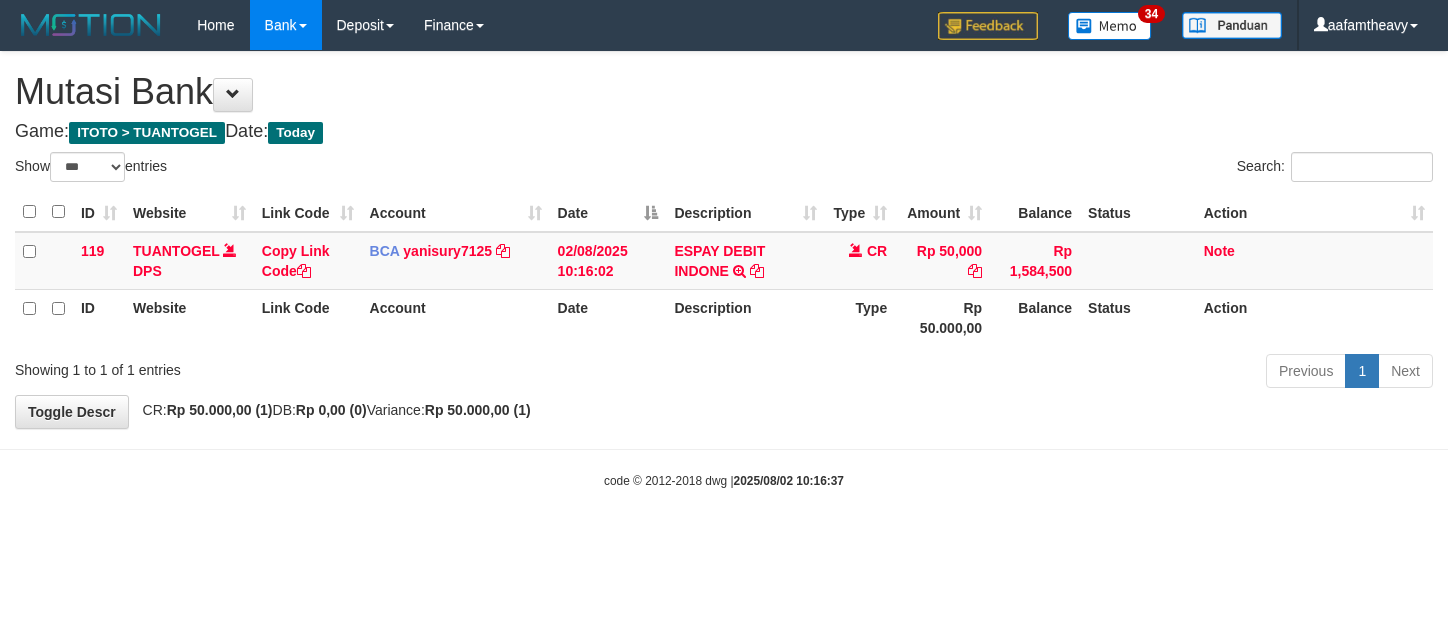 scroll, scrollTop: 0, scrollLeft: 0, axis: both 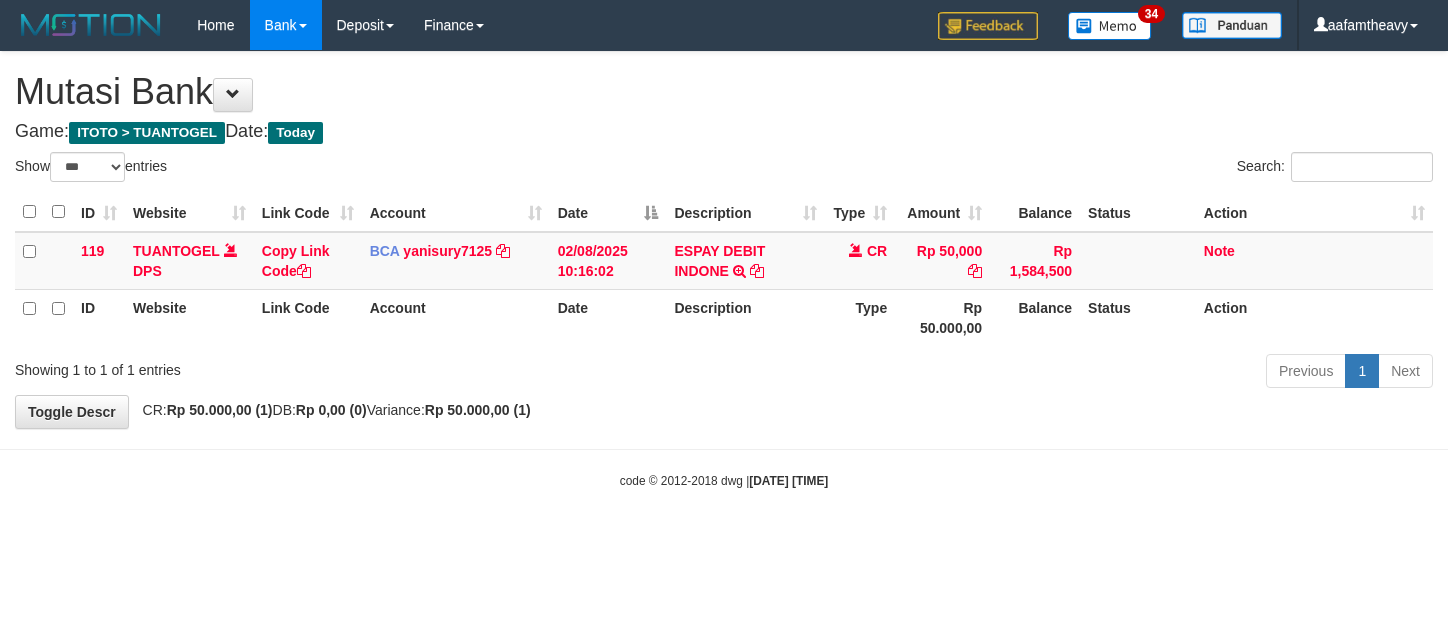 select on "***" 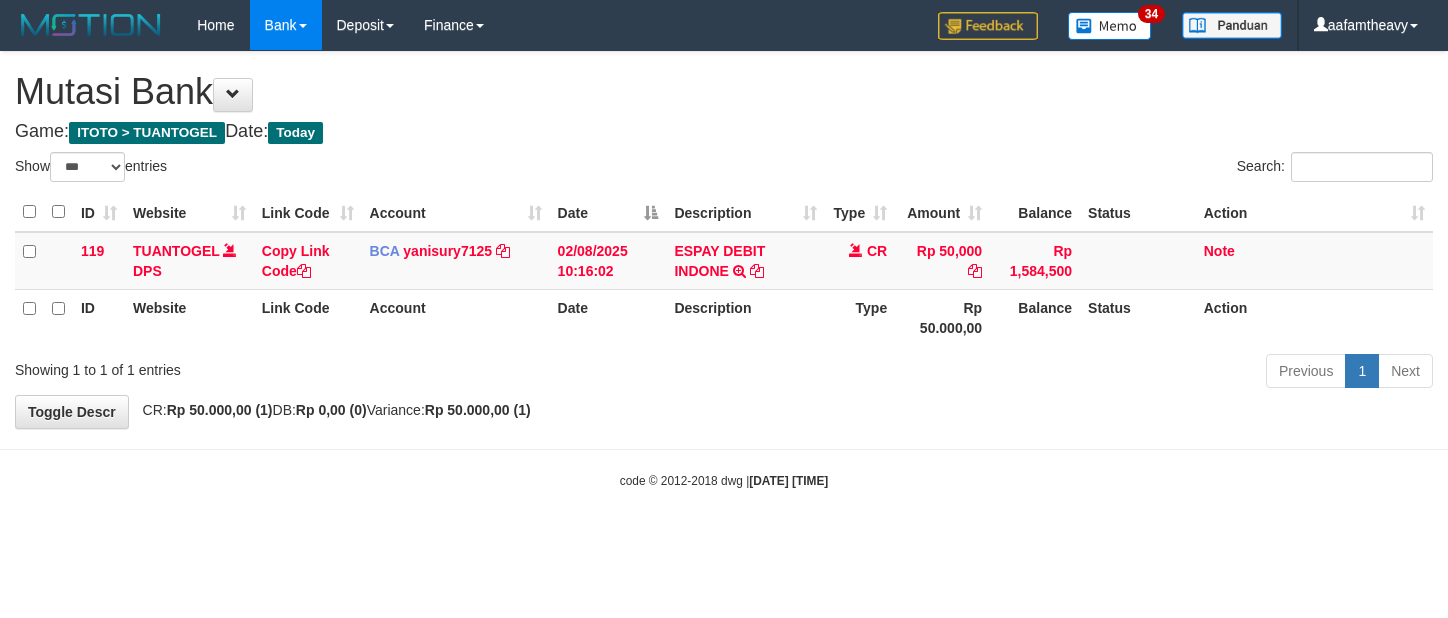 scroll, scrollTop: 0, scrollLeft: 0, axis: both 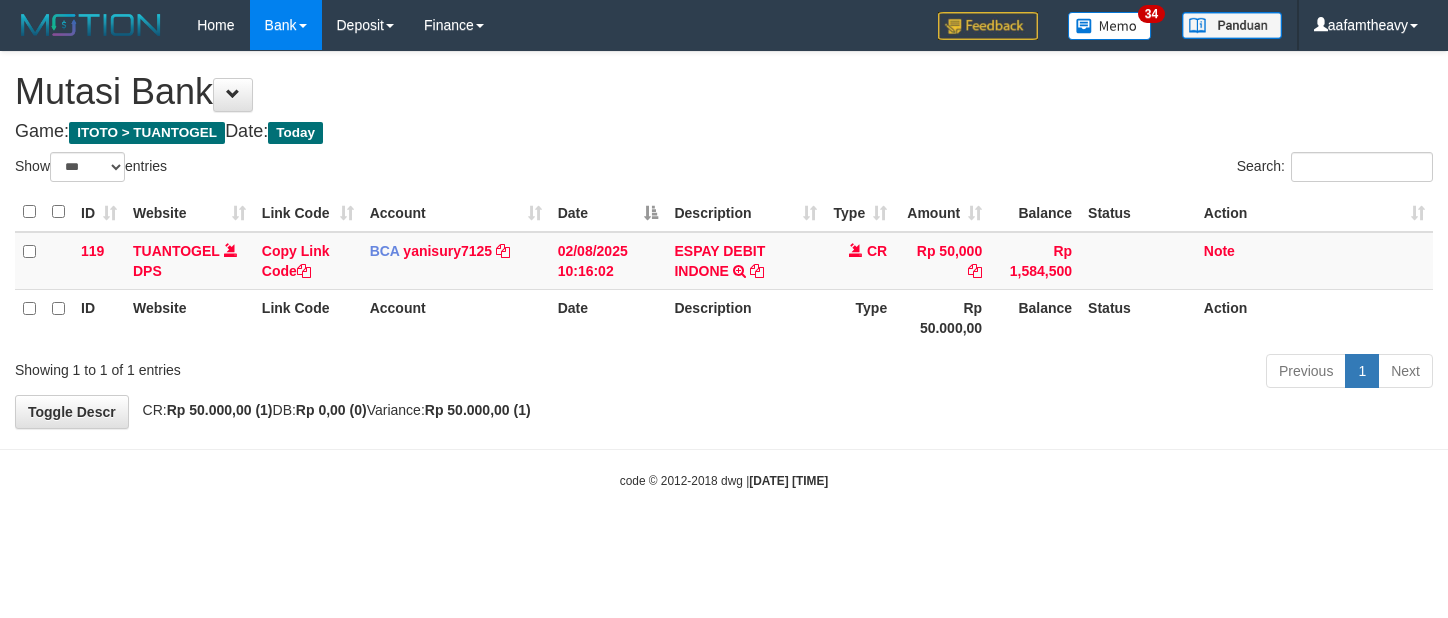select on "***" 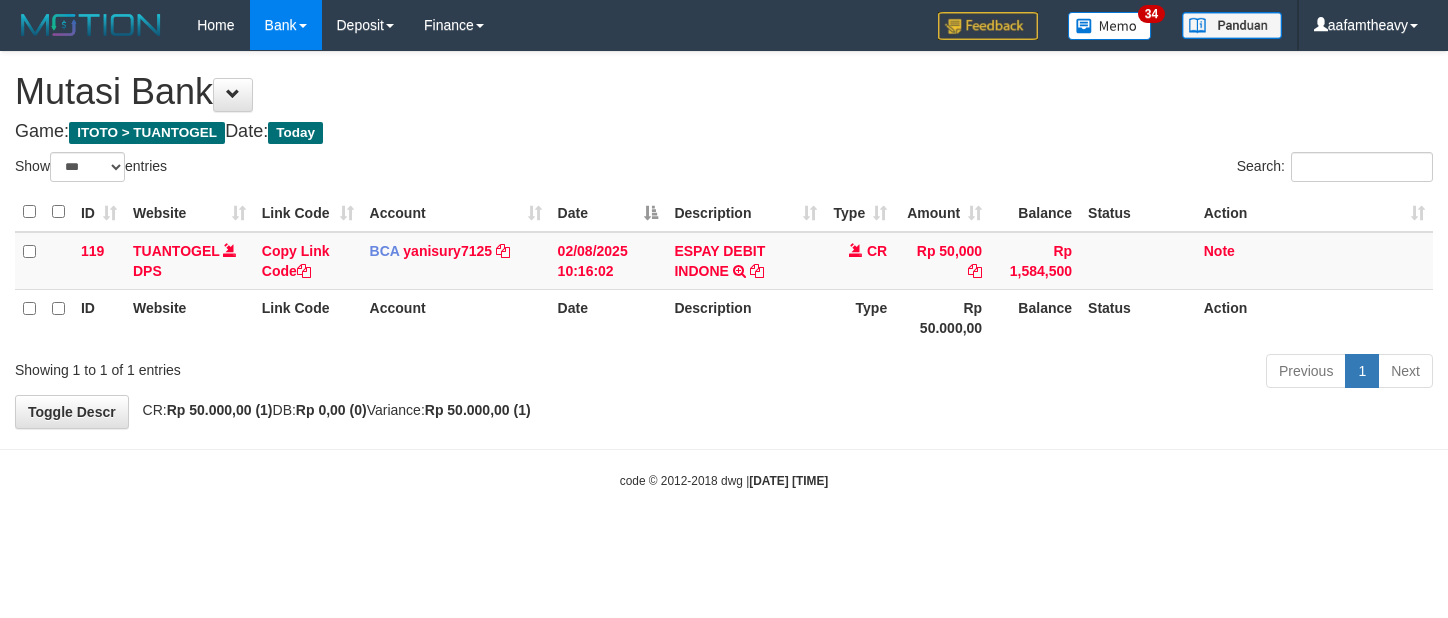 scroll, scrollTop: 0, scrollLeft: 0, axis: both 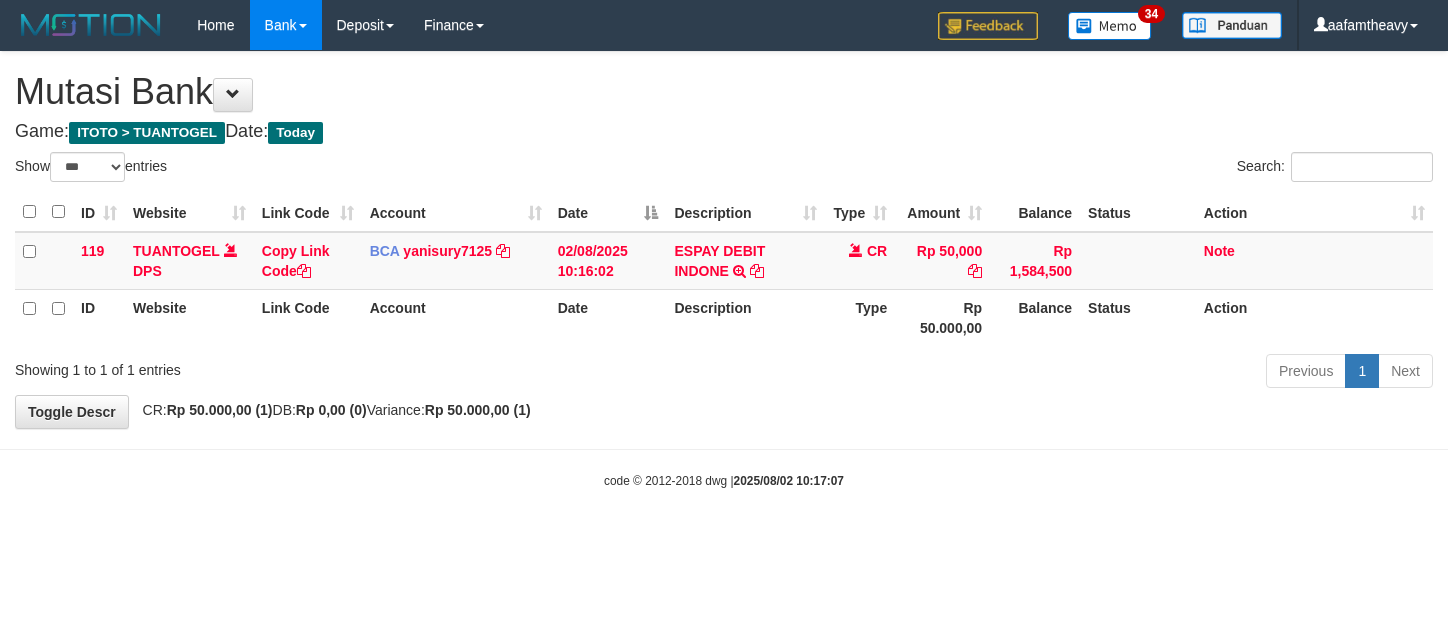 select on "***" 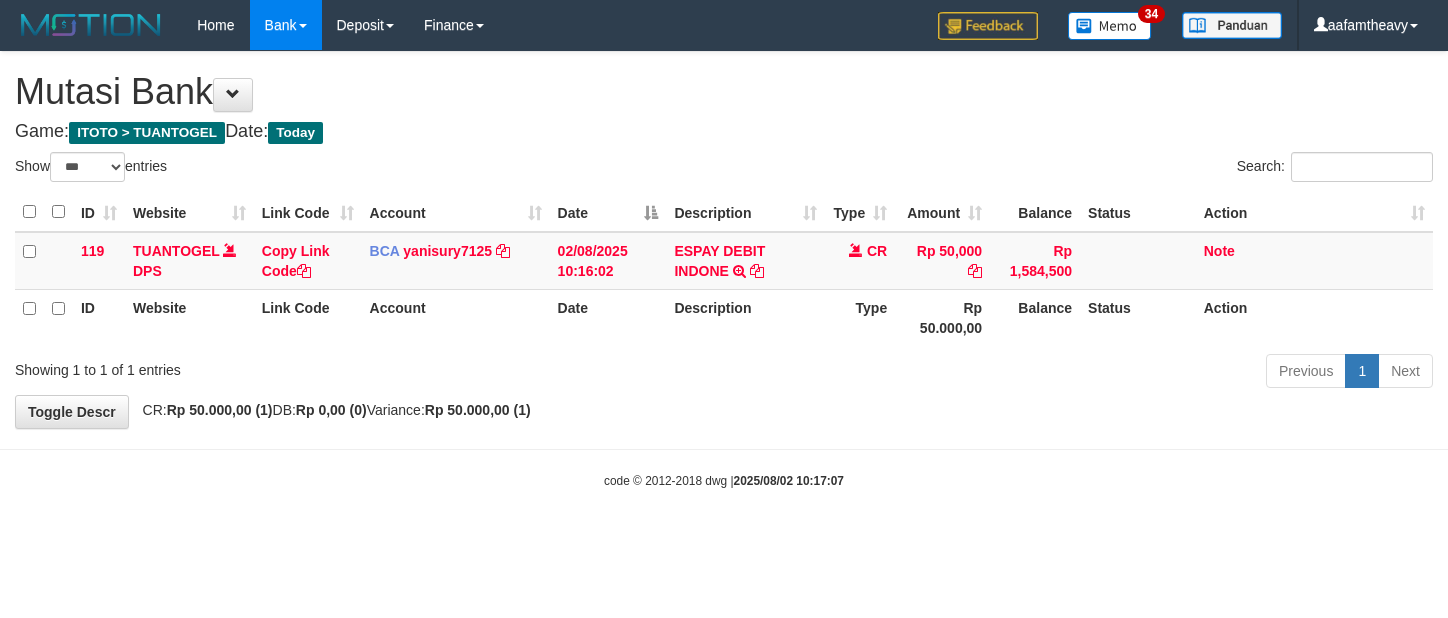 scroll, scrollTop: 0, scrollLeft: 0, axis: both 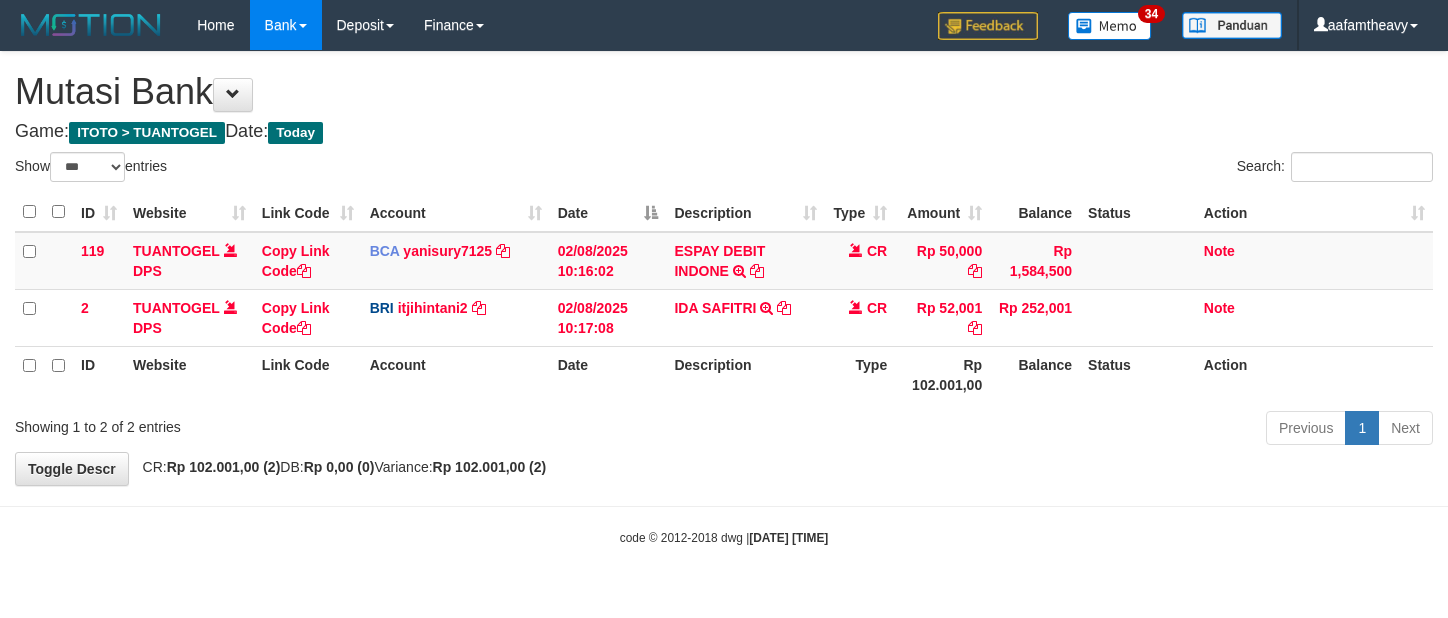 select on "***" 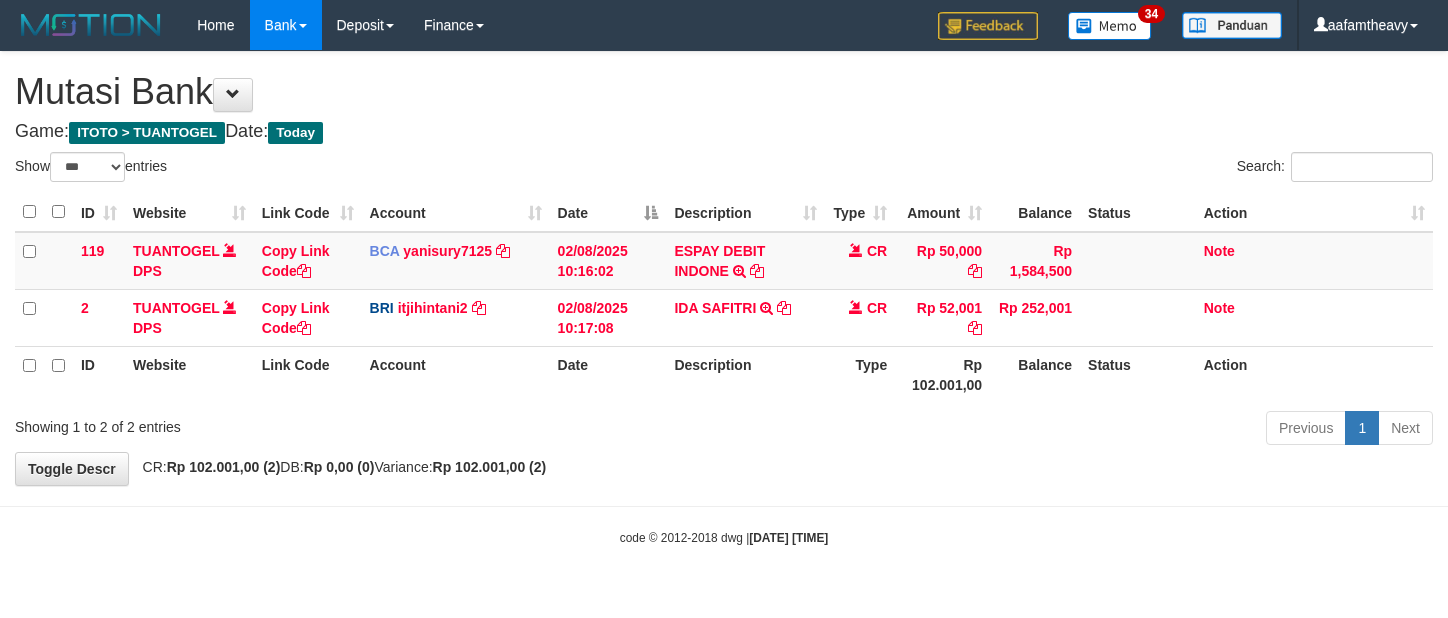 scroll, scrollTop: 0, scrollLeft: 0, axis: both 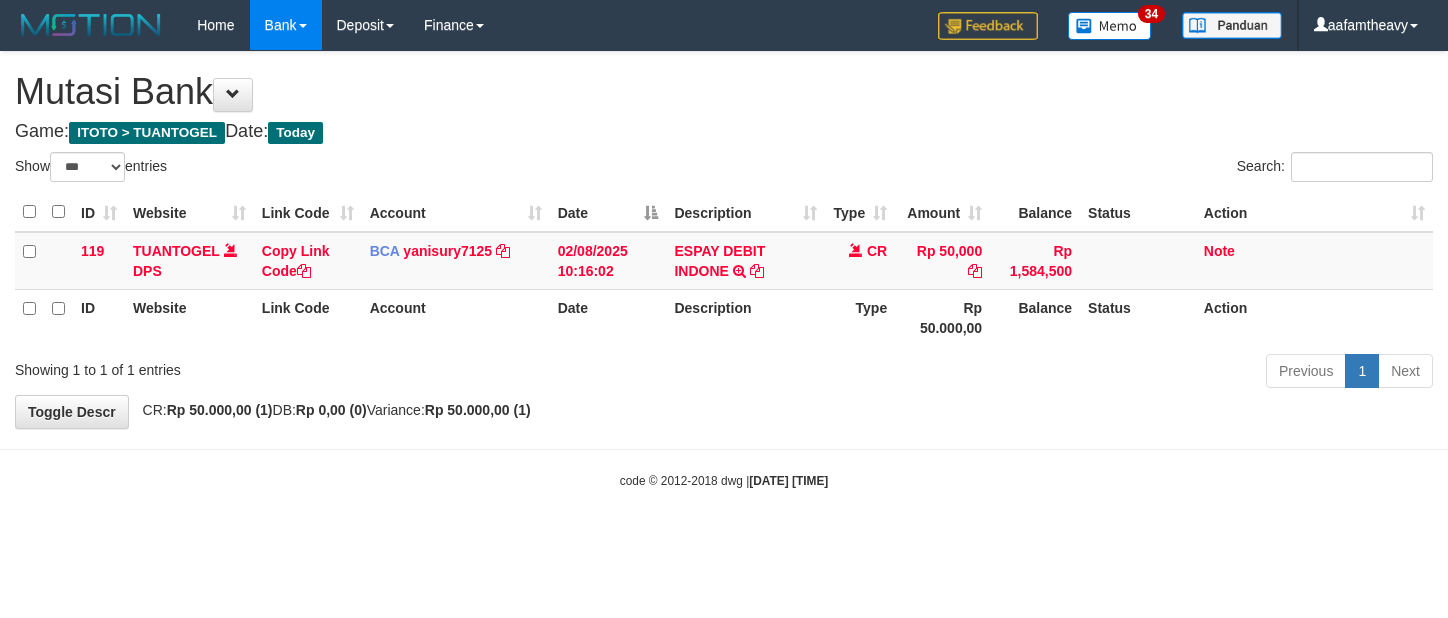 select on "***" 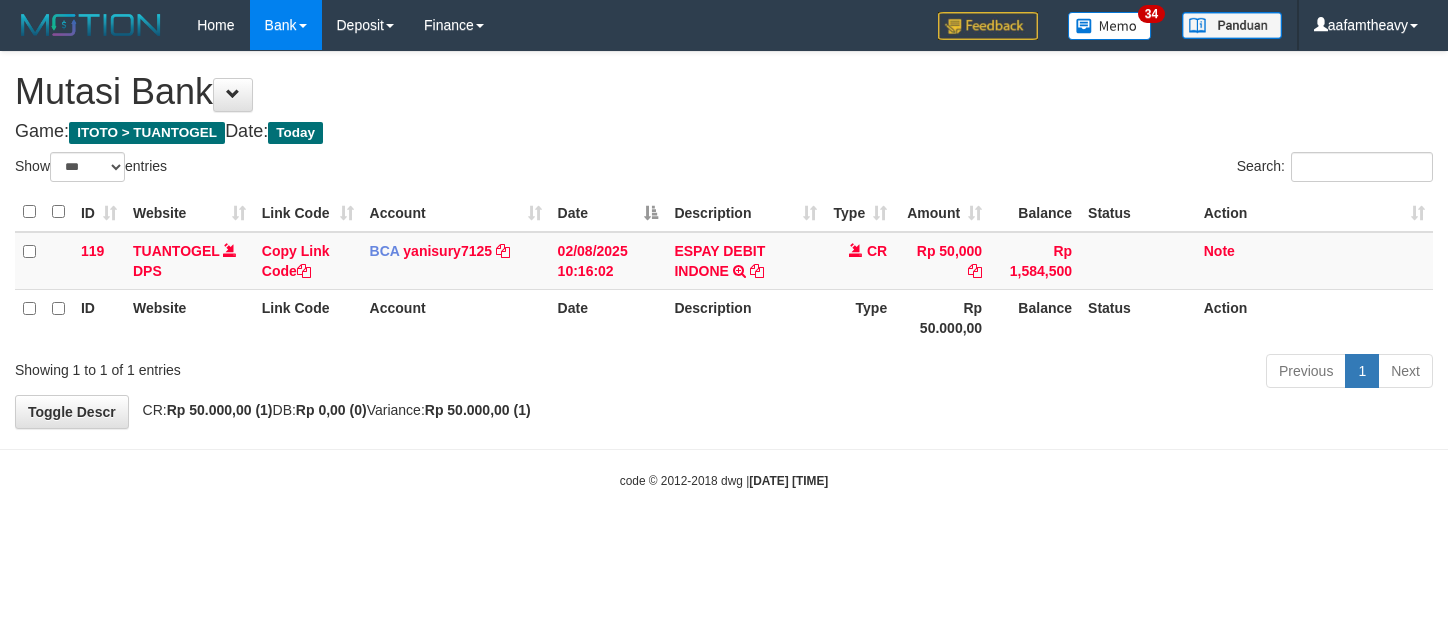 scroll, scrollTop: 0, scrollLeft: 0, axis: both 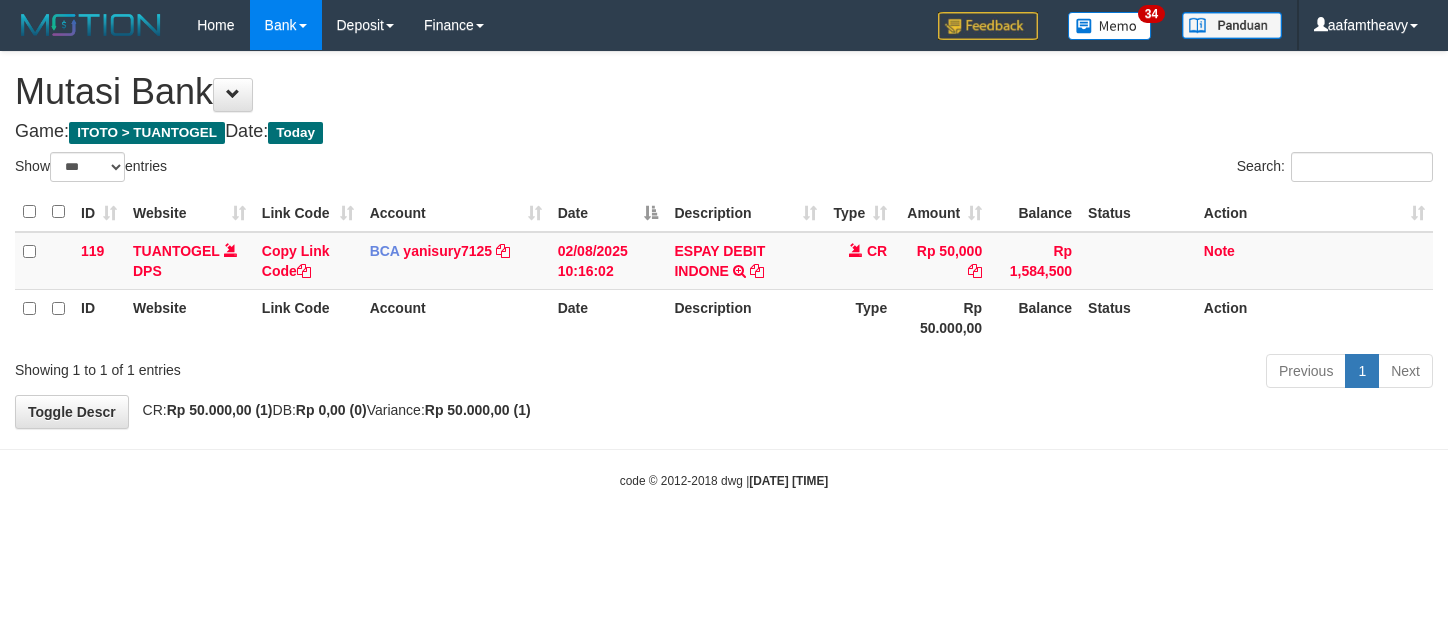 select on "***" 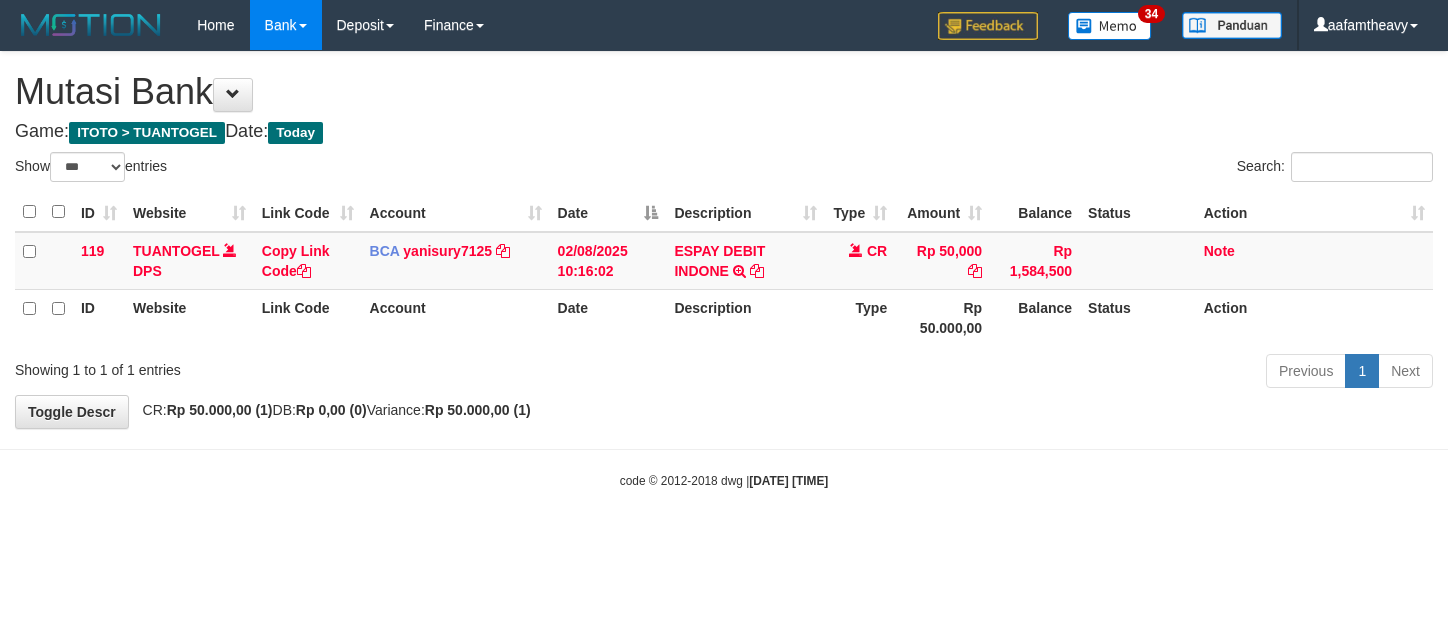 scroll, scrollTop: 0, scrollLeft: 0, axis: both 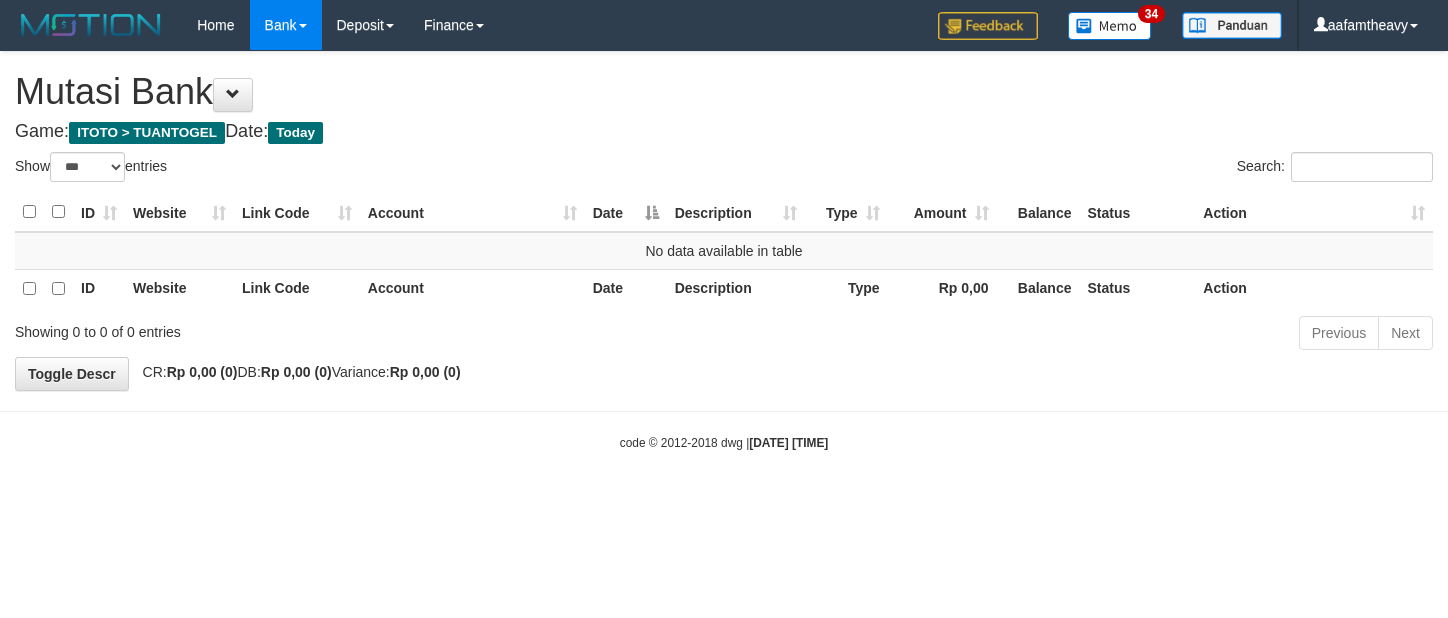 select on "***" 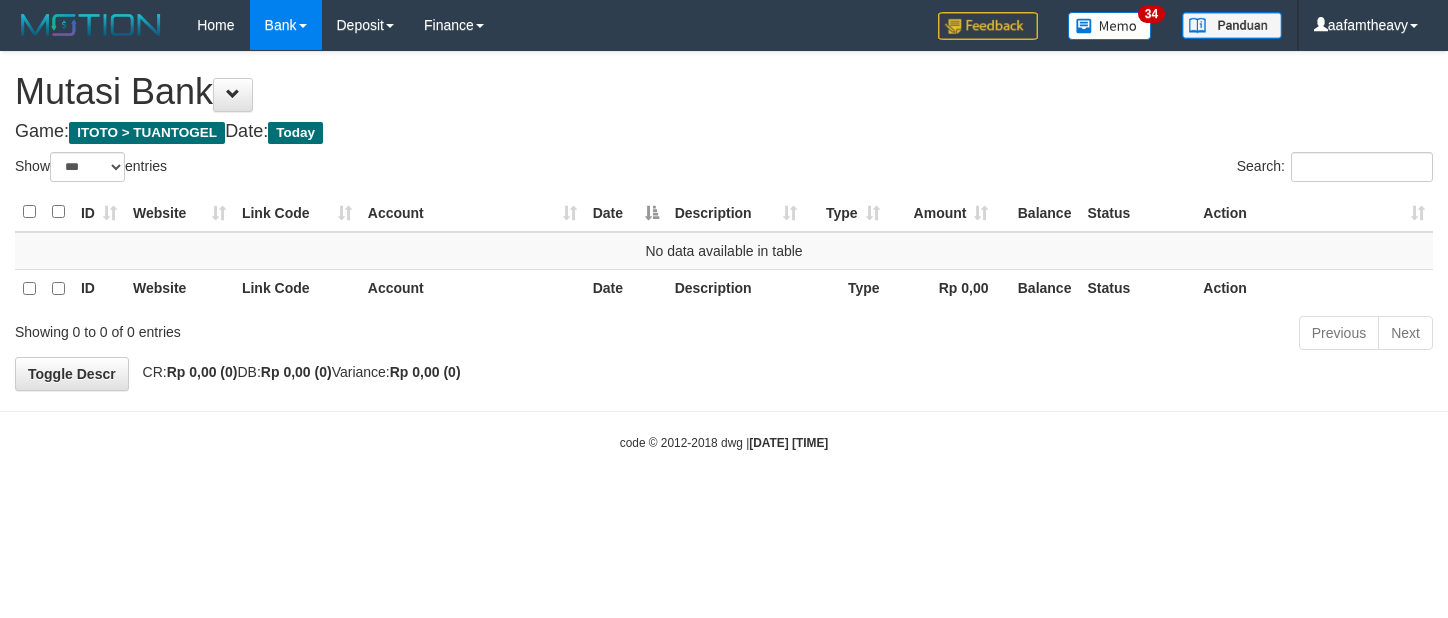 scroll, scrollTop: 0, scrollLeft: 0, axis: both 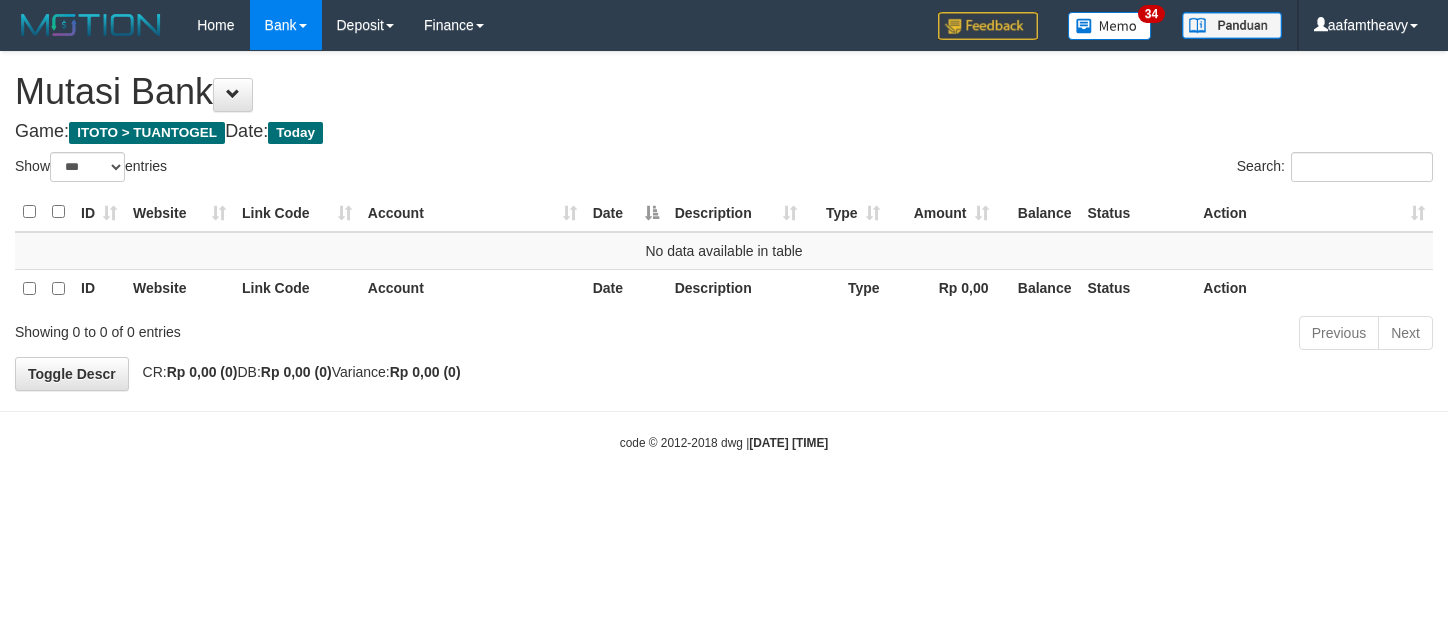 select on "***" 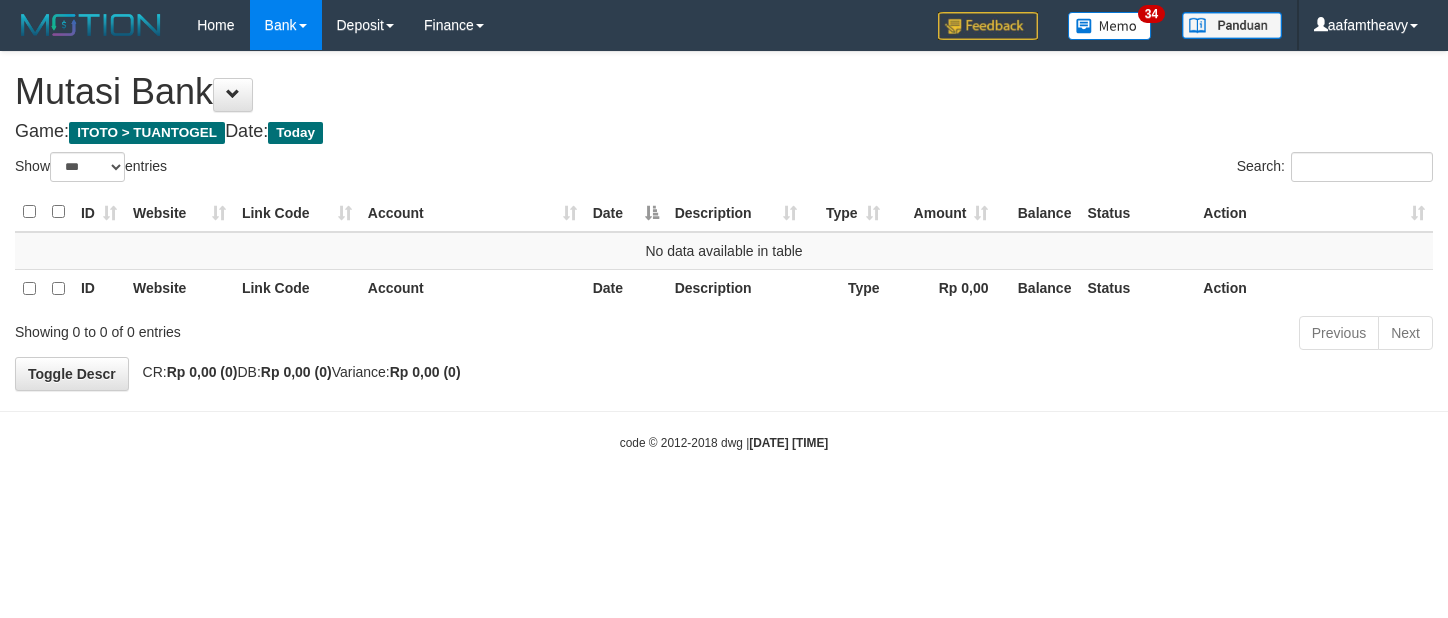 scroll, scrollTop: 0, scrollLeft: 0, axis: both 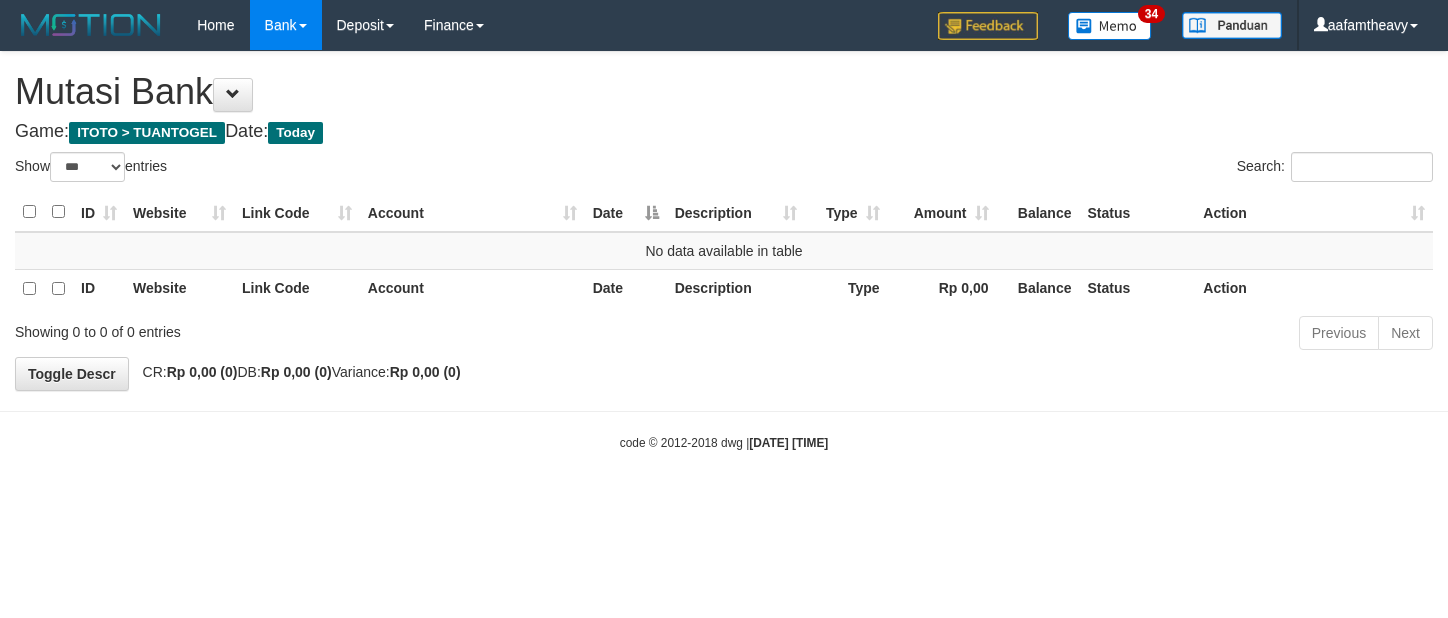 select on "***" 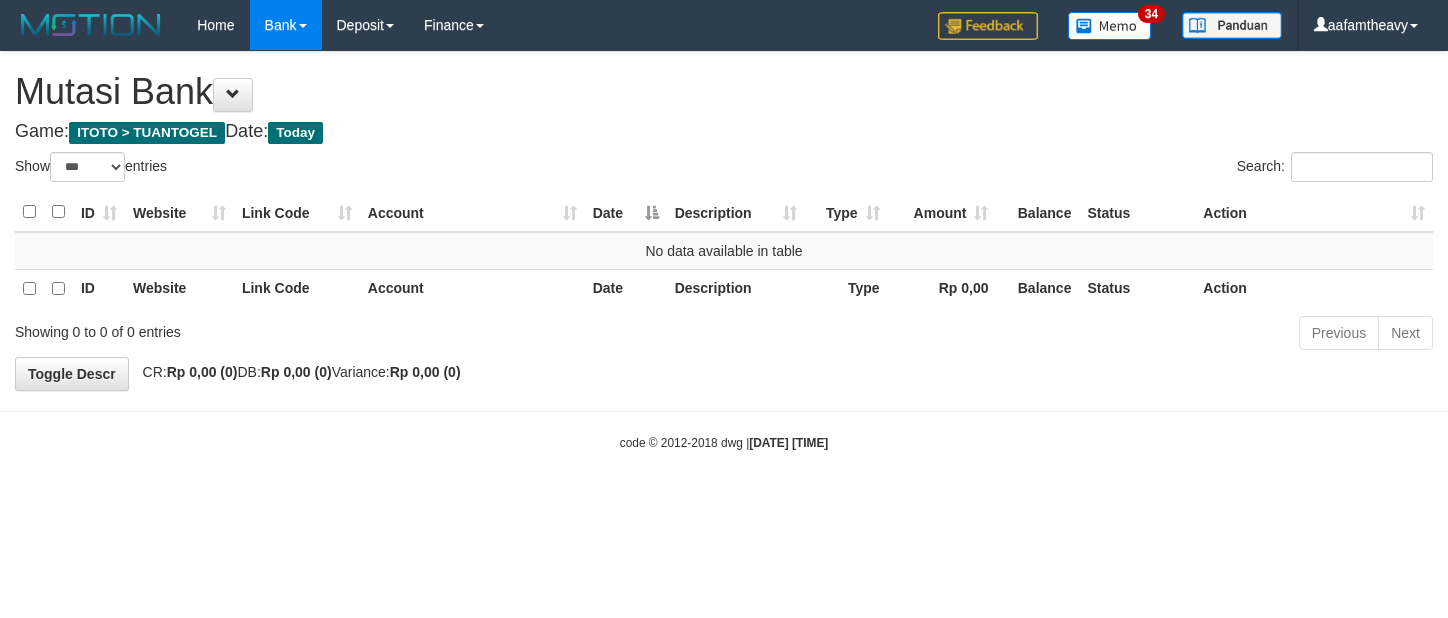 scroll, scrollTop: 0, scrollLeft: 0, axis: both 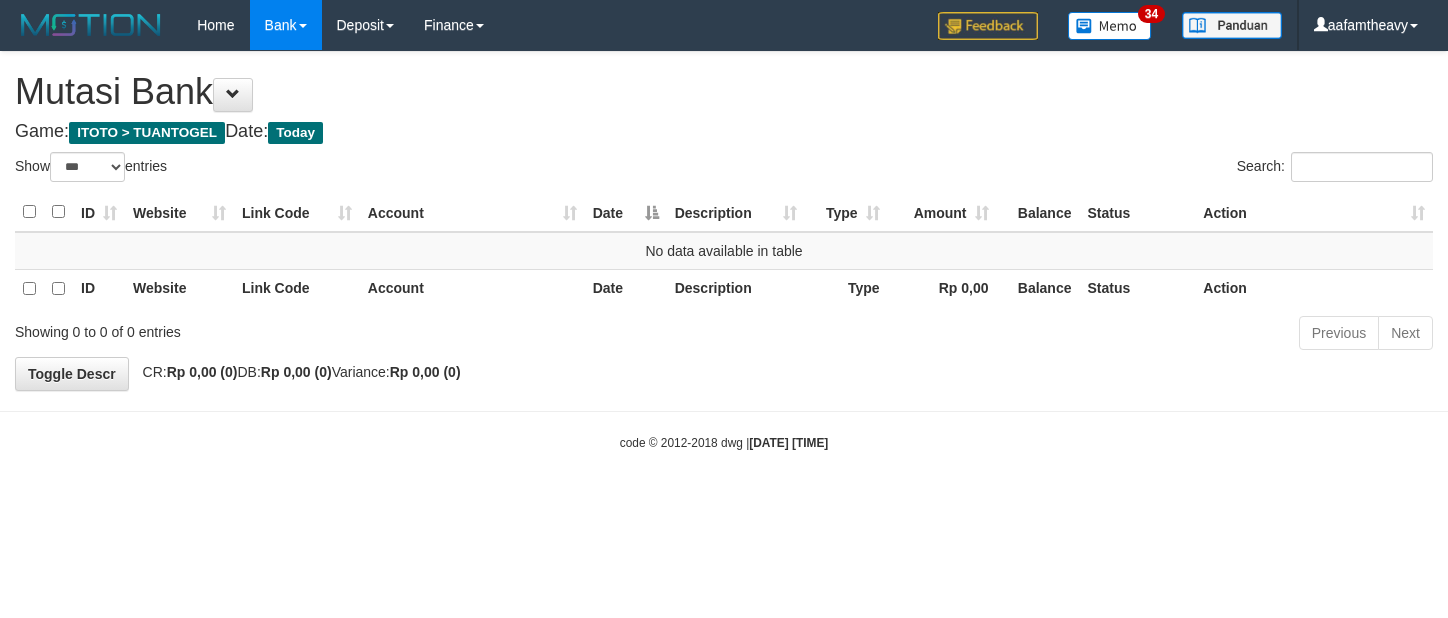 select on "***" 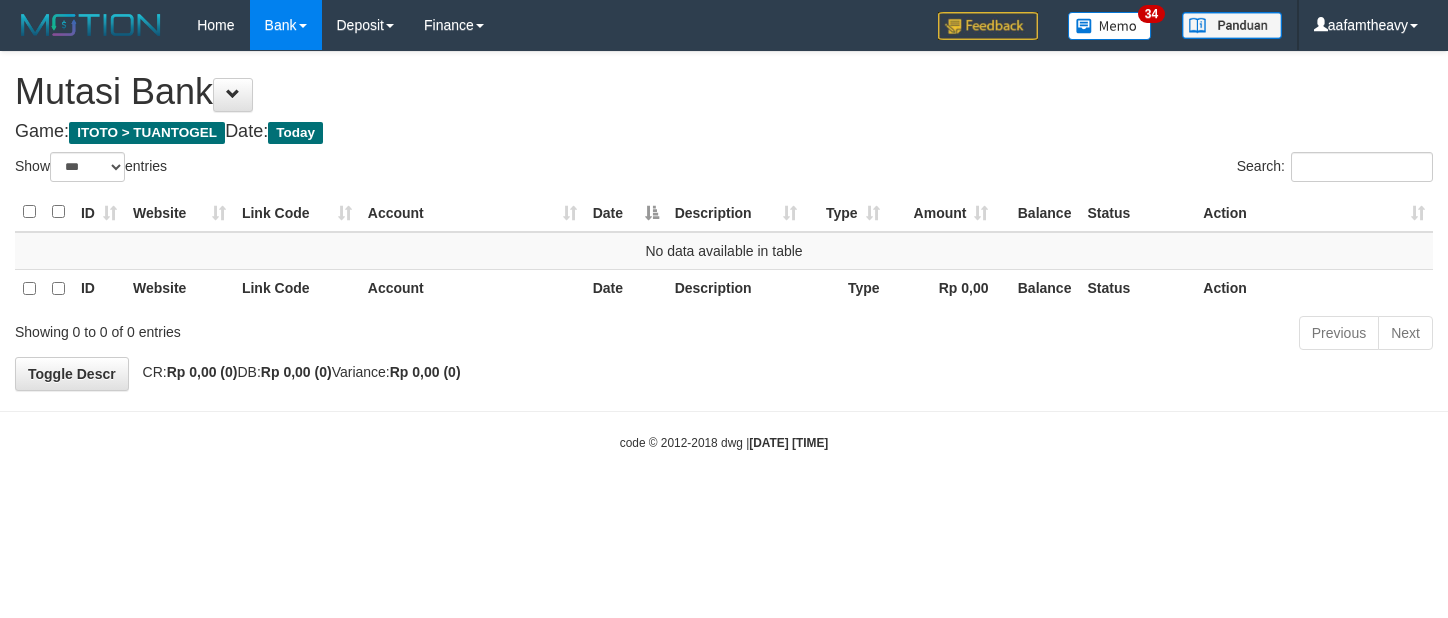 scroll, scrollTop: 0, scrollLeft: 0, axis: both 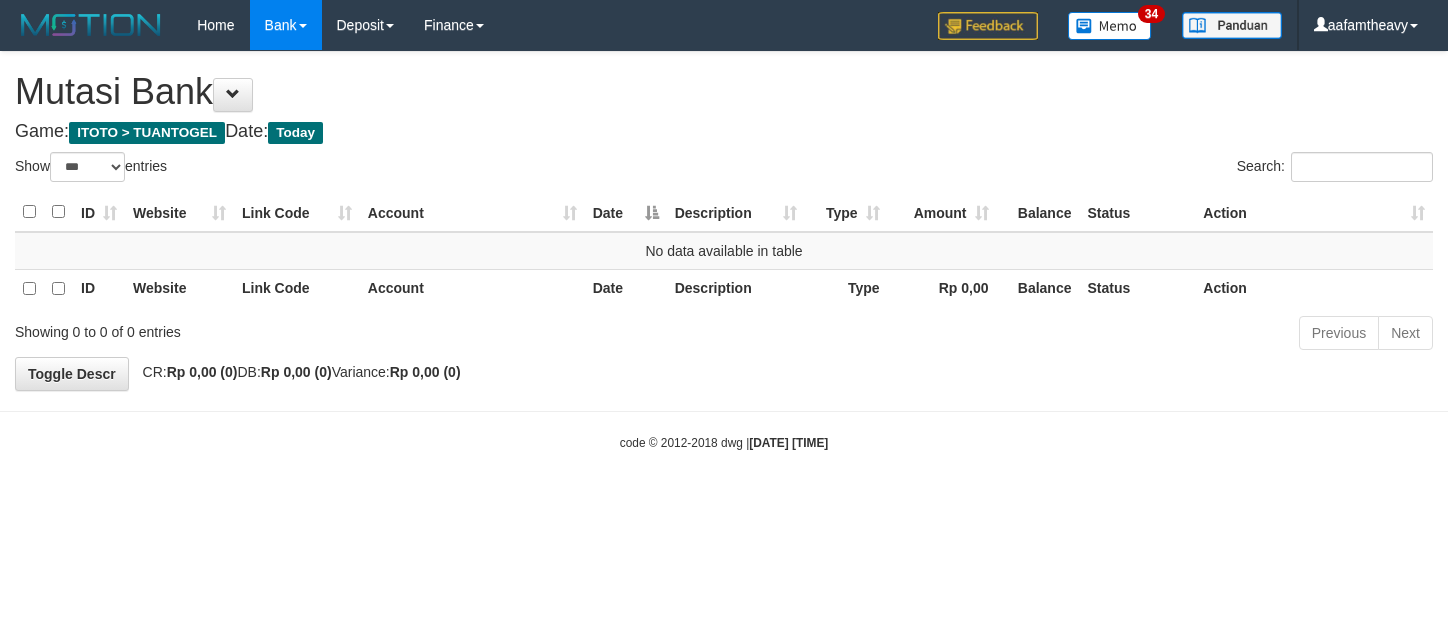 select on "***" 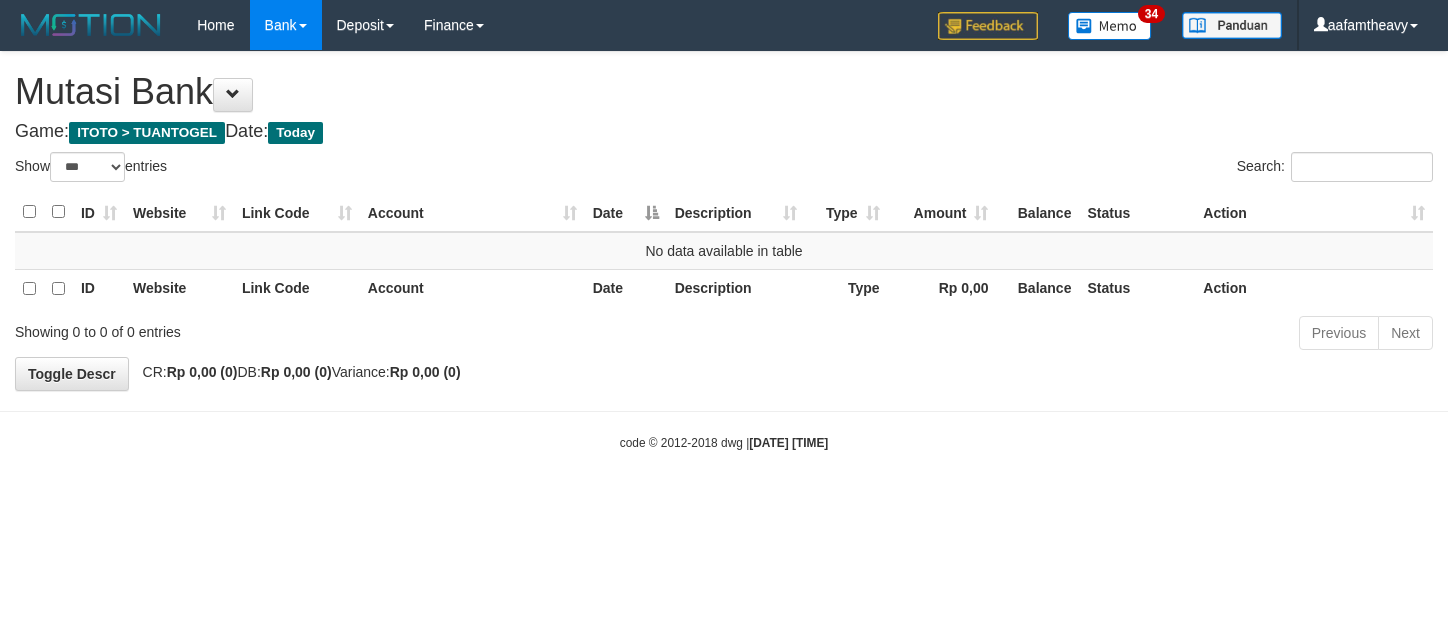scroll, scrollTop: 0, scrollLeft: 0, axis: both 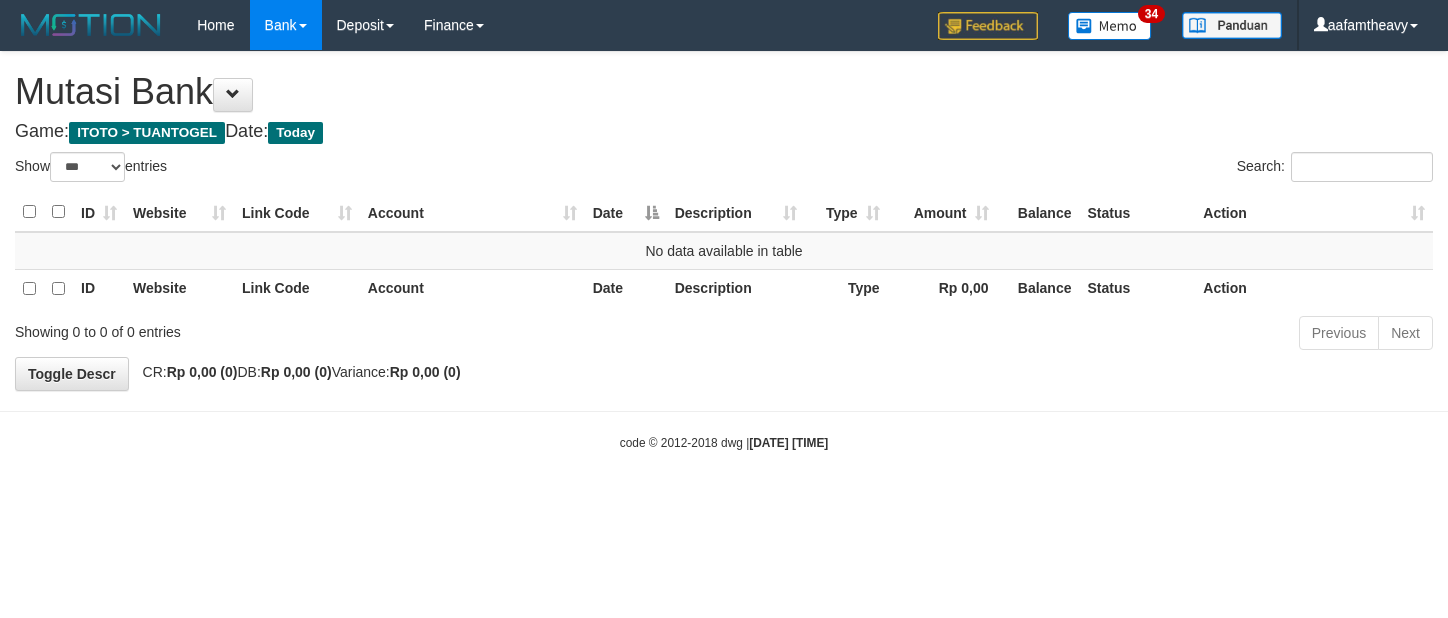 select on "***" 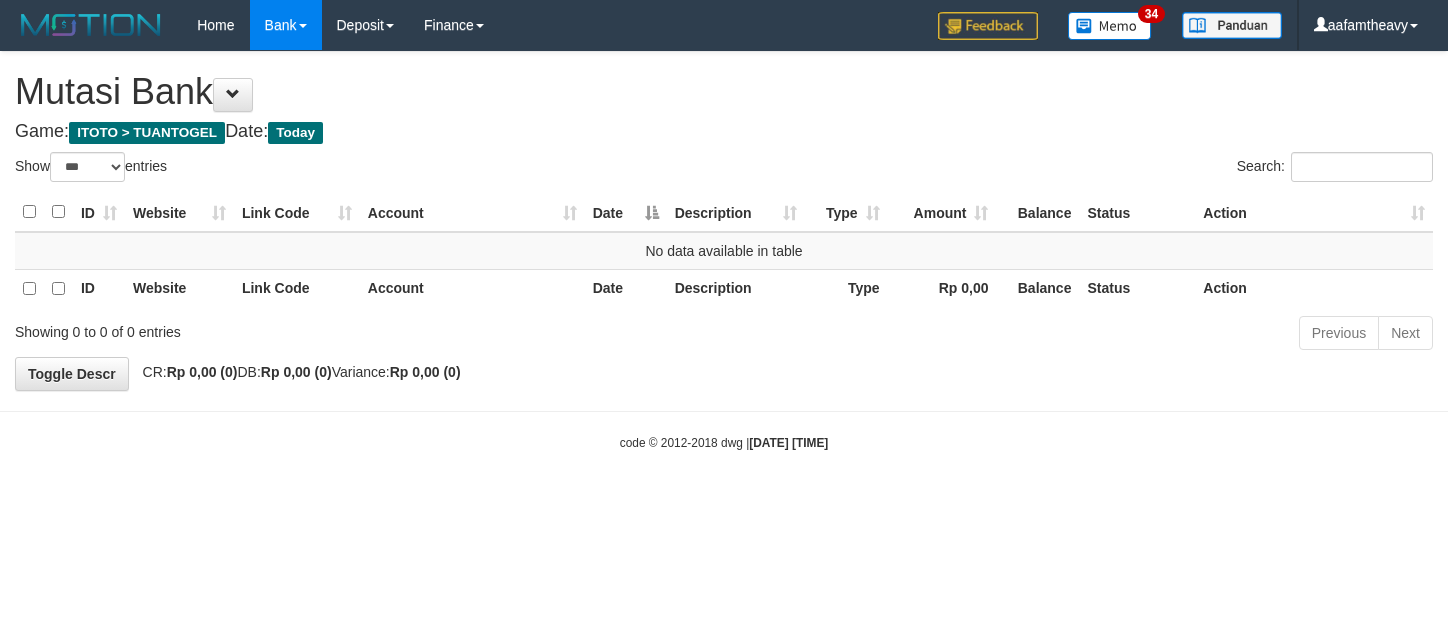 scroll, scrollTop: 0, scrollLeft: 0, axis: both 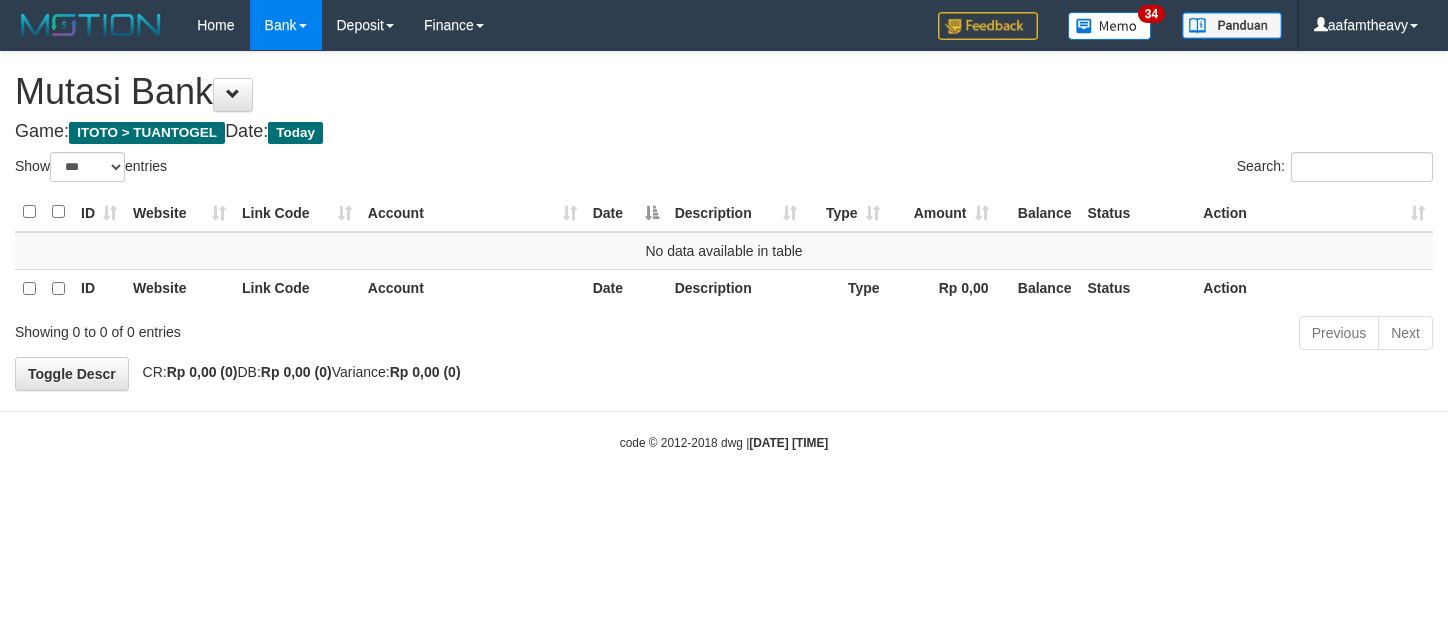 select on "***" 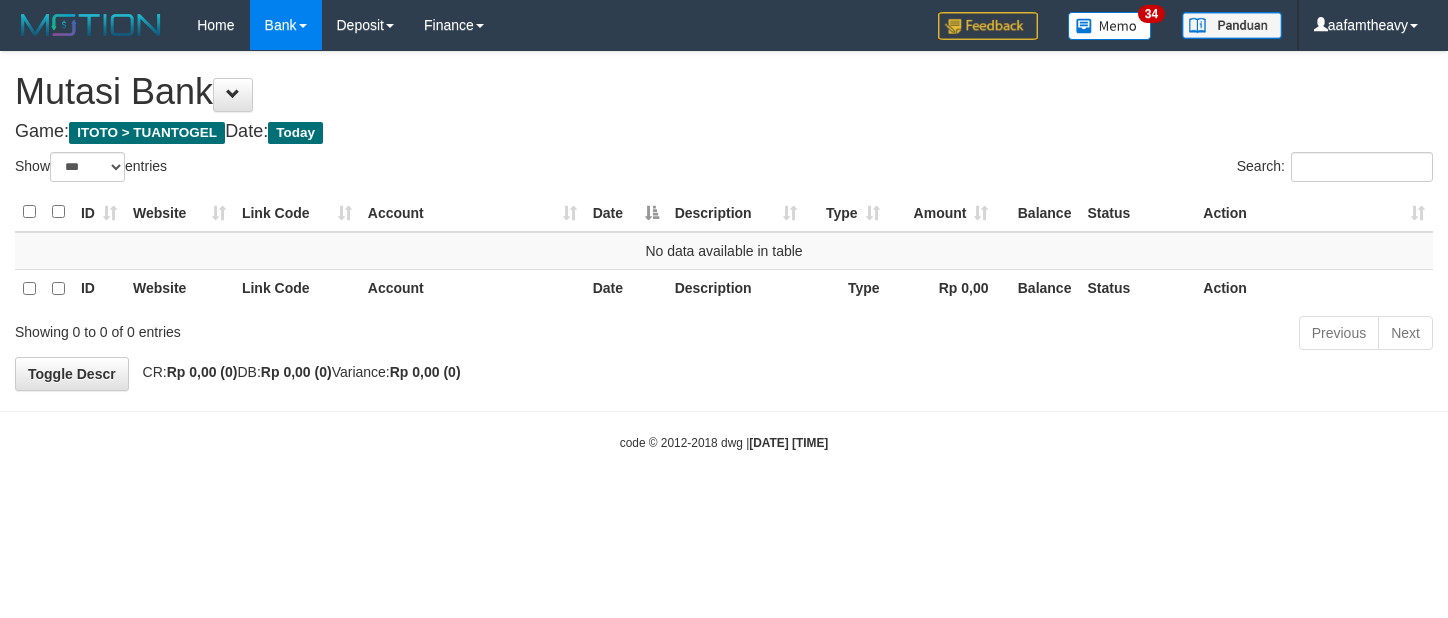 scroll, scrollTop: 0, scrollLeft: 0, axis: both 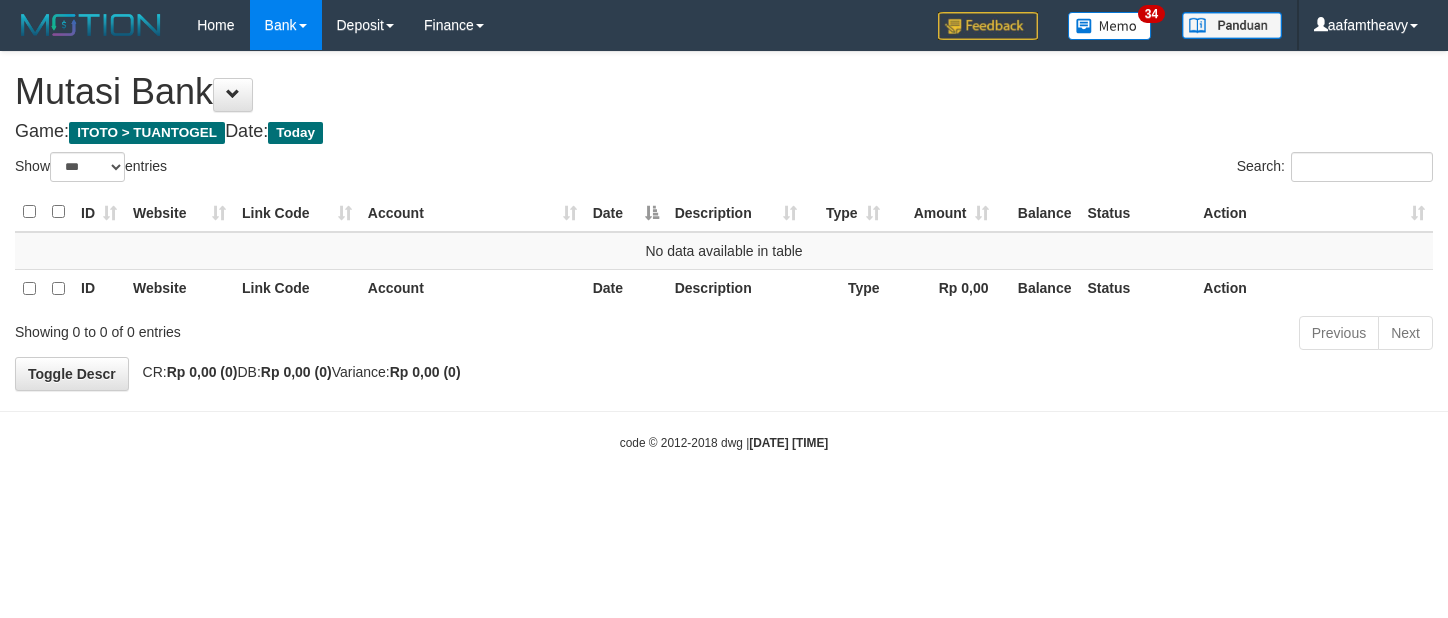 select on "***" 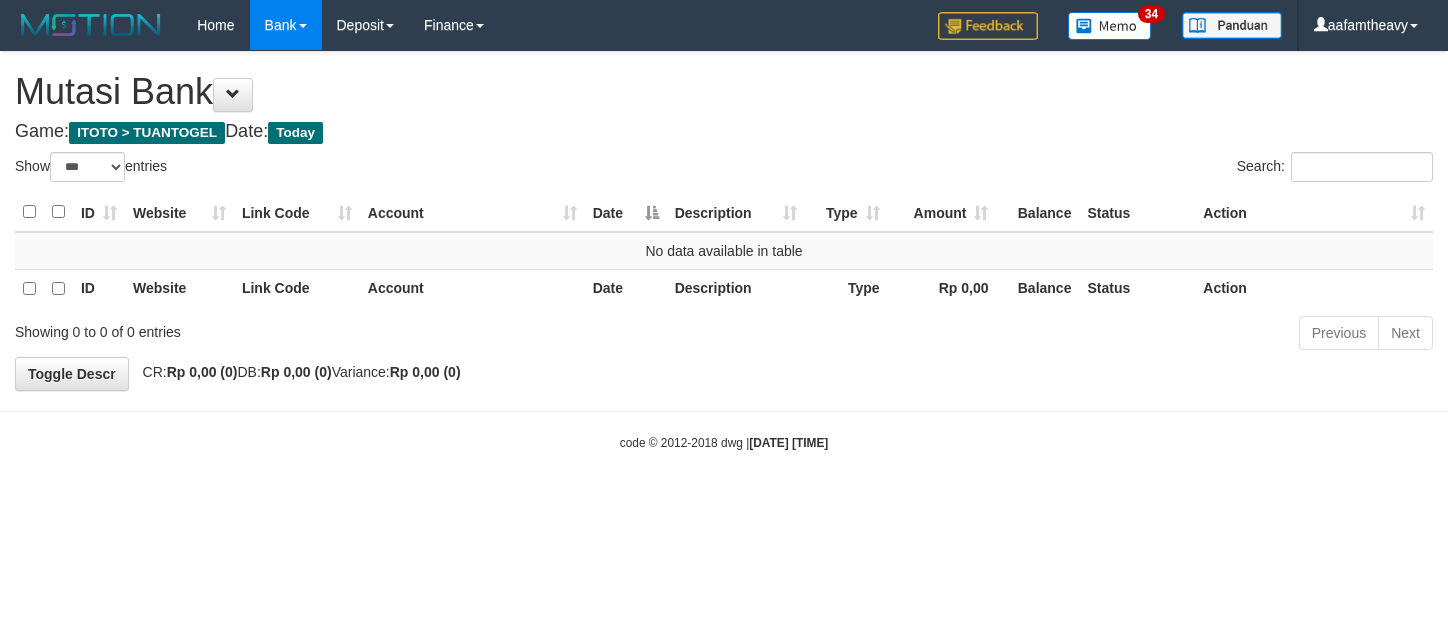 scroll, scrollTop: 0, scrollLeft: 0, axis: both 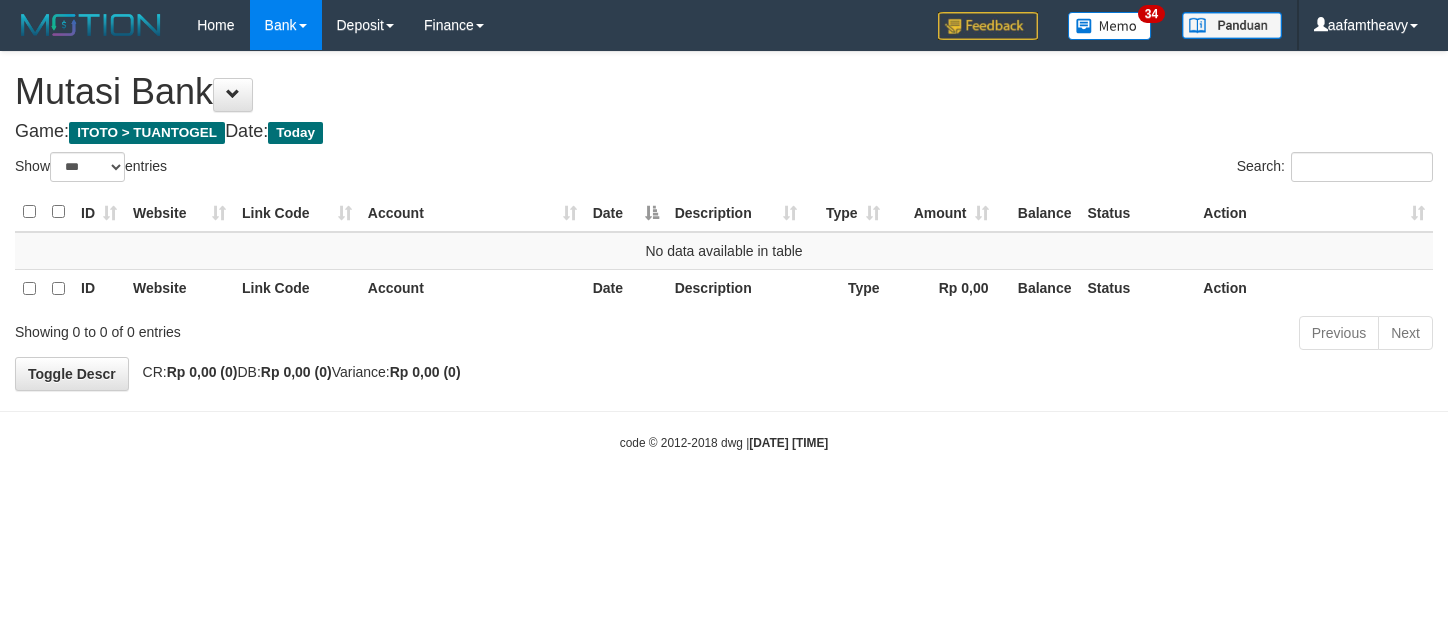 select on "***" 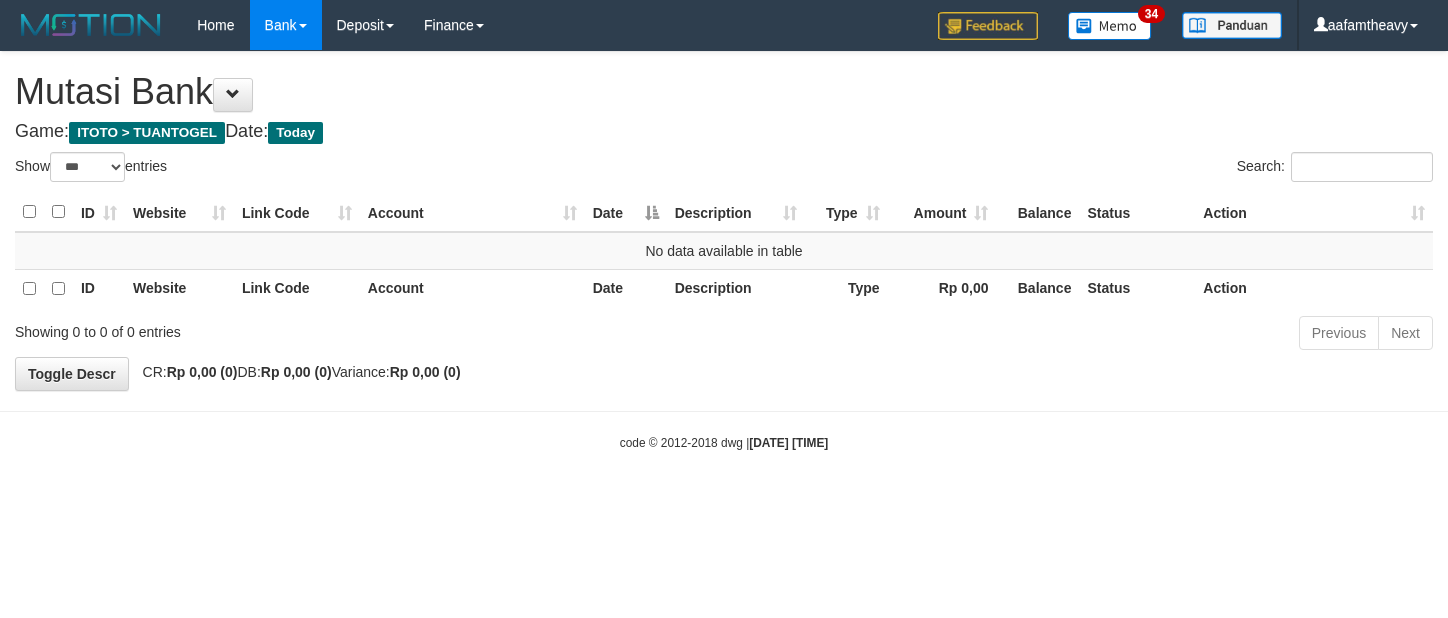 scroll, scrollTop: 0, scrollLeft: 0, axis: both 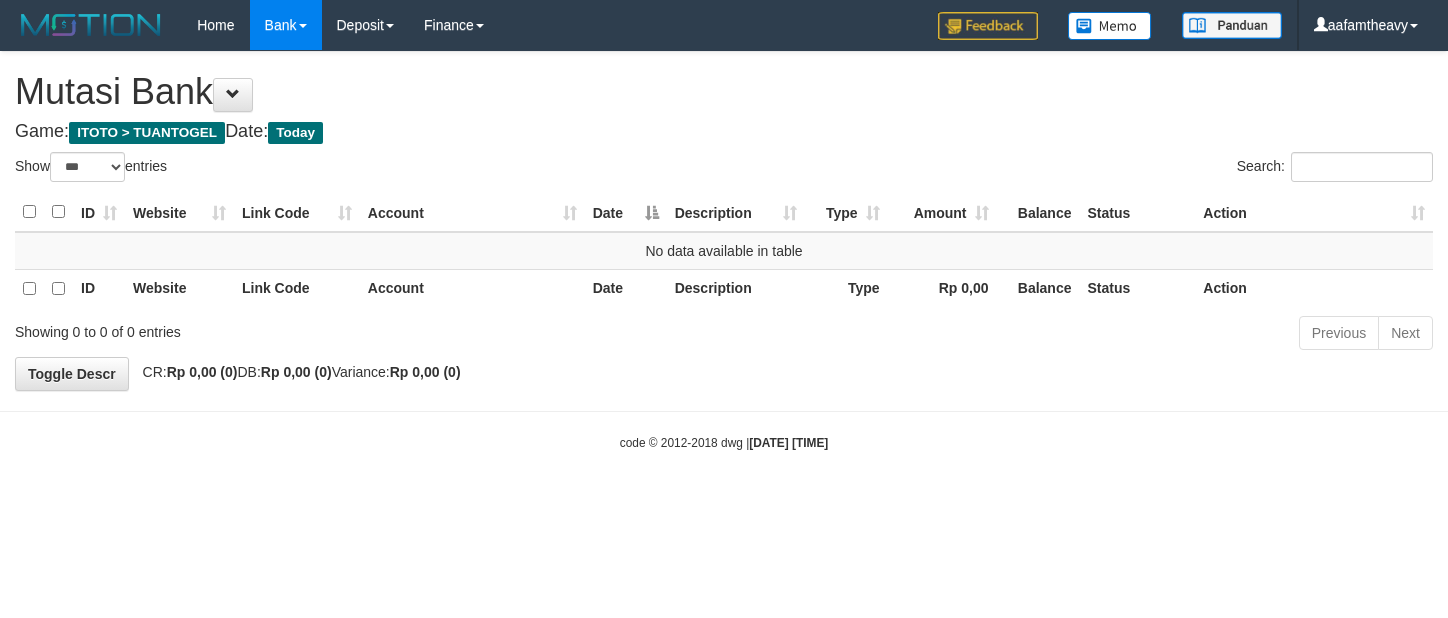 select on "***" 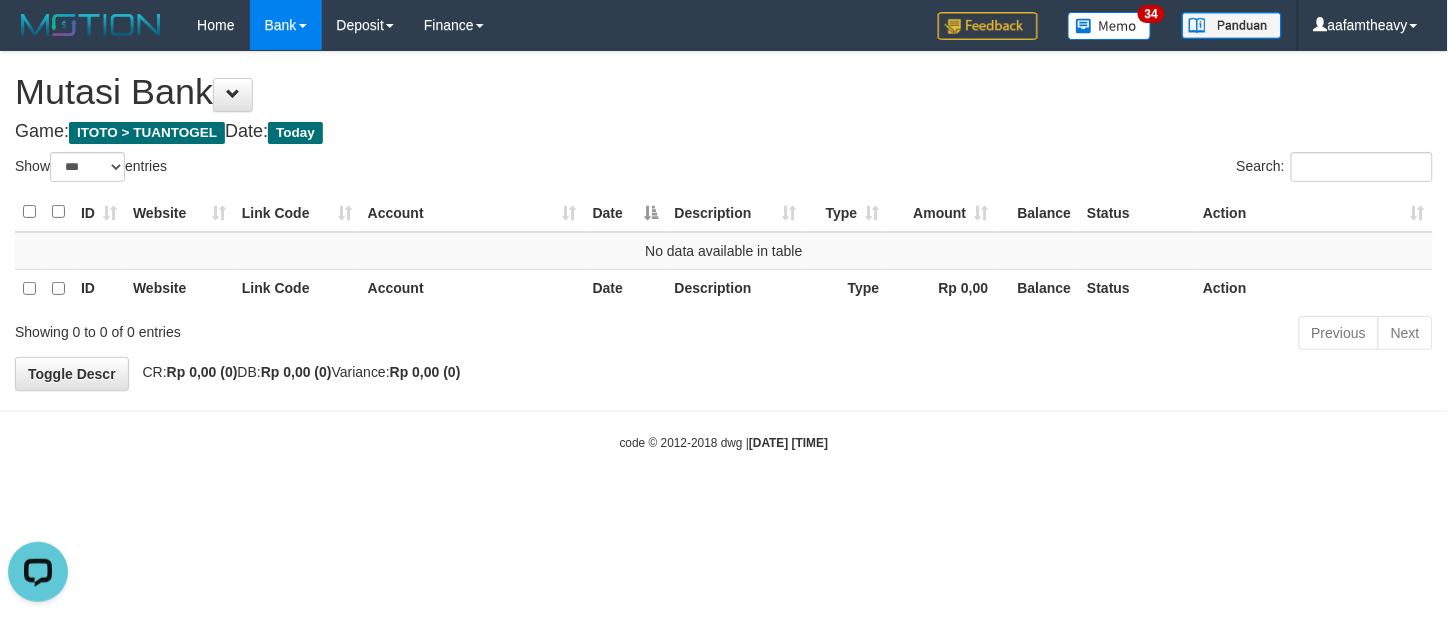 scroll, scrollTop: 0, scrollLeft: 0, axis: both 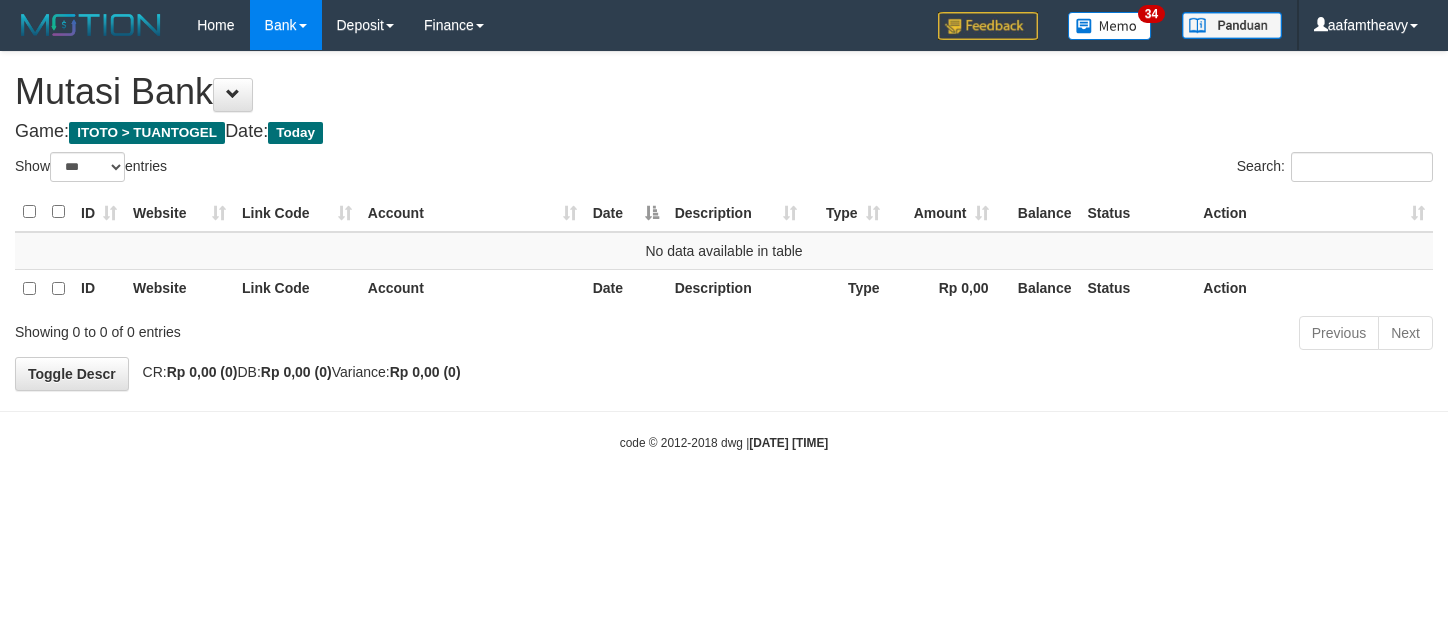 select on "***" 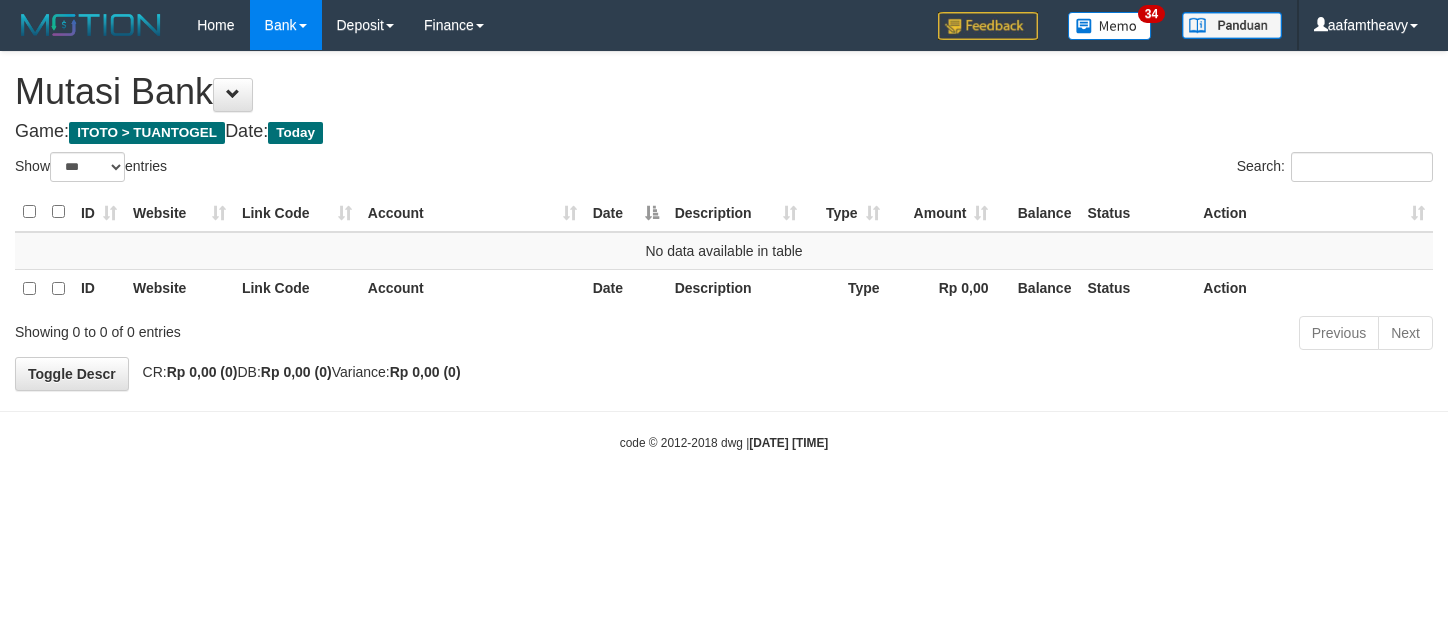 scroll, scrollTop: 0, scrollLeft: 0, axis: both 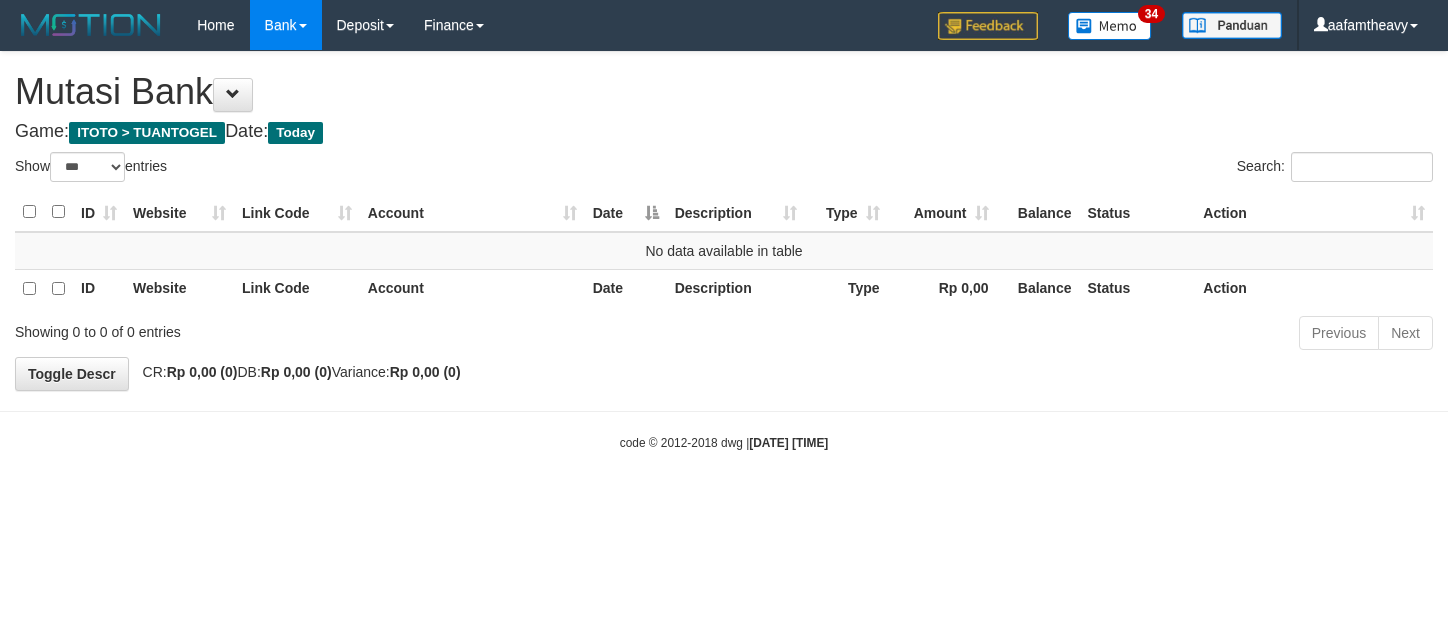 select on "***" 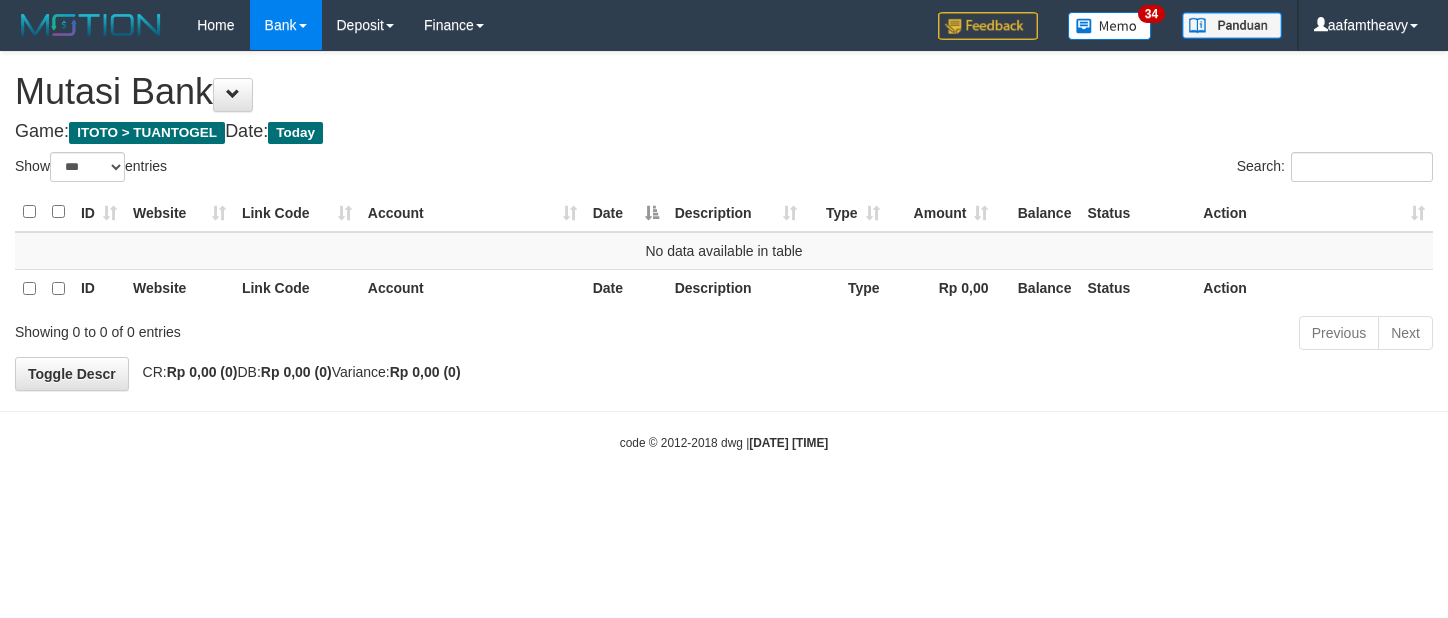 scroll, scrollTop: 0, scrollLeft: 0, axis: both 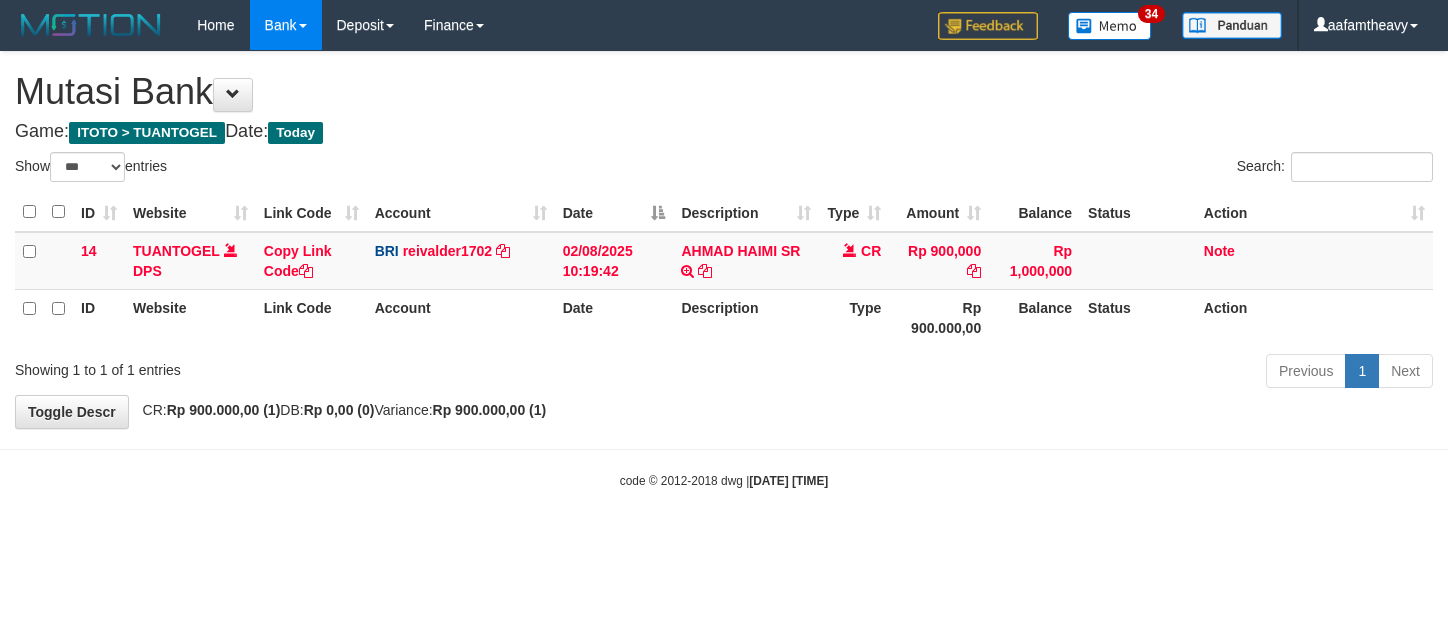 select on "***" 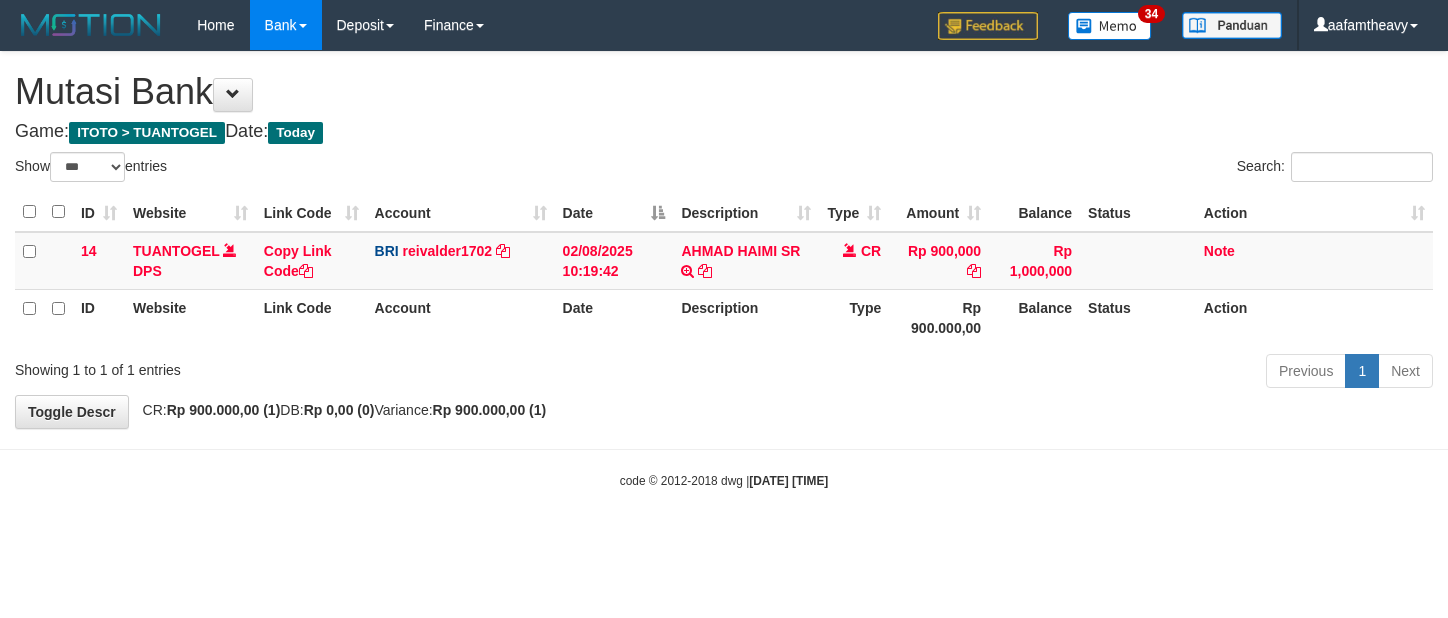 scroll, scrollTop: 0, scrollLeft: 0, axis: both 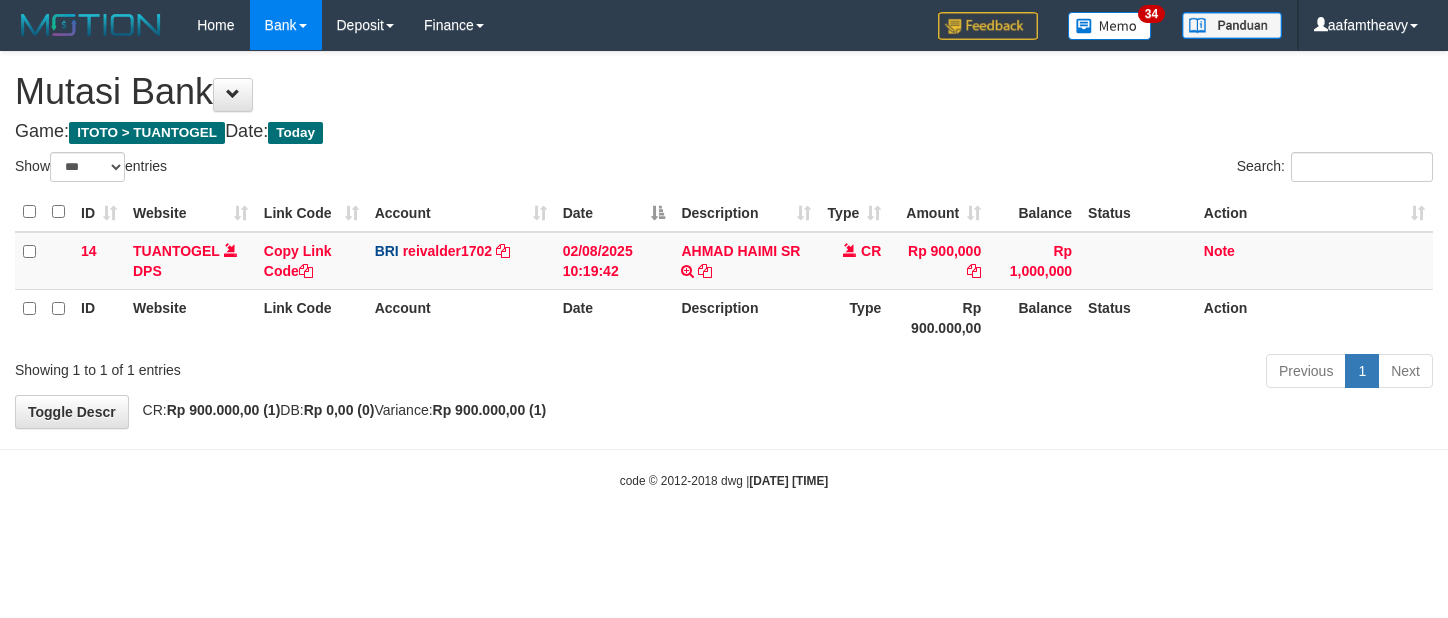 select on "***" 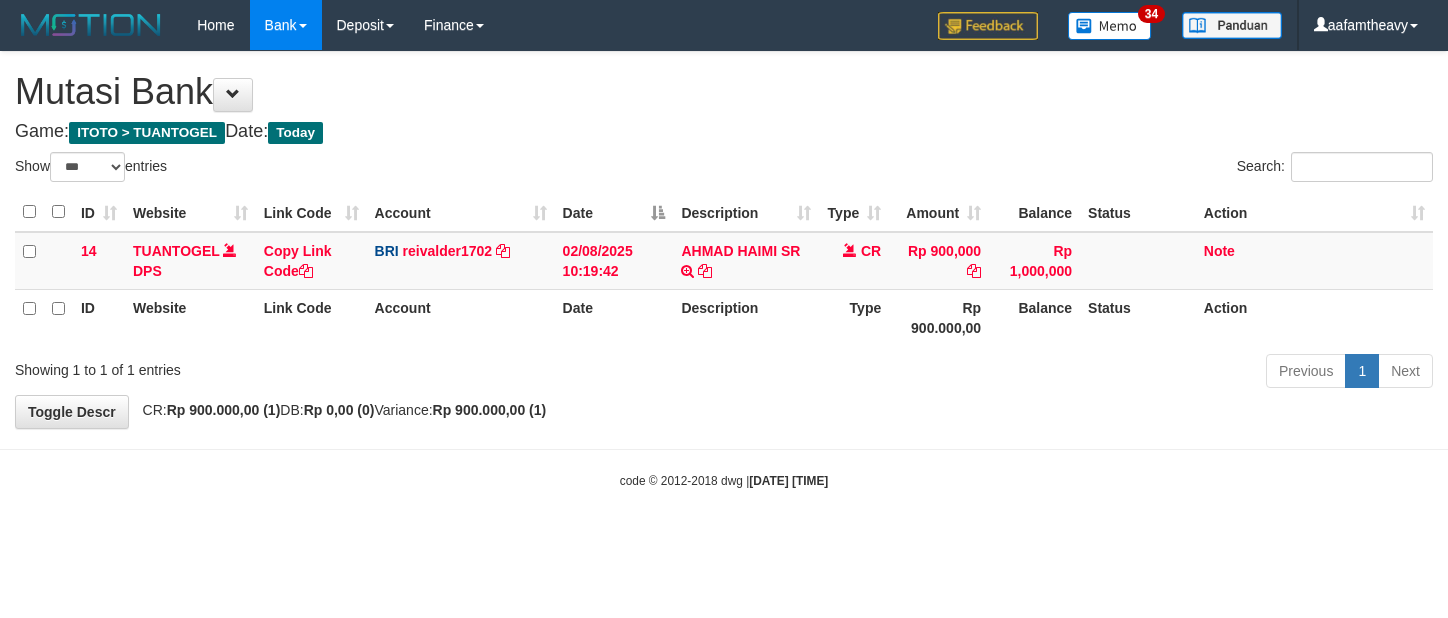 scroll, scrollTop: 0, scrollLeft: 0, axis: both 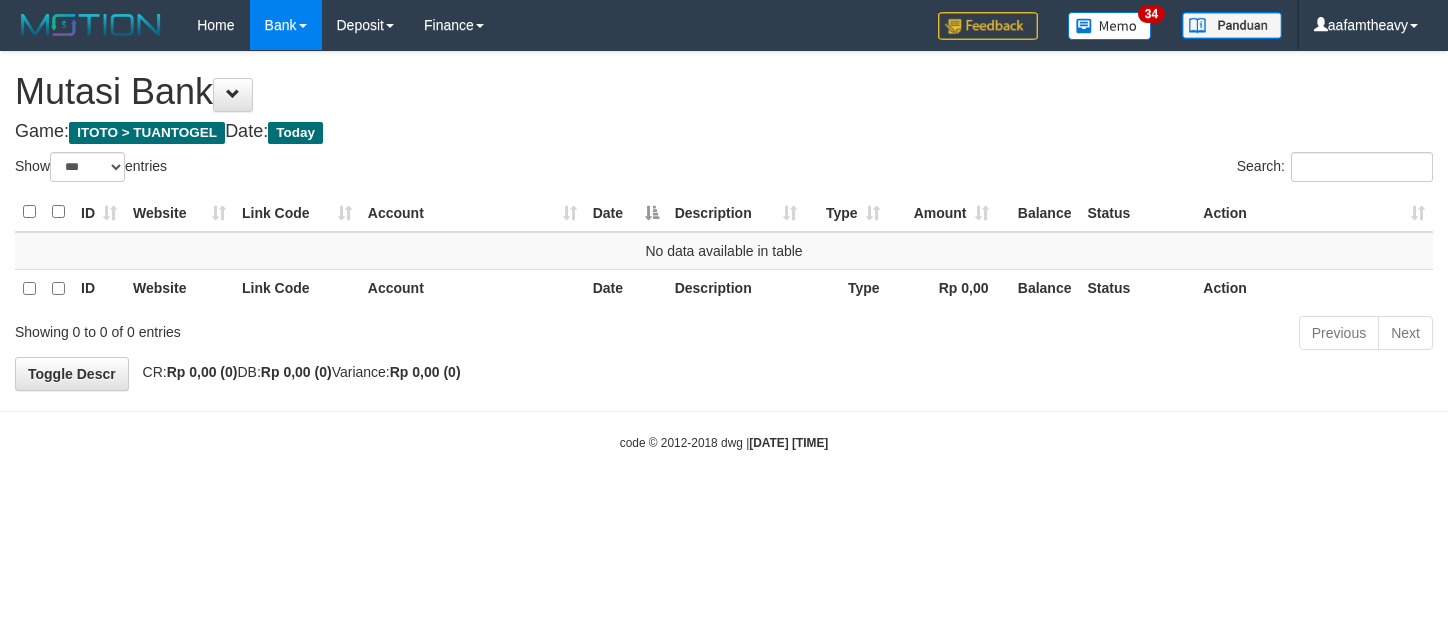 select on "***" 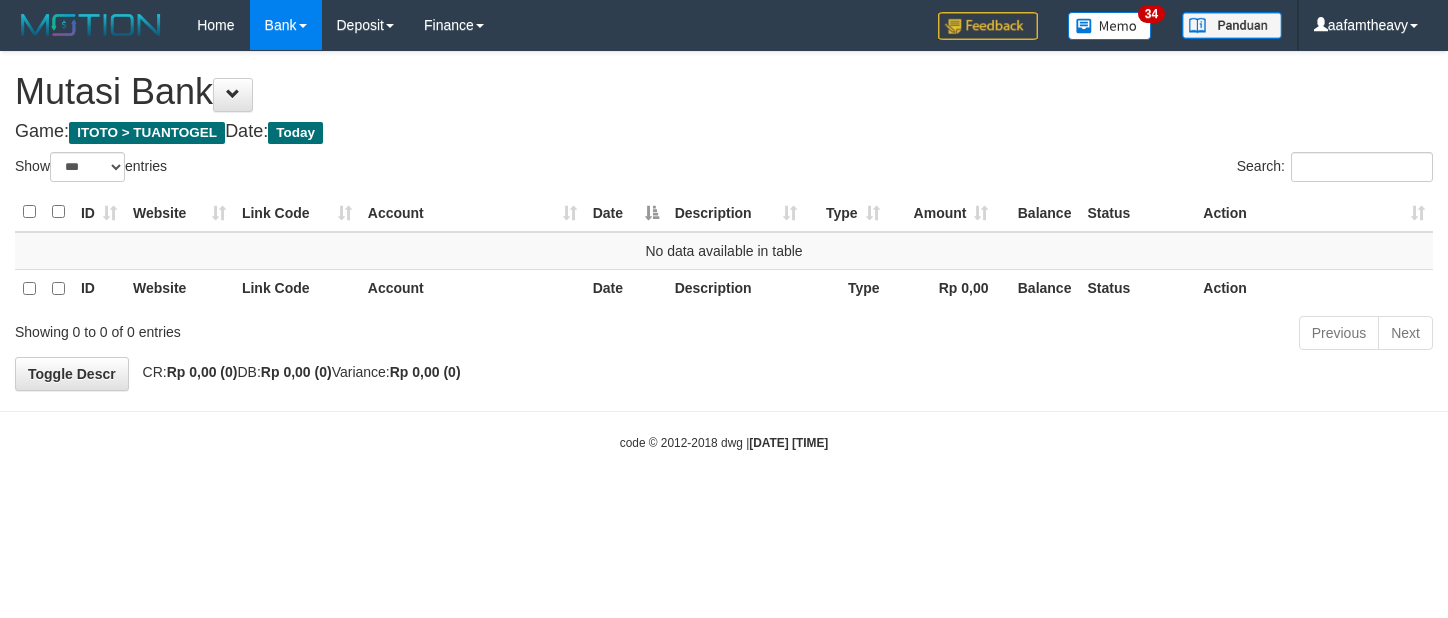 scroll, scrollTop: 0, scrollLeft: 0, axis: both 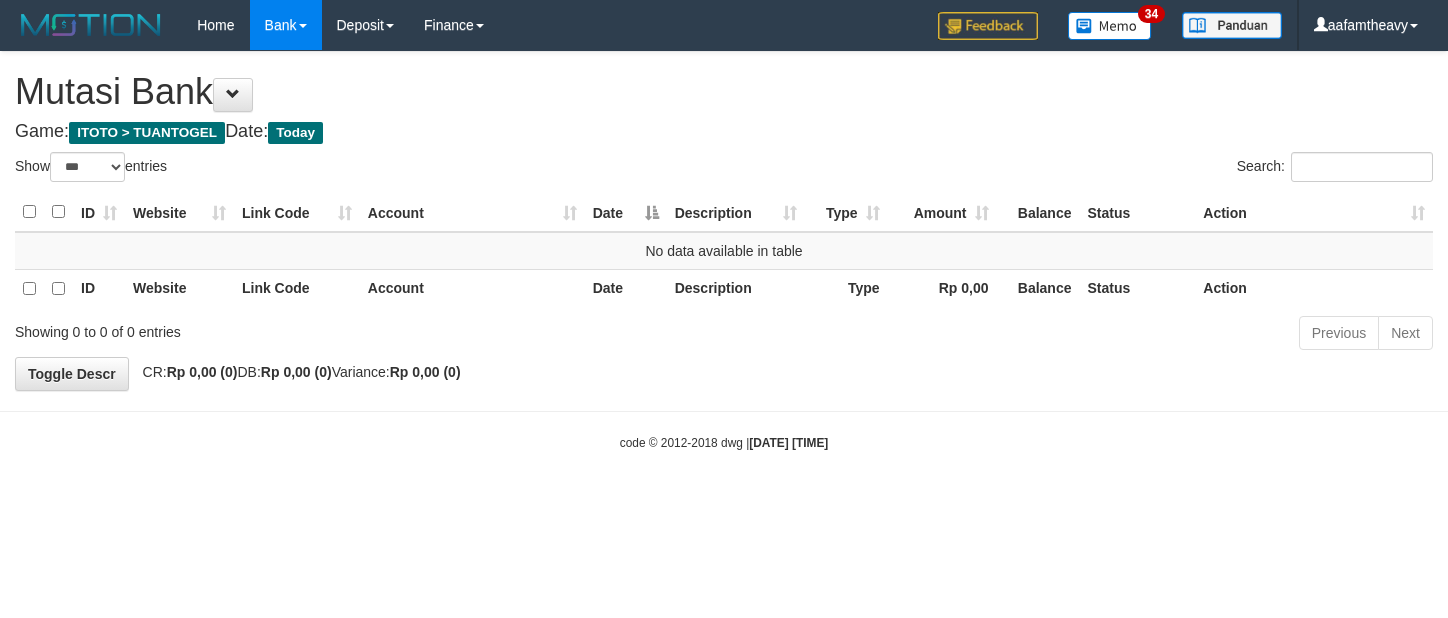 select on "***" 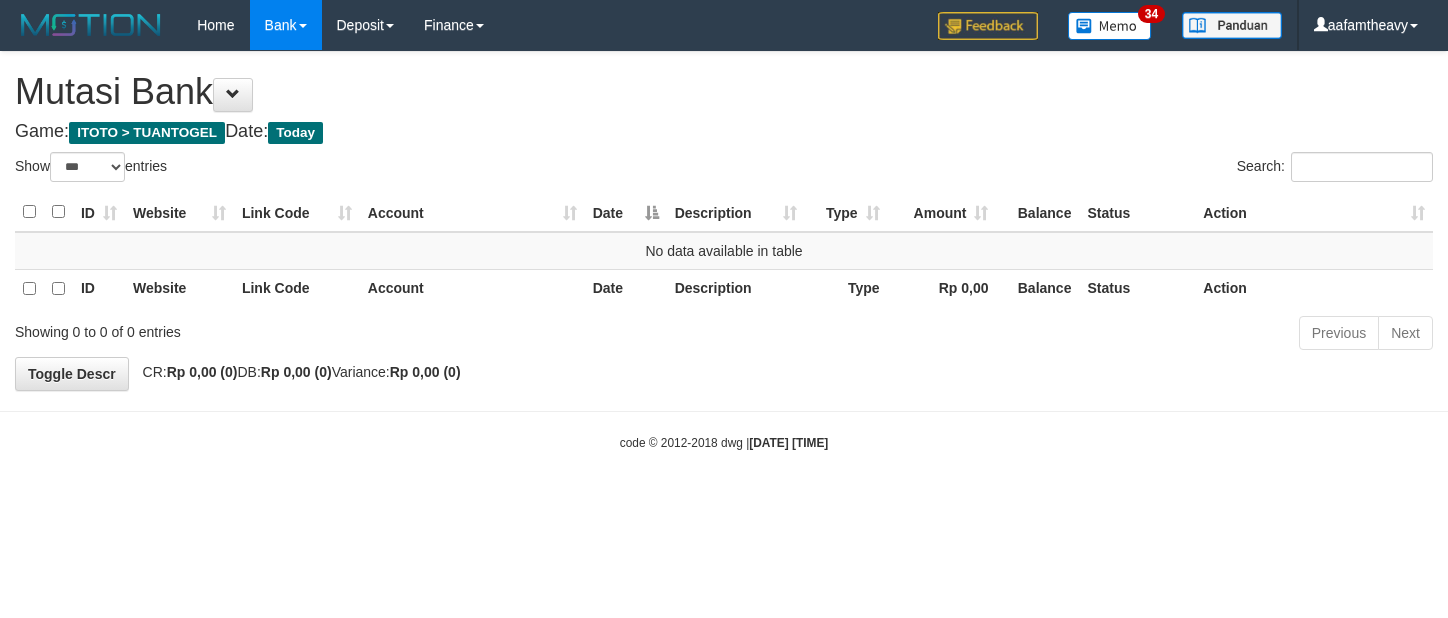 scroll, scrollTop: 0, scrollLeft: 0, axis: both 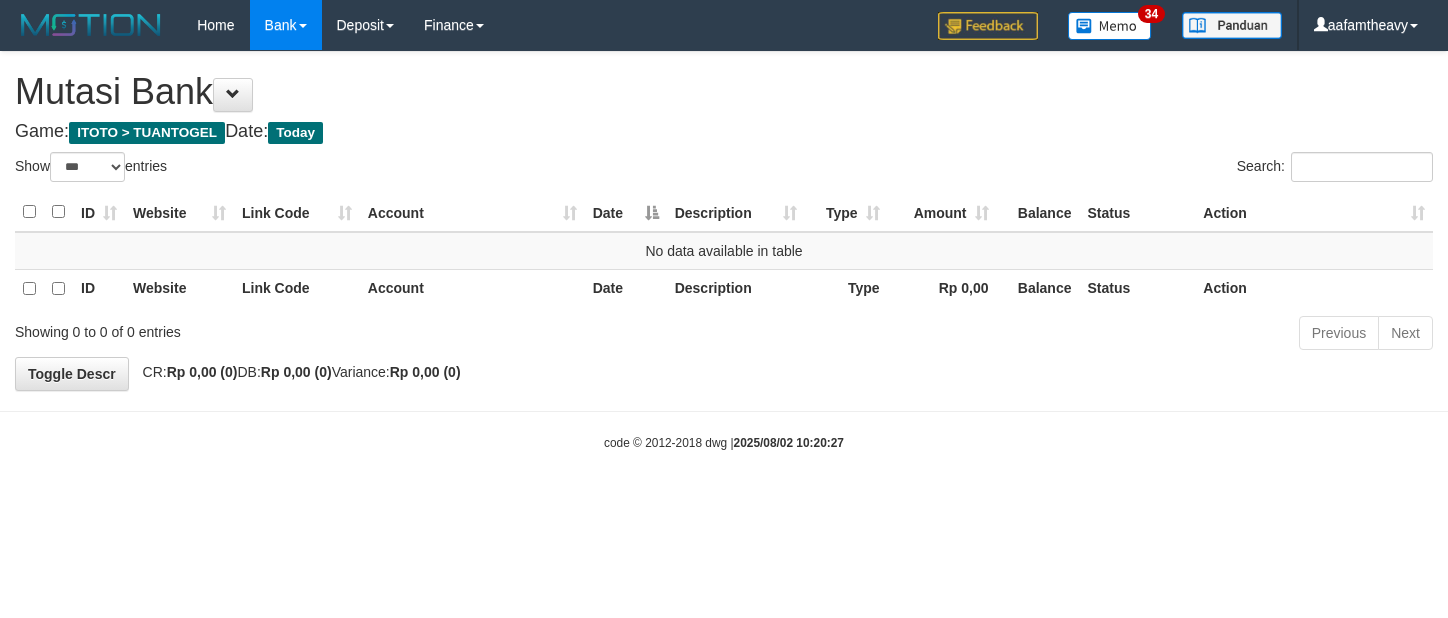 select on "***" 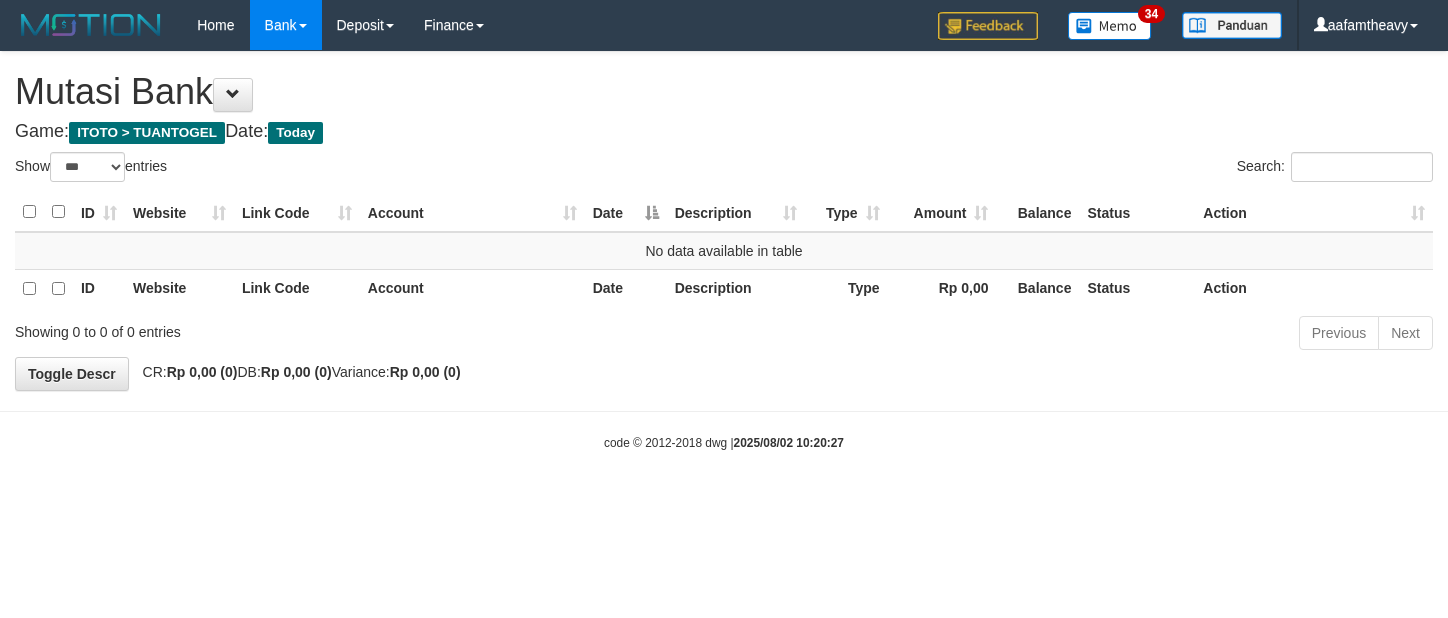 scroll, scrollTop: 0, scrollLeft: 0, axis: both 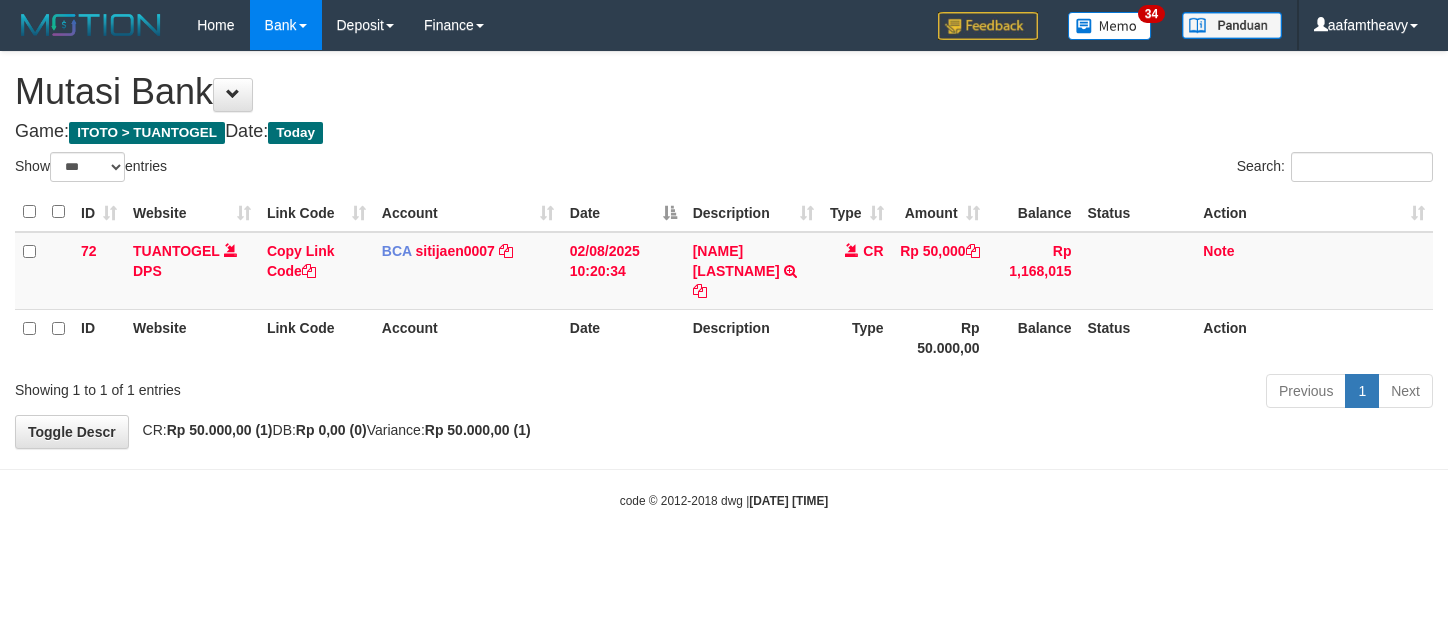 select on "***" 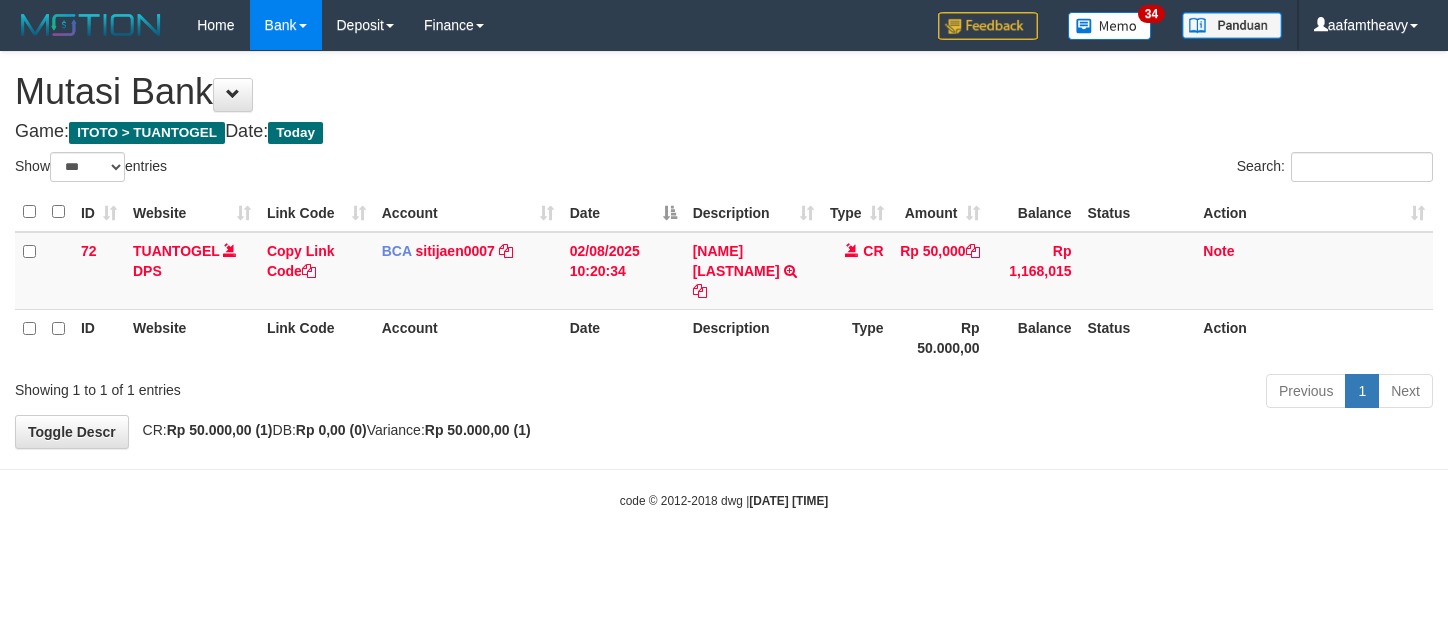 scroll, scrollTop: 0, scrollLeft: 0, axis: both 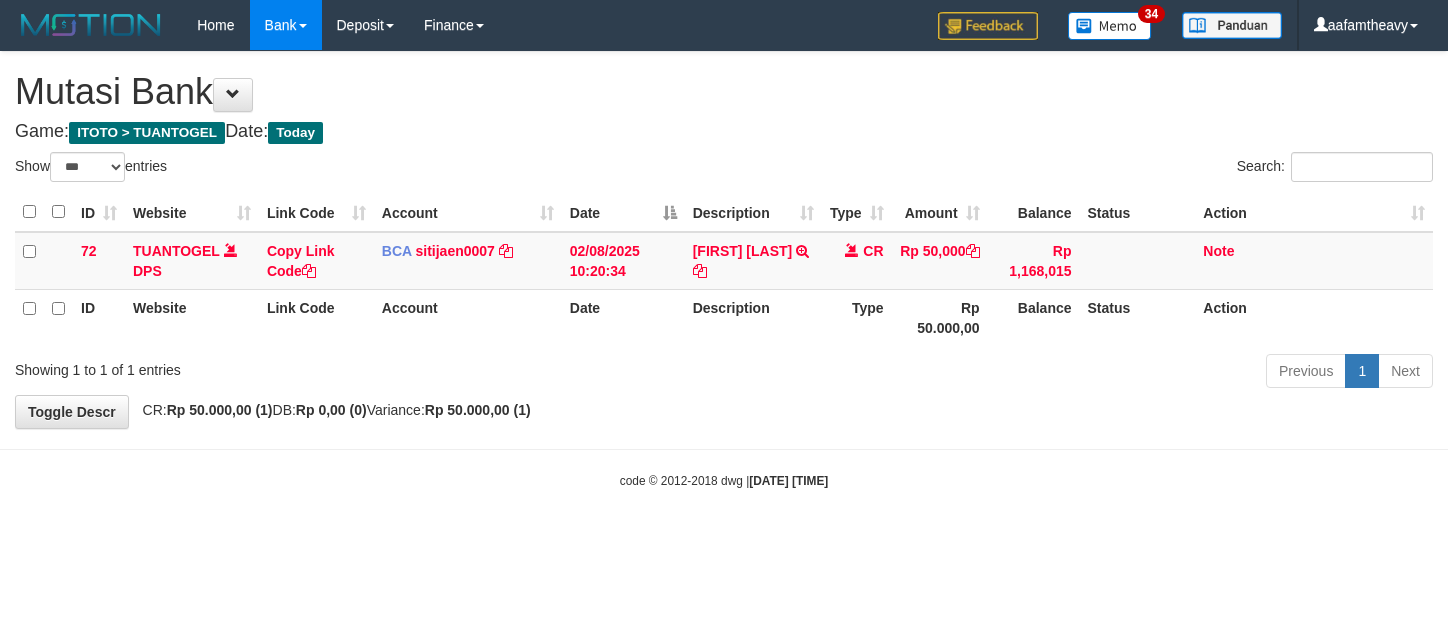 select on "***" 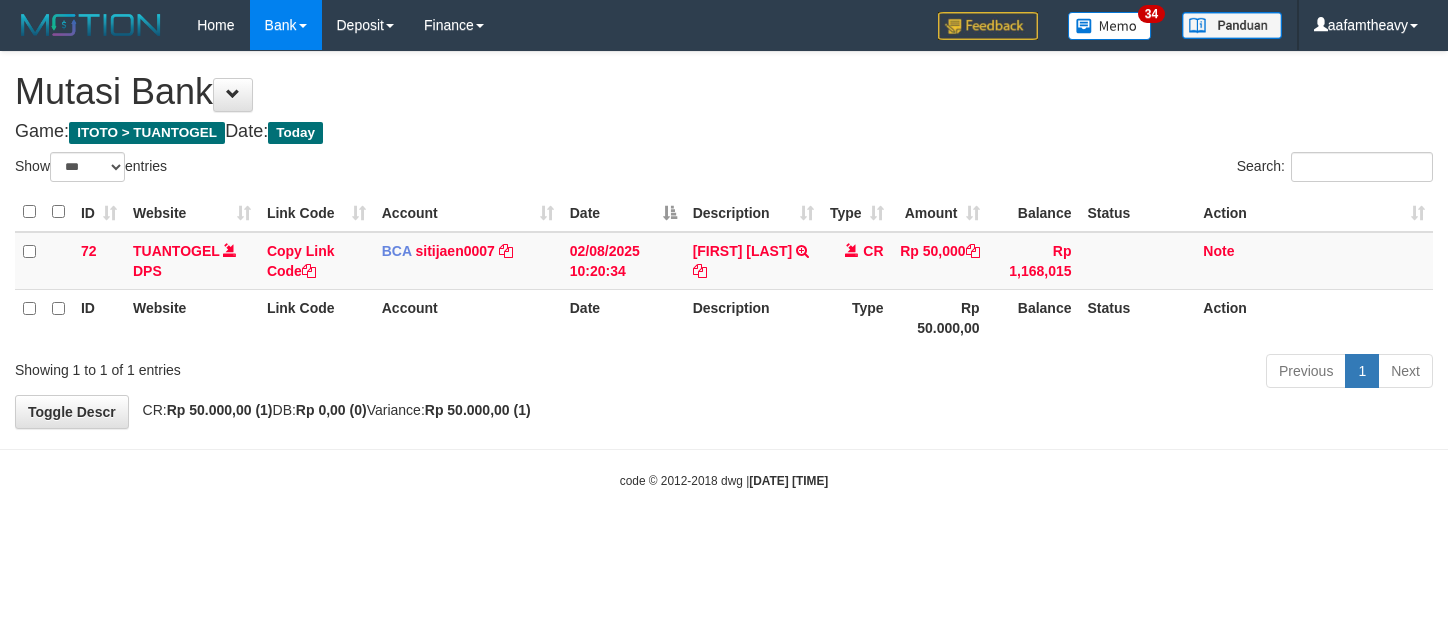 scroll, scrollTop: 0, scrollLeft: 0, axis: both 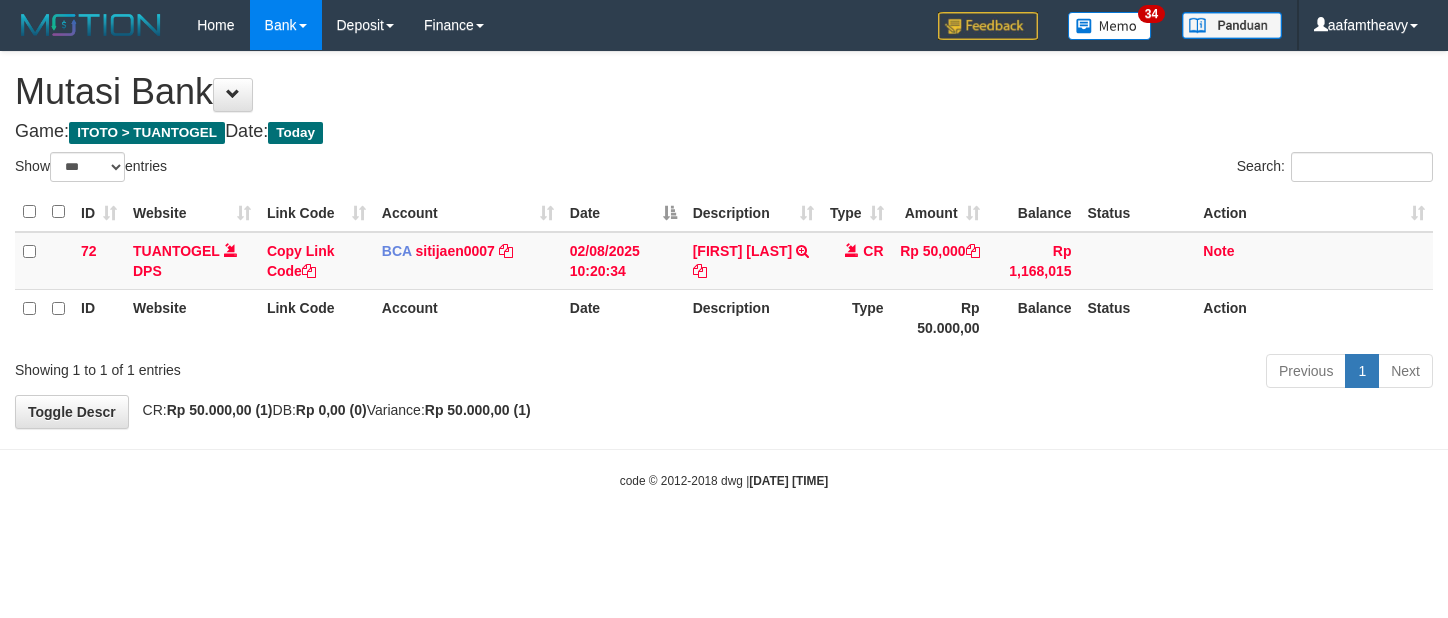 select on "***" 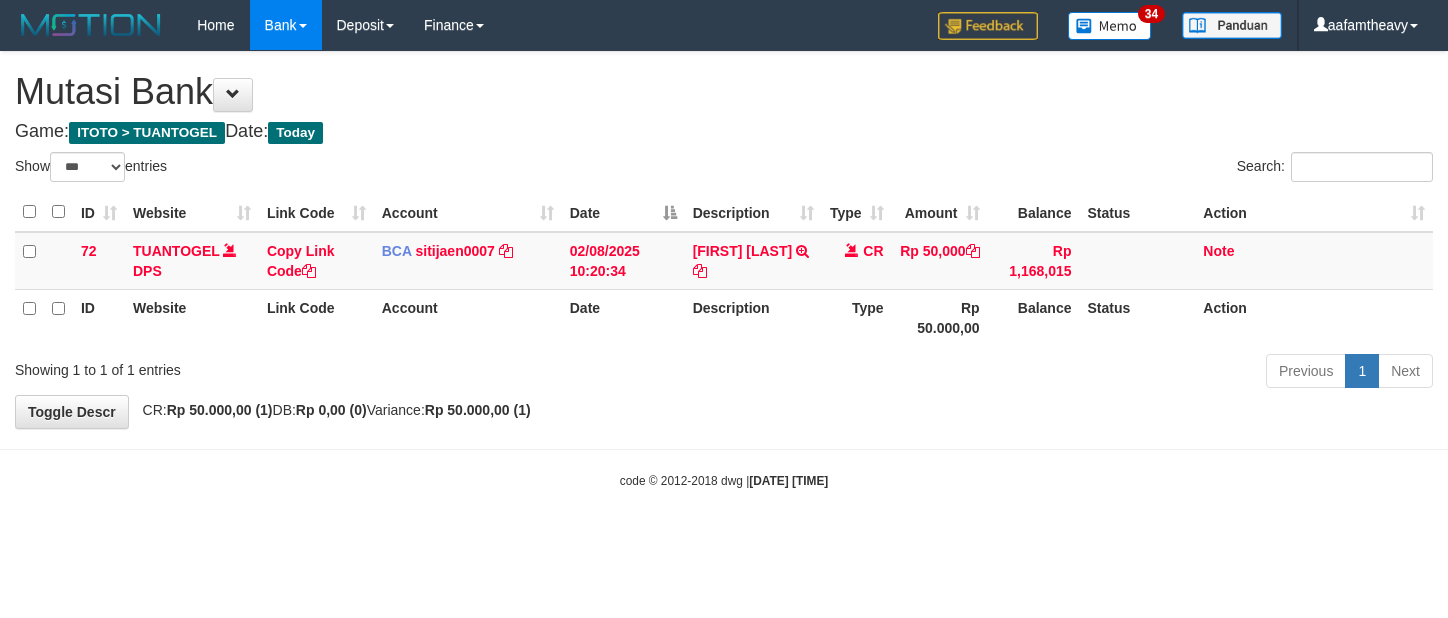 scroll, scrollTop: 0, scrollLeft: 0, axis: both 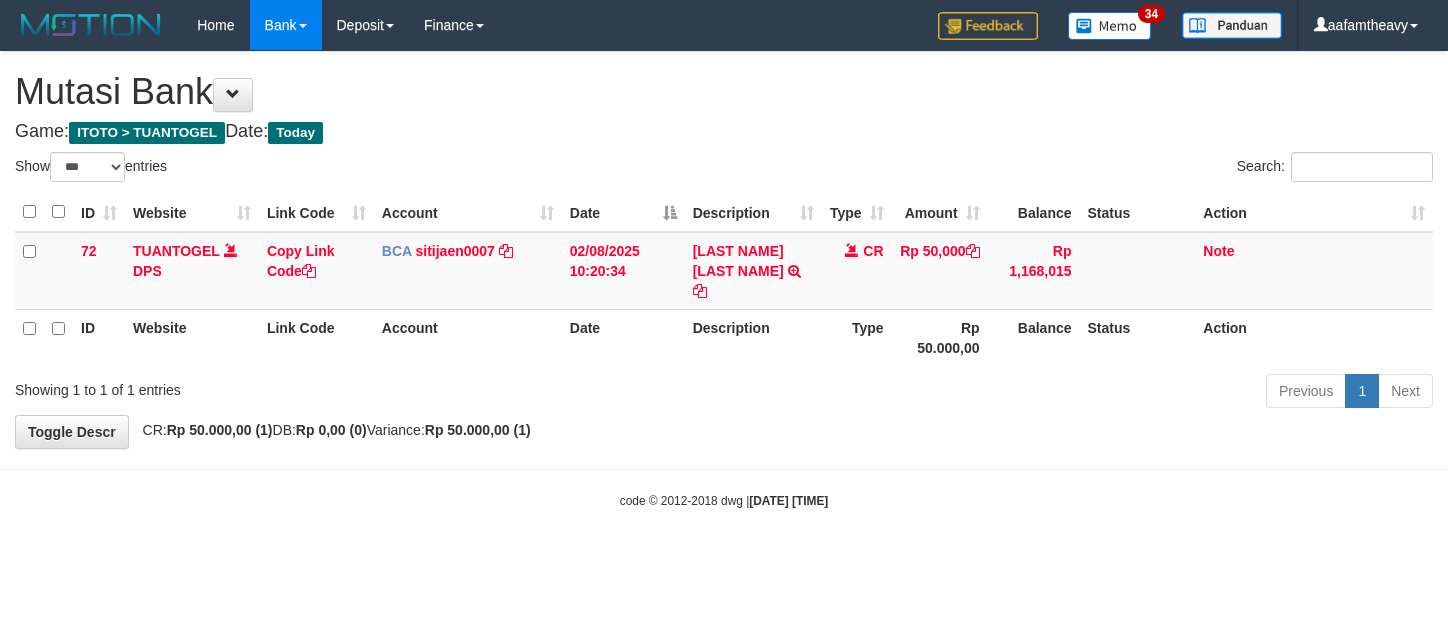 select on "***" 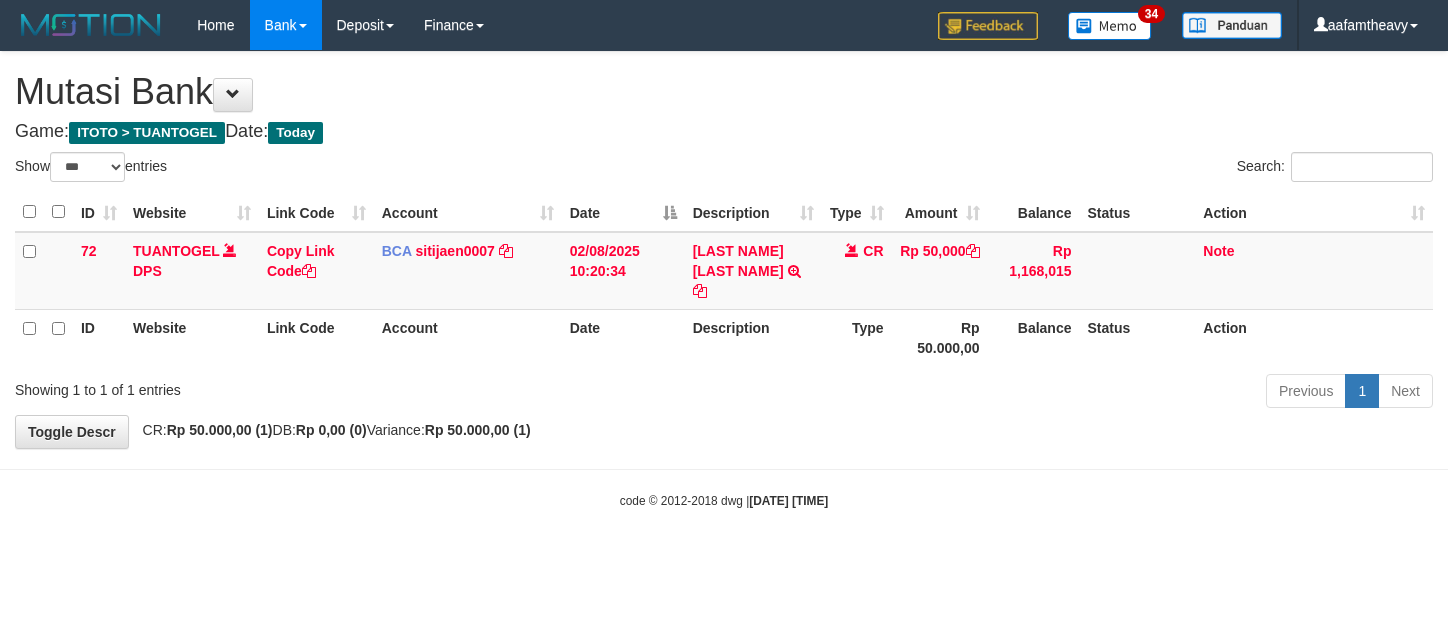 scroll, scrollTop: 0, scrollLeft: 0, axis: both 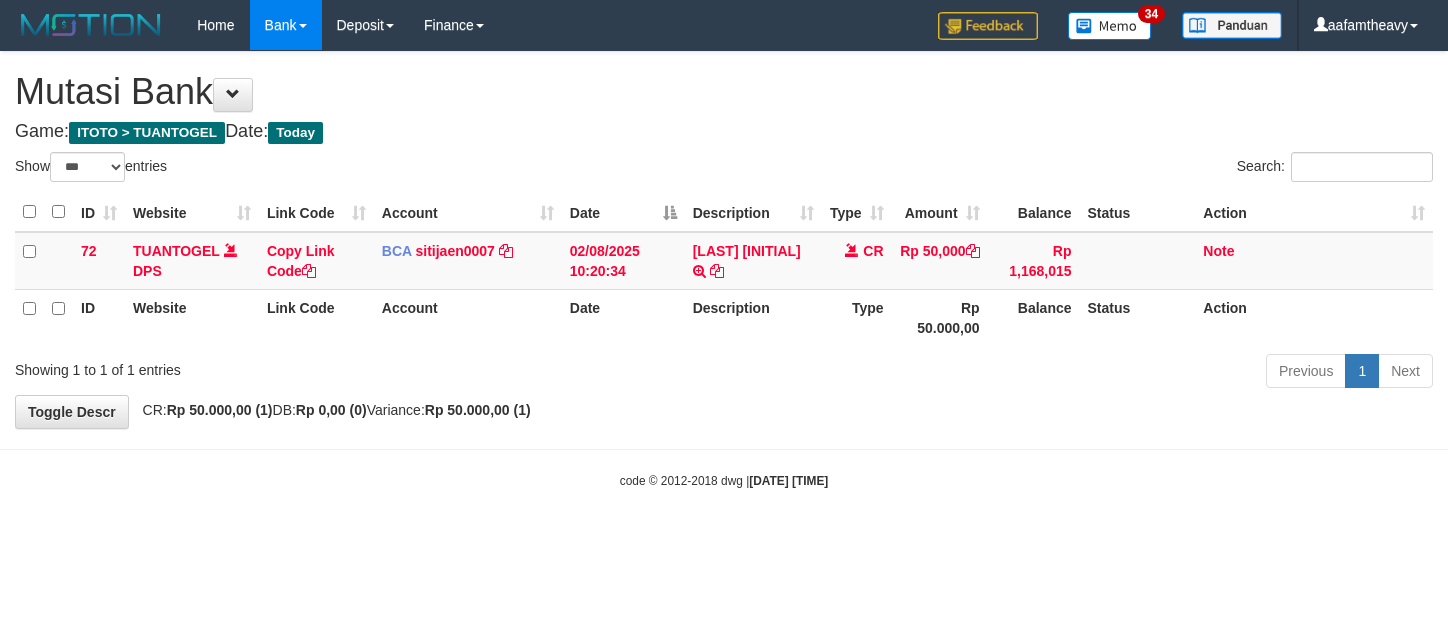select on "***" 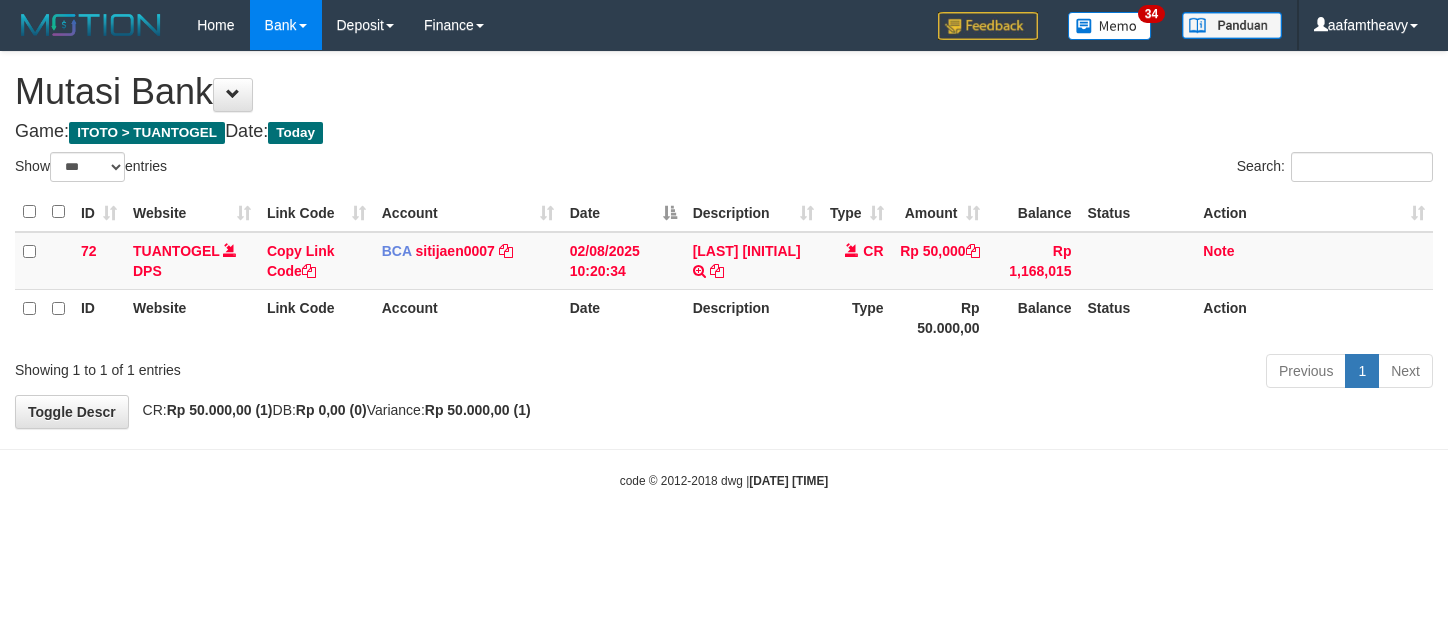 scroll, scrollTop: 0, scrollLeft: 0, axis: both 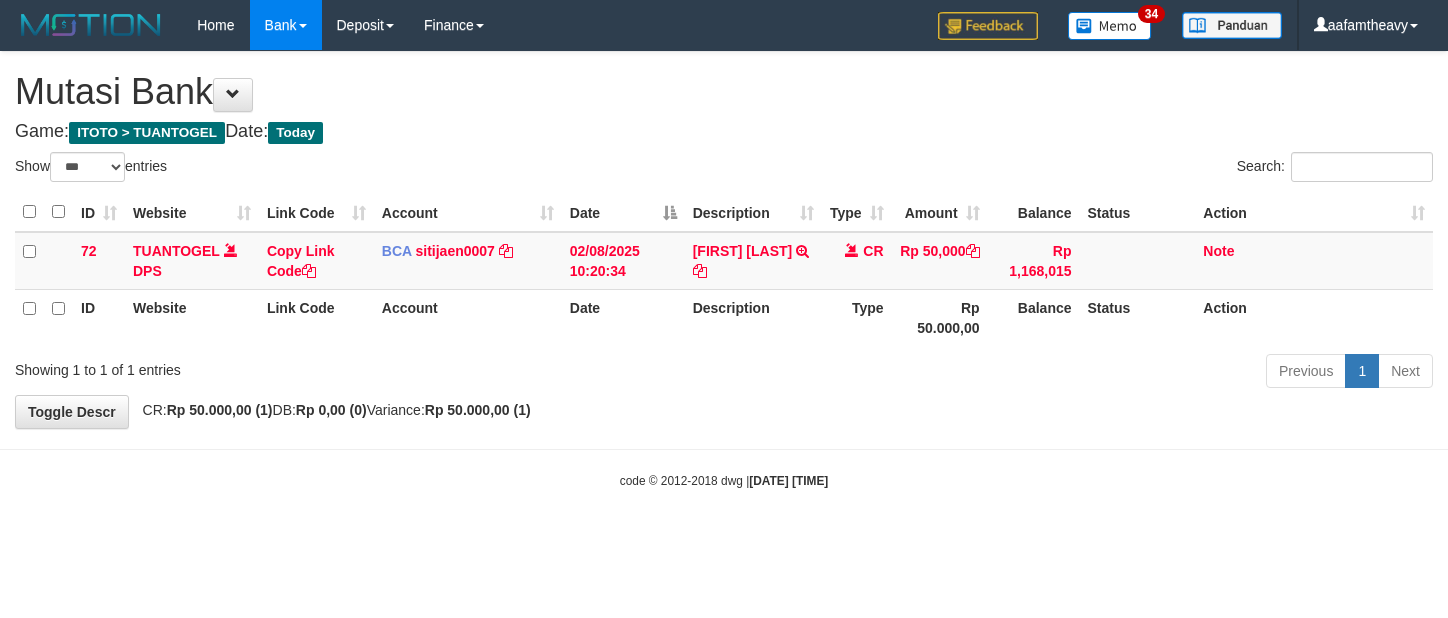 select on "***" 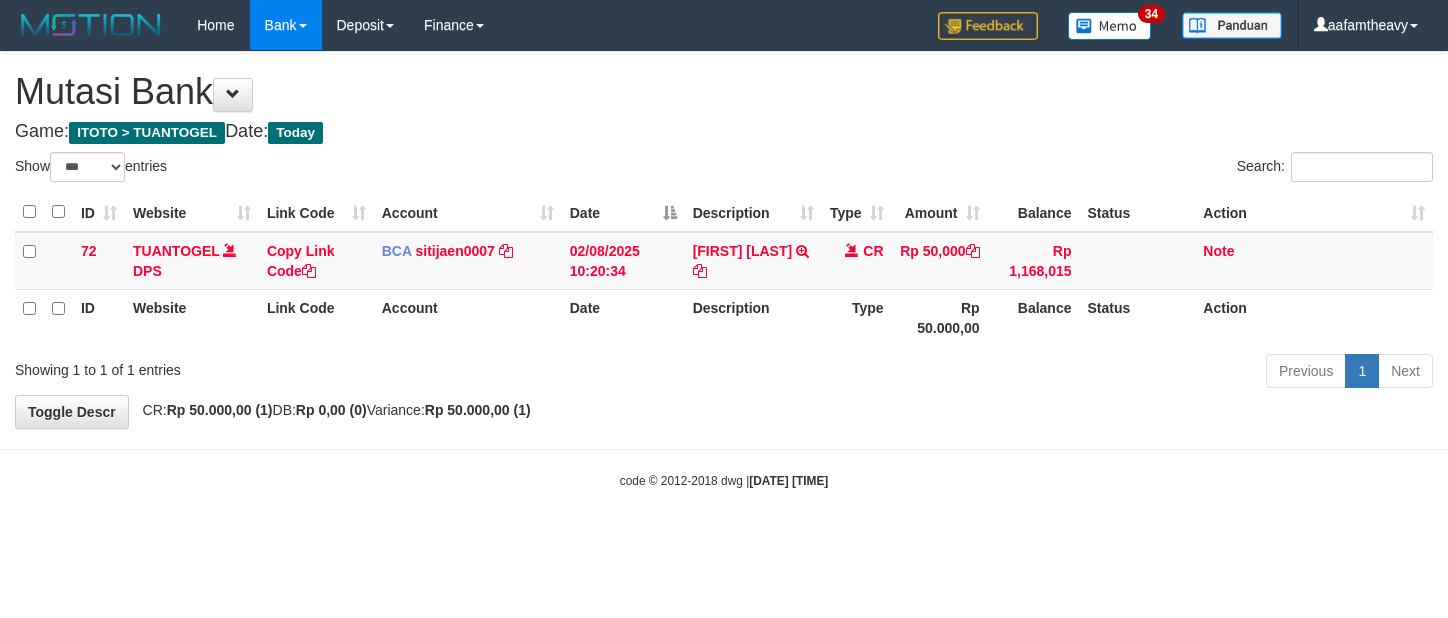 scroll, scrollTop: 0, scrollLeft: 0, axis: both 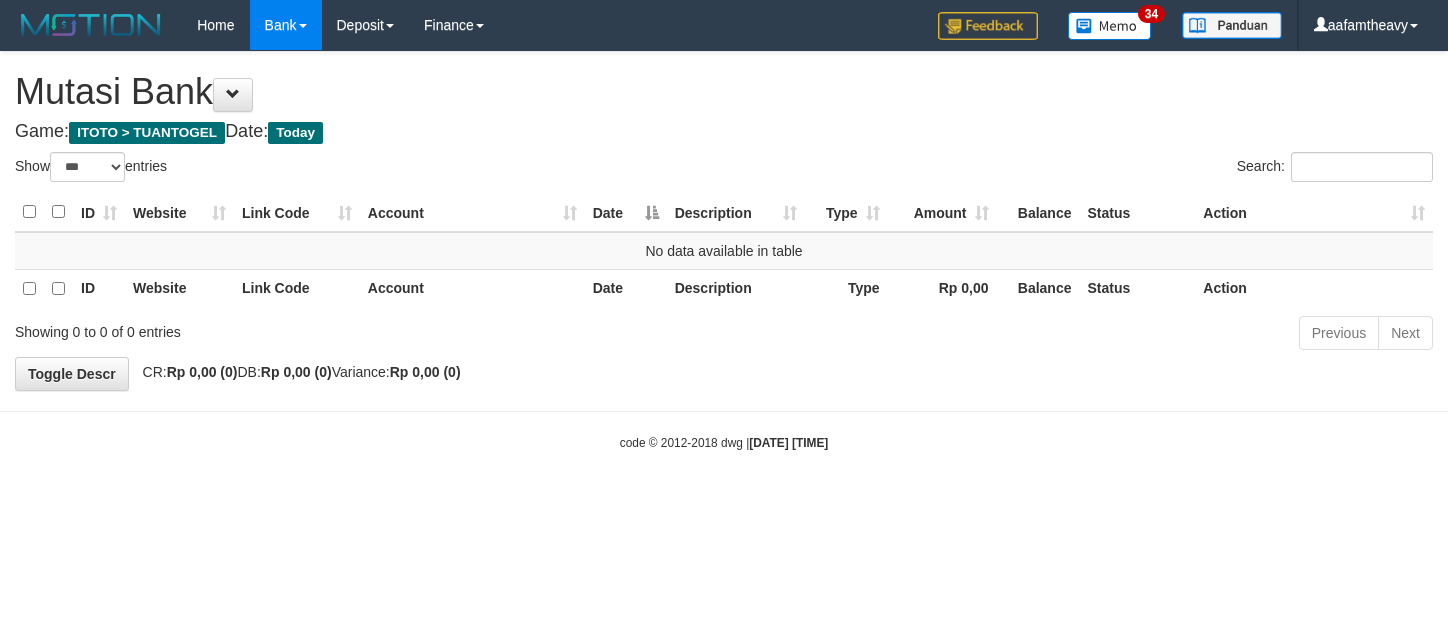 select on "***" 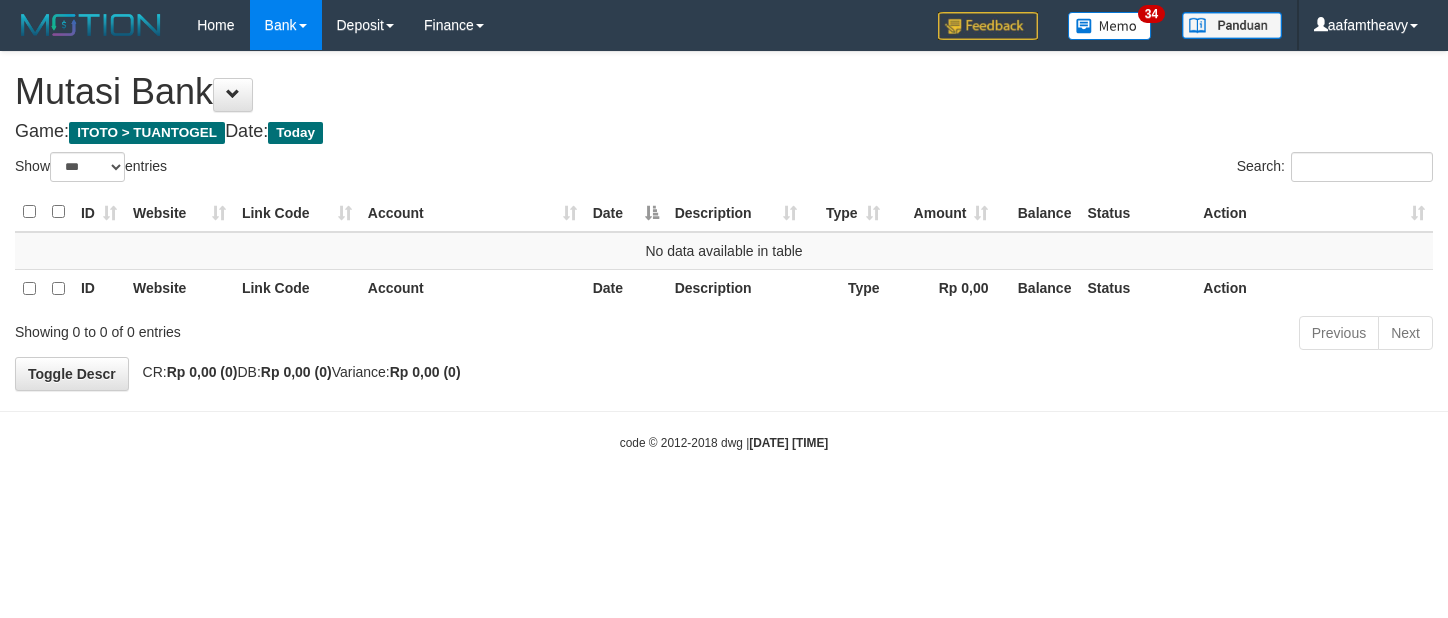 scroll, scrollTop: 0, scrollLeft: 0, axis: both 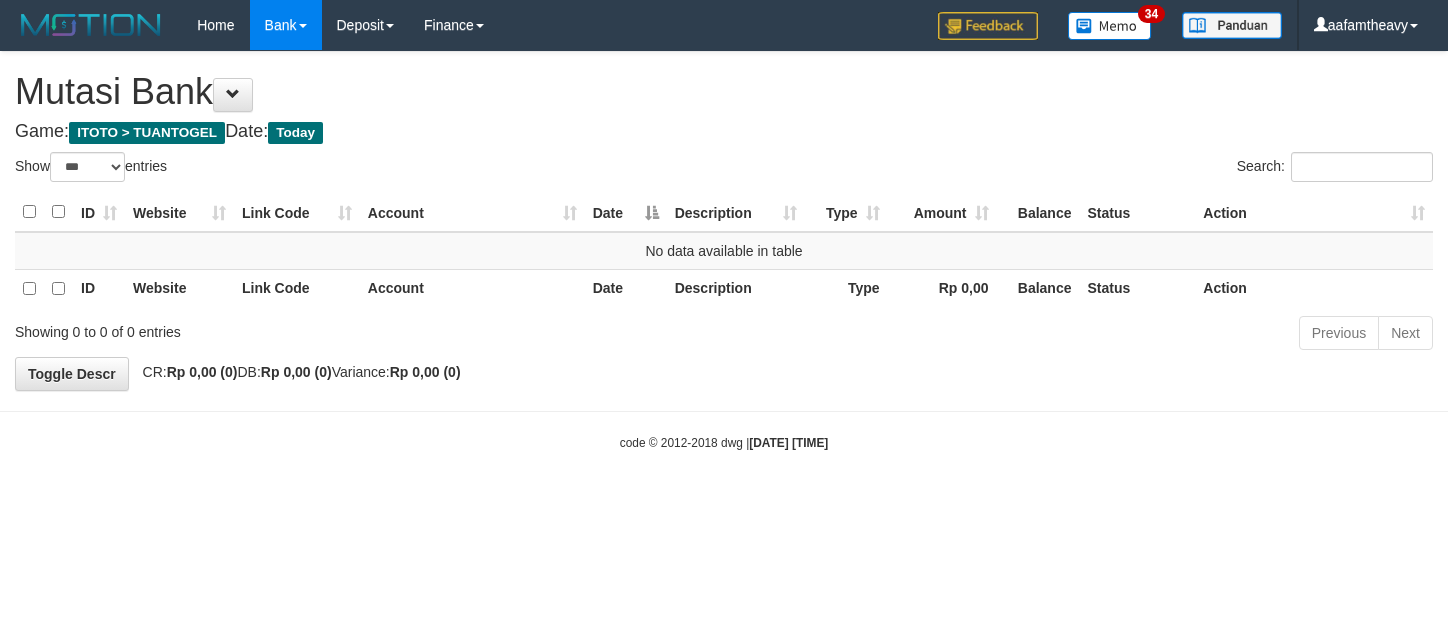 select on "***" 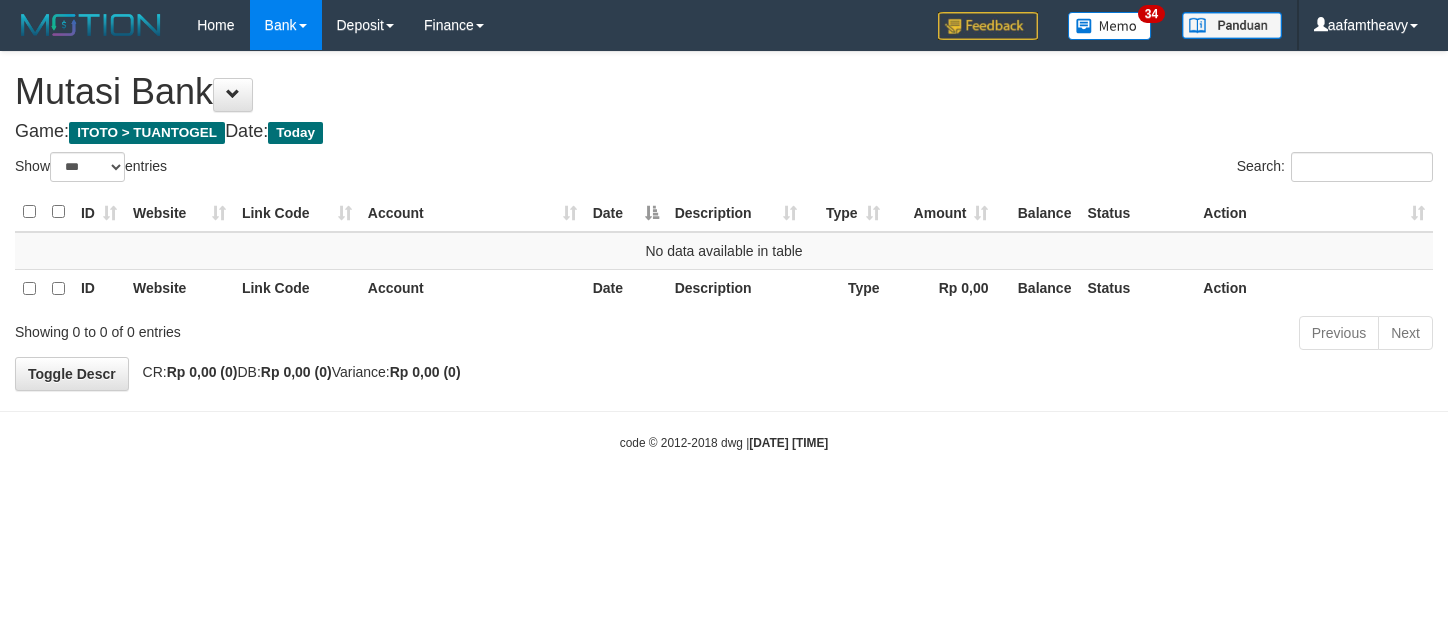 scroll, scrollTop: 0, scrollLeft: 0, axis: both 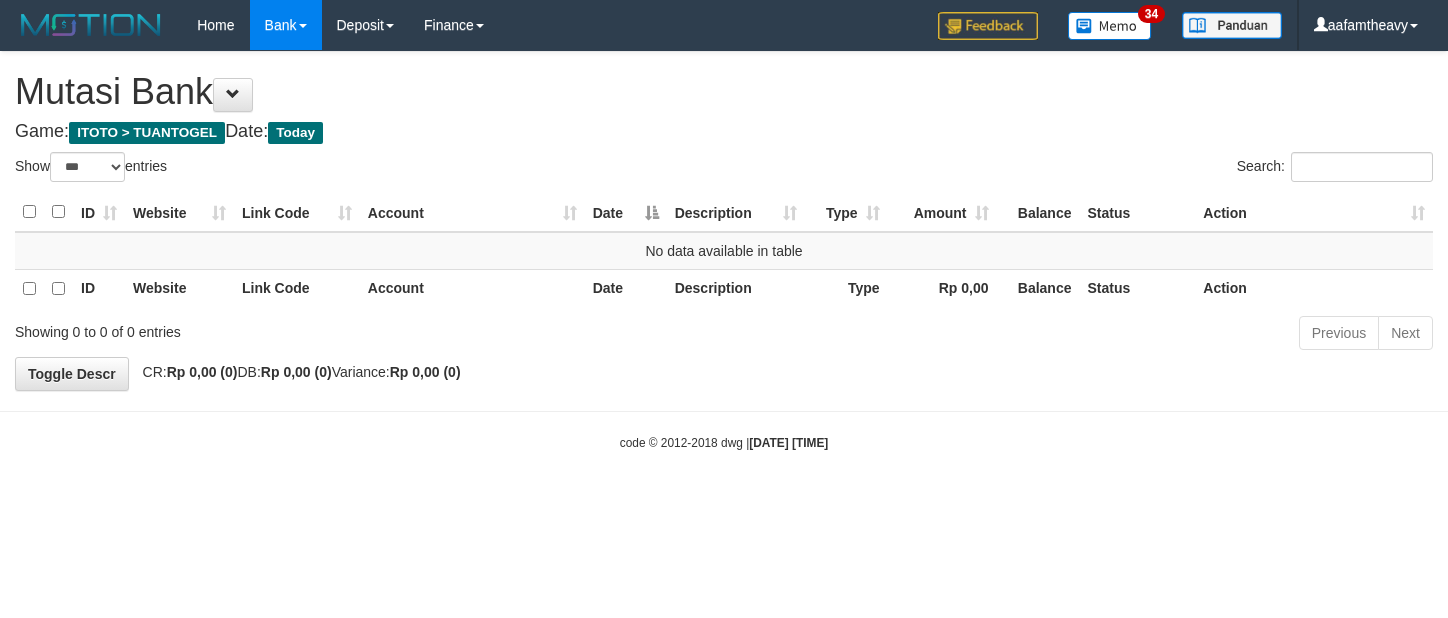 select on "***" 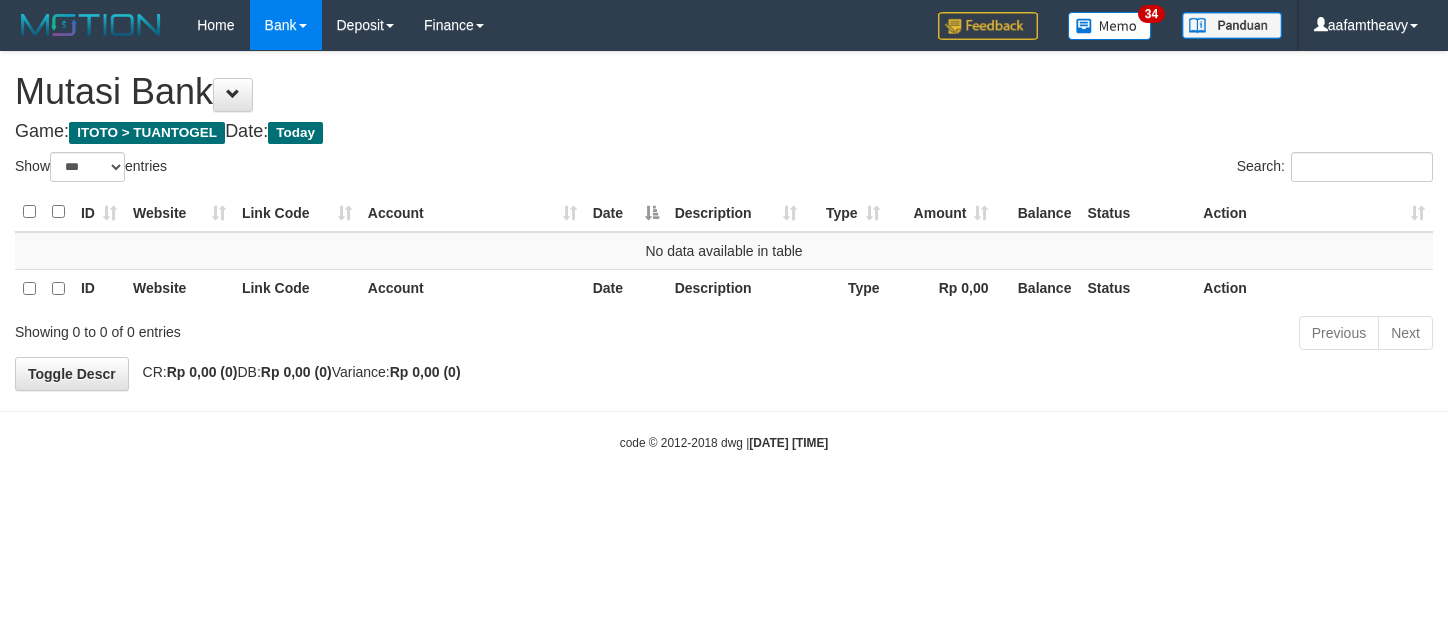 scroll, scrollTop: 0, scrollLeft: 0, axis: both 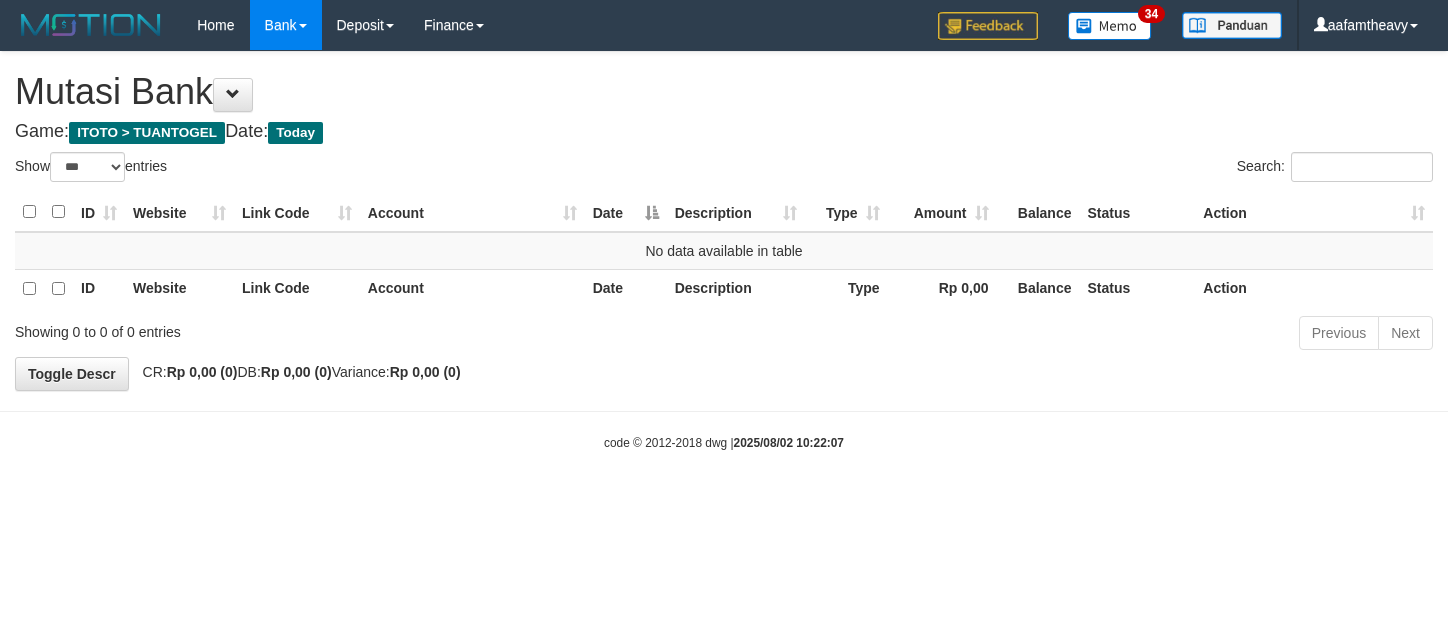 select on "***" 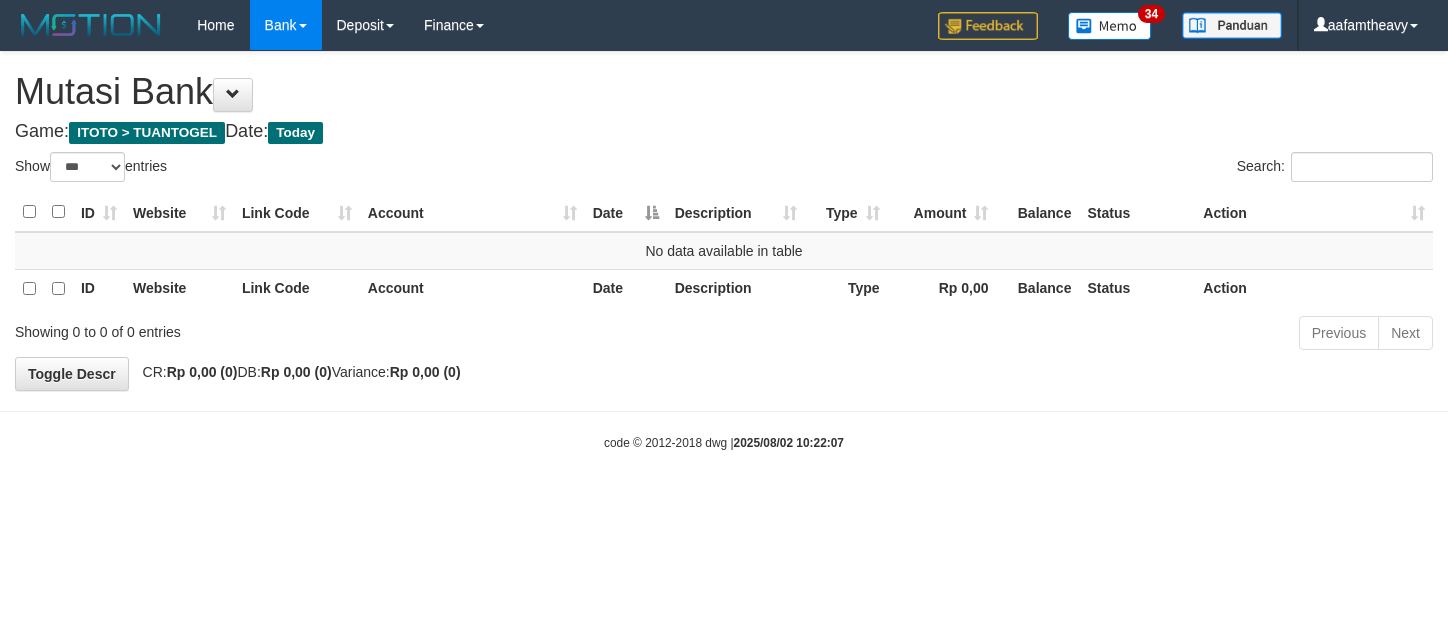 scroll, scrollTop: 0, scrollLeft: 0, axis: both 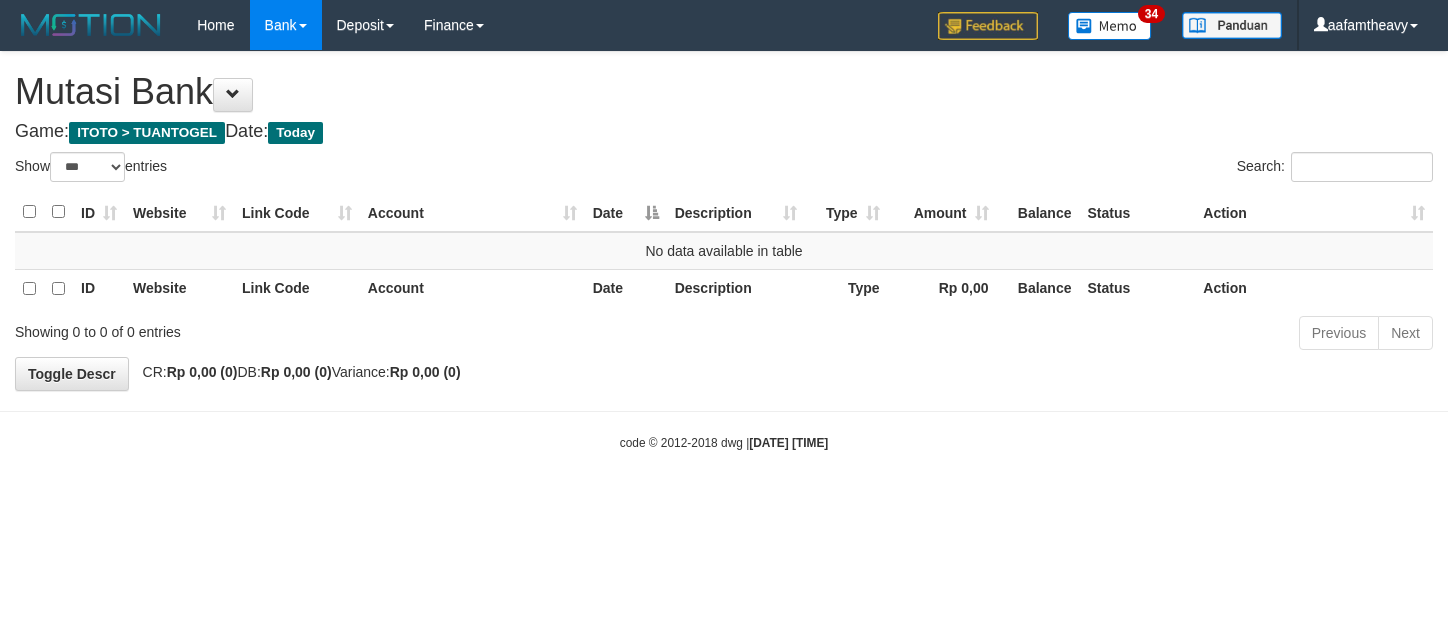 select on "***" 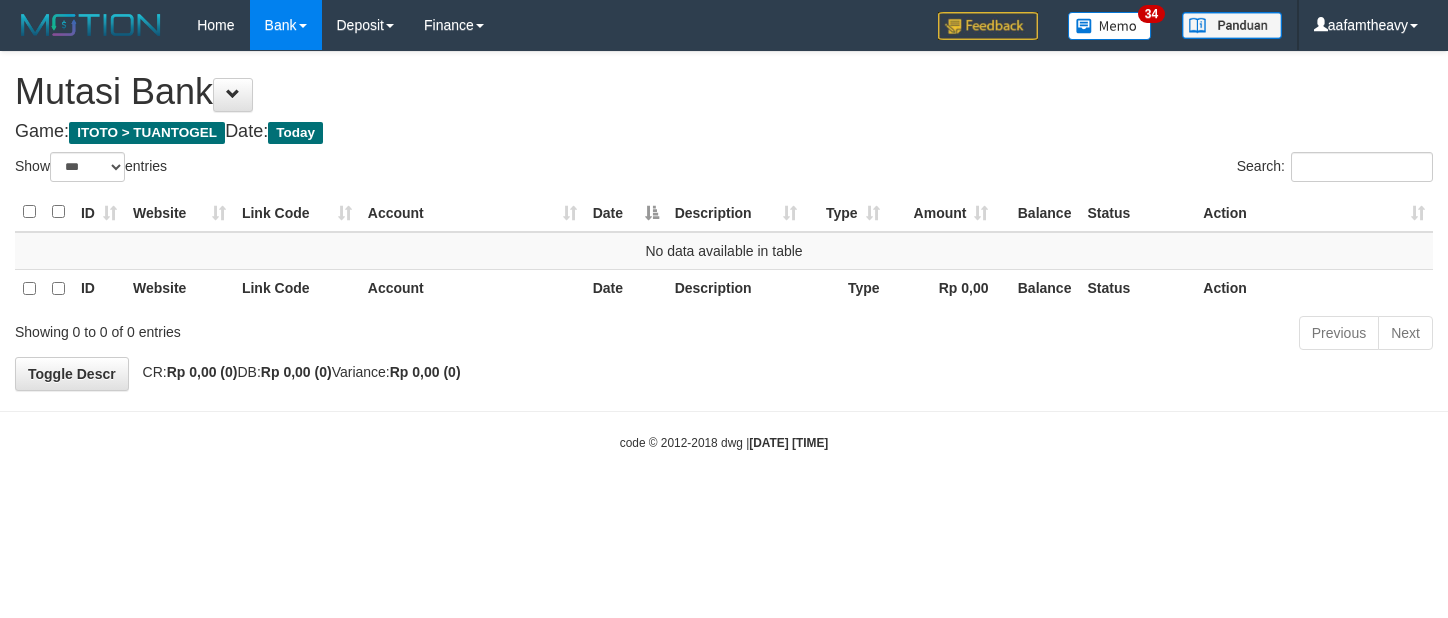 scroll, scrollTop: 0, scrollLeft: 0, axis: both 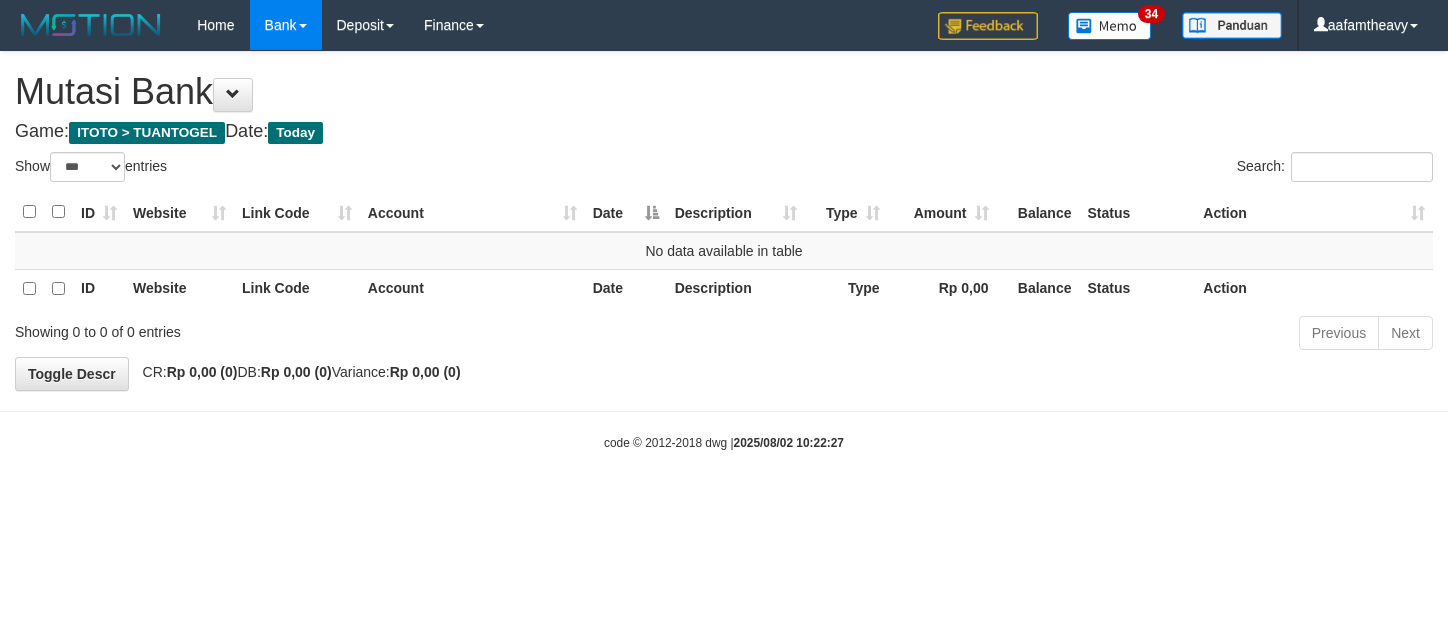 select on "***" 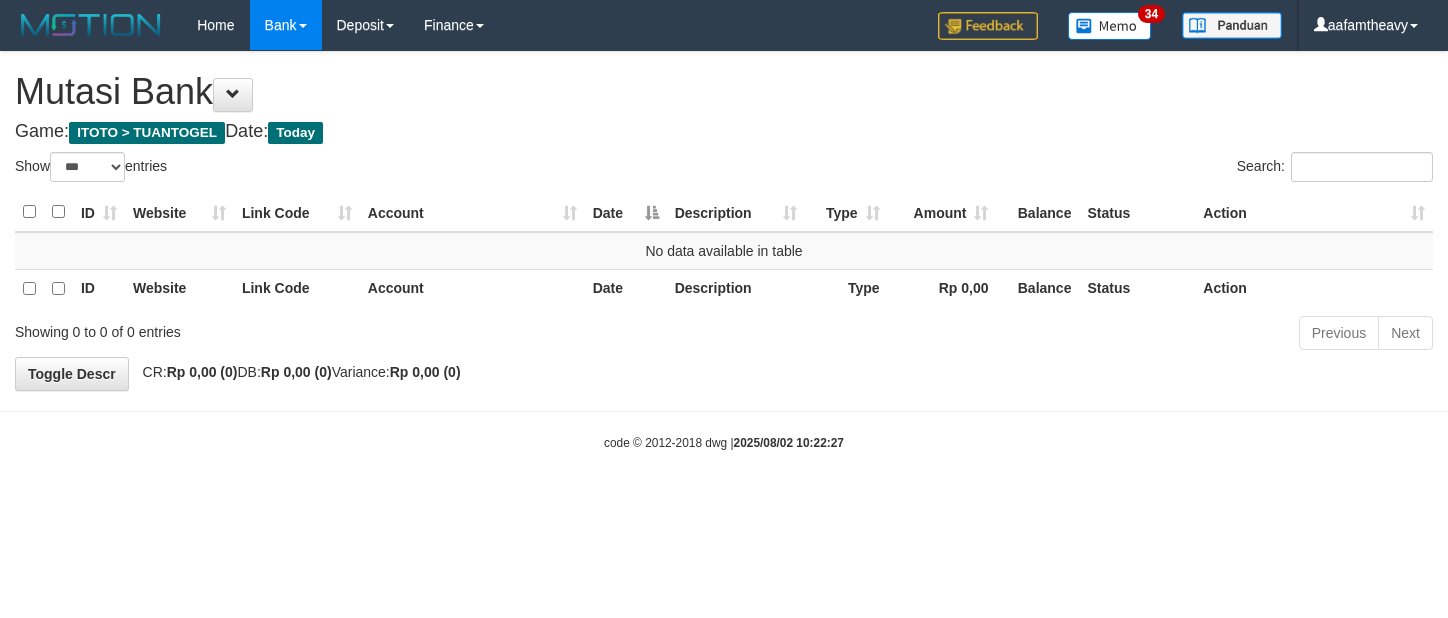 scroll, scrollTop: 0, scrollLeft: 0, axis: both 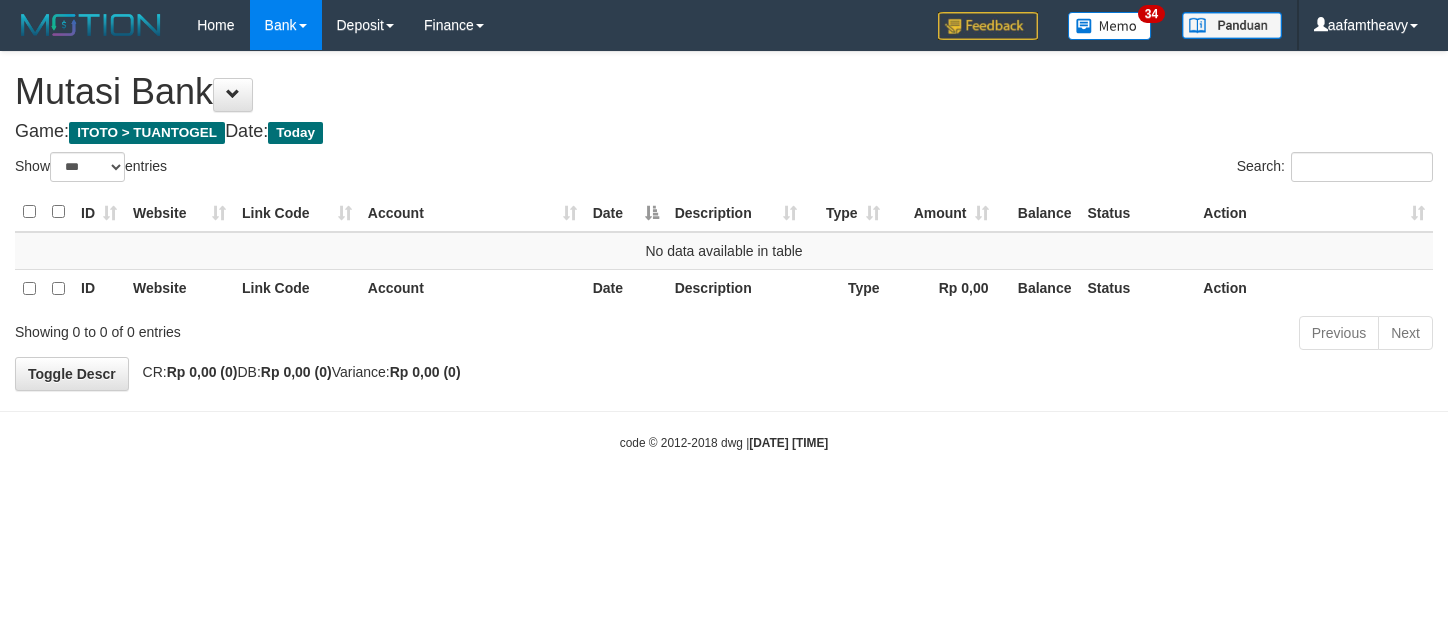 select on "***" 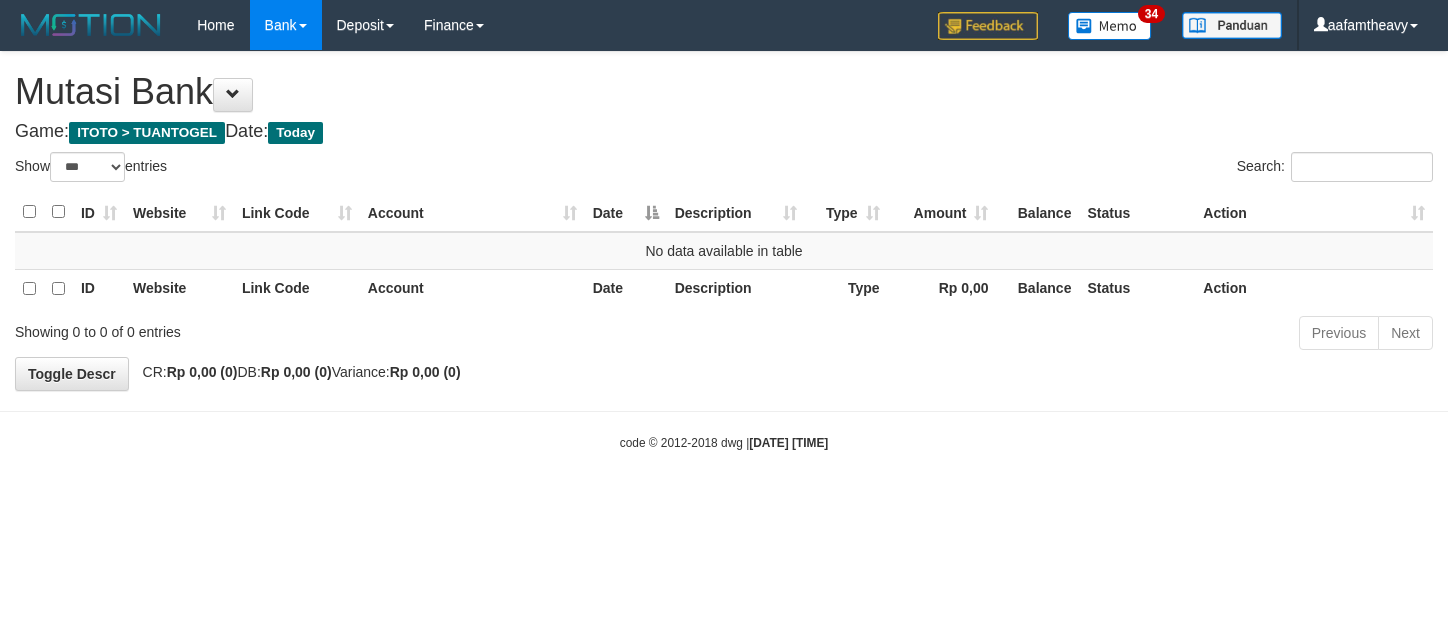 scroll, scrollTop: 0, scrollLeft: 0, axis: both 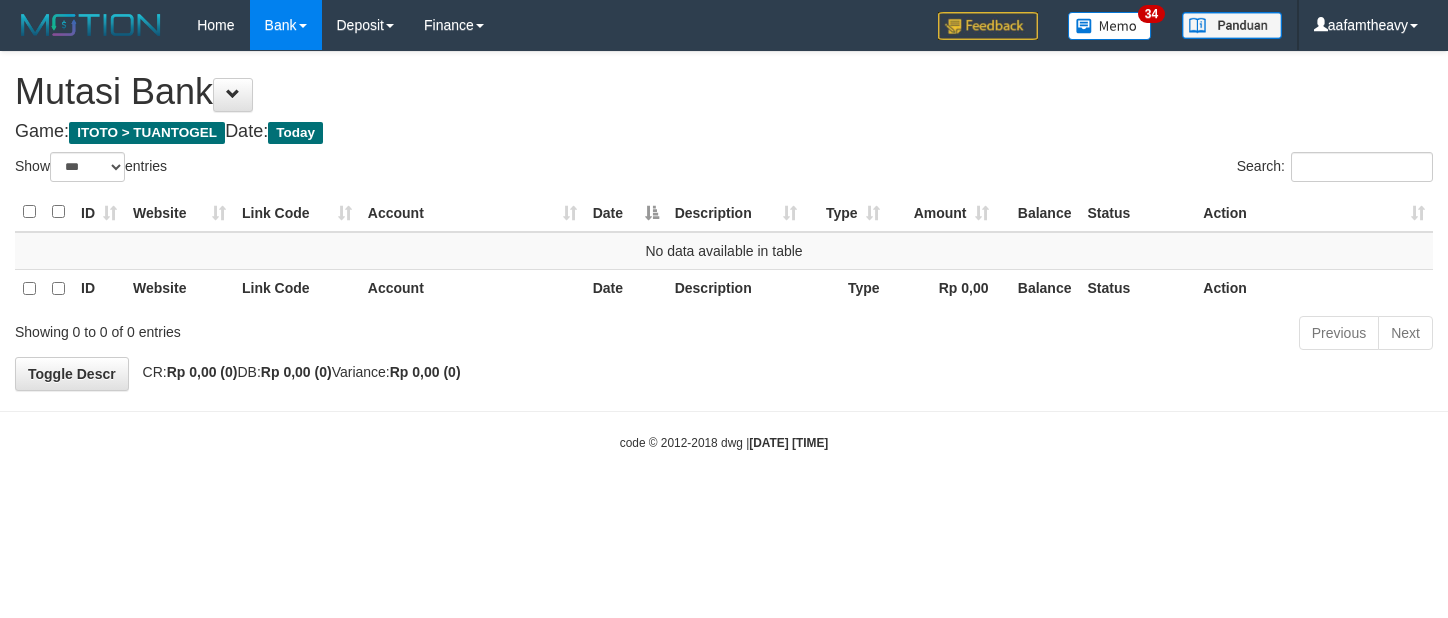 select on "***" 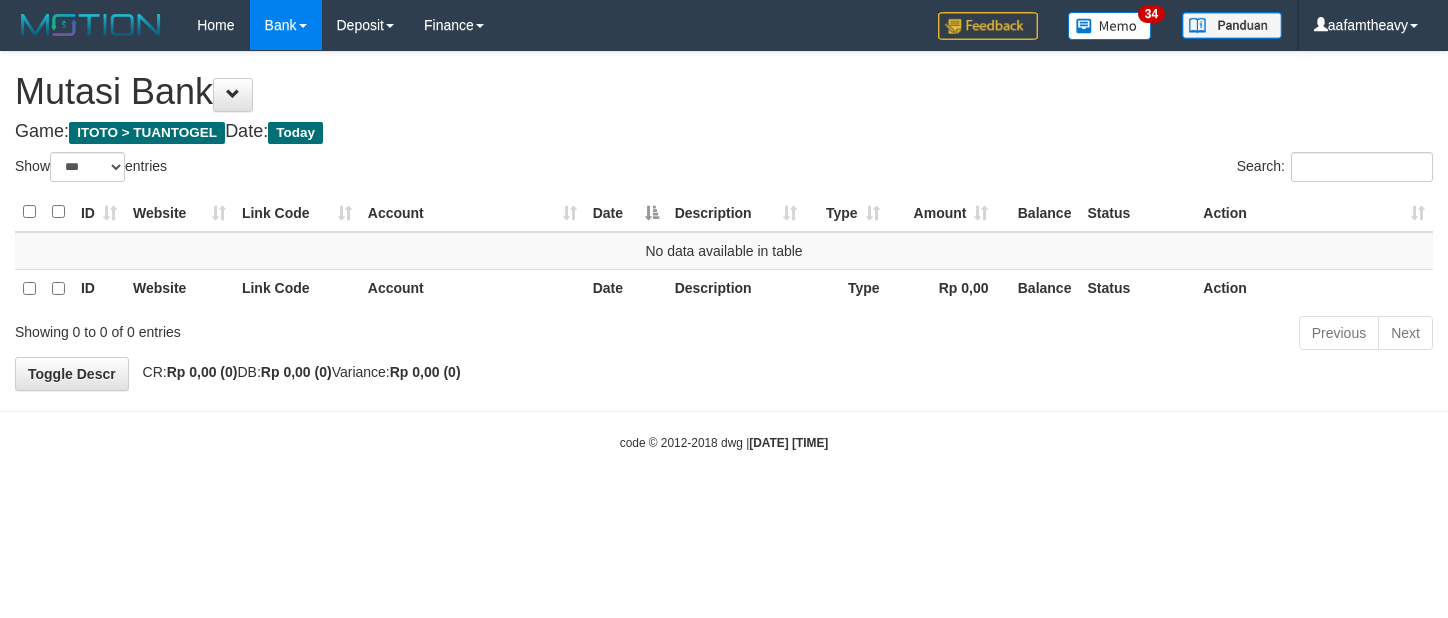 scroll, scrollTop: 0, scrollLeft: 0, axis: both 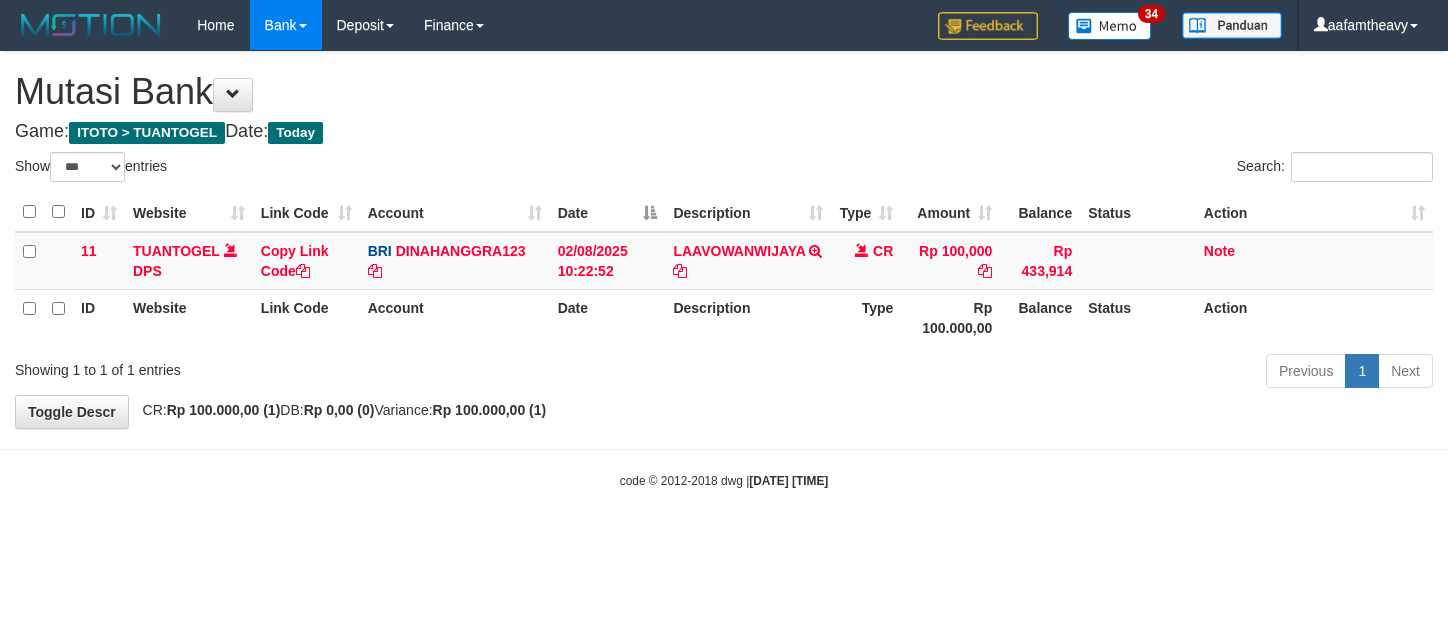 select on "***" 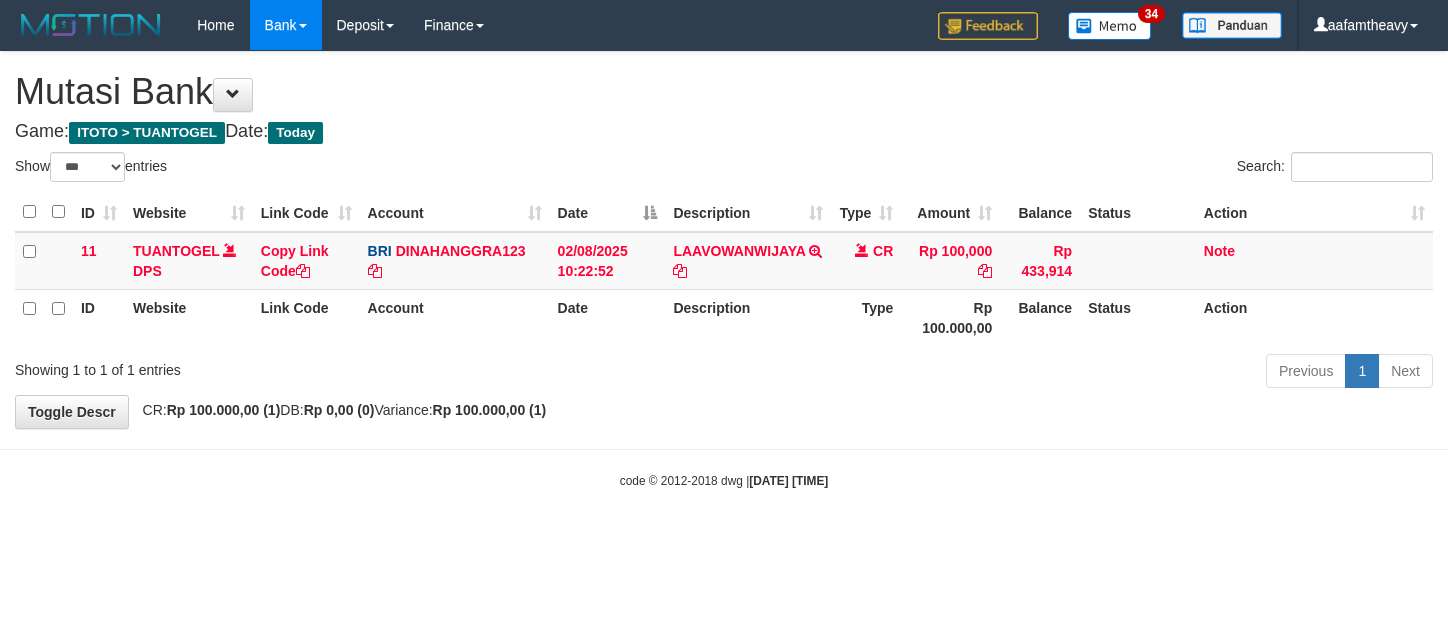 scroll, scrollTop: 0, scrollLeft: 0, axis: both 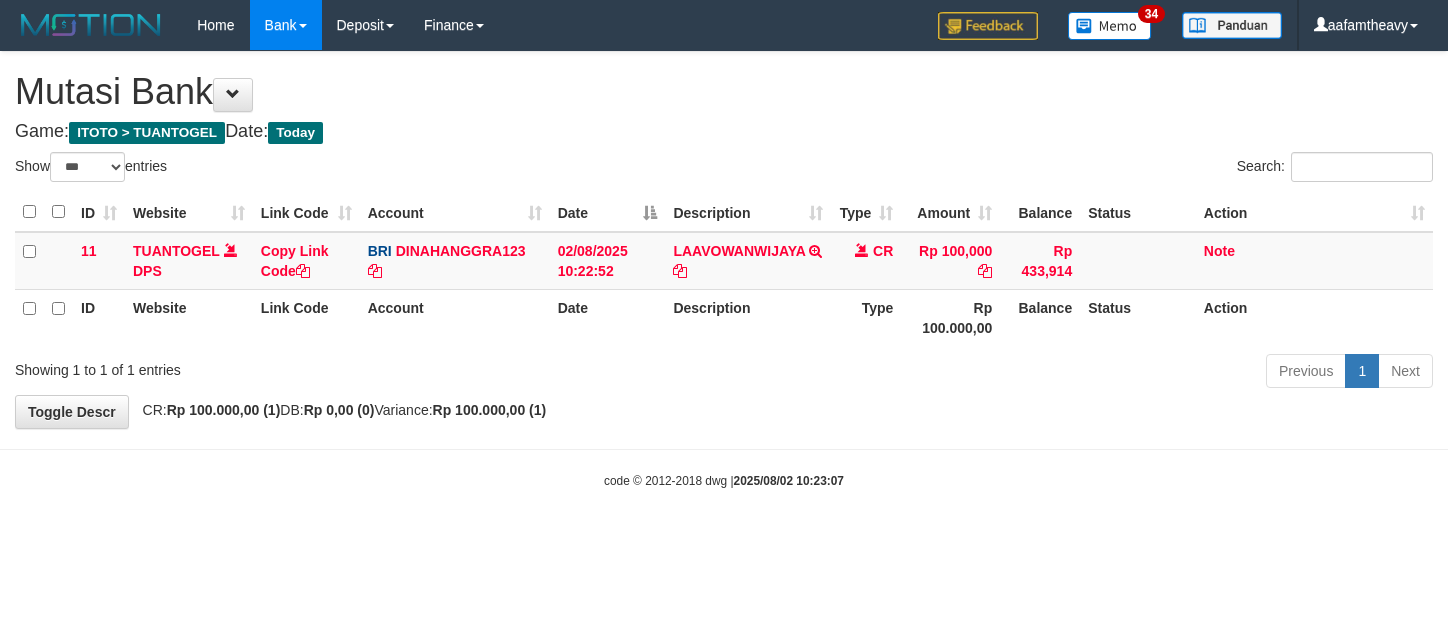 select on "***" 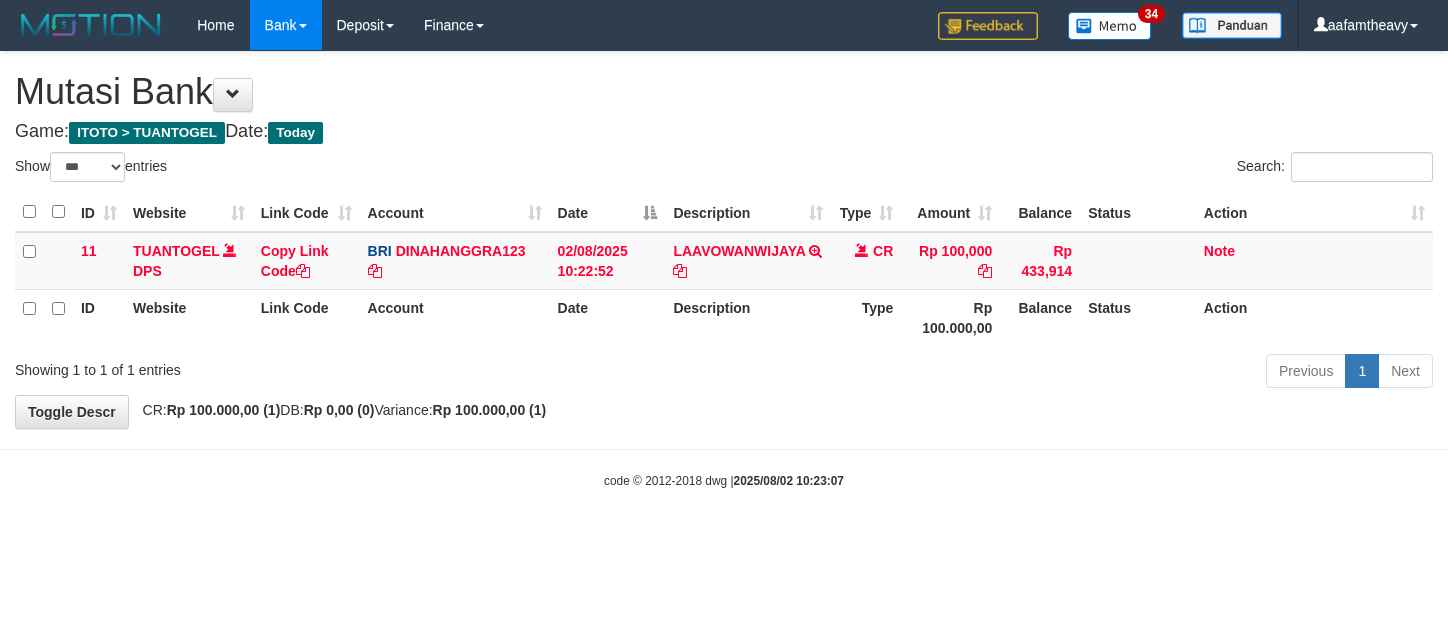 scroll, scrollTop: 0, scrollLeft: 0, axis: both 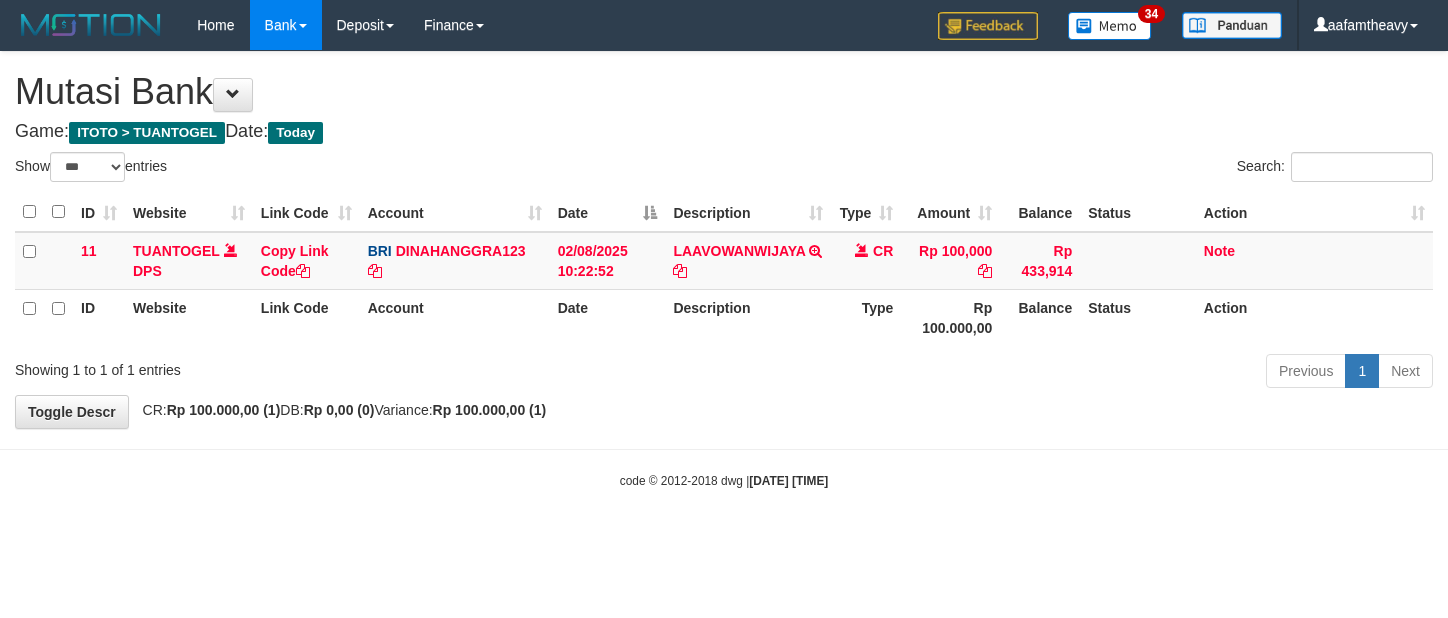 select on "***" 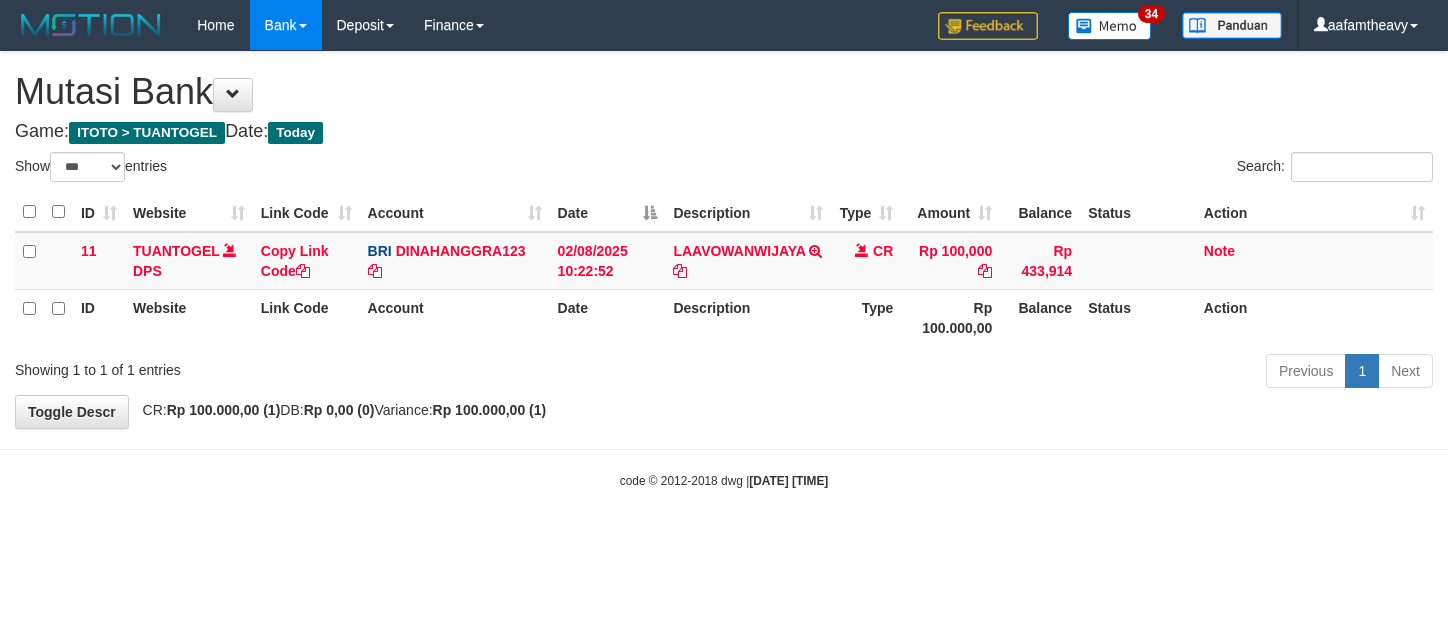 scroll, scrollTop: 0, scrollLeft: 0, axis: both 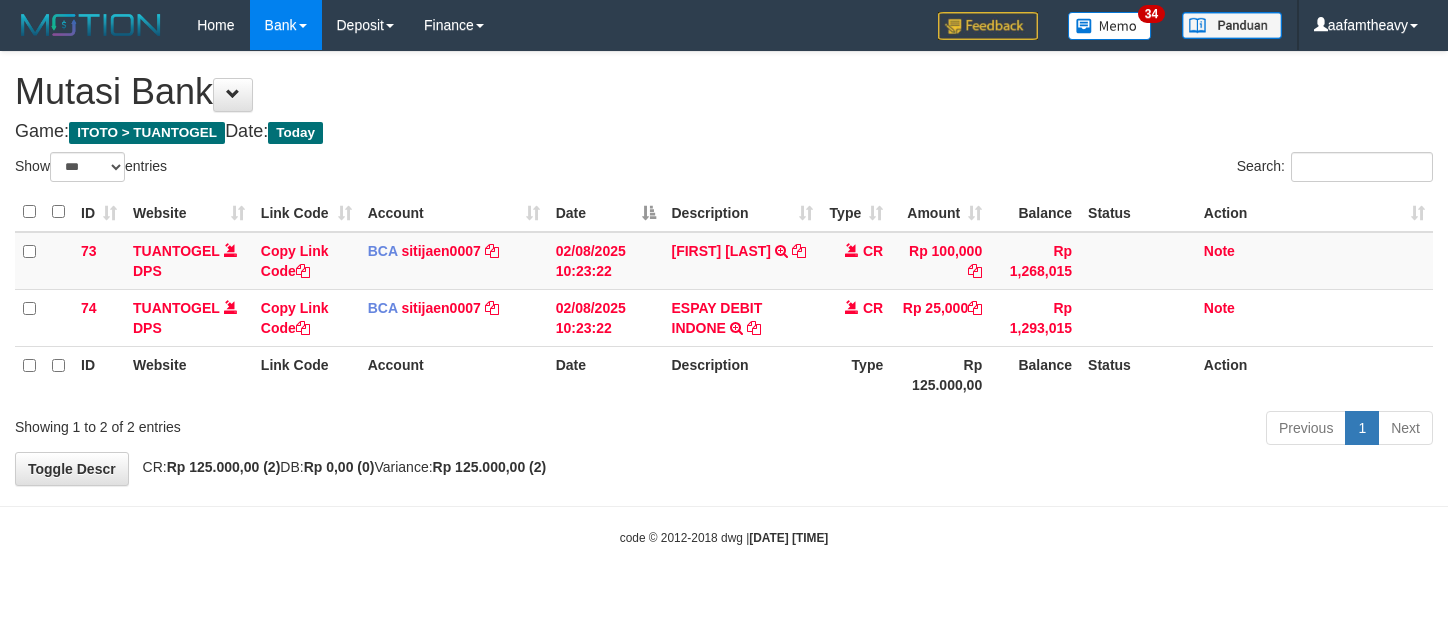 select on "***" 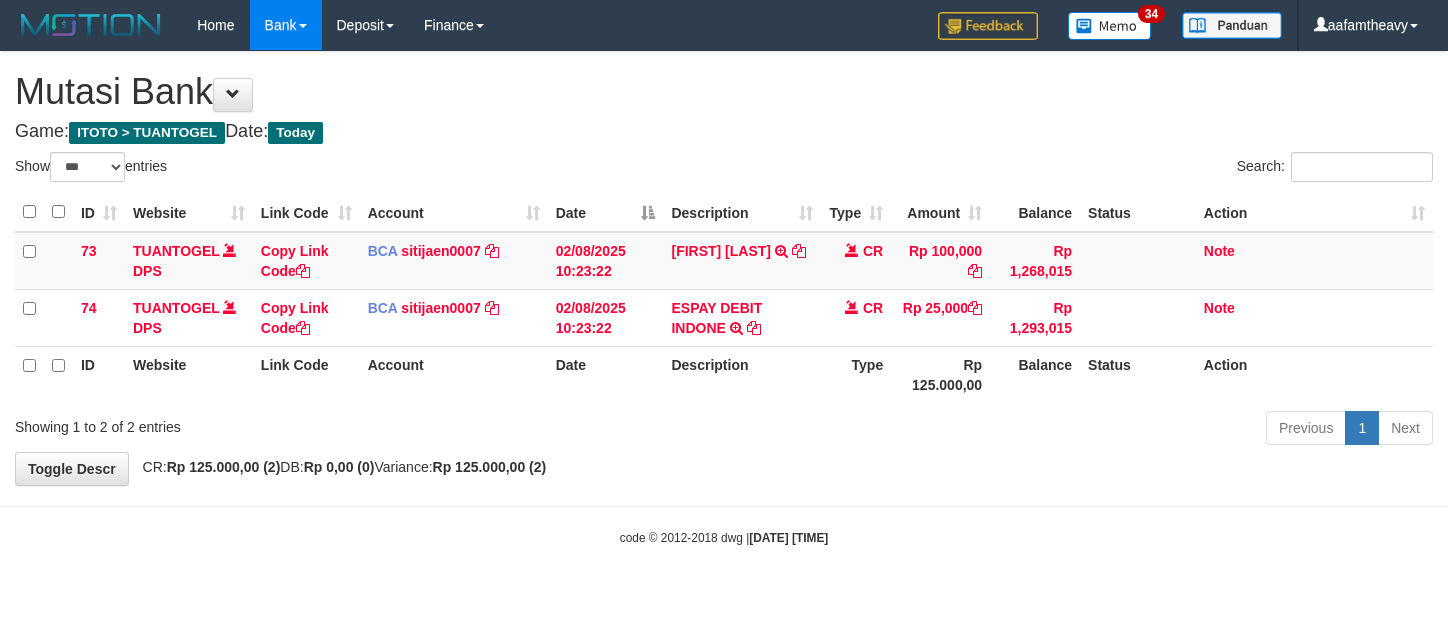 scroll, scrollTop: 0, scrollLeft: 0, axis: both 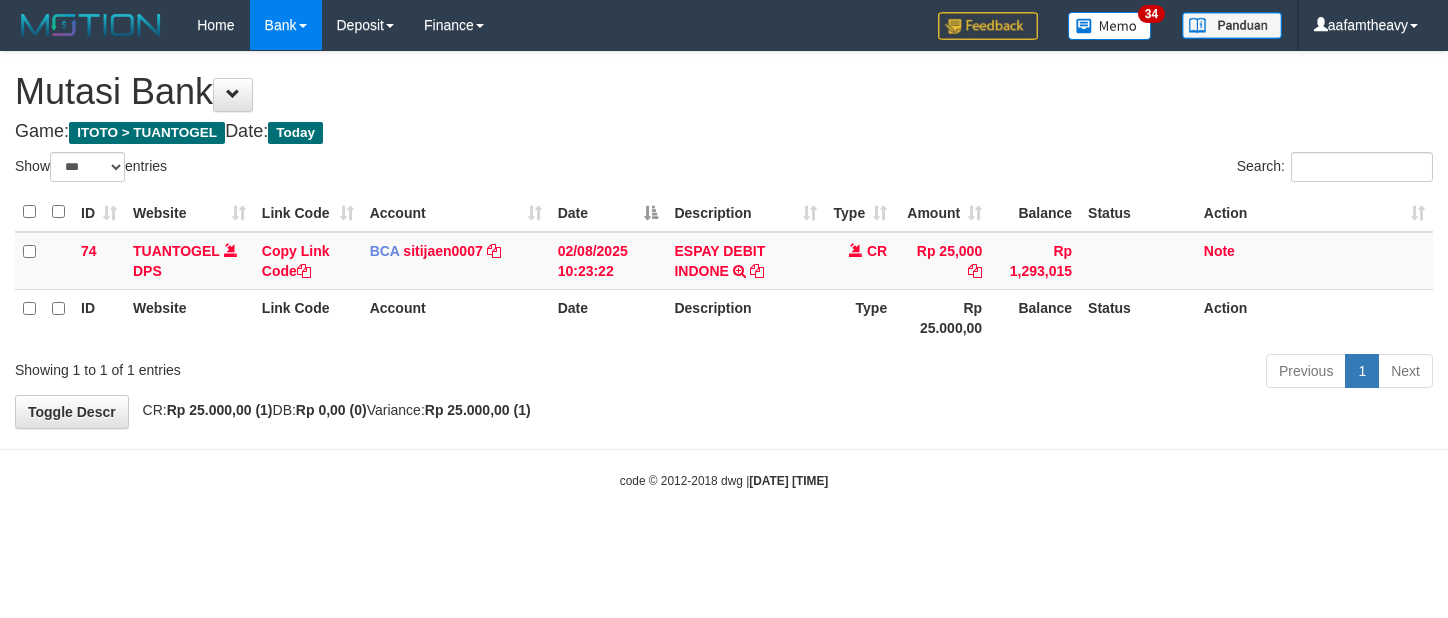 select on "***" 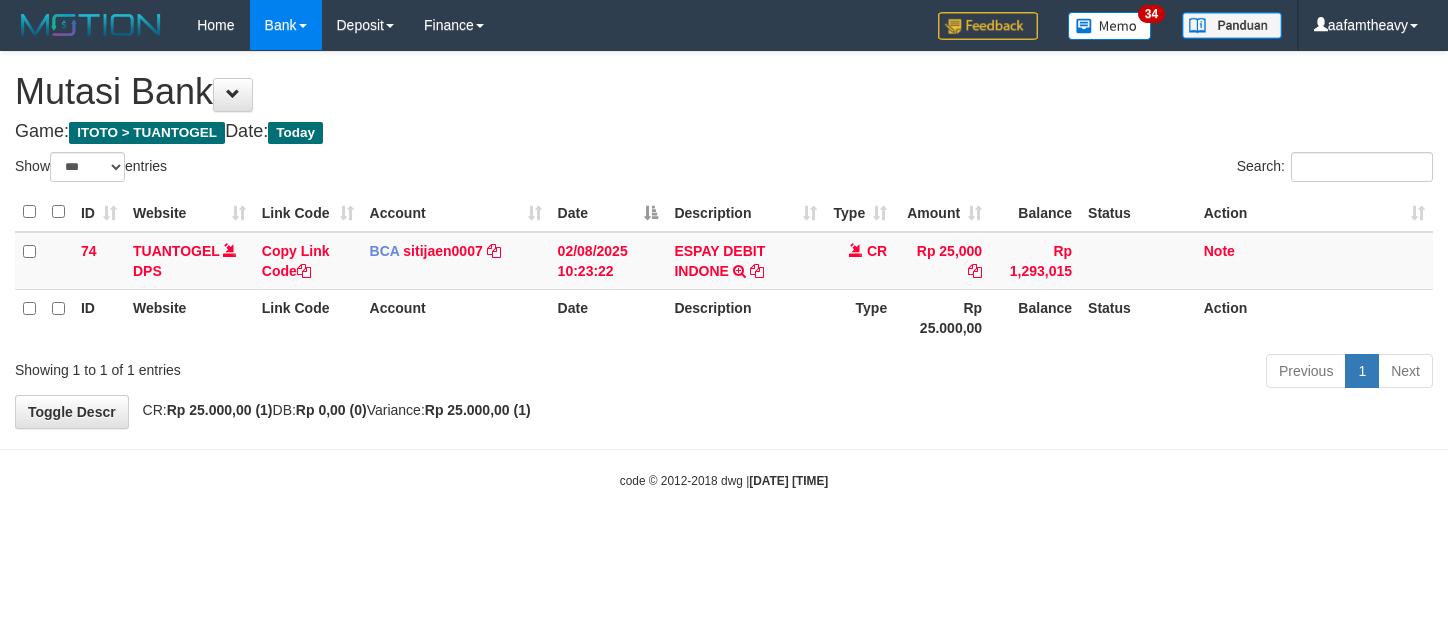 scroll, scrollTop: 0, scrollLeft: 0, axis: both 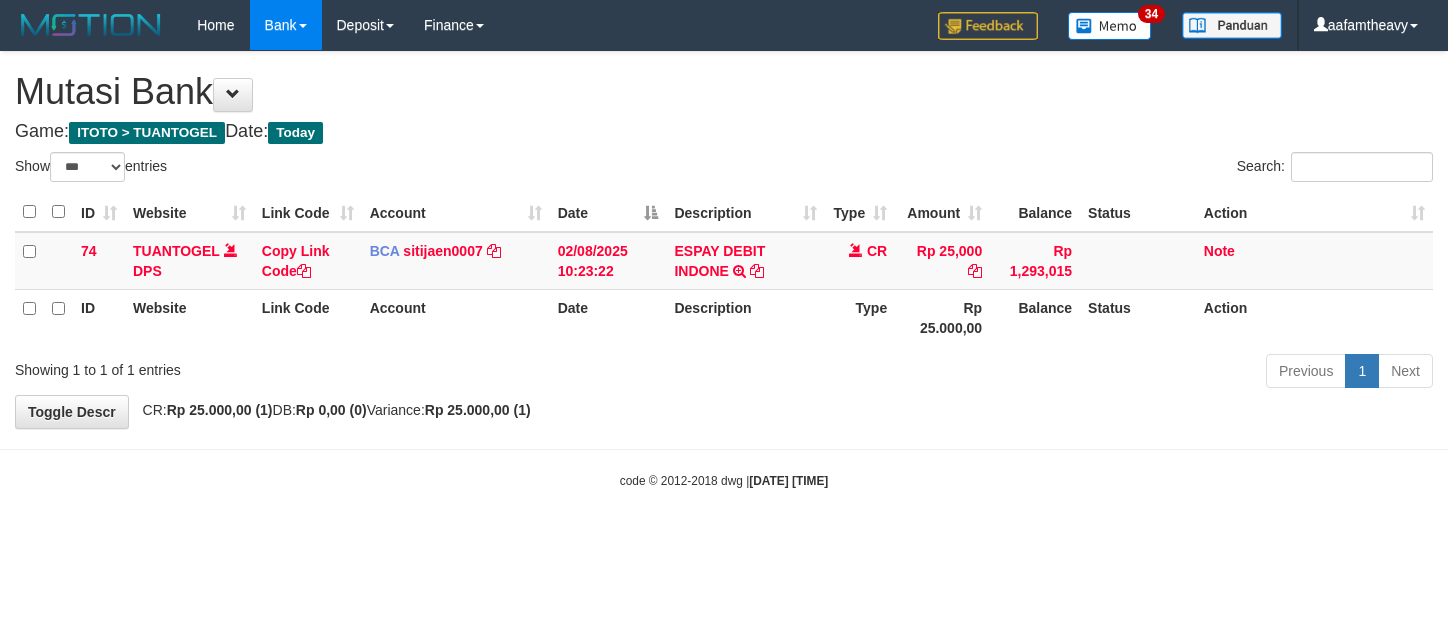 select on "***" 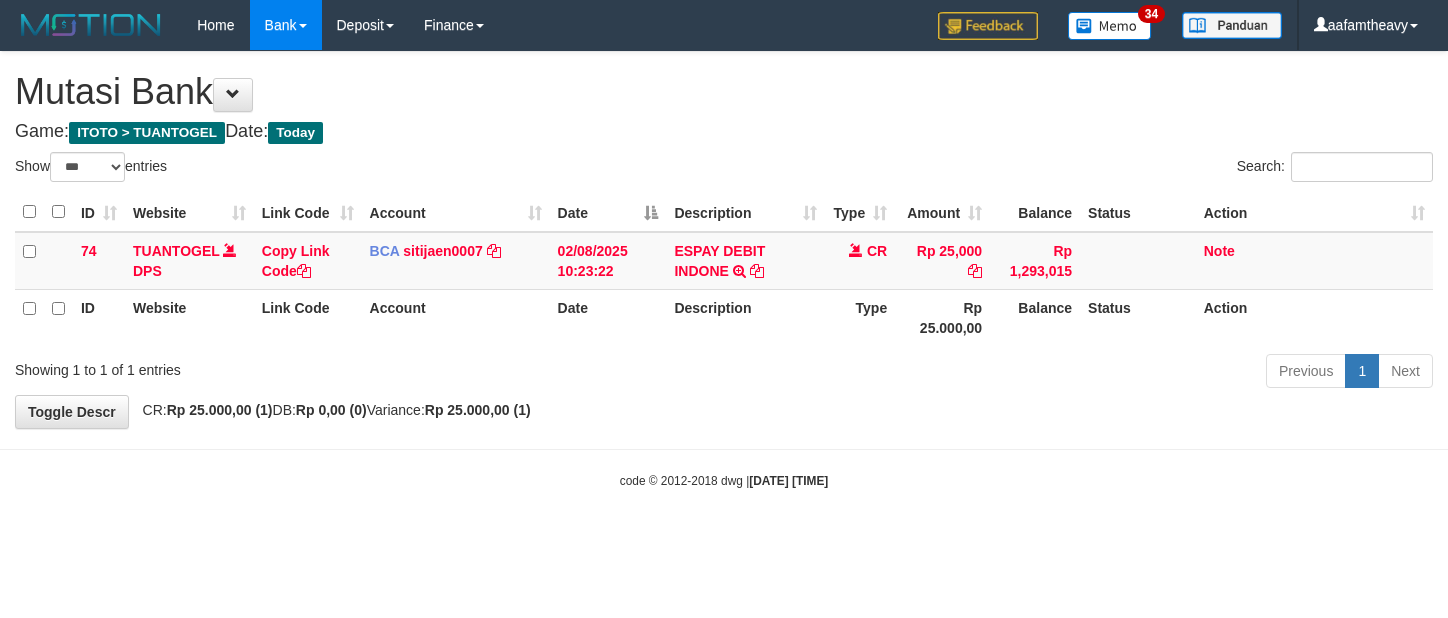 scroll, scrollTop: 0, scrollLeft: 0, axis: both 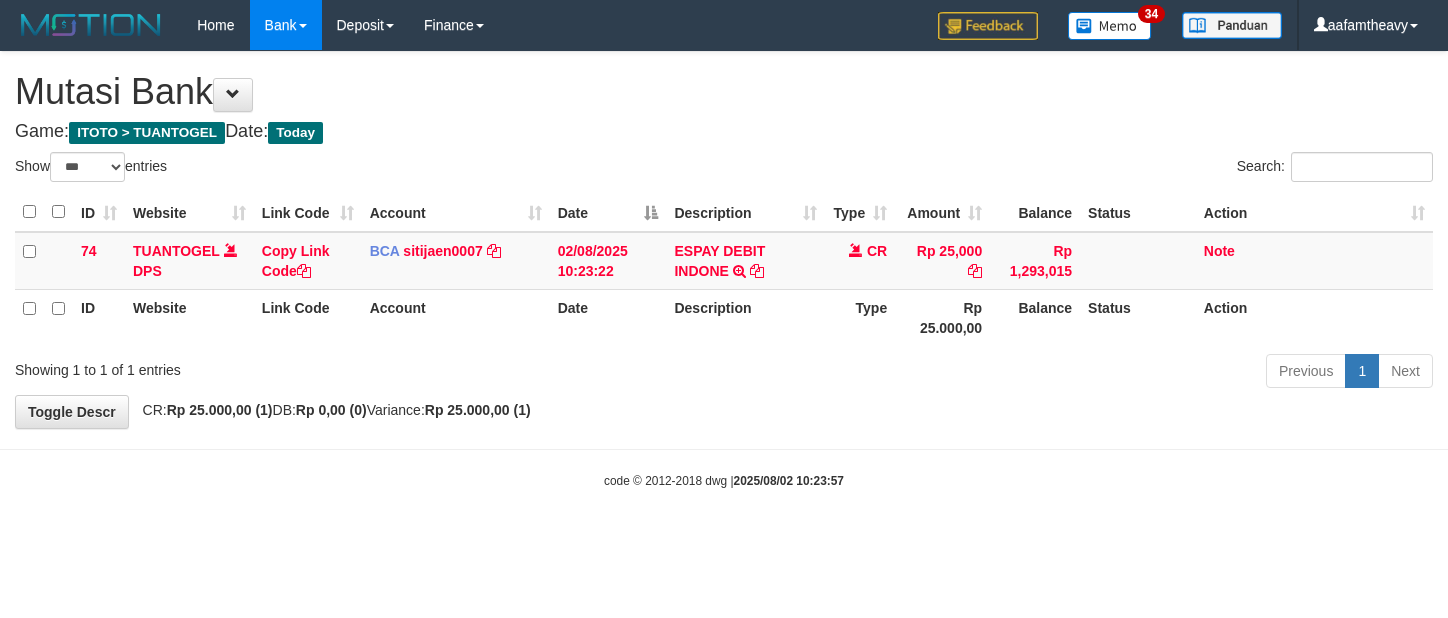 select on "***" 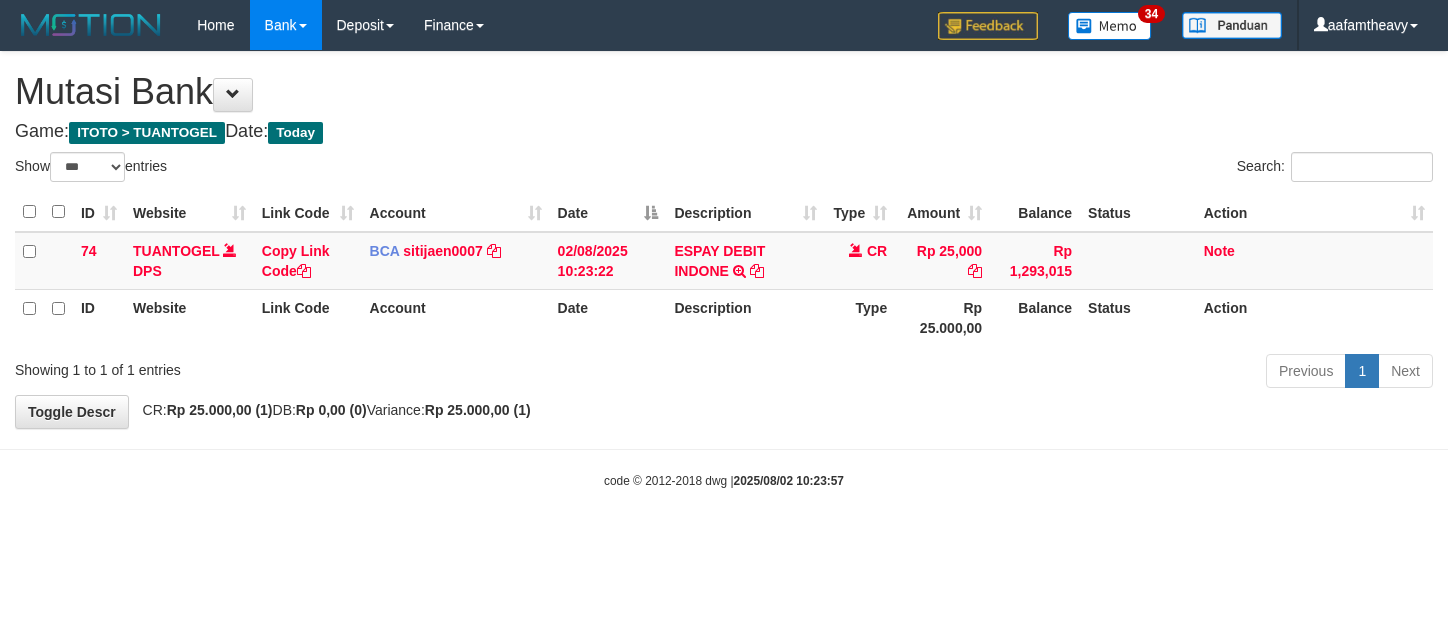 scroll, scrollTop: 0, scrollLeft: 0, axis: both 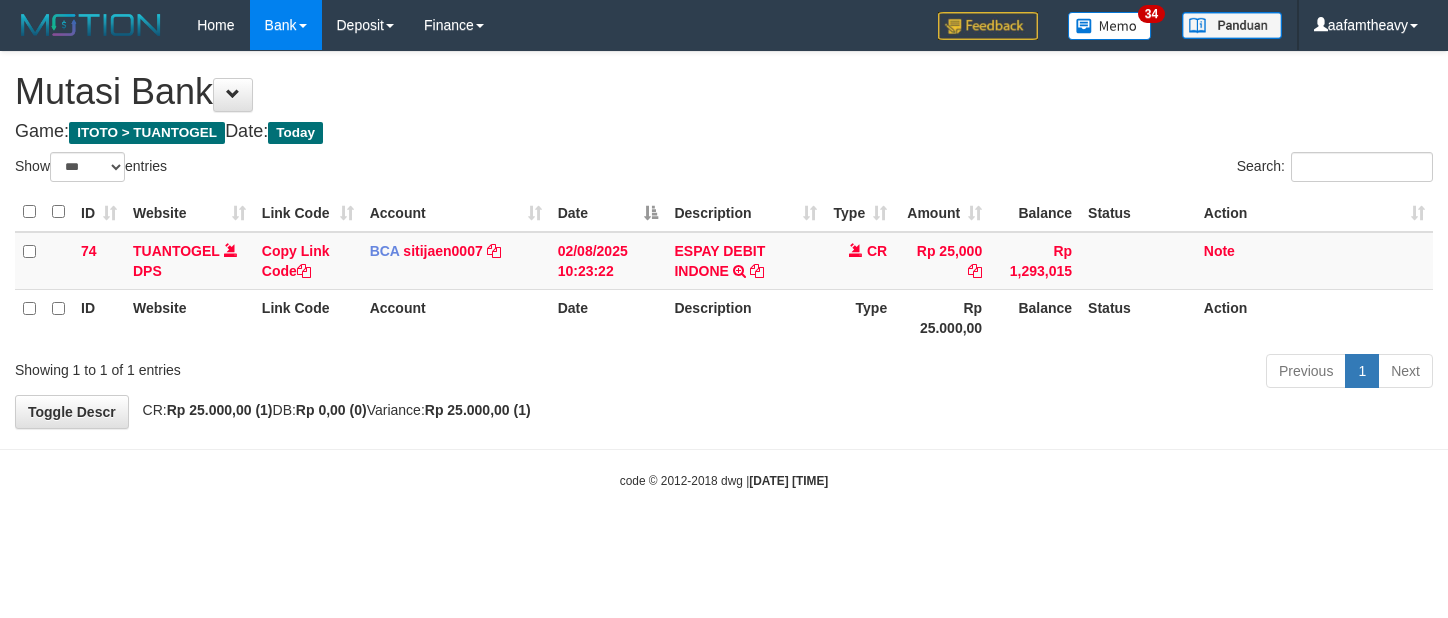 select on "***" 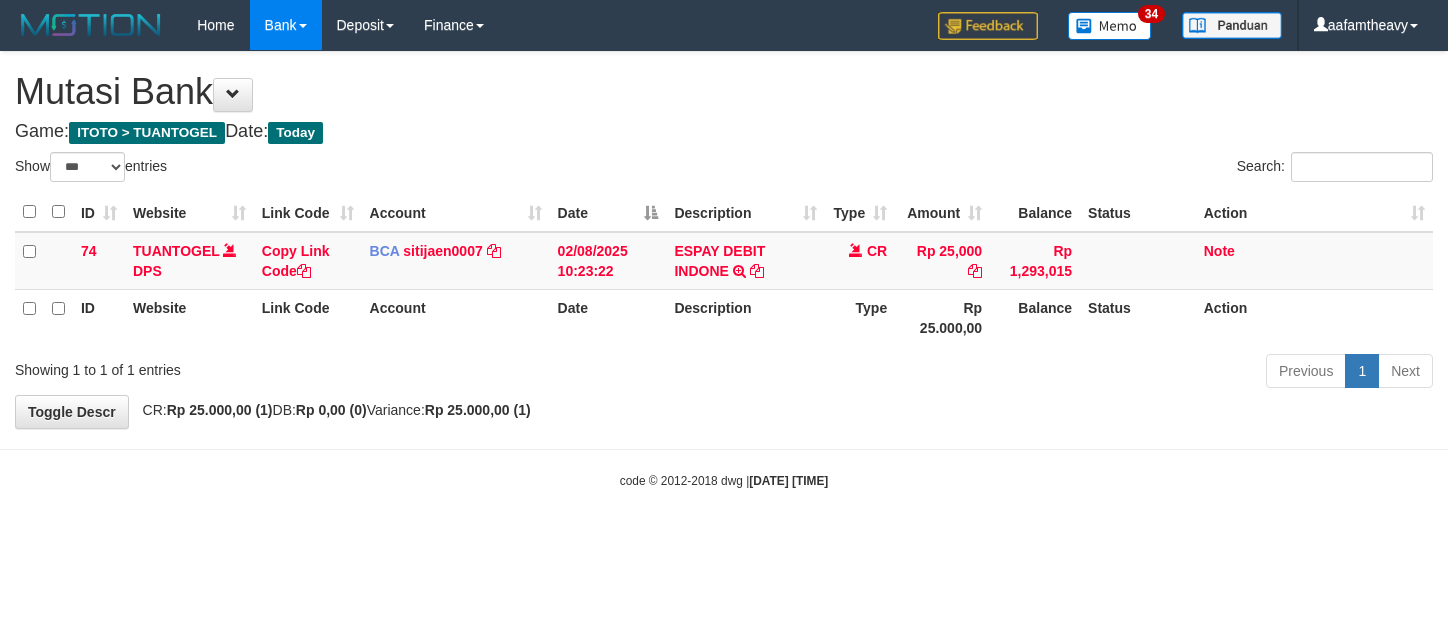 scroll, scrollTop: 0, scrollLeft: 0, axis: both 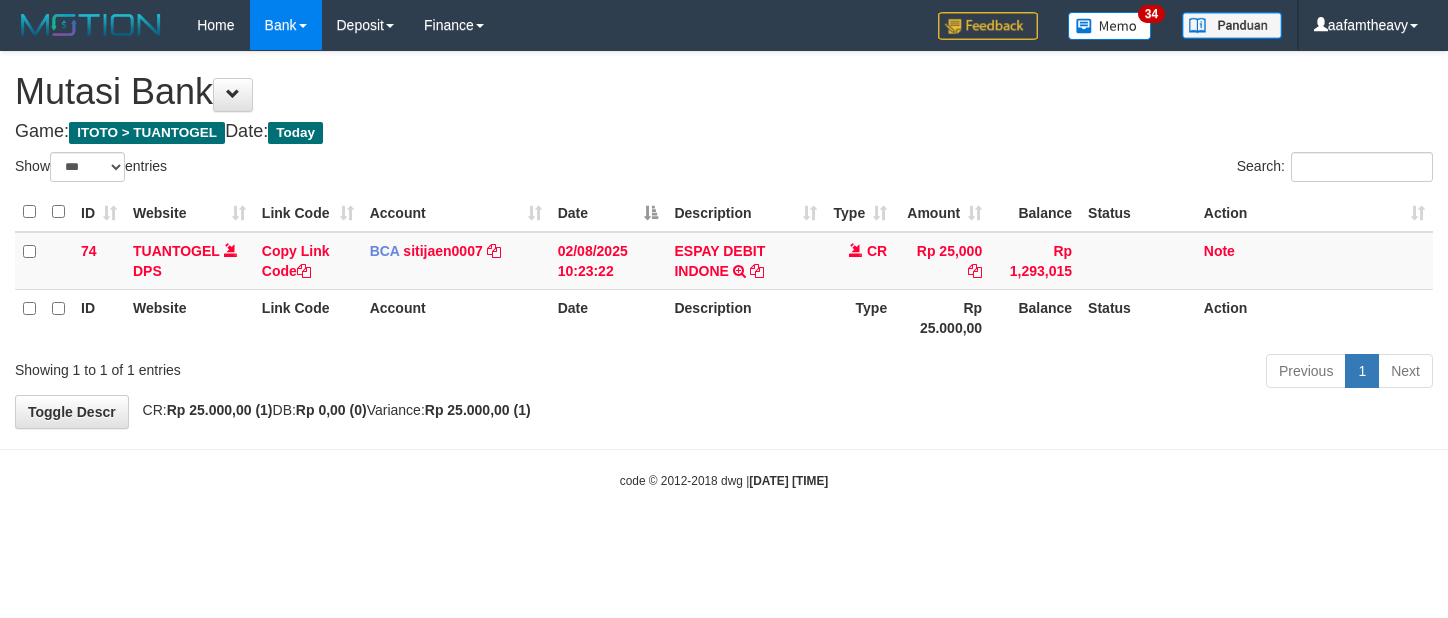 select on "***" 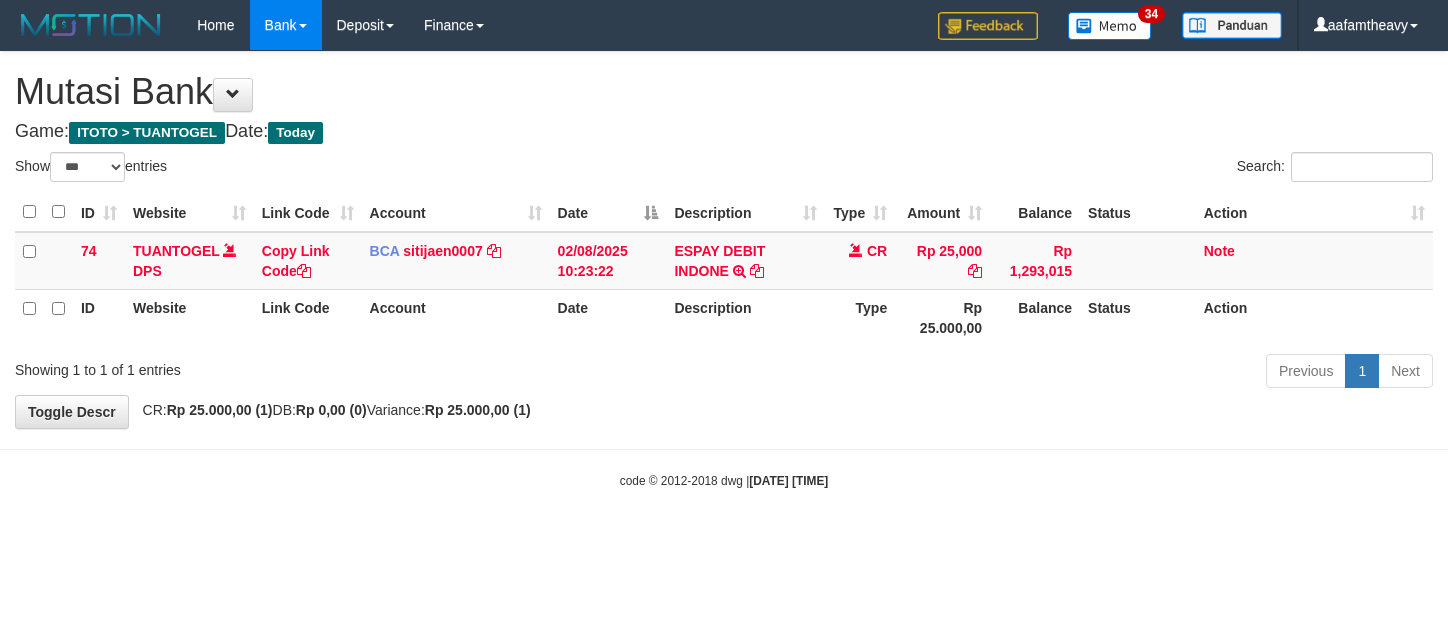 scroll, scrollTop: 0, scrollLeft: 0, axis: both 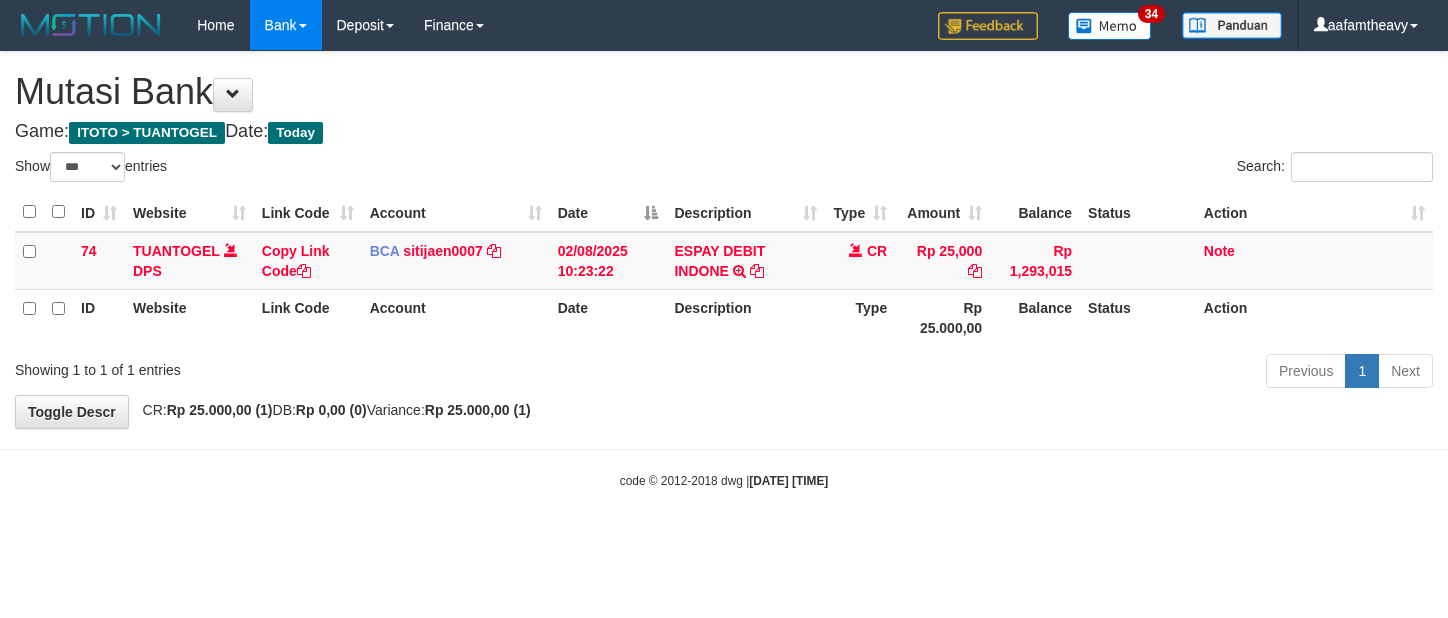 select on "***" 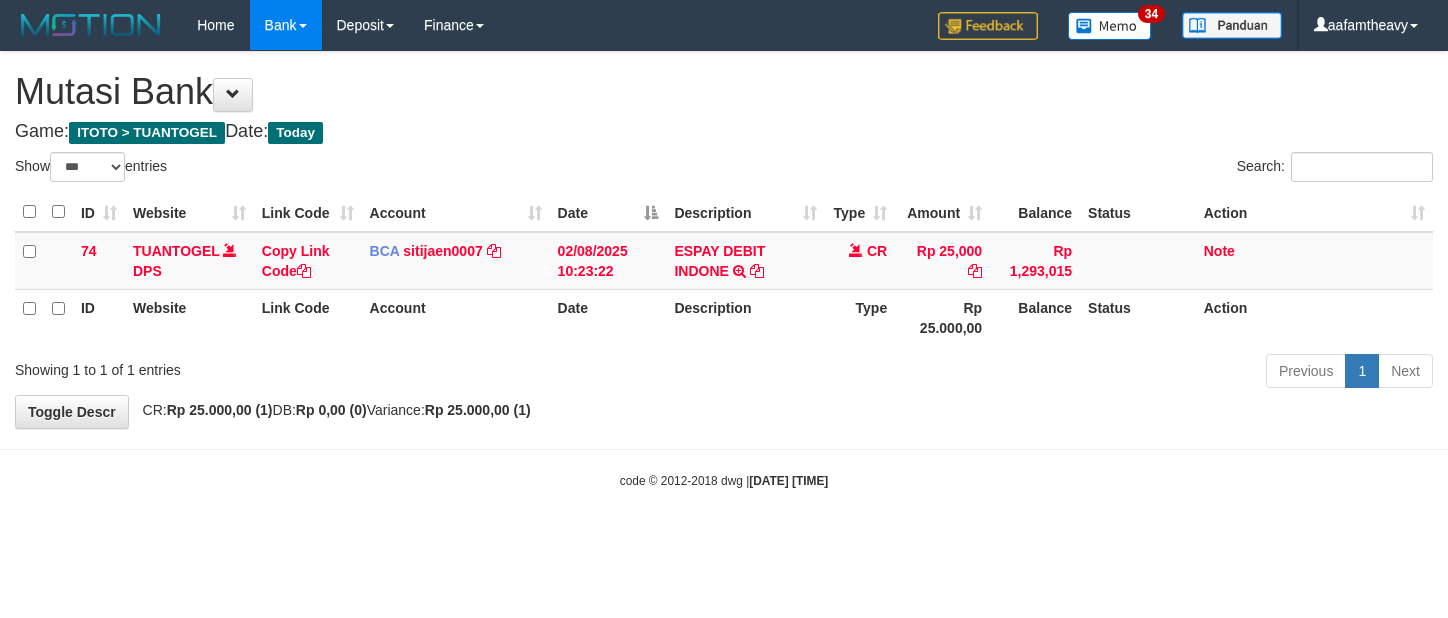 scroll, scrollTop: 0, scrollLeft: 0, axis: both 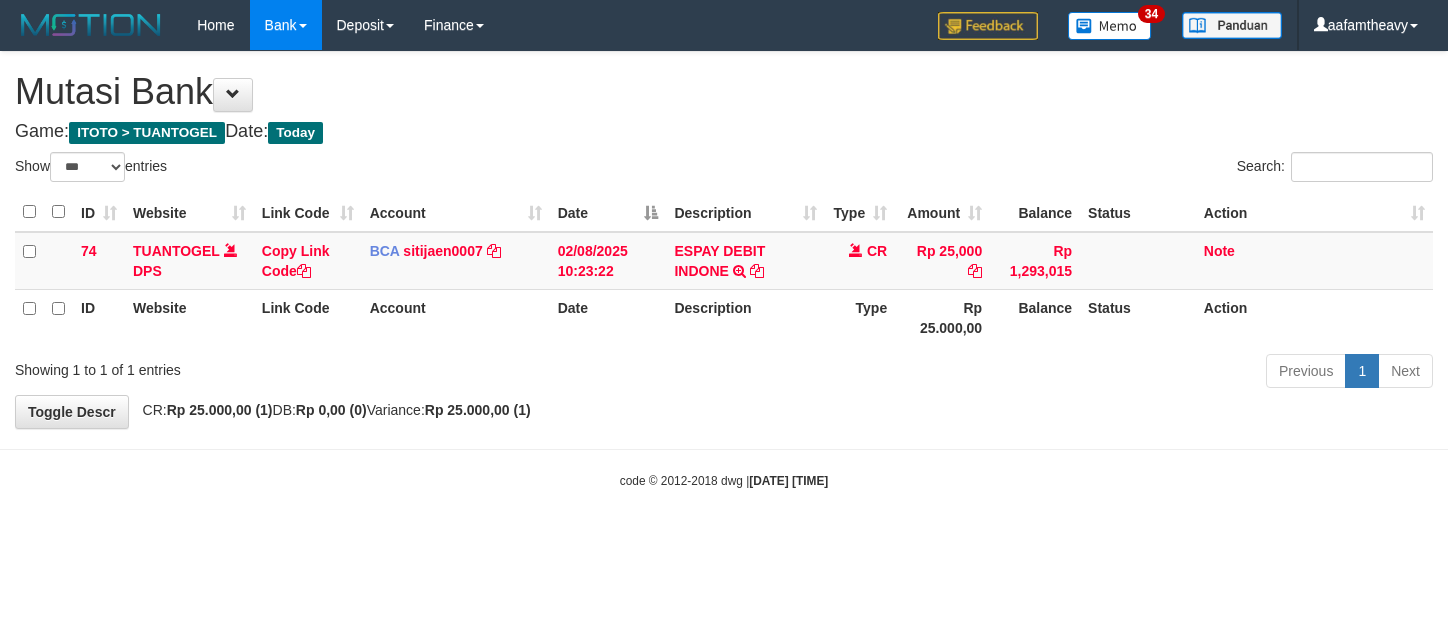 select on "***" 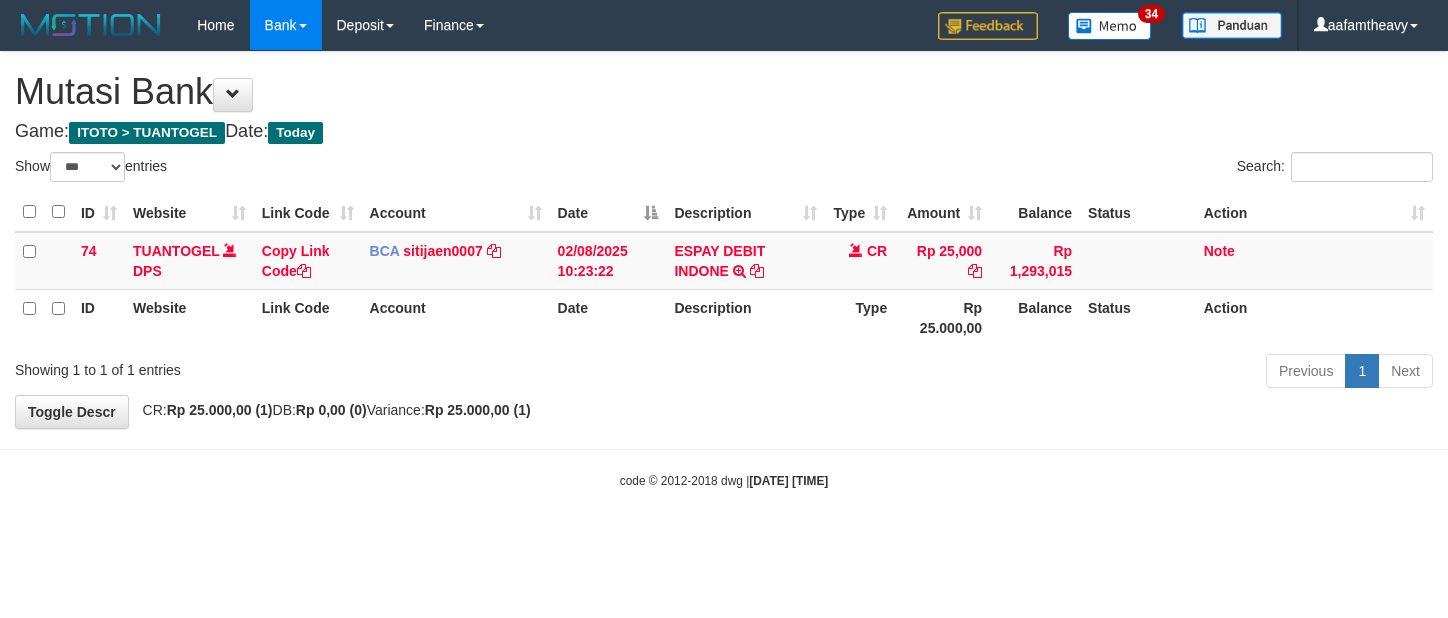 scroll, scrollTop: 0, scrollLeft: 0, axis: both 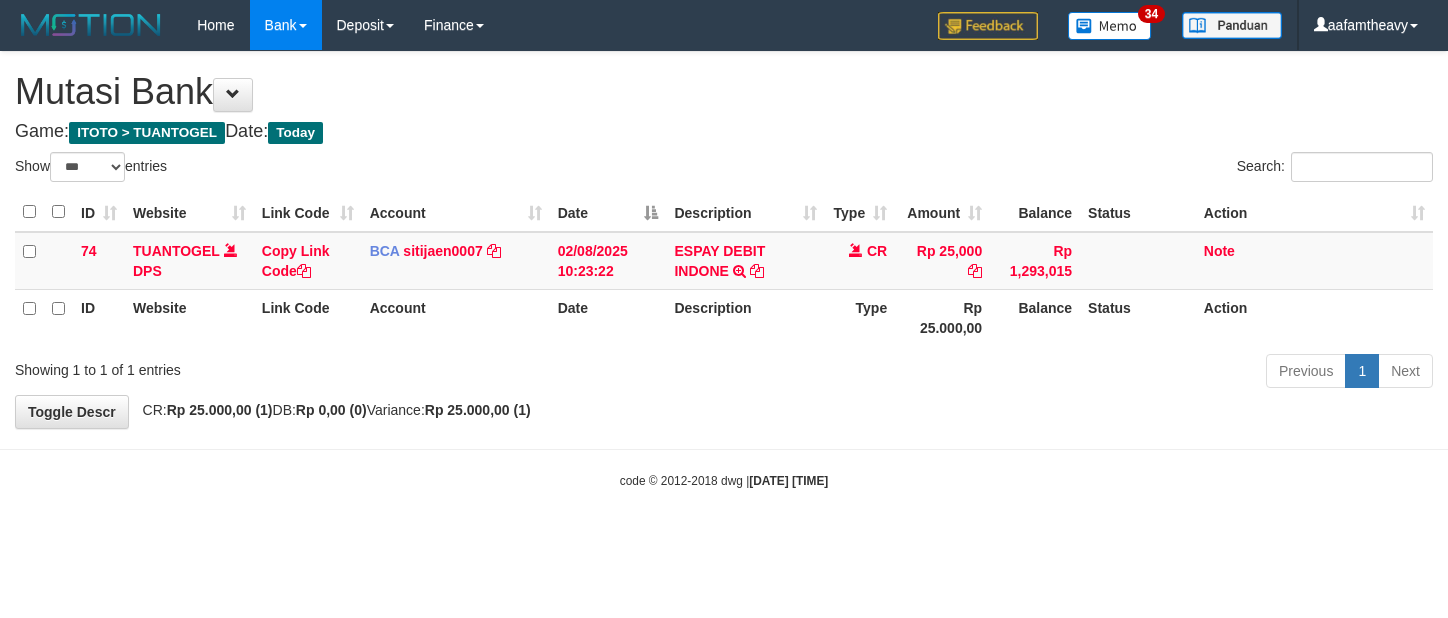 select on "***" 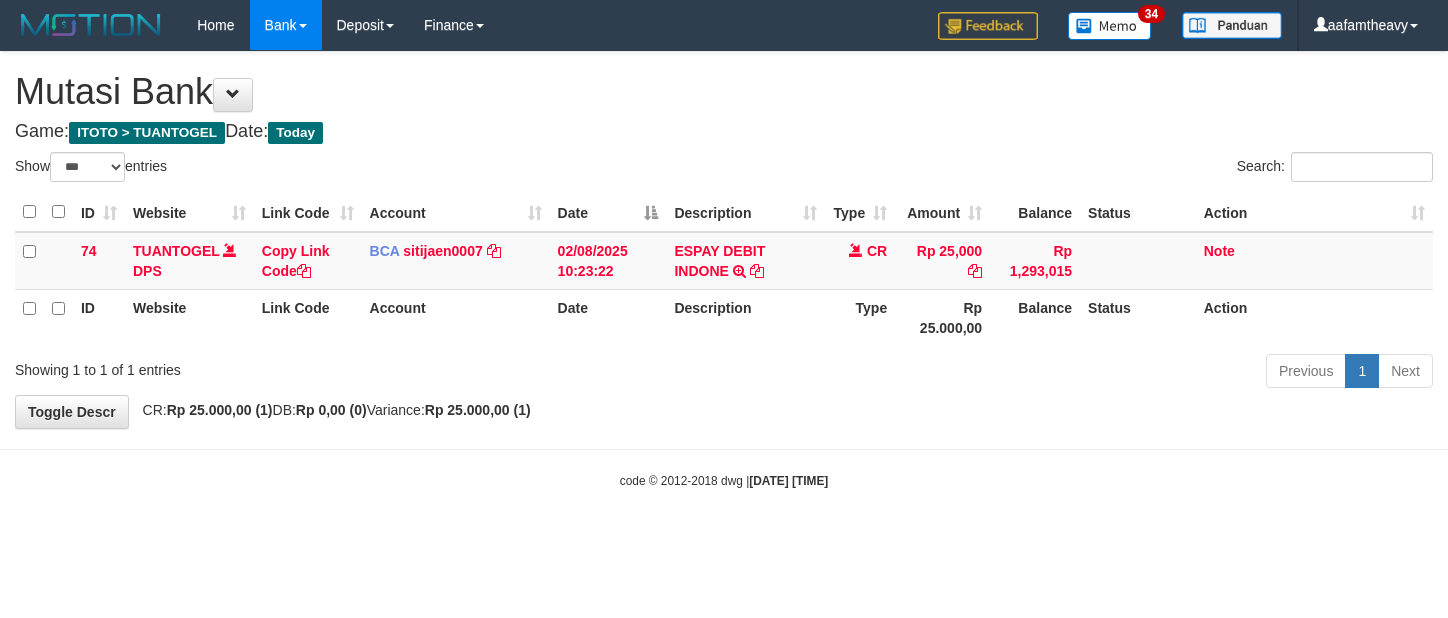 scroll, scrollTop: 0, scrollLeft: 0, axis: both 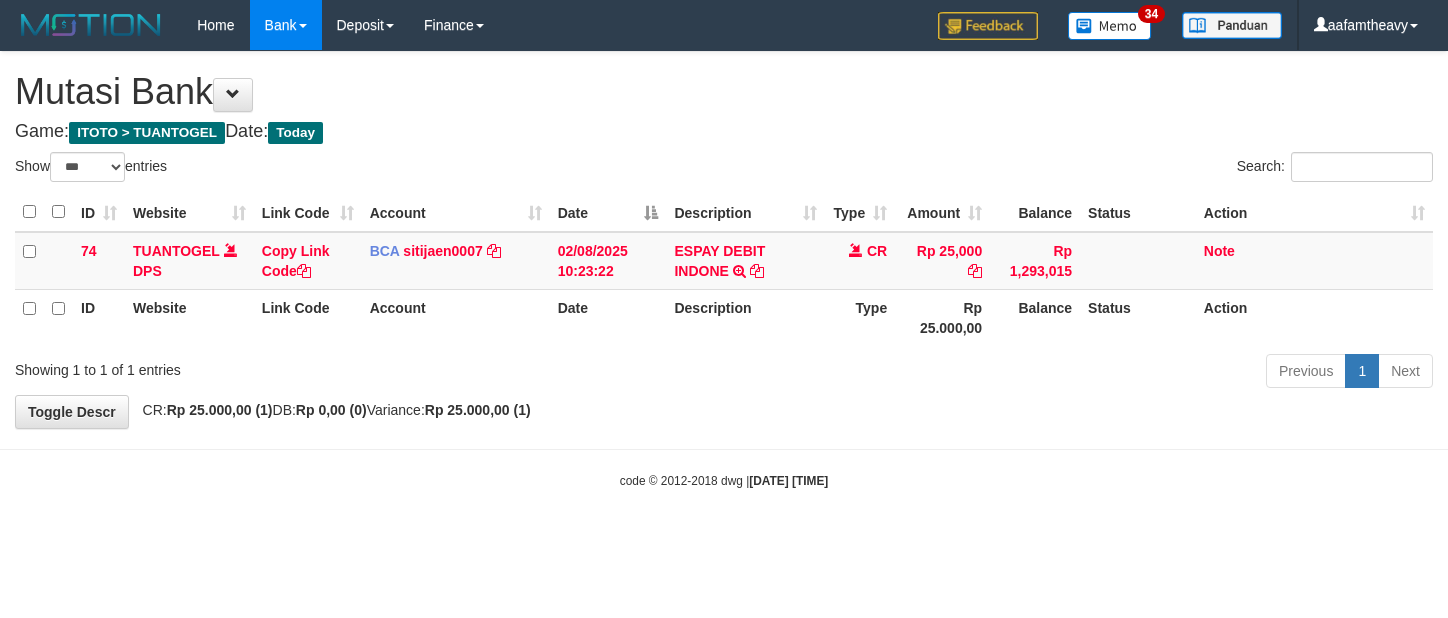 select on "***" 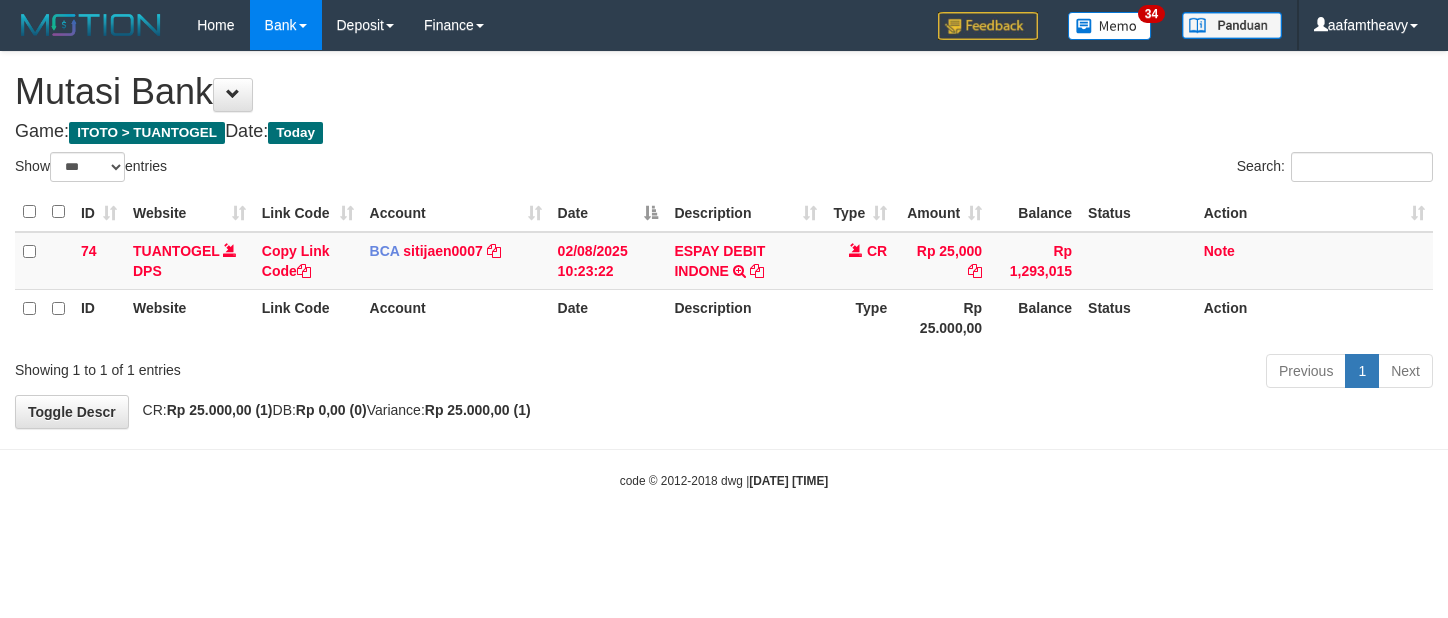 scroll, scrollTop: 0, scrollLeft: 0, axis: both 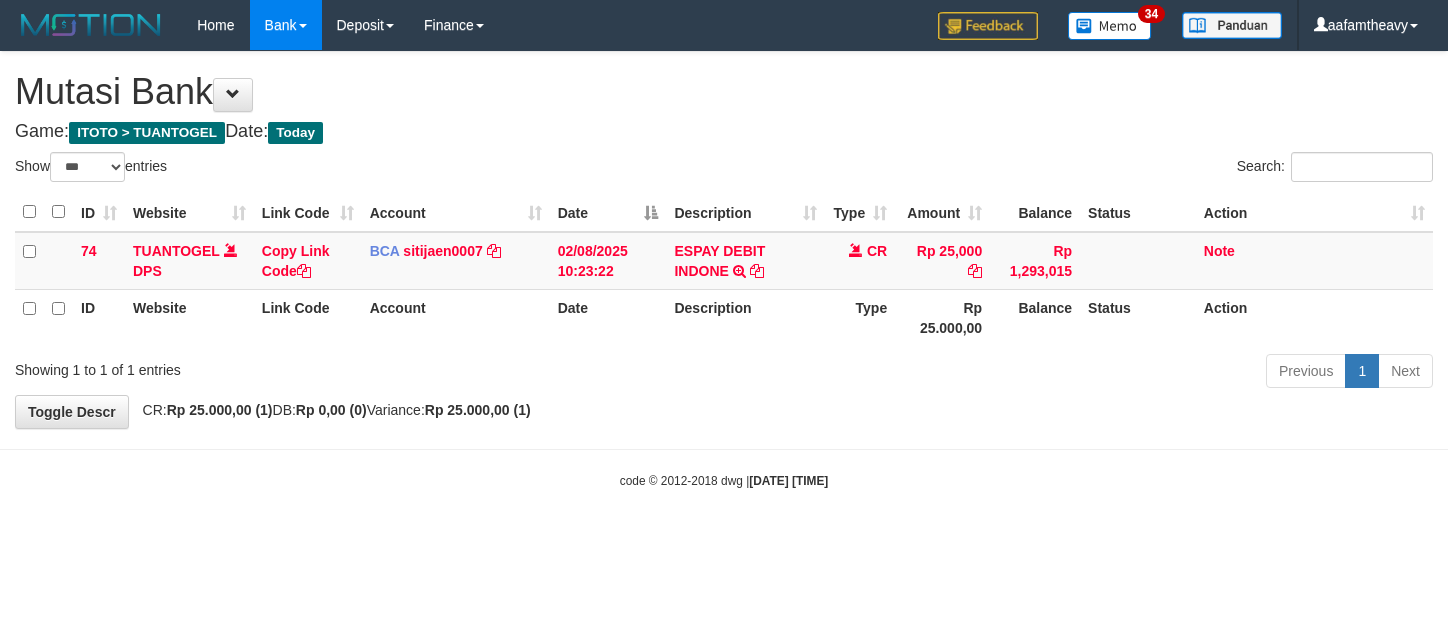 select on "***" 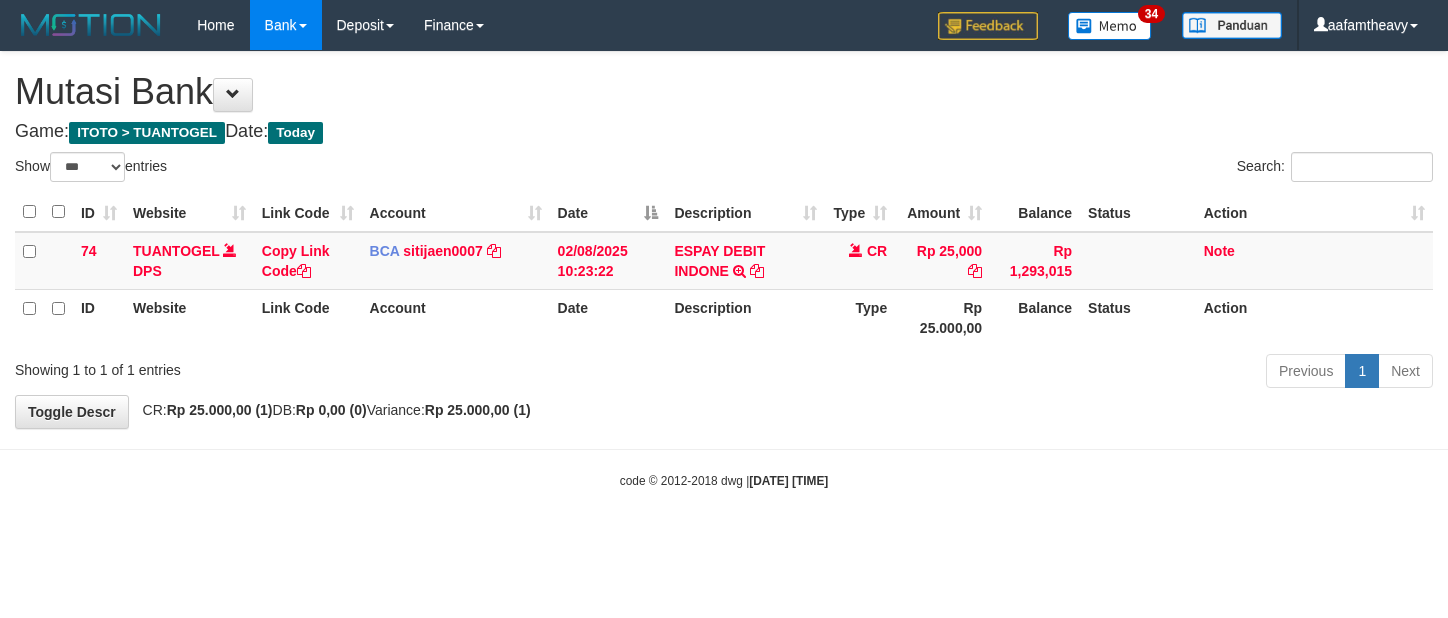 scroll, scrollTop: 0, scrollLeft: 0, axis: both 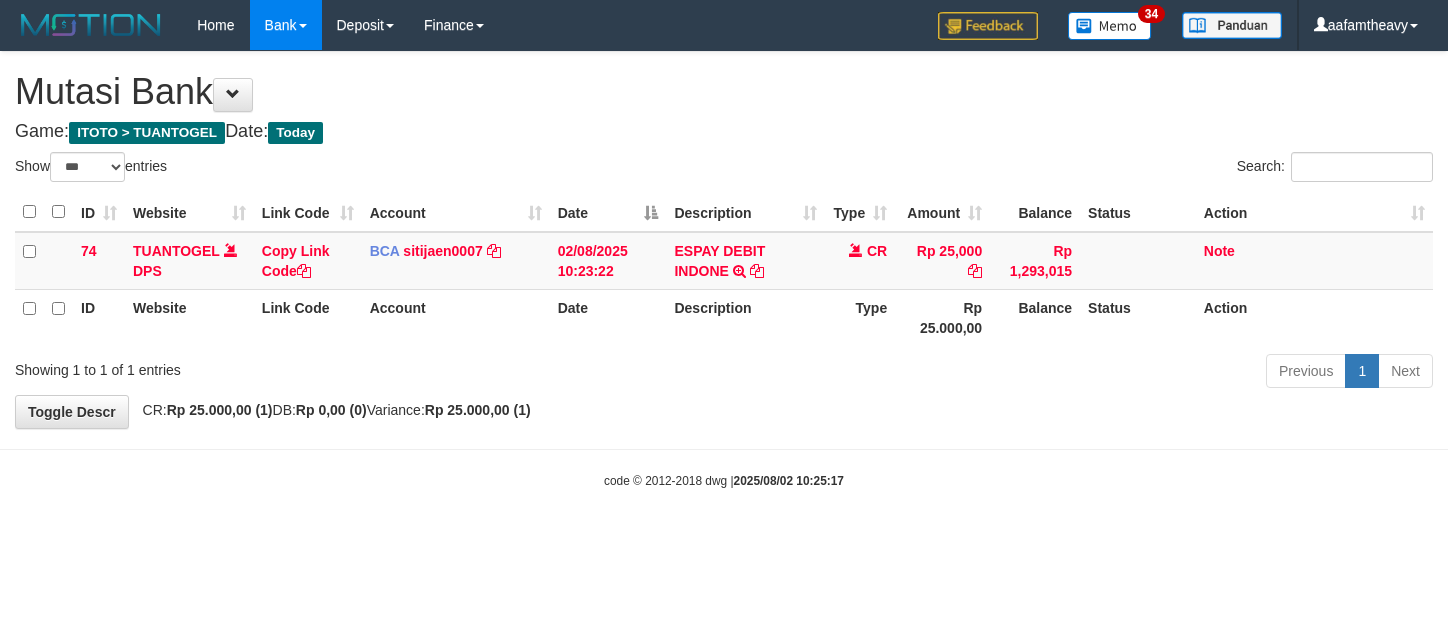 select on "***" 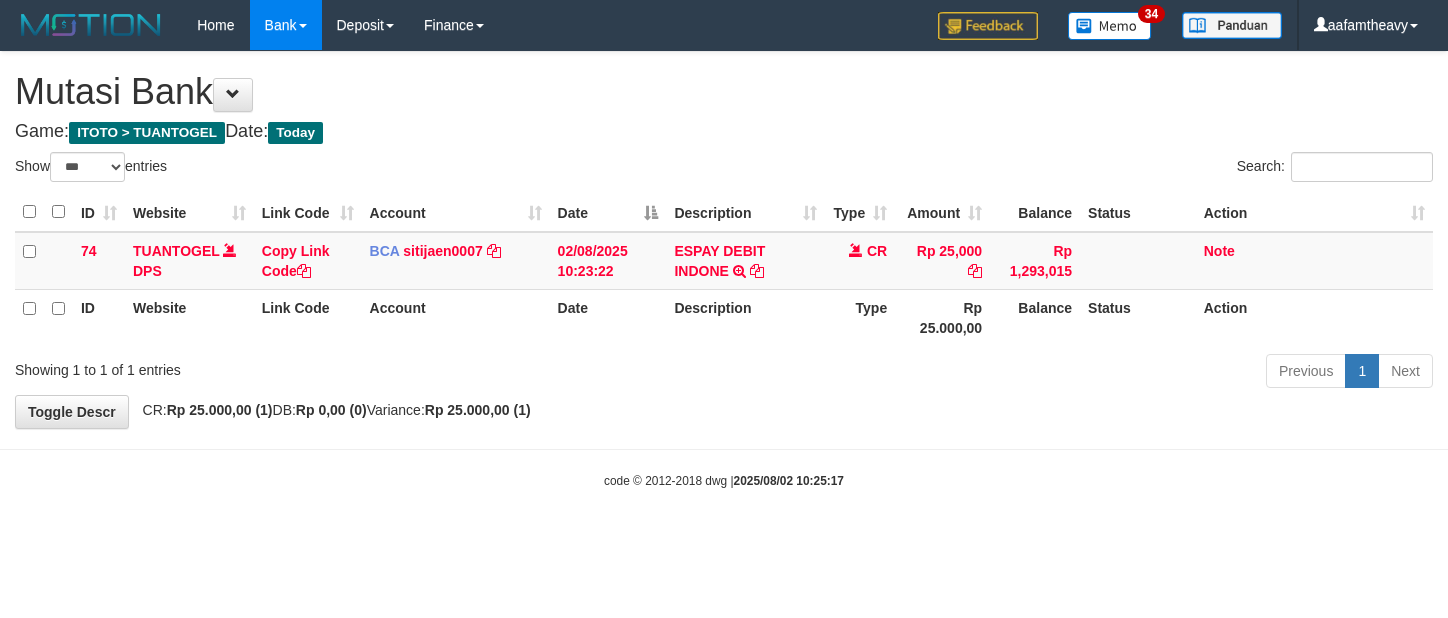 scroll, scrollTop: 0, scrollLeft: 0, axis: both 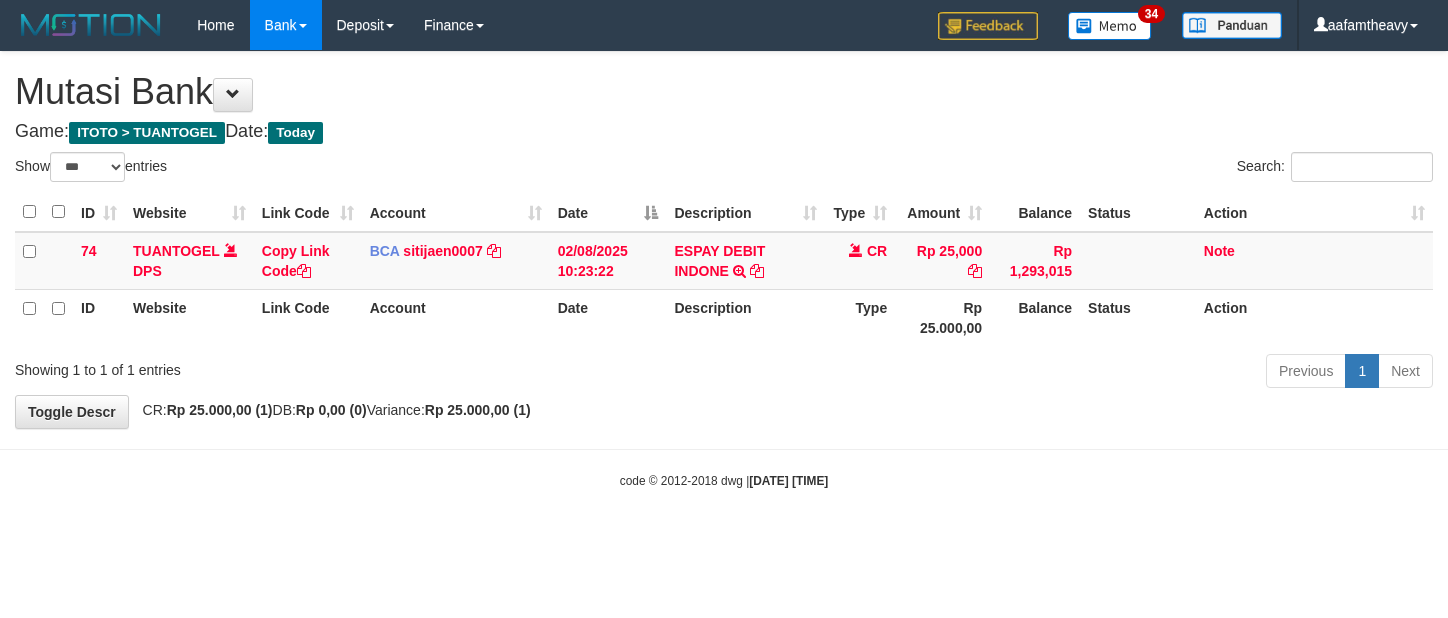 select on "***" 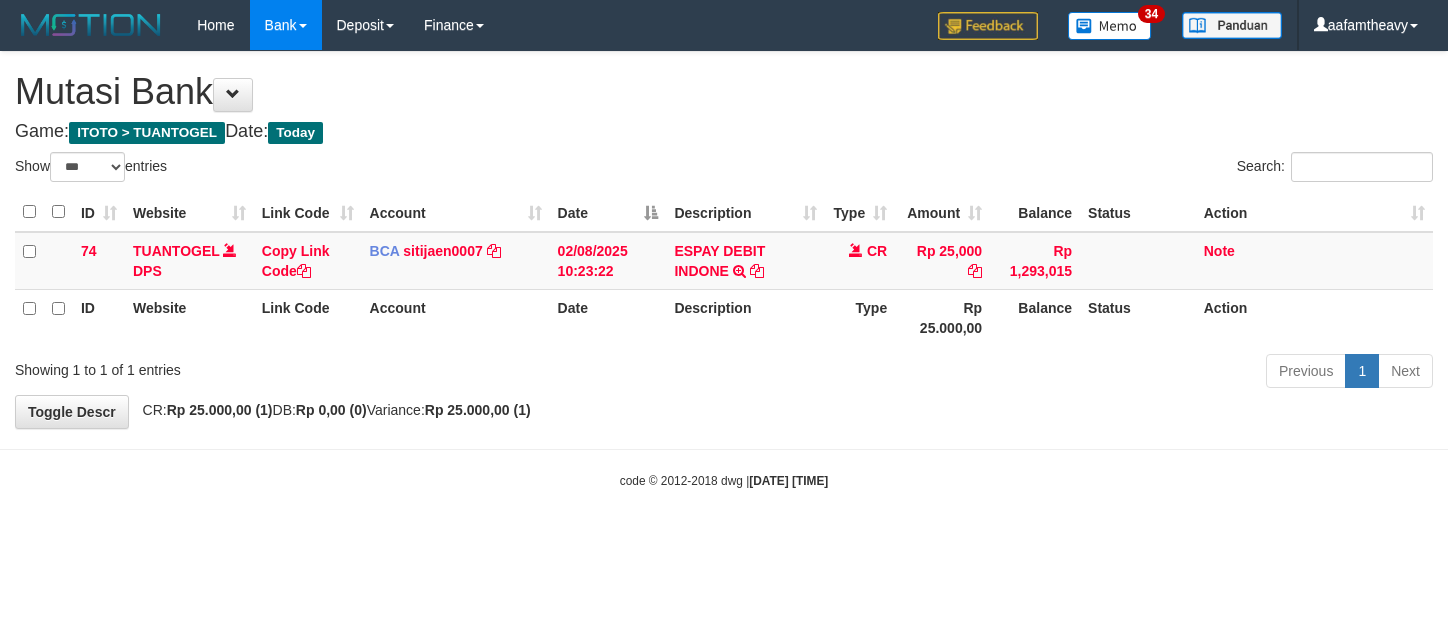 scroll, scrollTop: 0, scrollLeft: 0, axis: both 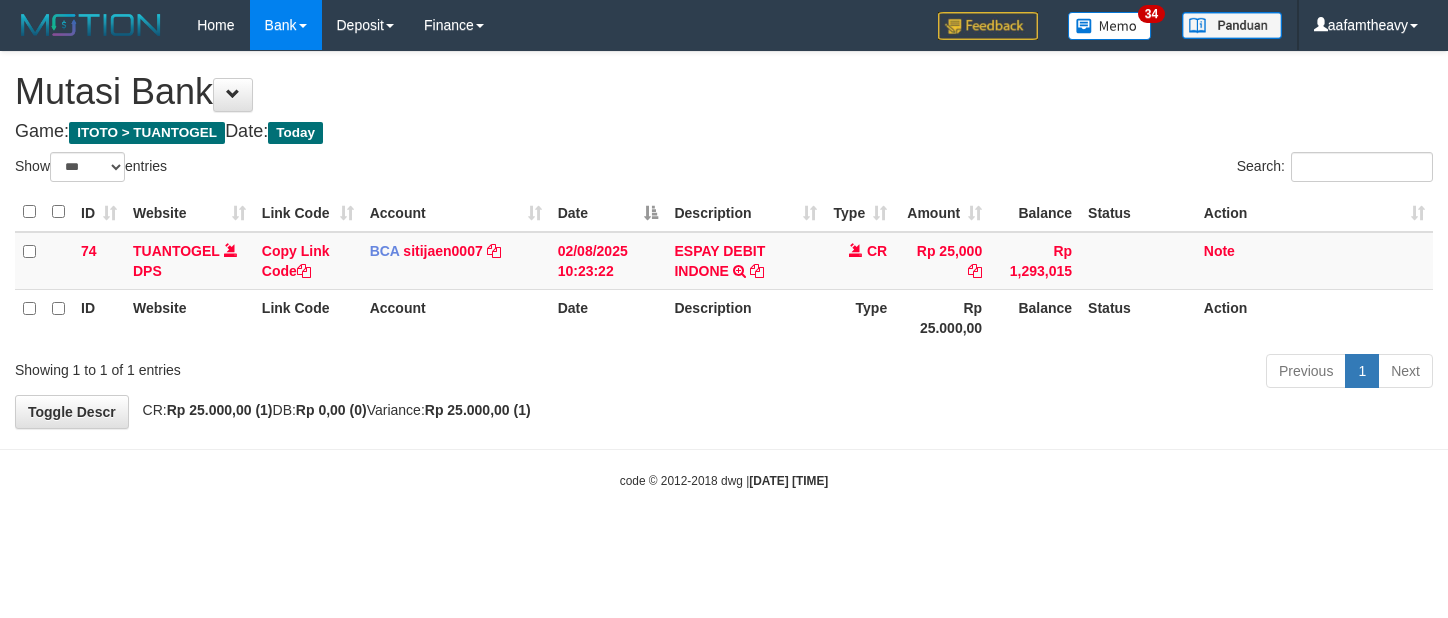 select on "***" 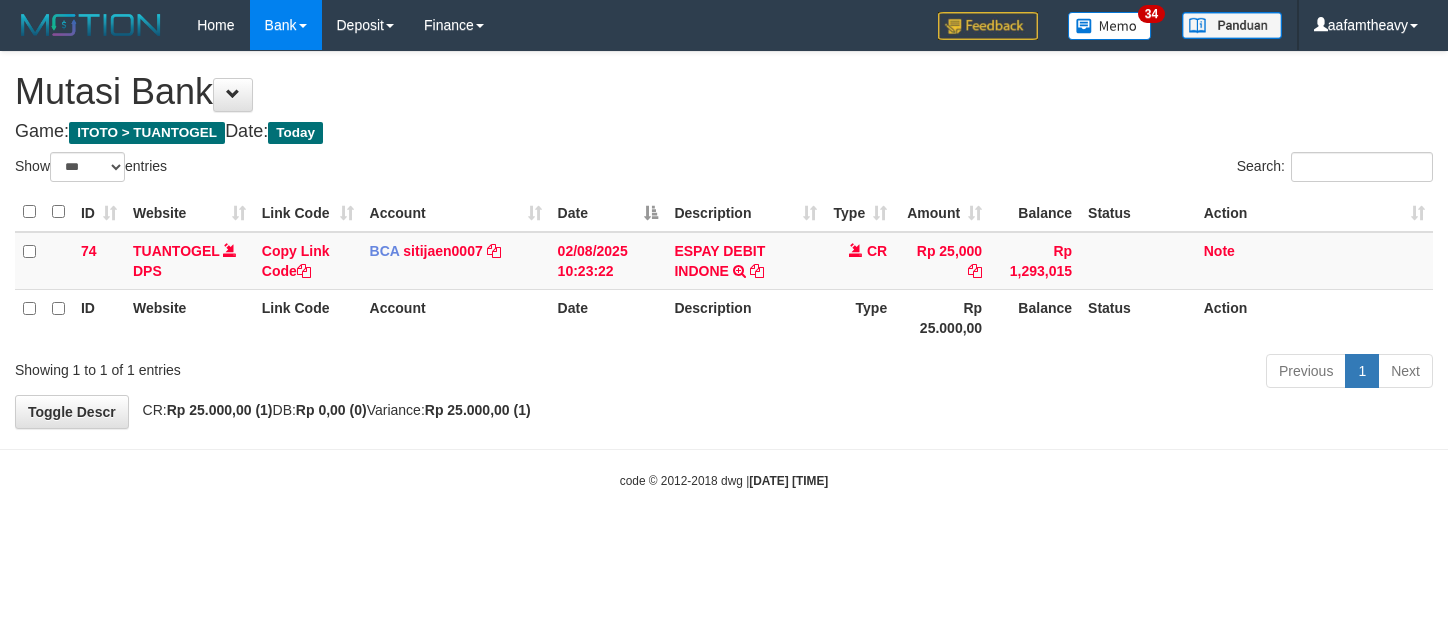 scroll, scrollTop: 0, scrollLeft: 0, axis: both 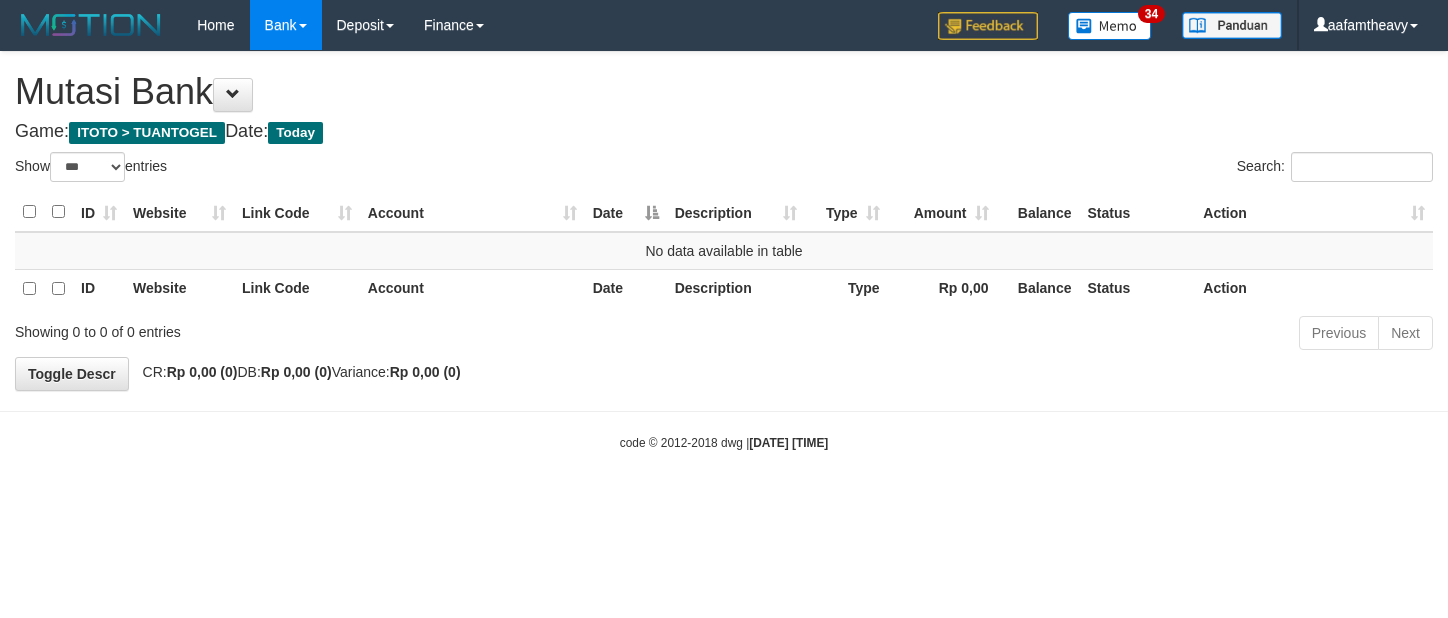 select on "***" 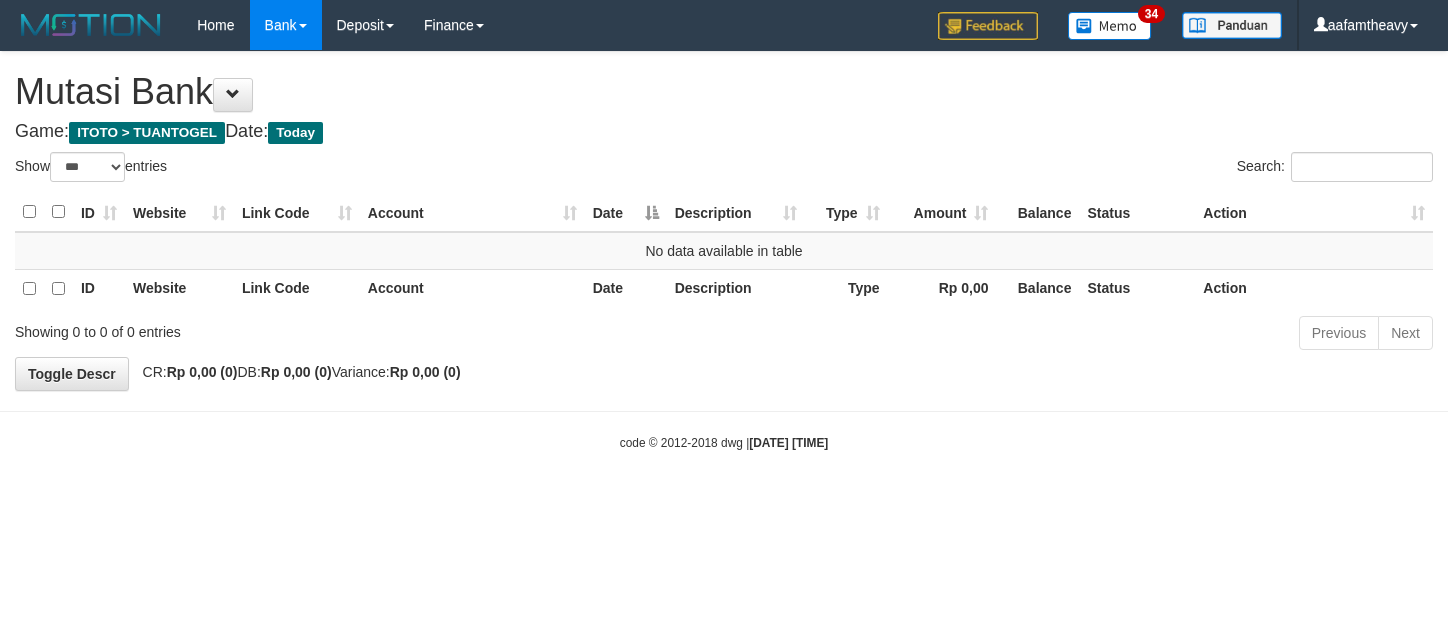 scroll, scrollTop: 0, scrollLeft: 0, axis: both 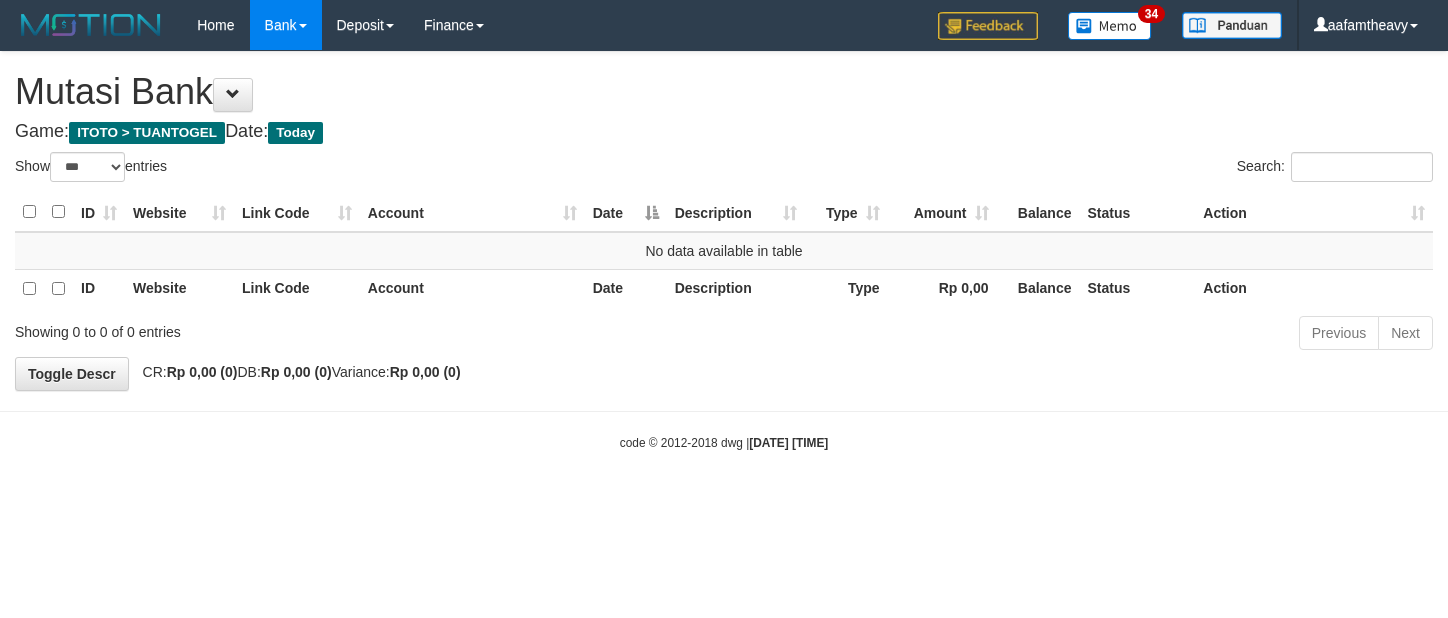 select on "***" 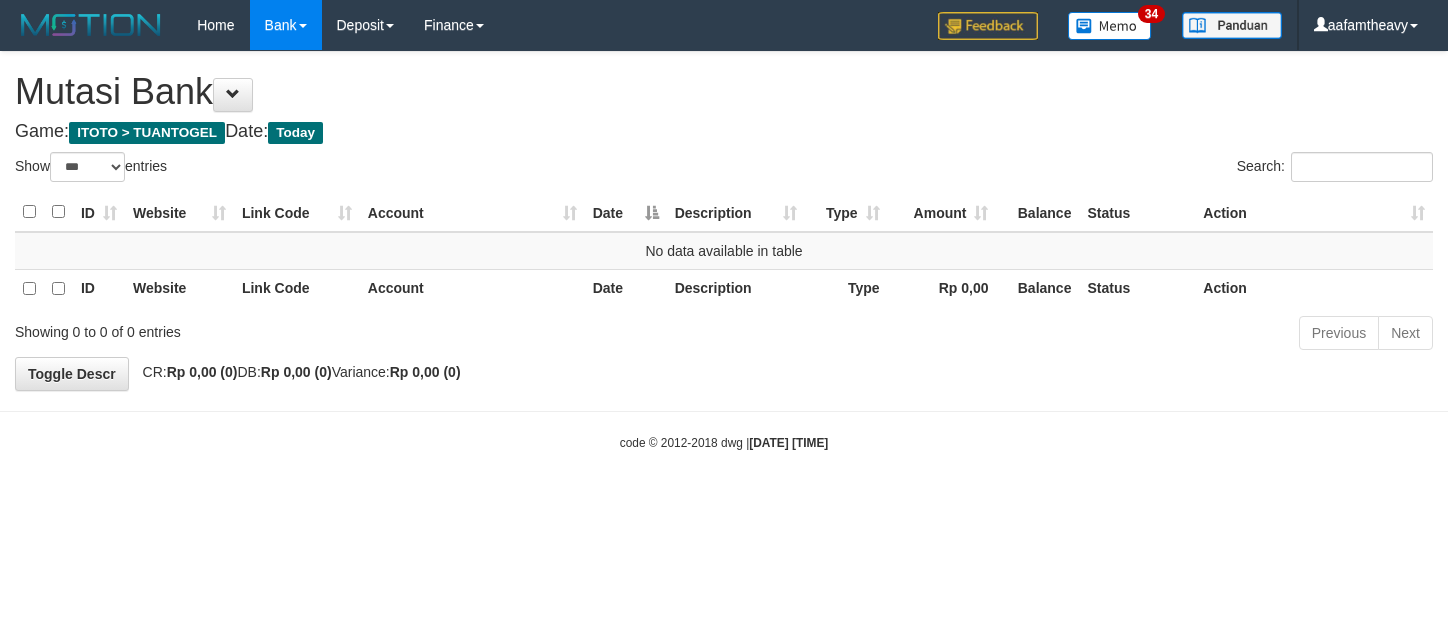 scroll, scrollTop: 0, scrollLeft: 0, axis: both 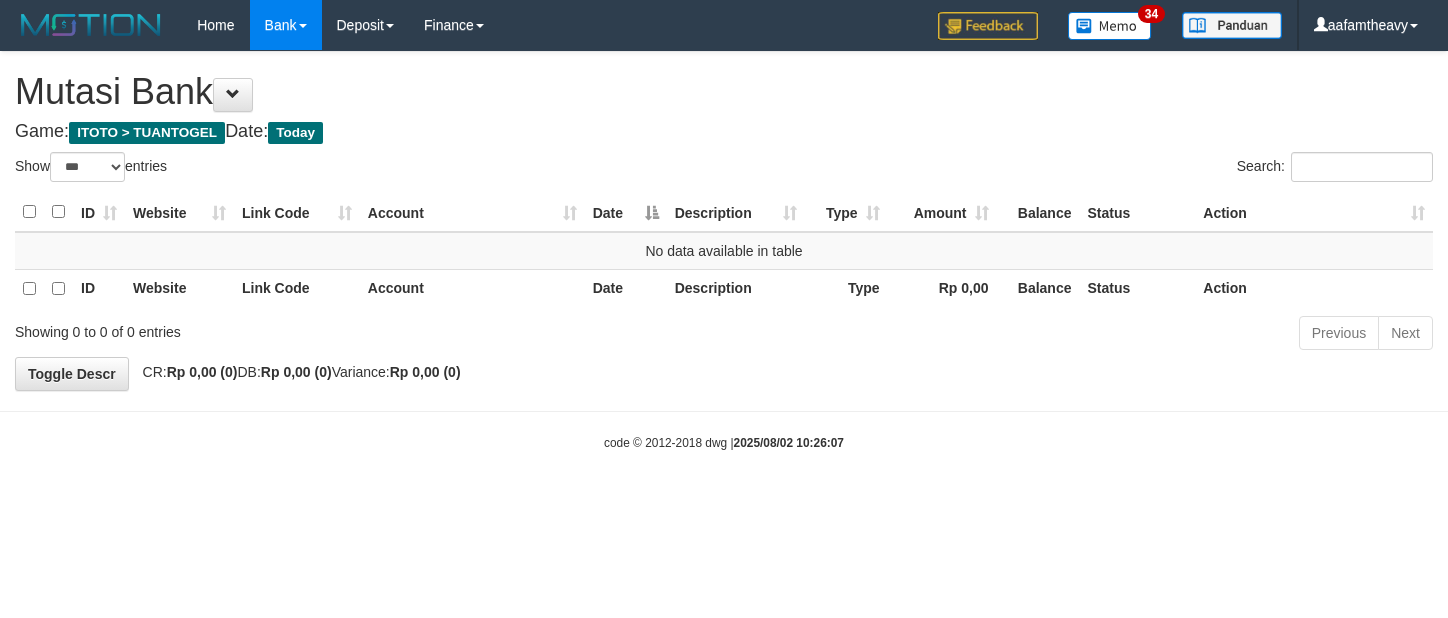 select on "***" 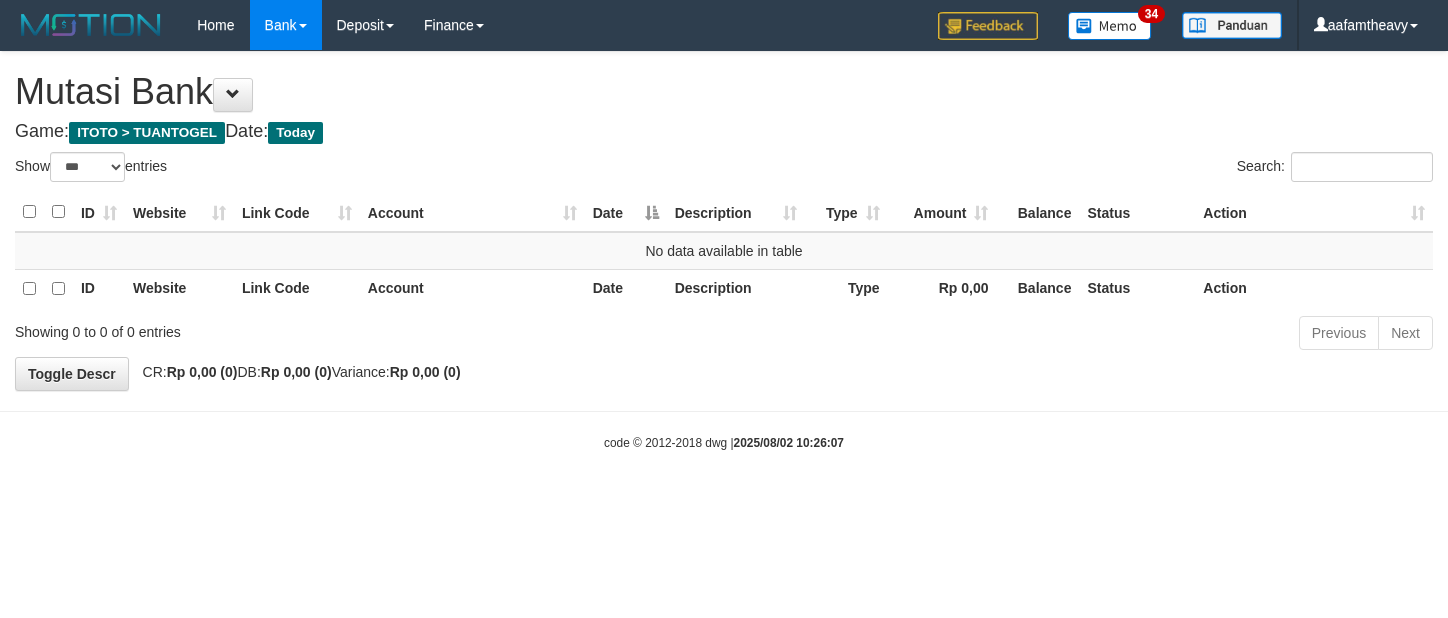 scroll, scrollTop: 0, scrollLeft: 0, axis: both 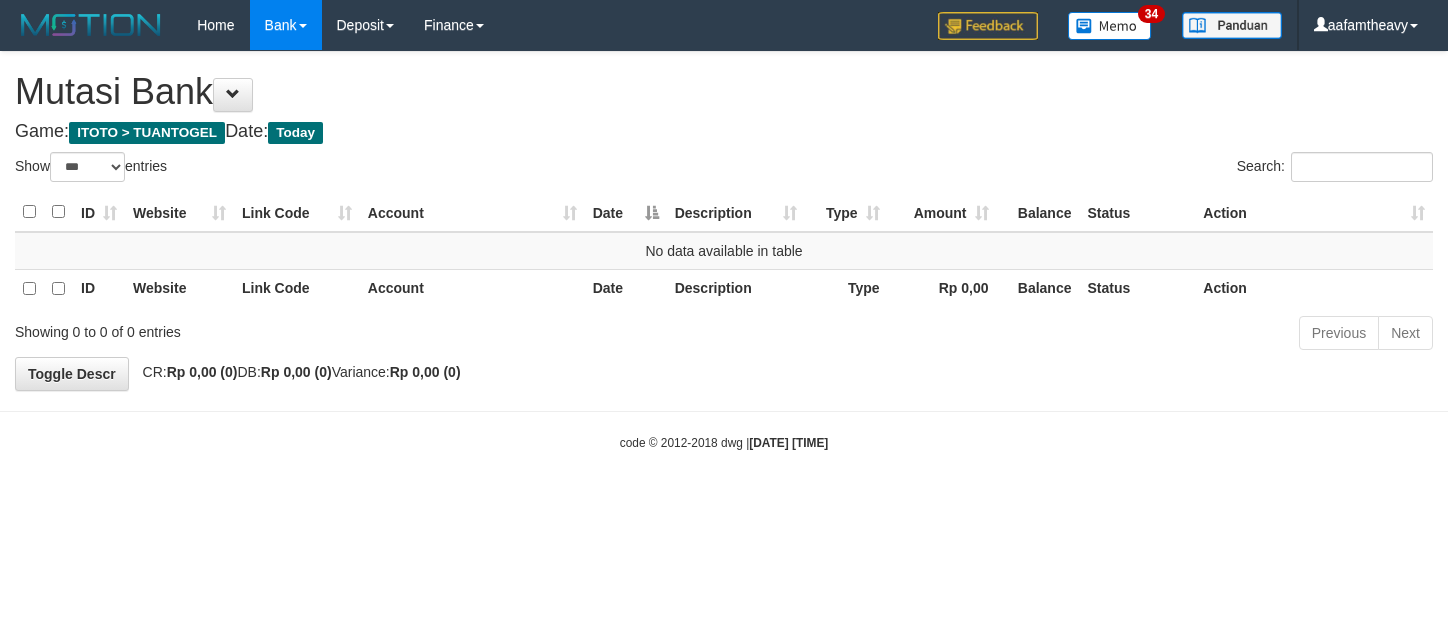 select on "***" 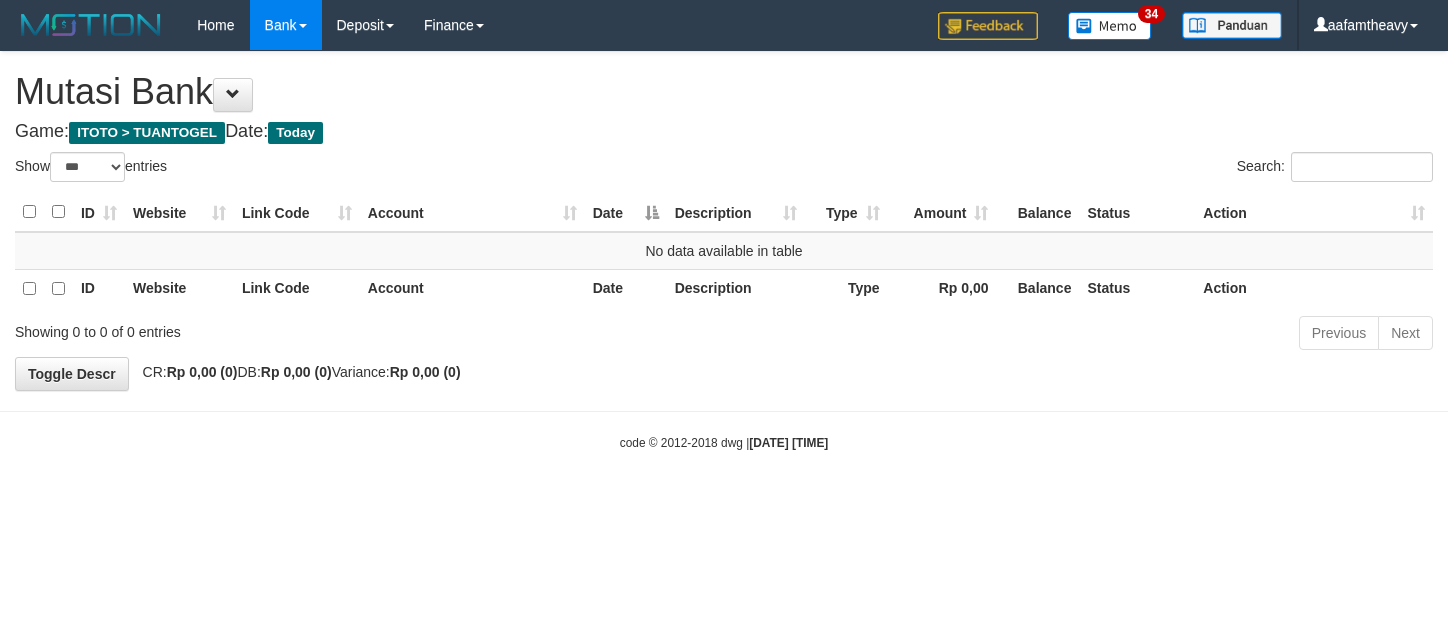 scroll, scrollTop: 0, scrollLeft: 0, axis: both 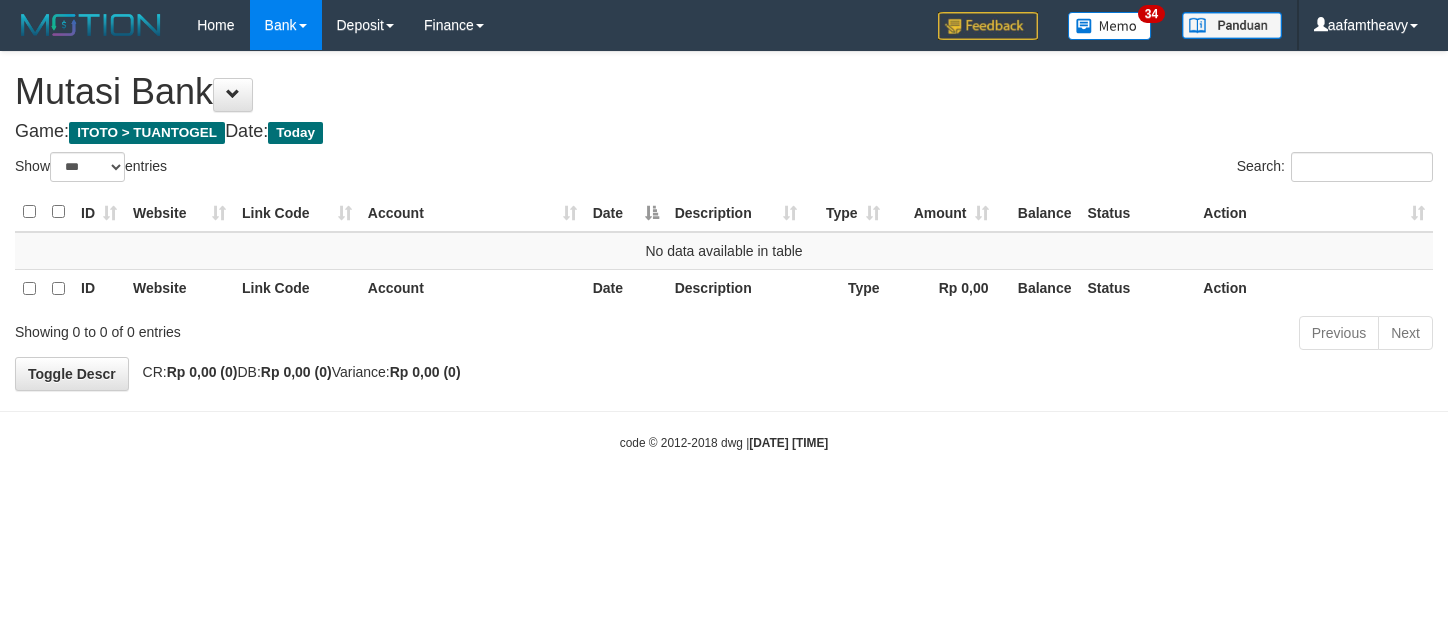 select on "***" 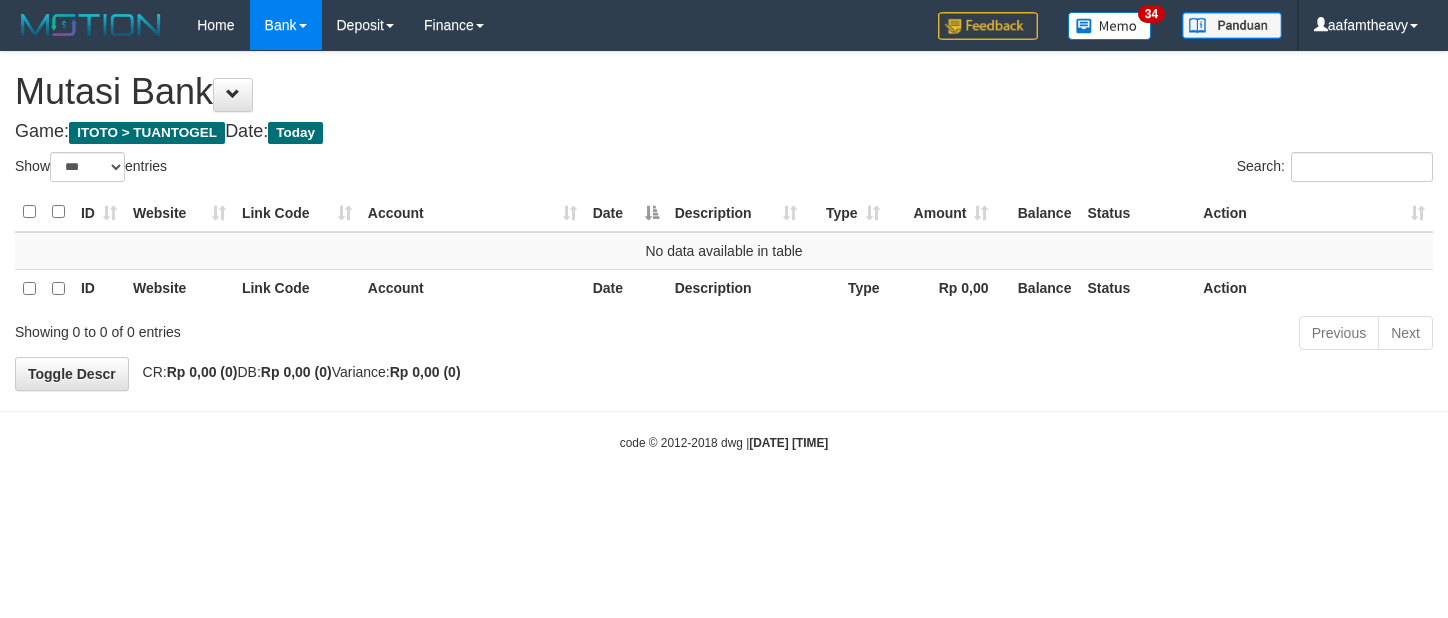 scroll, scrollTop: 0, scrollLeft: 0, axis: both 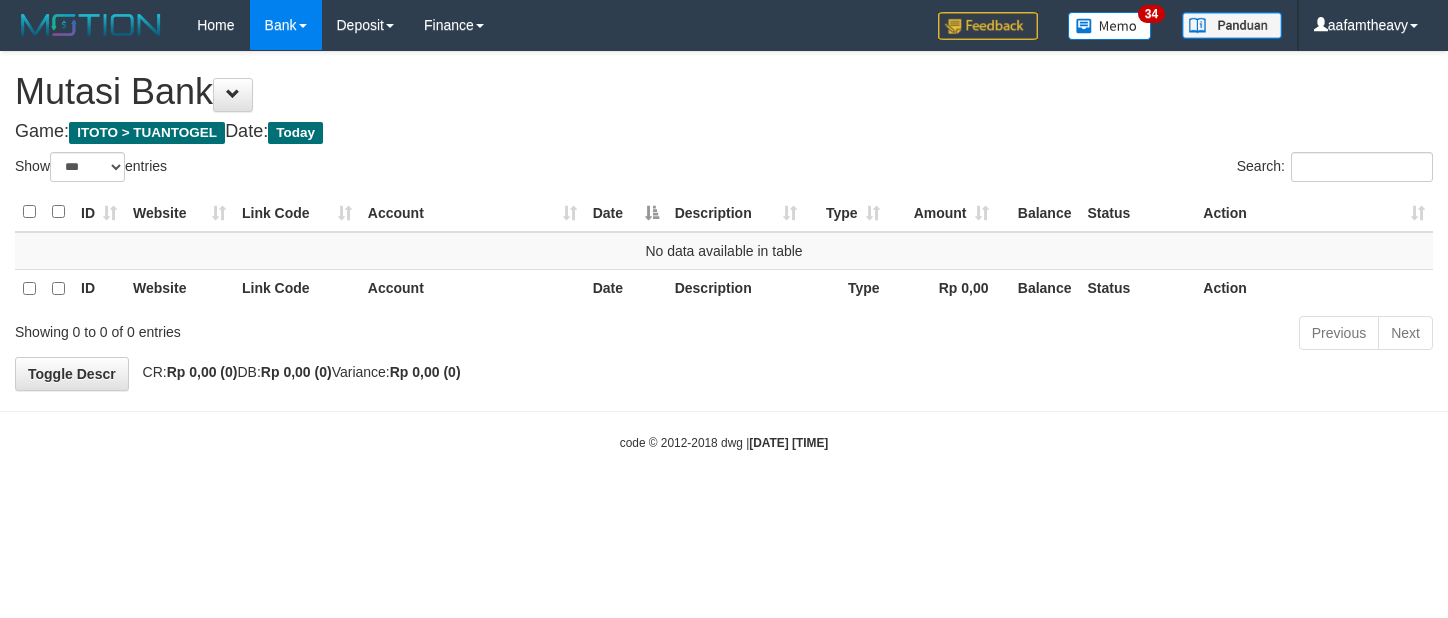 select on "***" 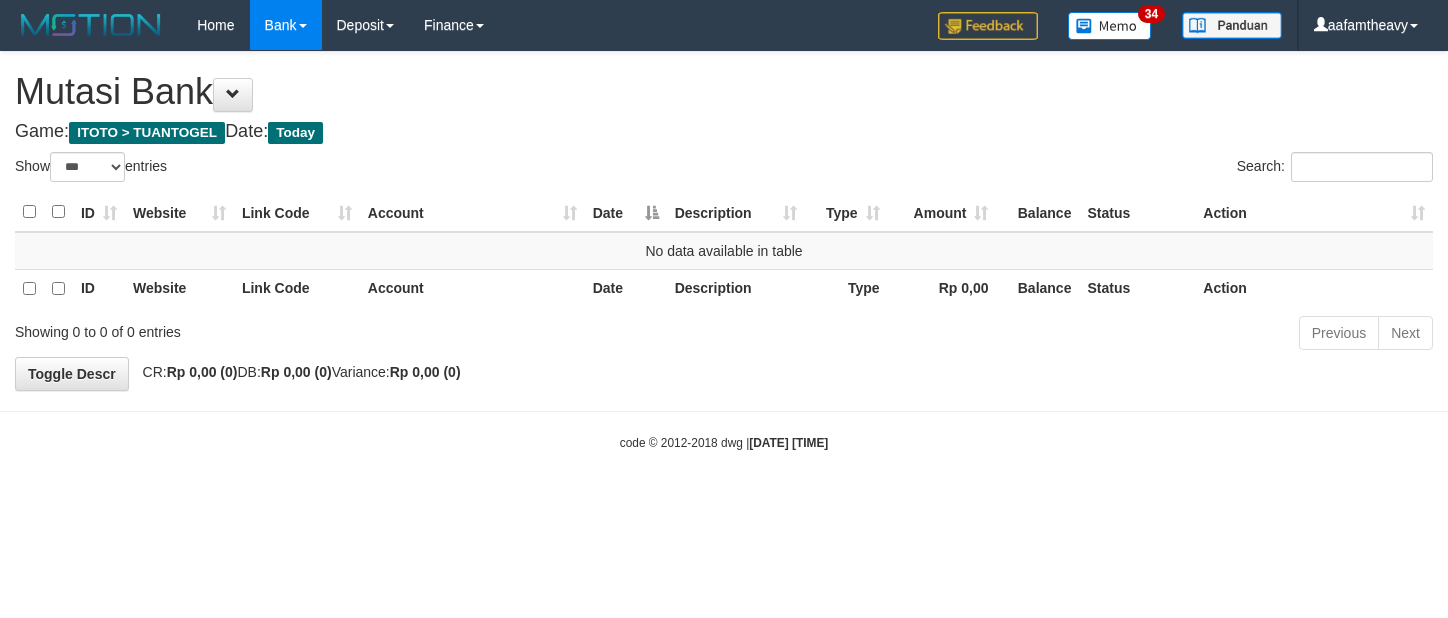 scroll, scrollTop: 0, scrollLeft: 0, axis: both 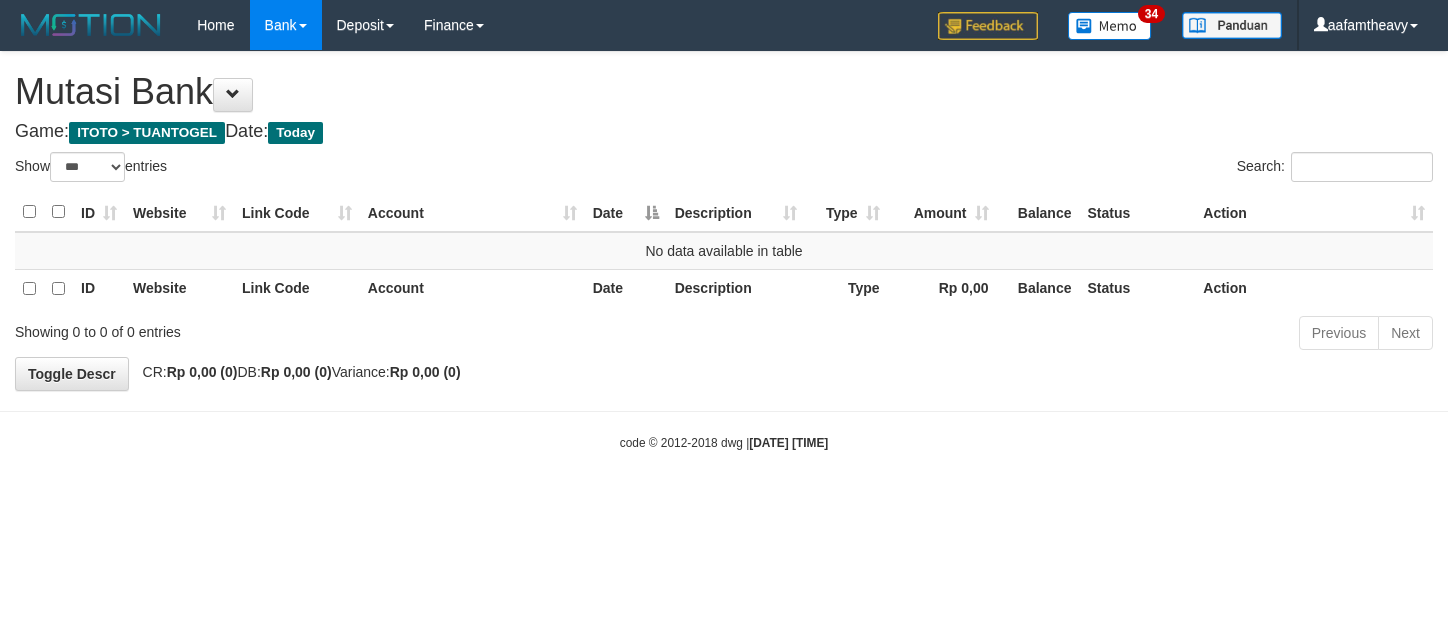 select on "***" 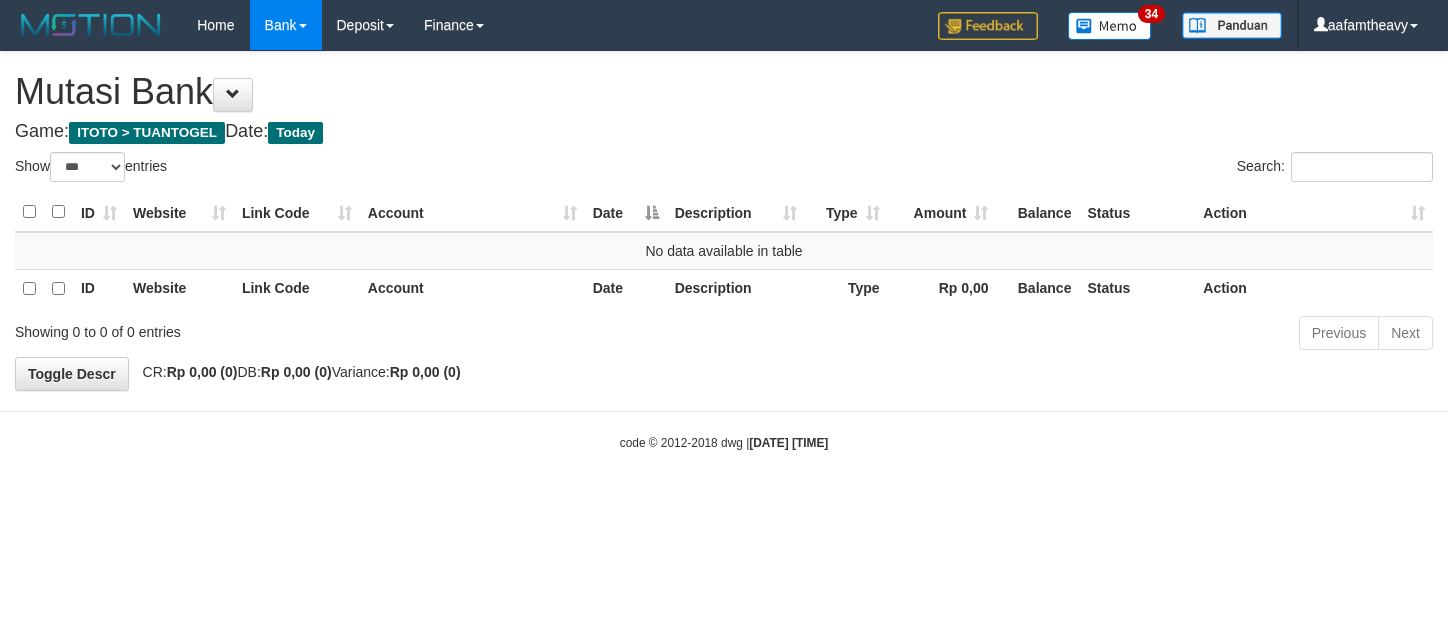 scroll, scrollTop: 0, scrollLeft: 0, axis: both 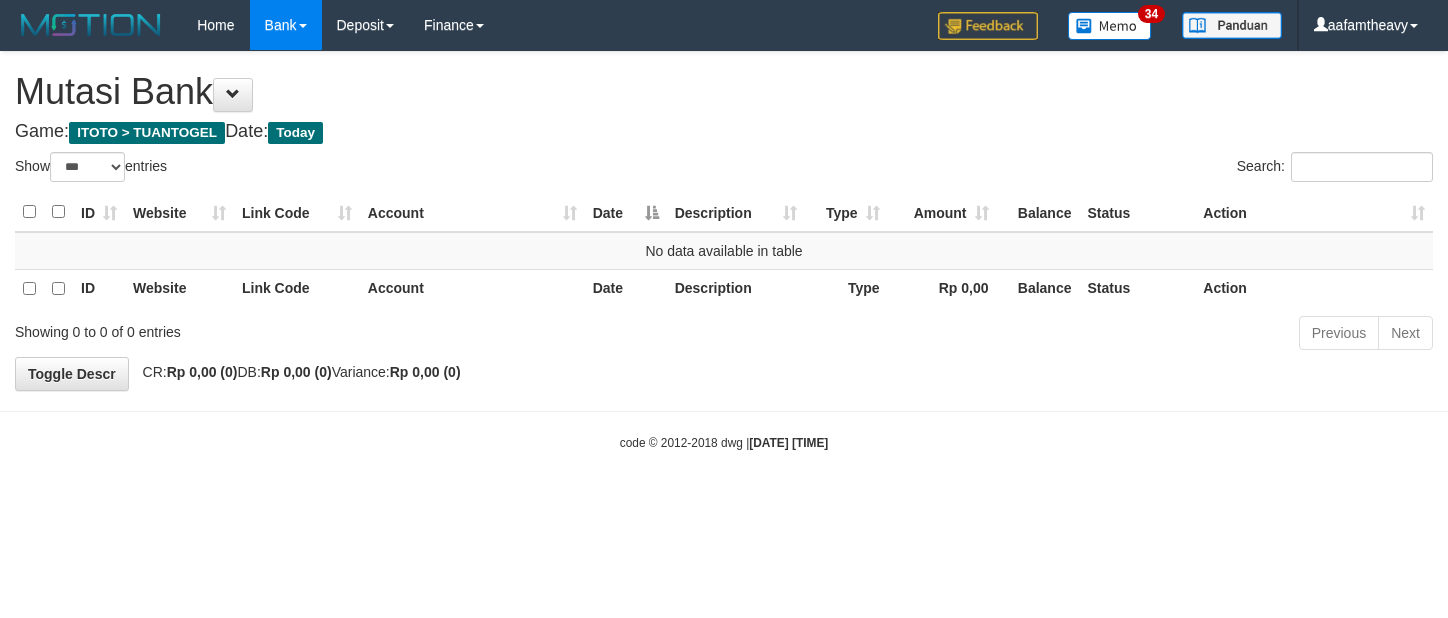 select on "***" 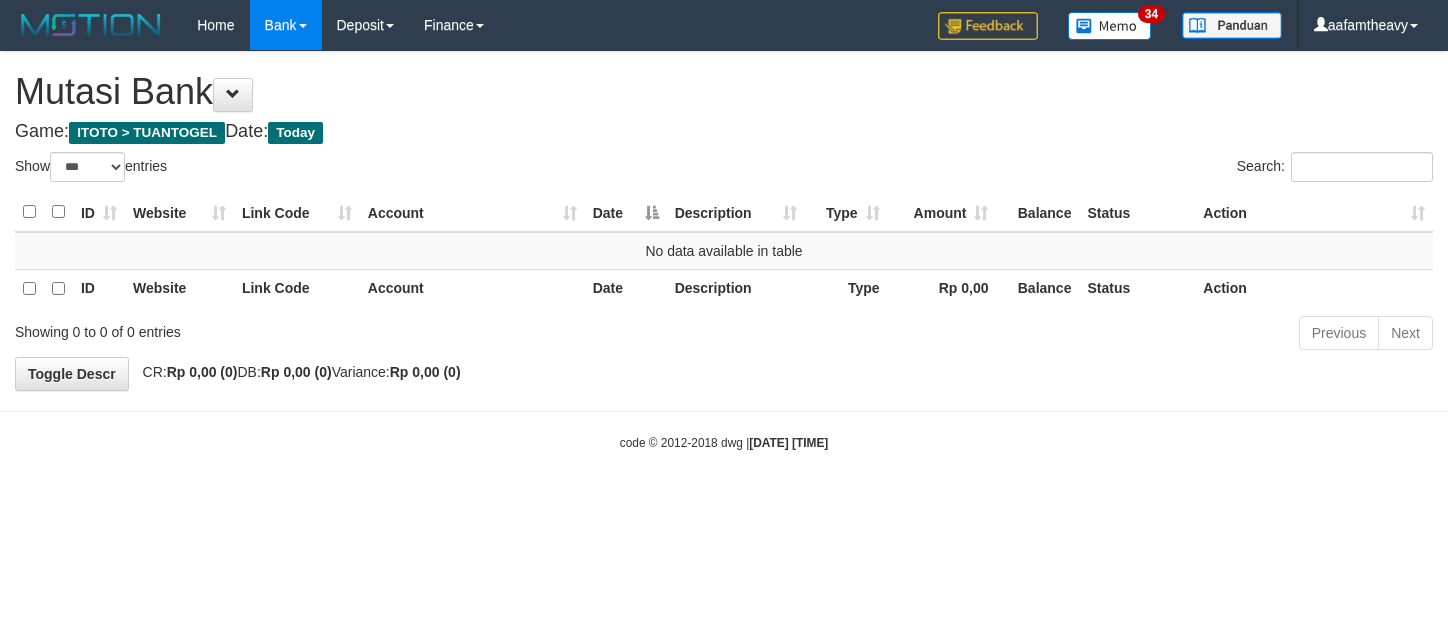 scroll, scrollTop: 0, scrollLeft: 0, axis: both 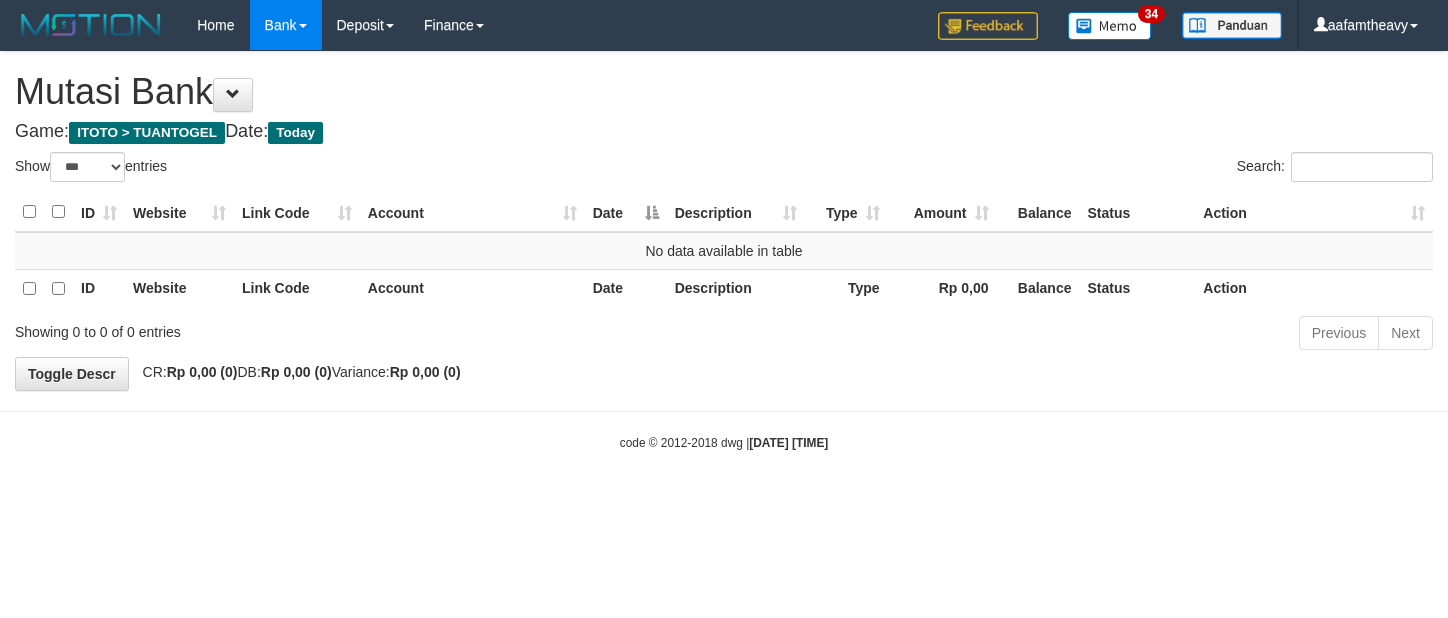select on "***" 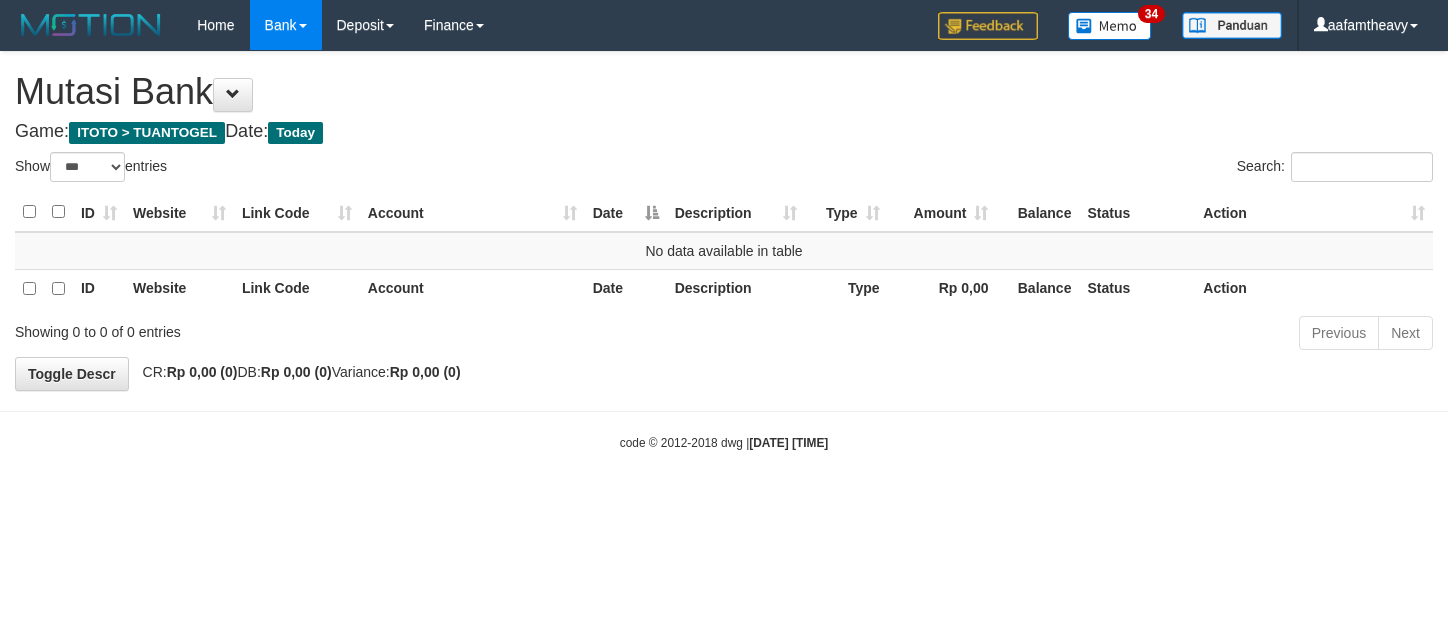 scroll, scrollTop: 0, scrollLeft: 0, axis: both 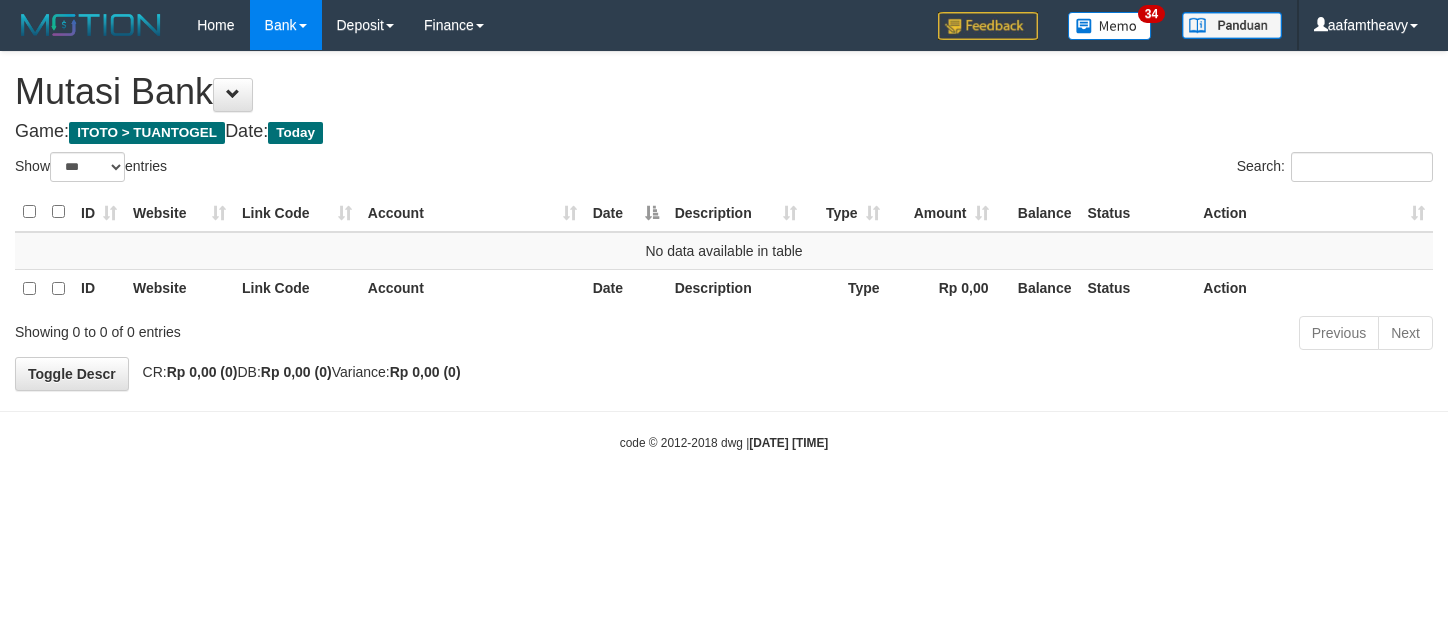 select on "***" 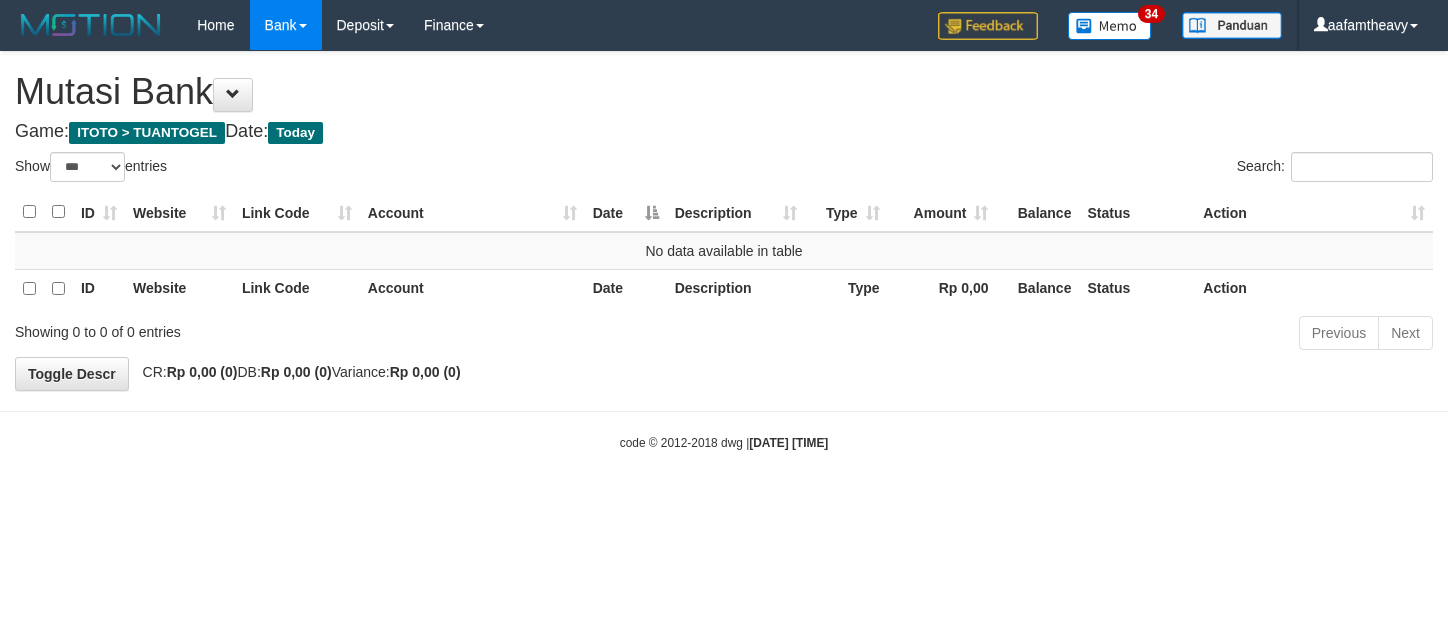 scroll, scrollTop: 0, scrollLeft: 0, axis: both 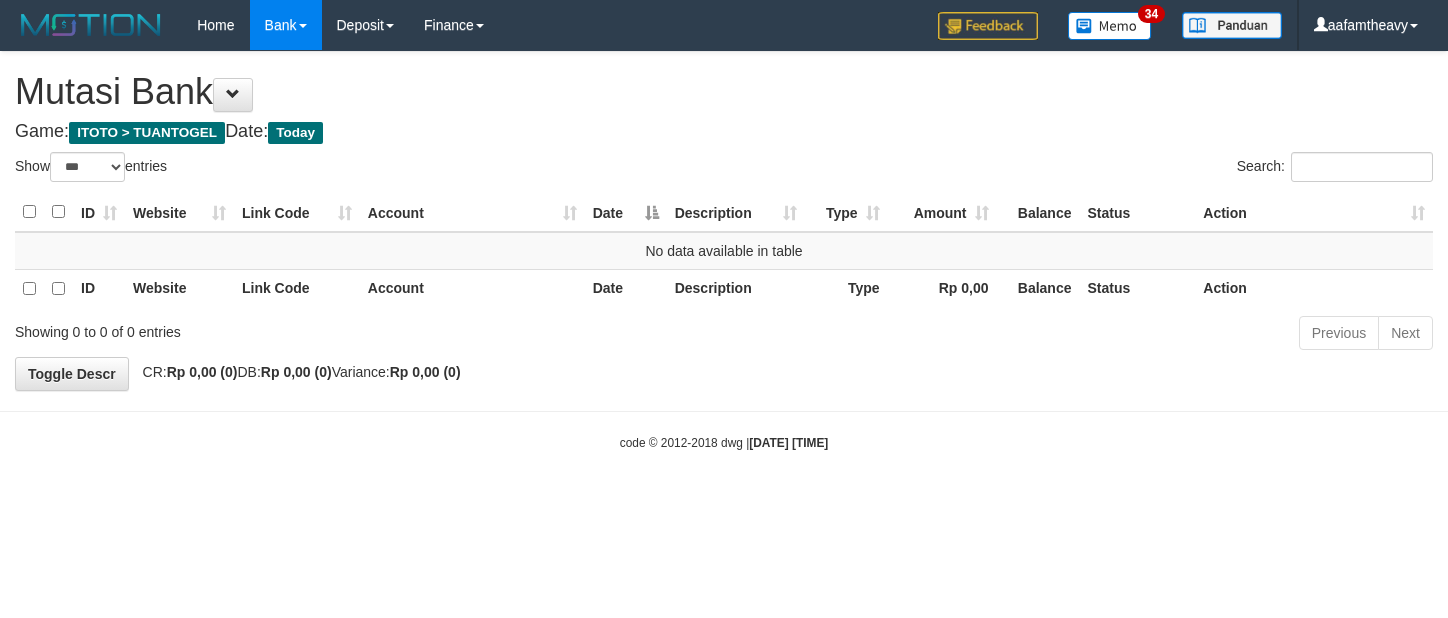 select on "***" 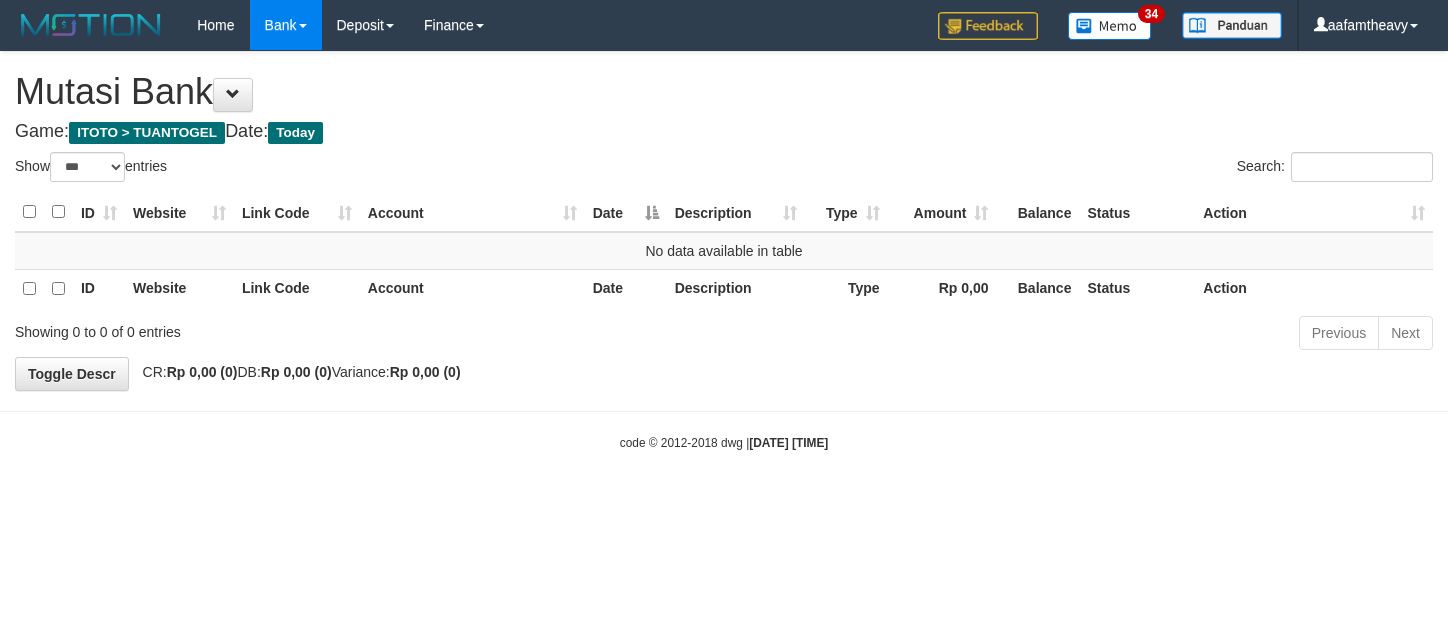 scroll, scrollTop: 0, scrollLeft: 0, axis: both 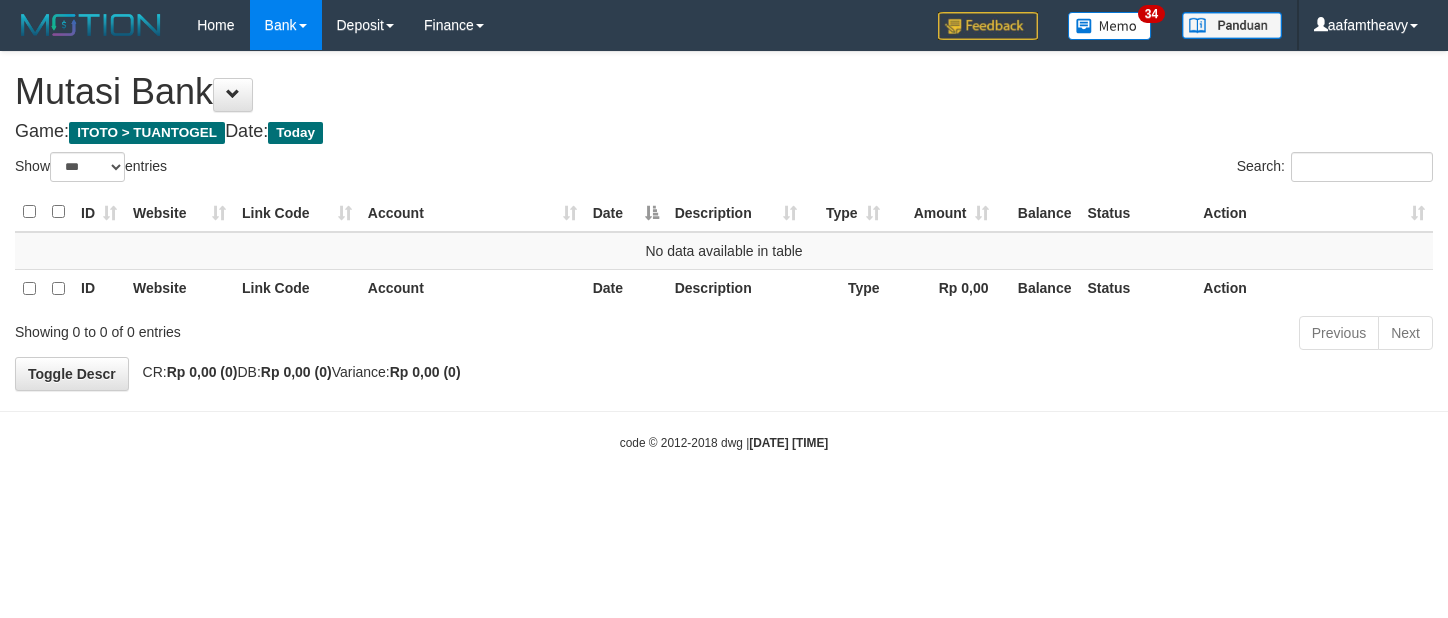 select on "***" 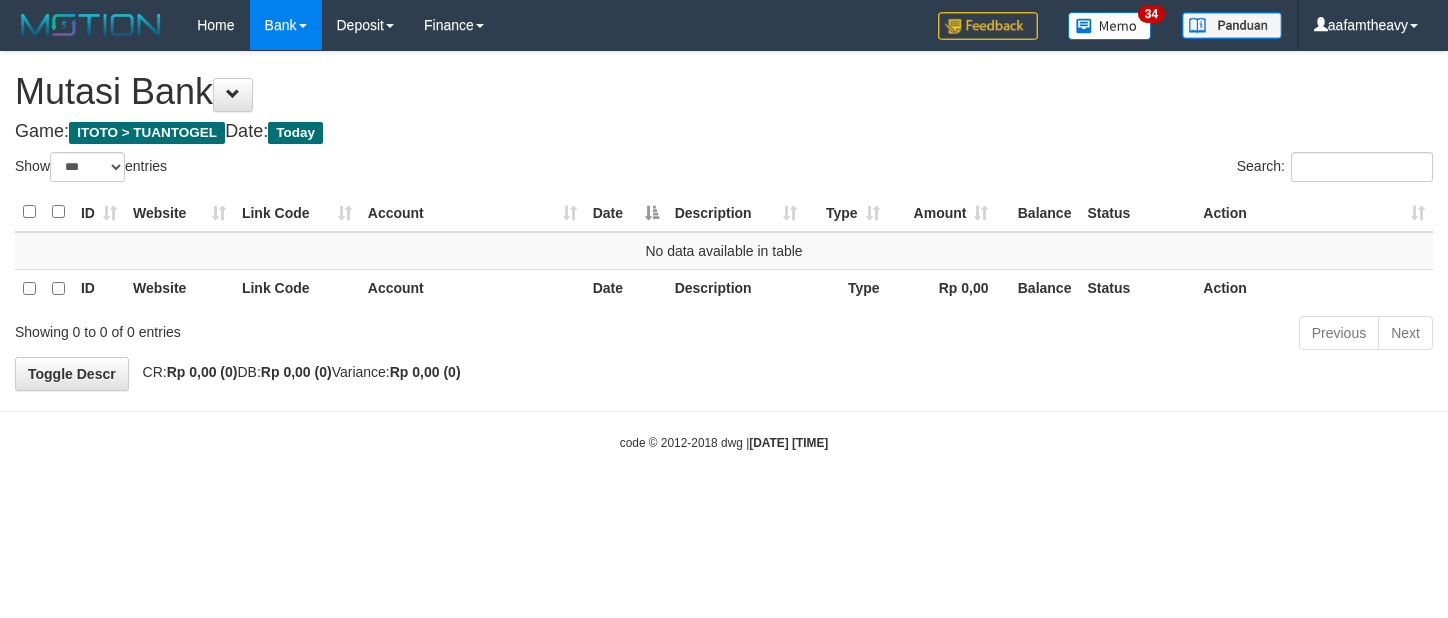 scroll, scrollTop: 0, scrollLeft: 0, axis: both 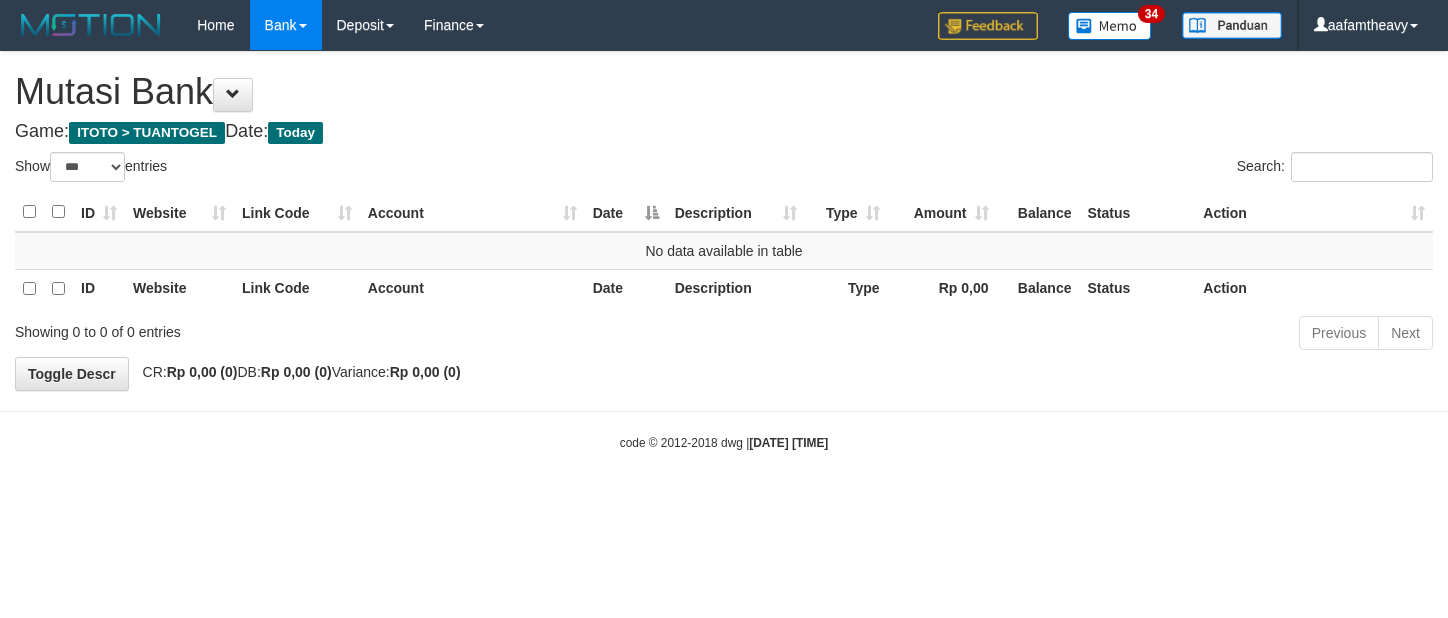 select on "***" 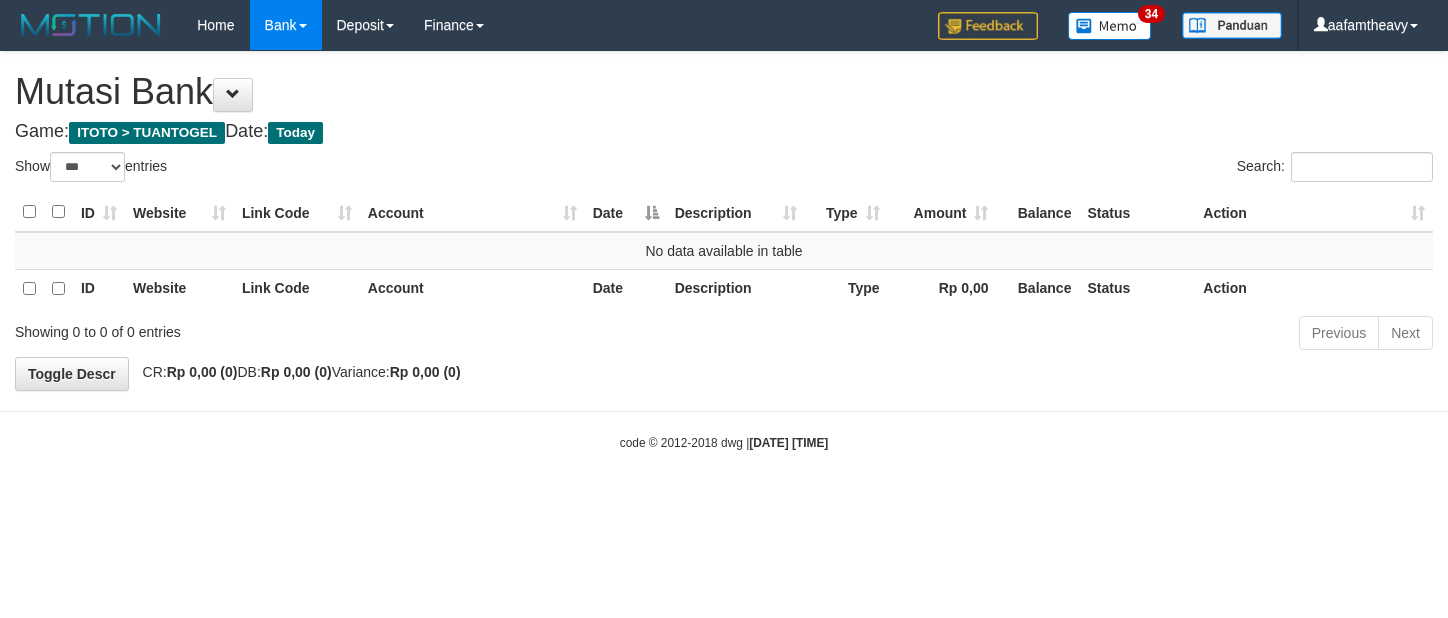 scroll, scrollTop: 0, scrollLeft: 0, axis: both 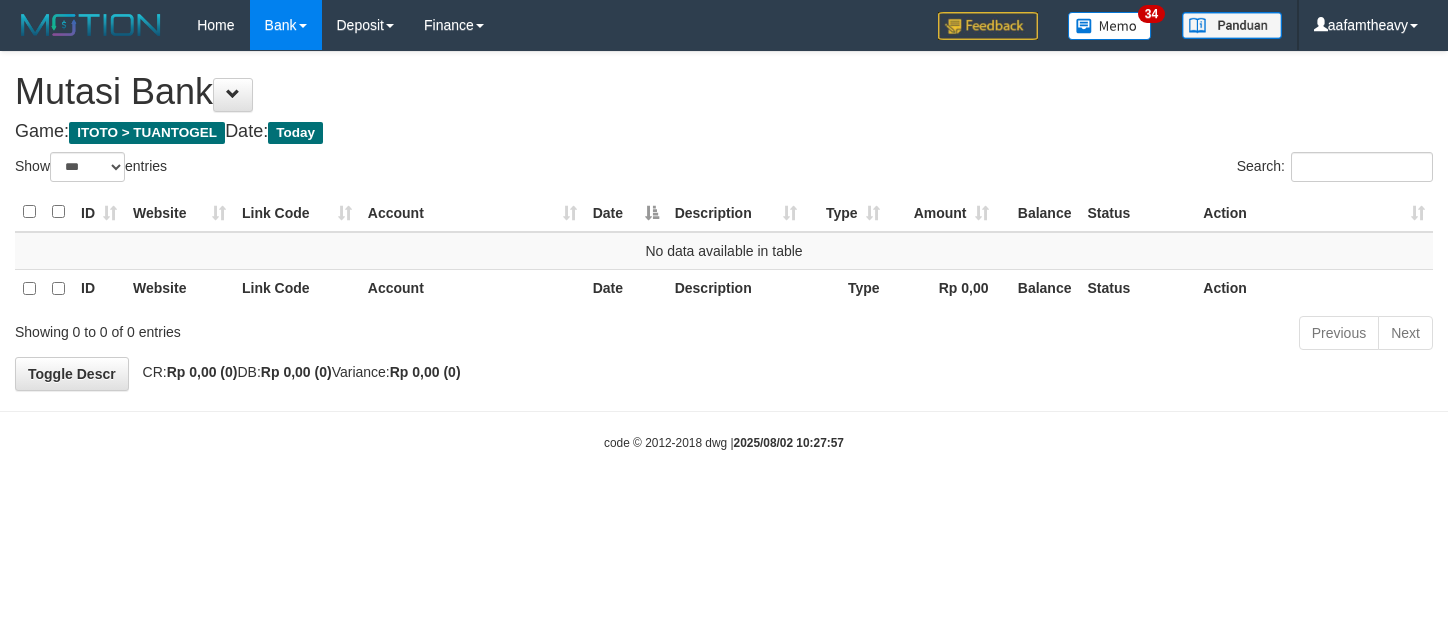 select on "***" 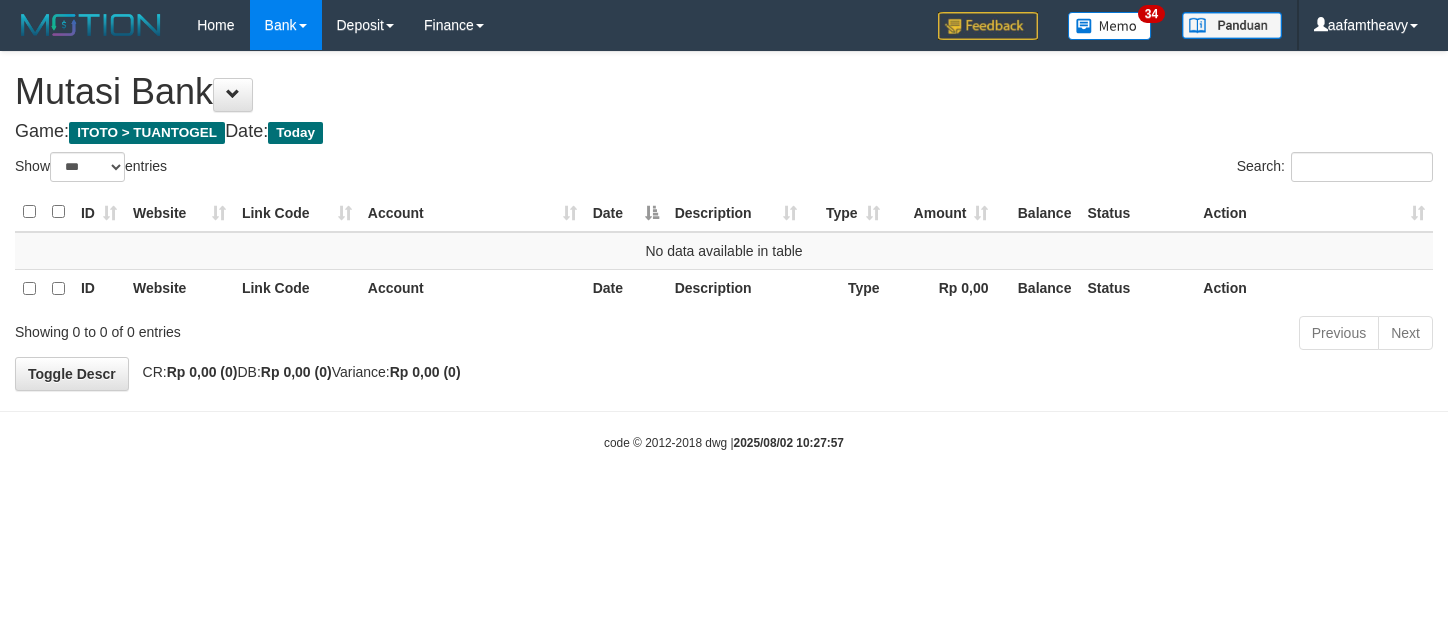 scroll, scrollTop: 0, scrollLeft: 0, axis: both 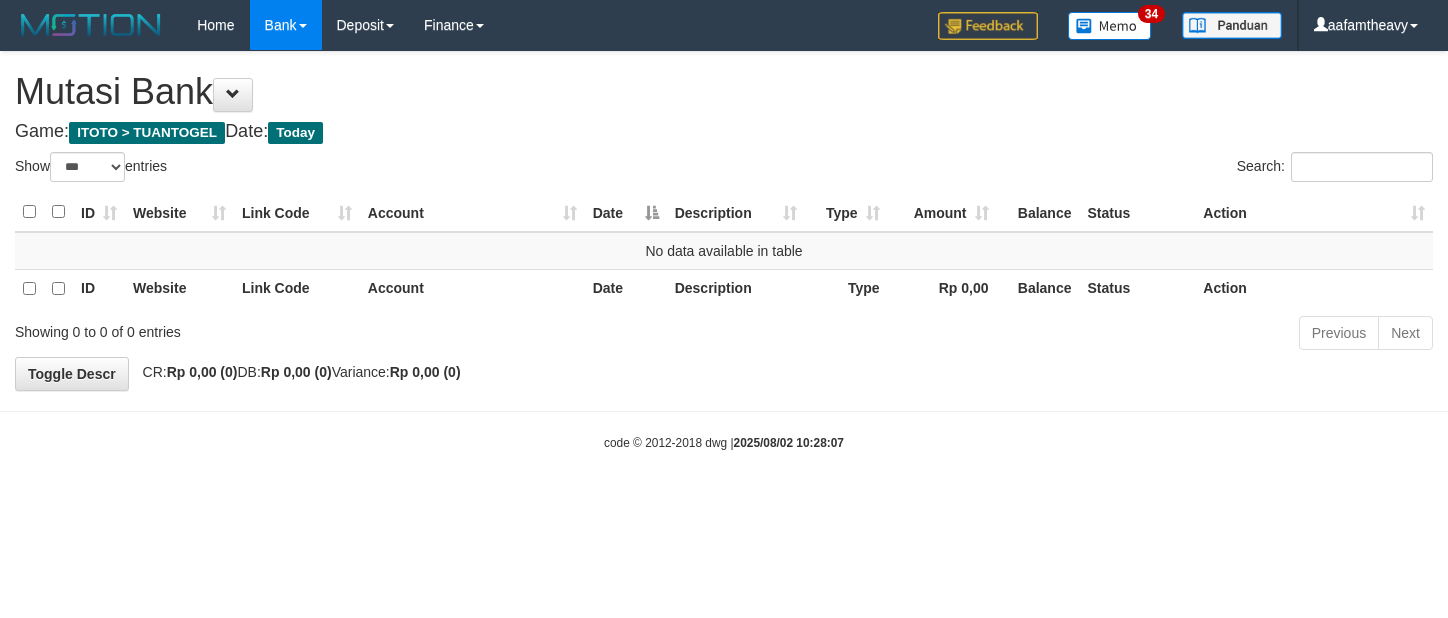 select on "***" 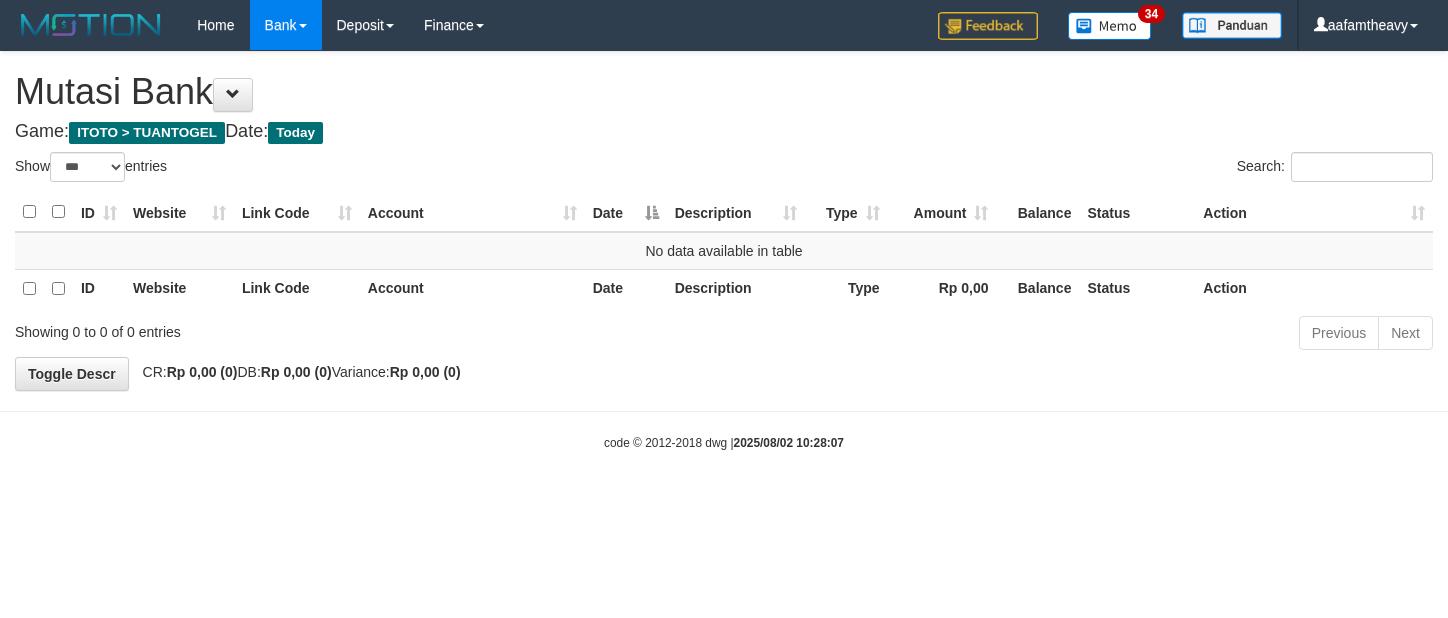 scroll, scrollTop: 0, scrollLeft: 0, axis: both 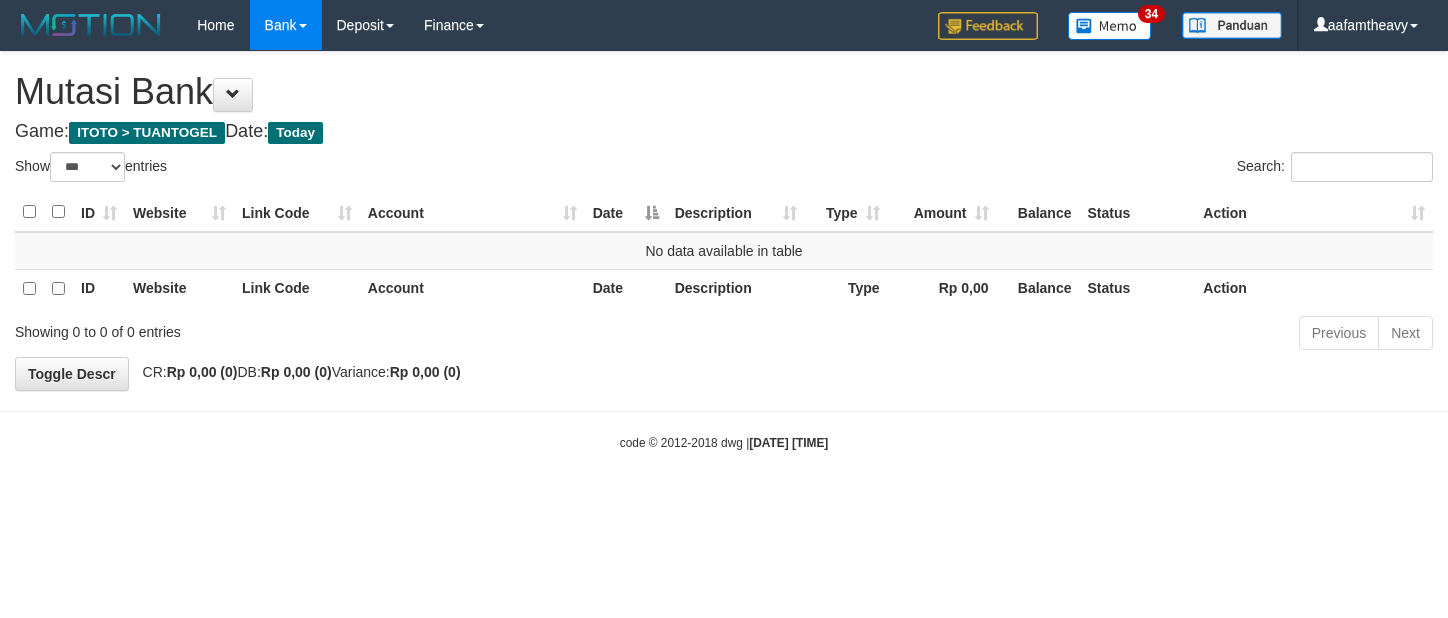select on "***" 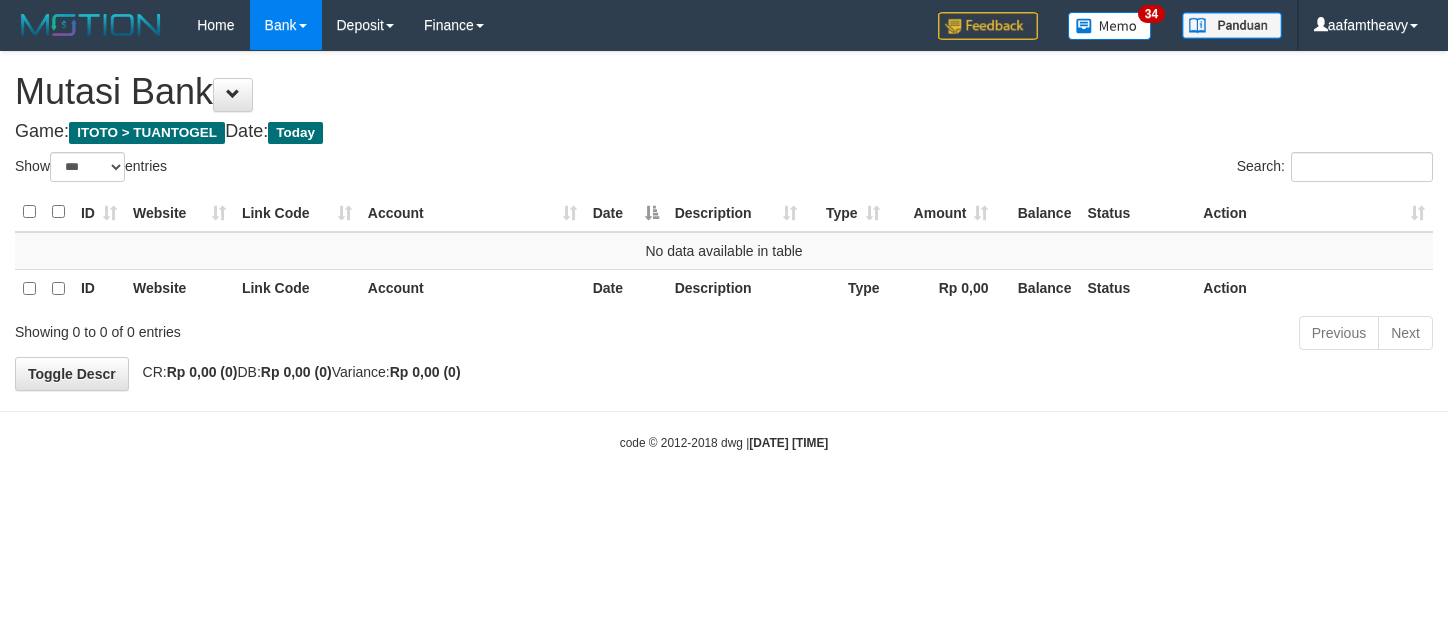 scroll, scrollTop: 0, scrollLeft: 0, axis: both 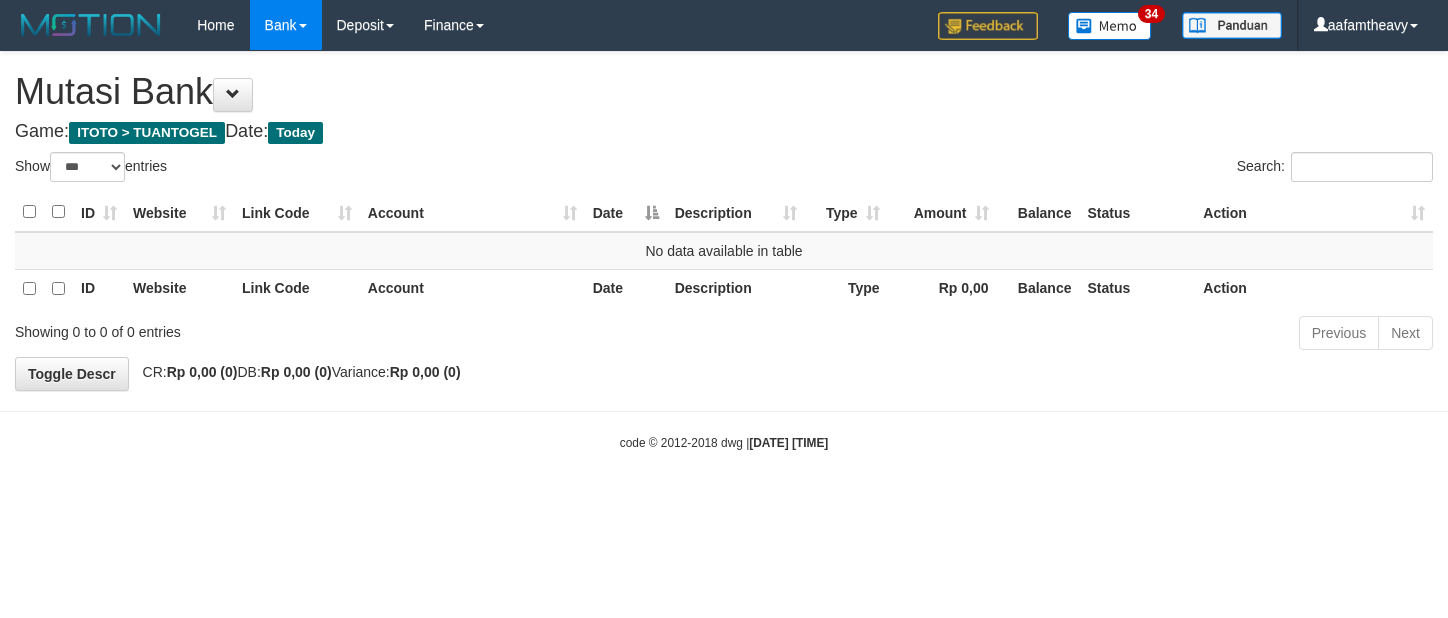 select on "***" 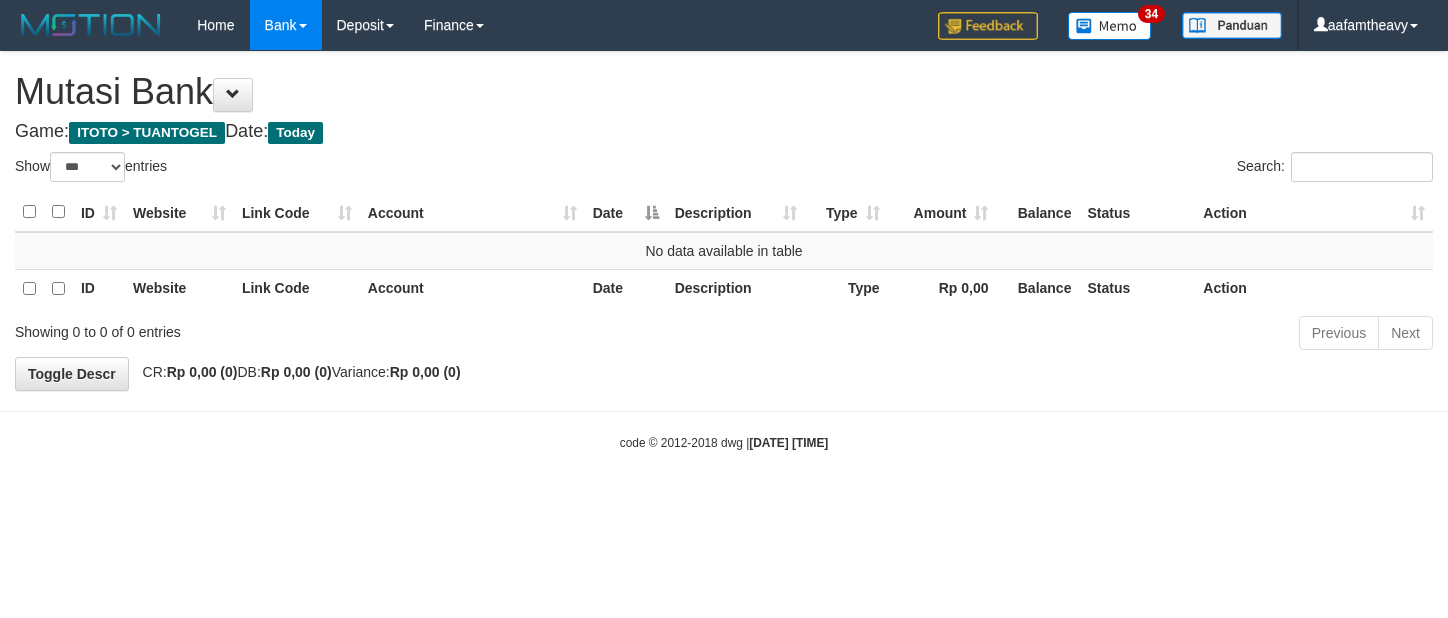 scroll, scrollTop: 0, scrollLeft: 0, axis: both 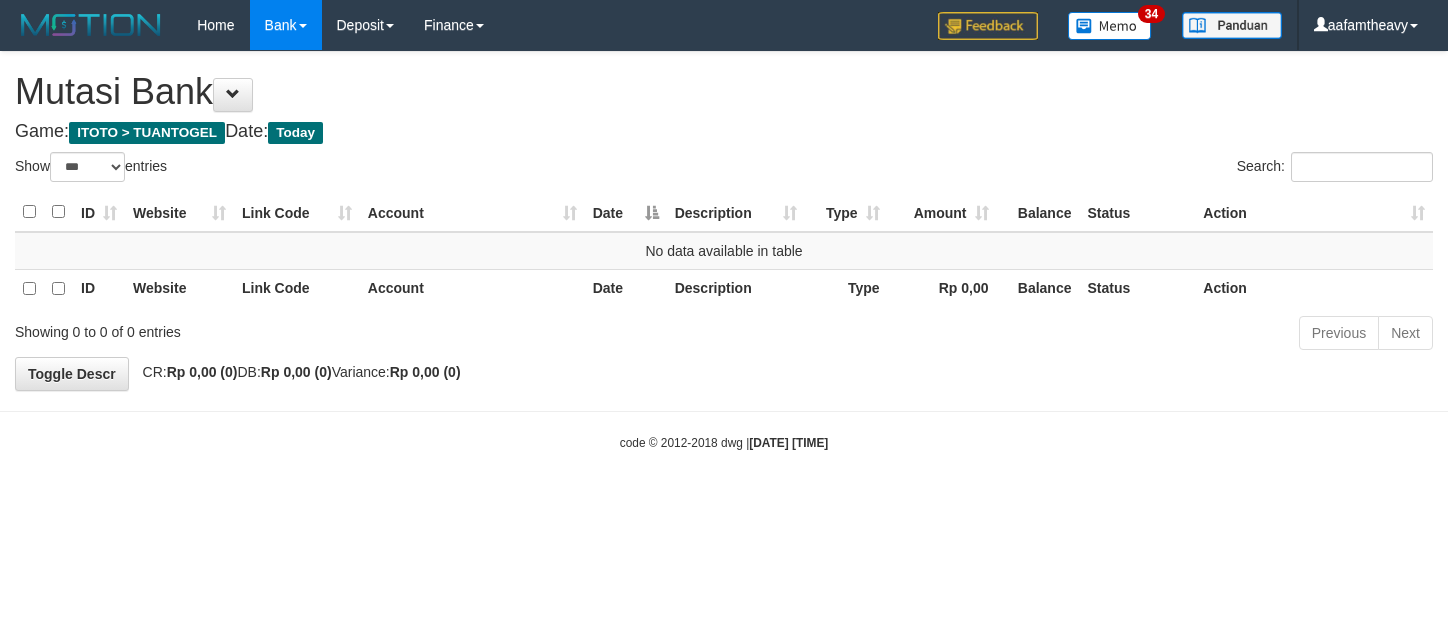 select on "***" 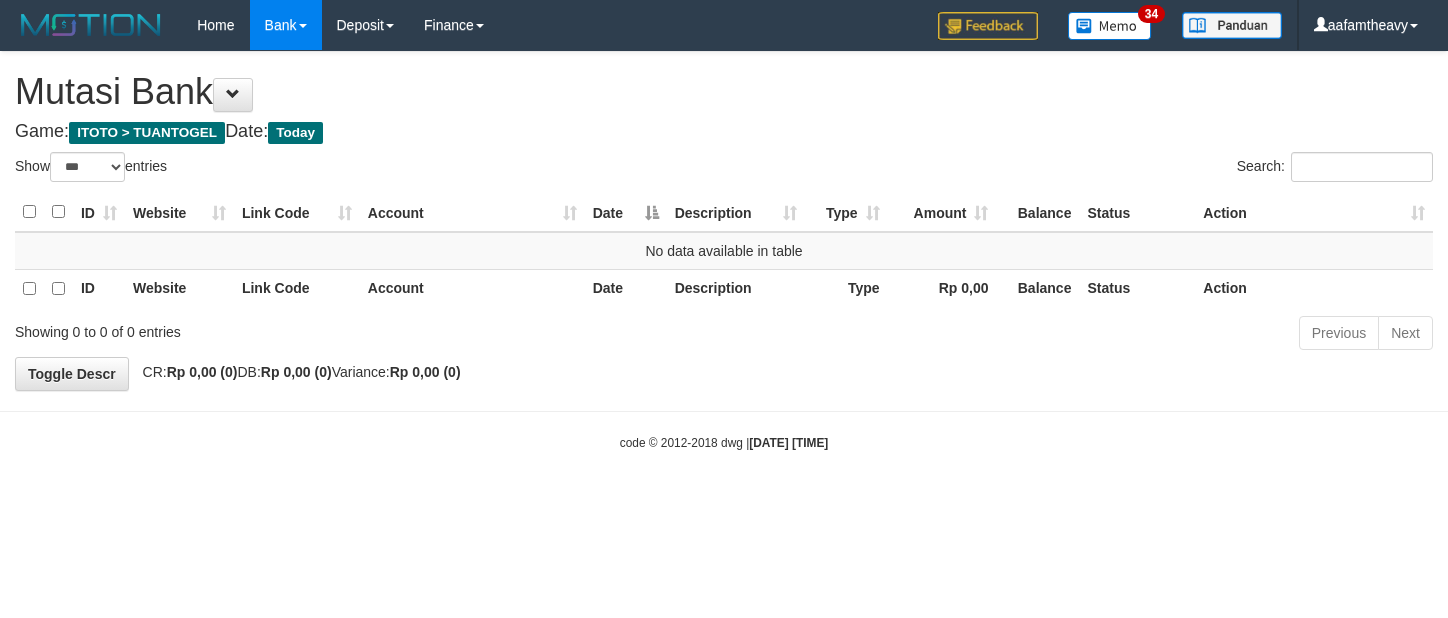 scroll, scrollTop: 0, scrollLeft: 0, axis: both 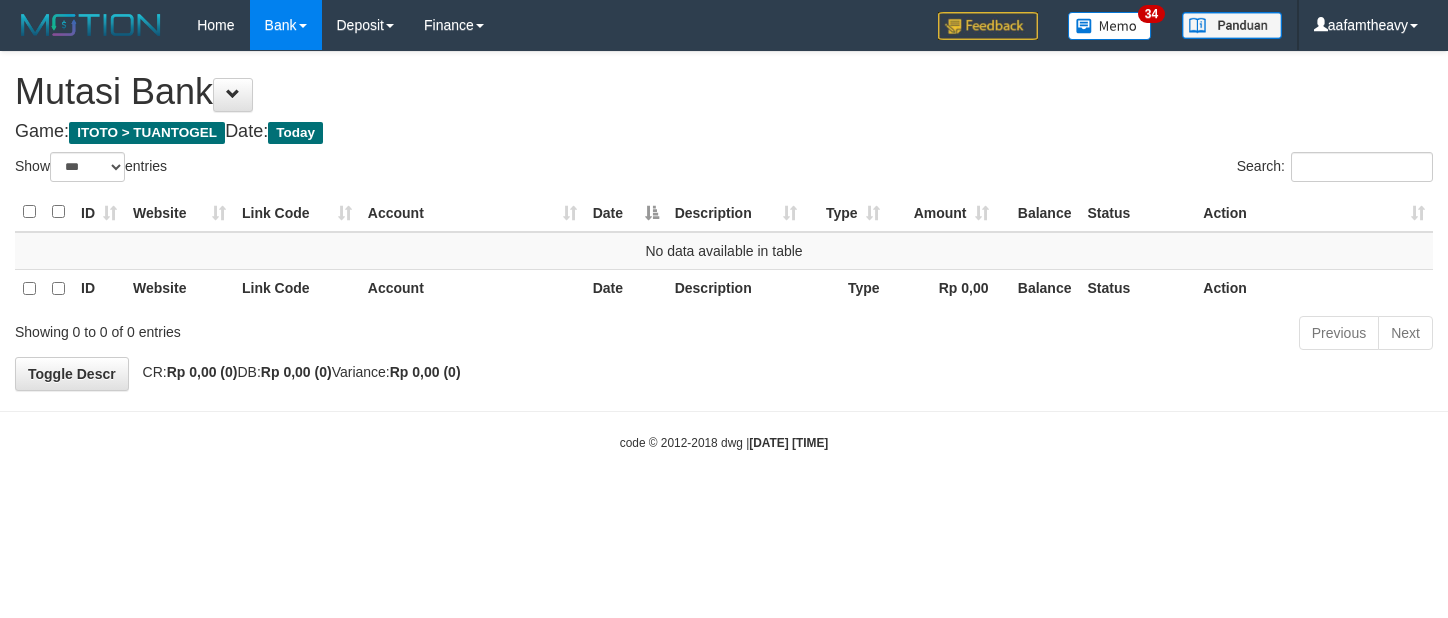 select on "***" 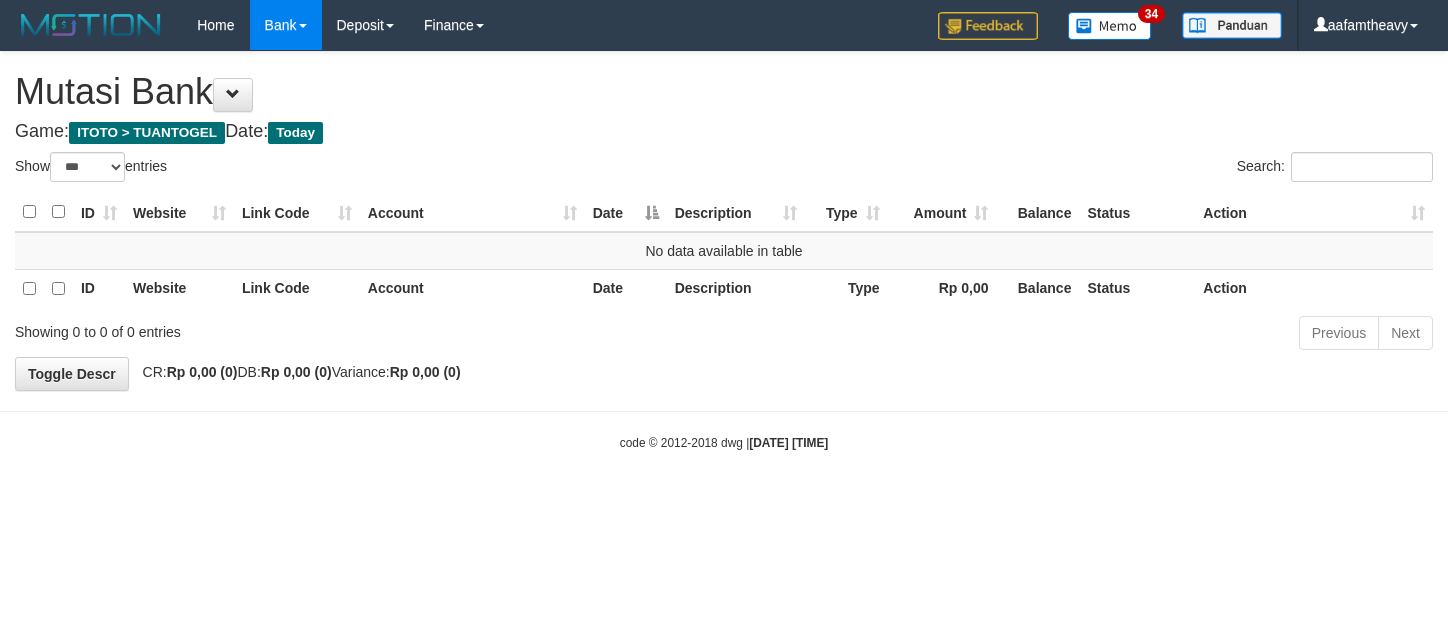 scroll, scrollTop: 0, scrollLeft: 0, axis: both 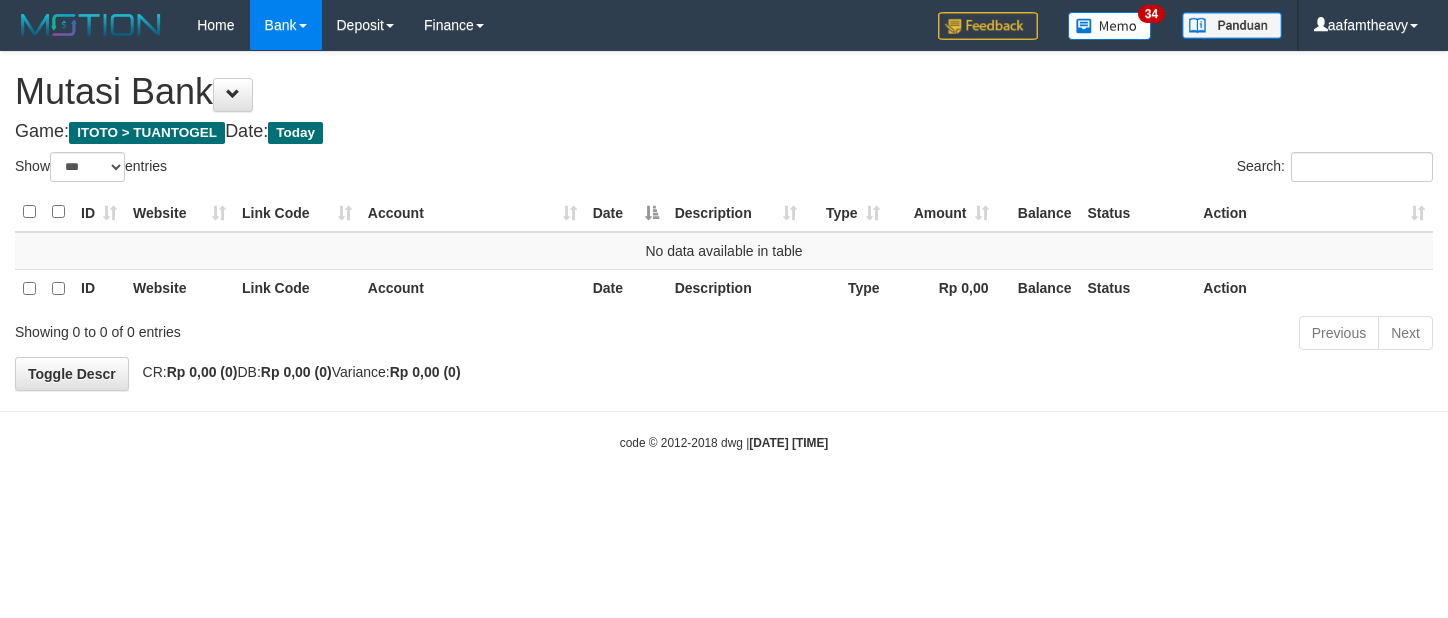 select on "***" 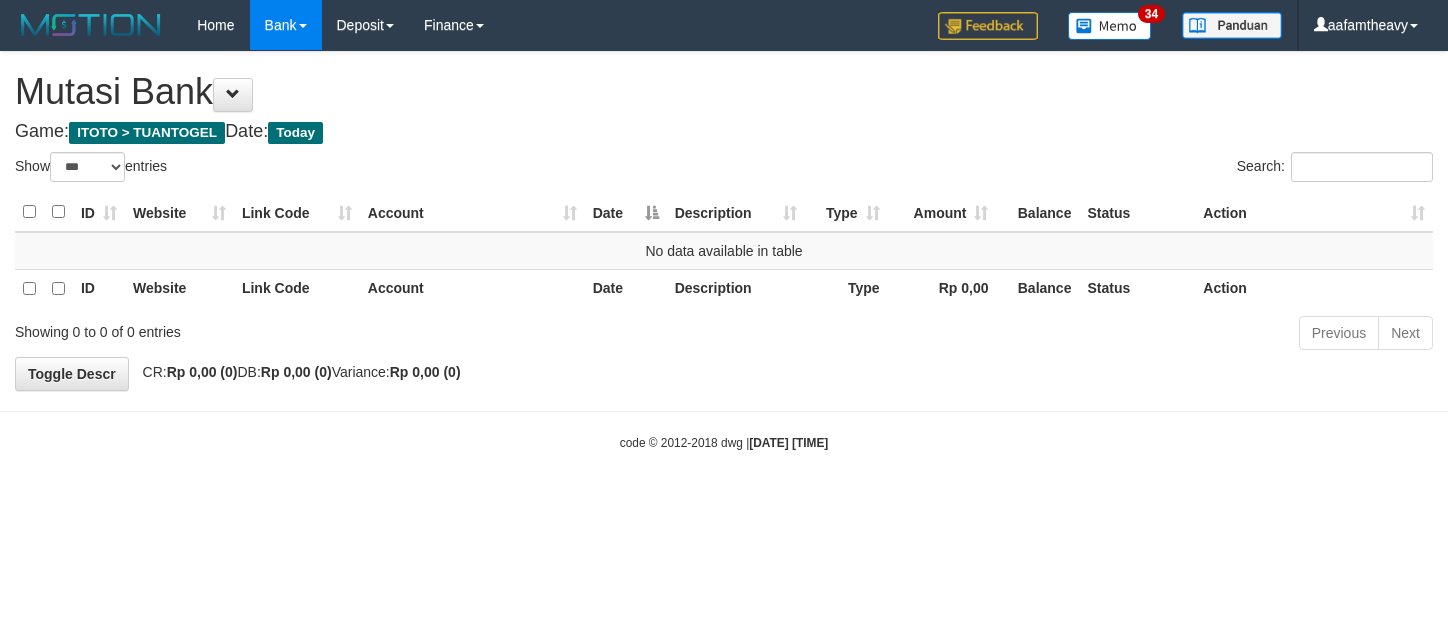 scroll, scrollTop: 0, scrollLeft: 0, axis: both 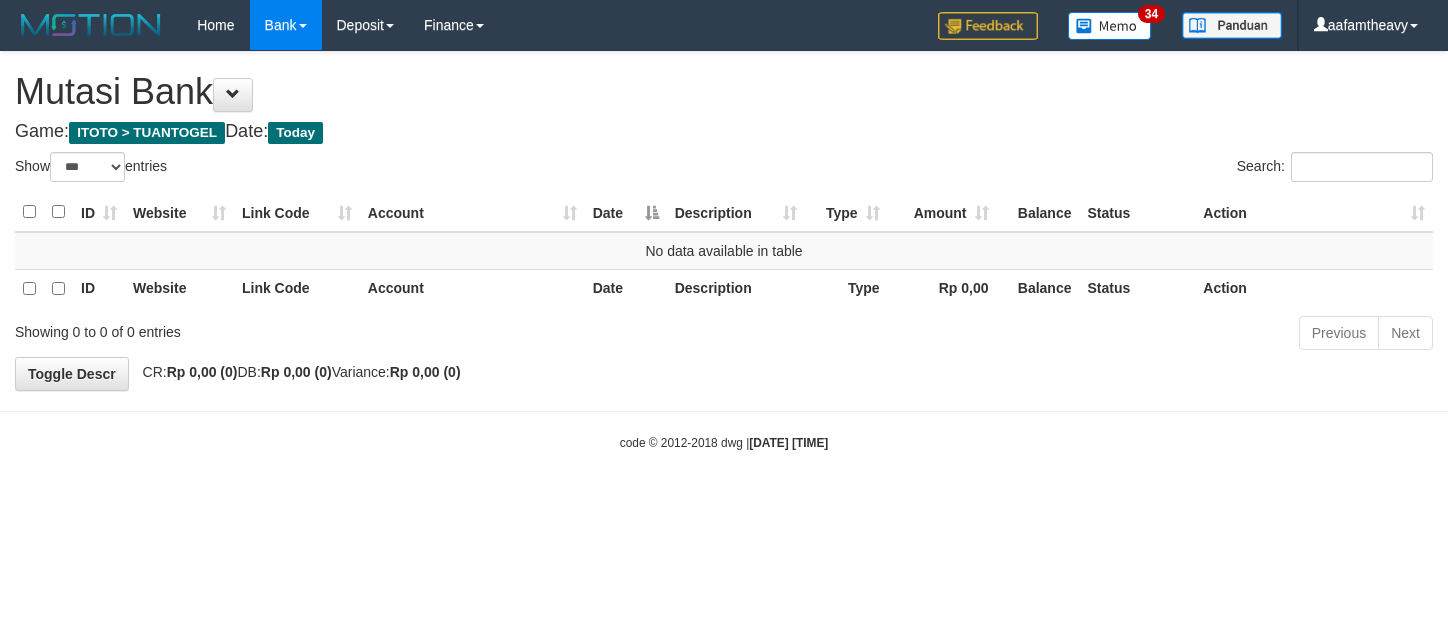 select on "***" 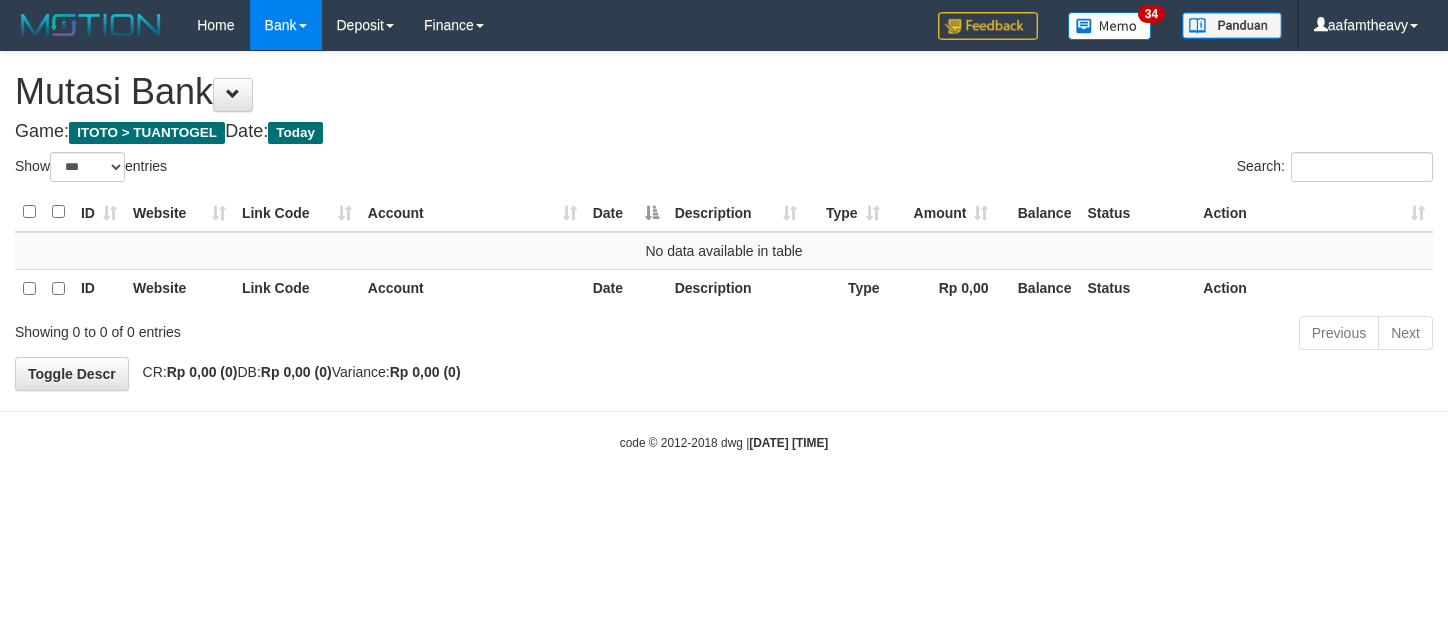 scroll, scrollTop: 0, scrollLeft: 0, axis: both 